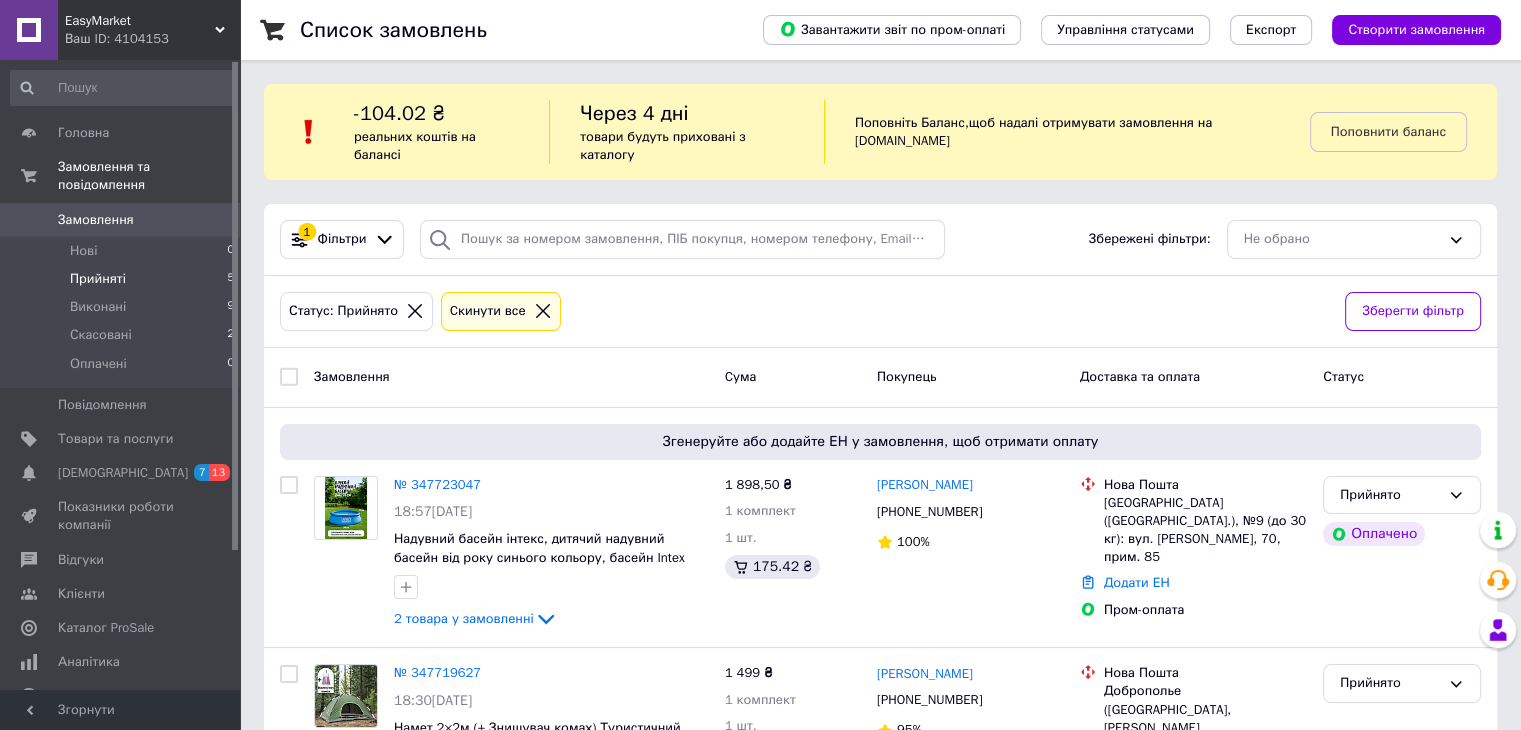 scroll, scrollTop: 746, scrollLeft: 0, axis: vertical 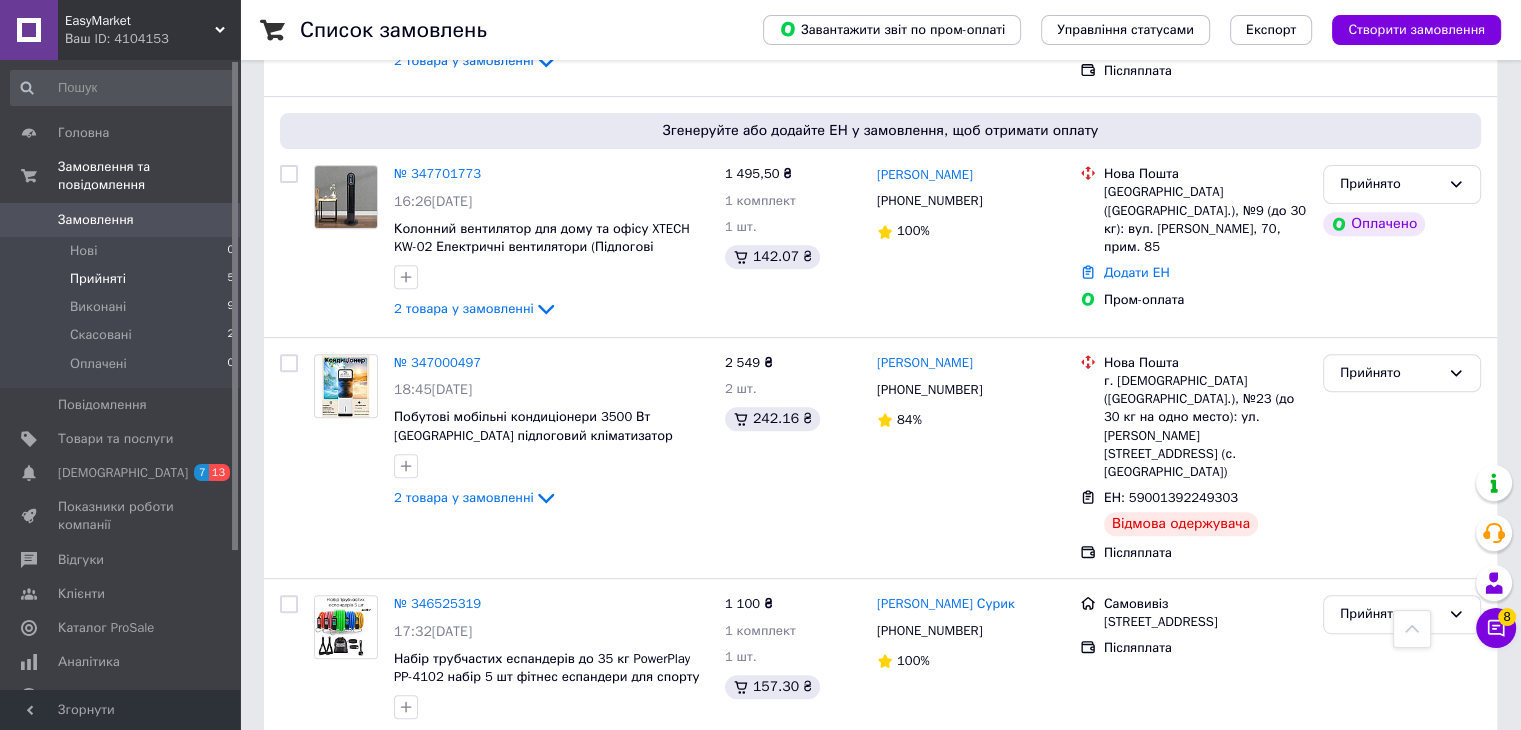 click on "Прийняті" at bounding box center [98, 279] 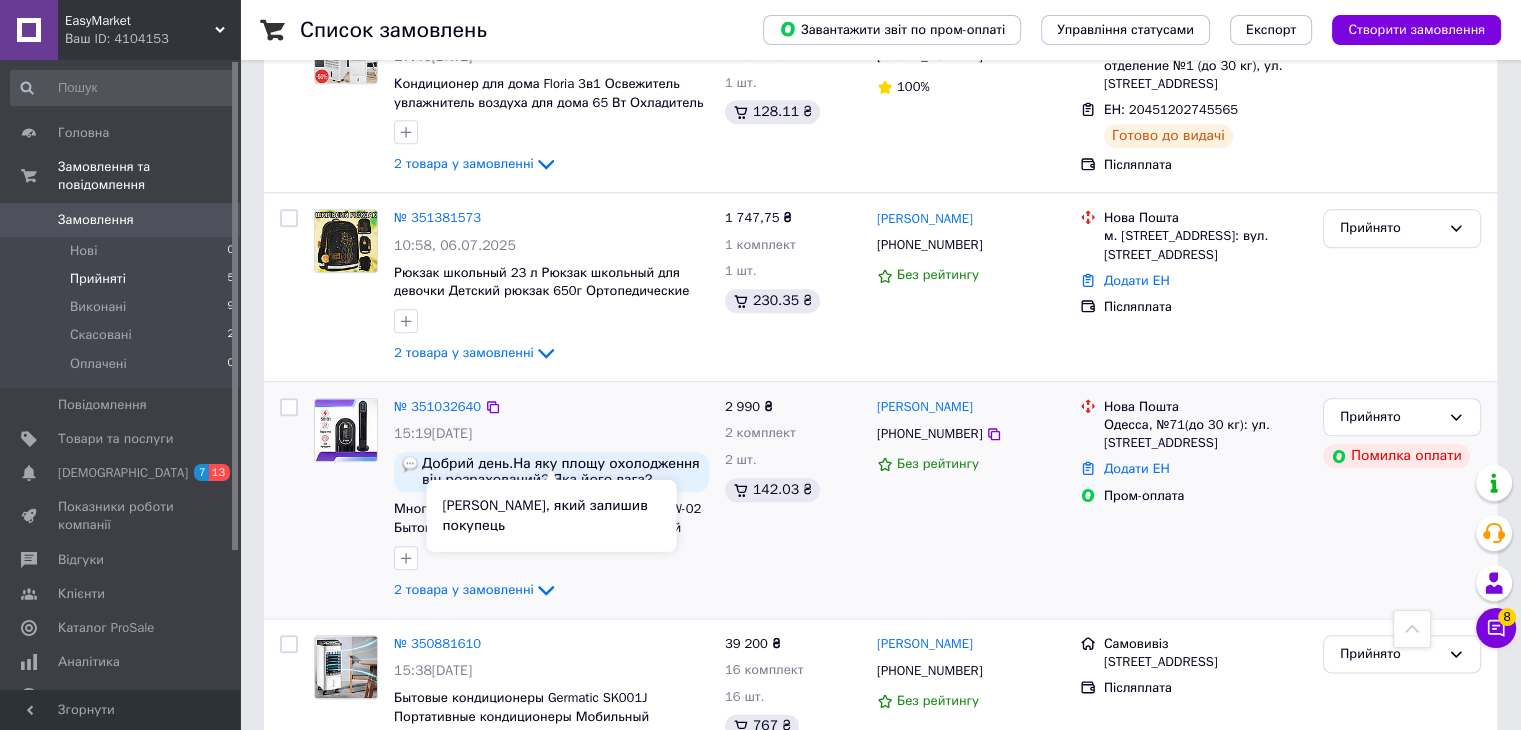 scroll, scrollTop: 2198, scrollLeft: 0, axis: vertical 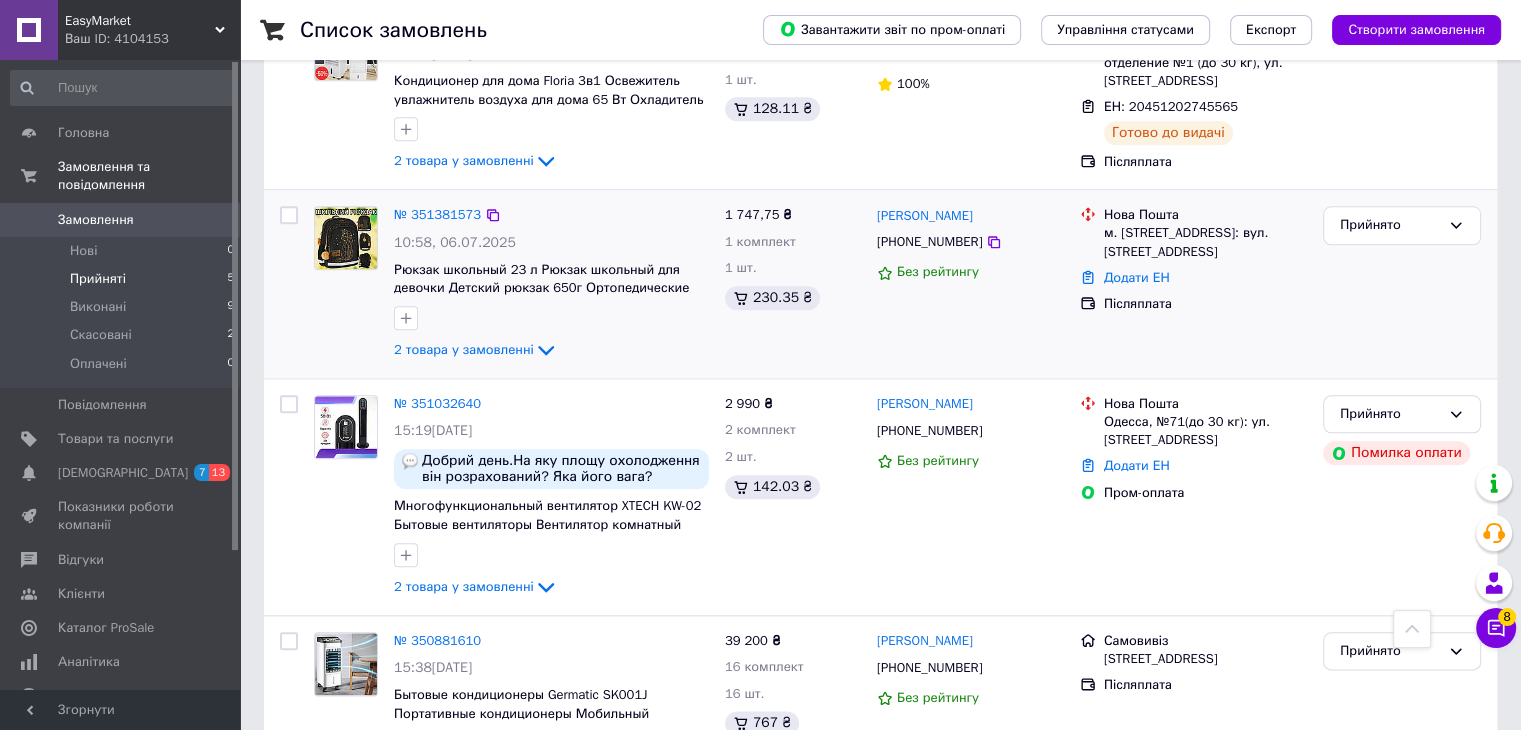 drag, startPoint x: 1403, startPoint y: 16, endPoint x: 1064, endPoint y: 327, distance: 460.04565 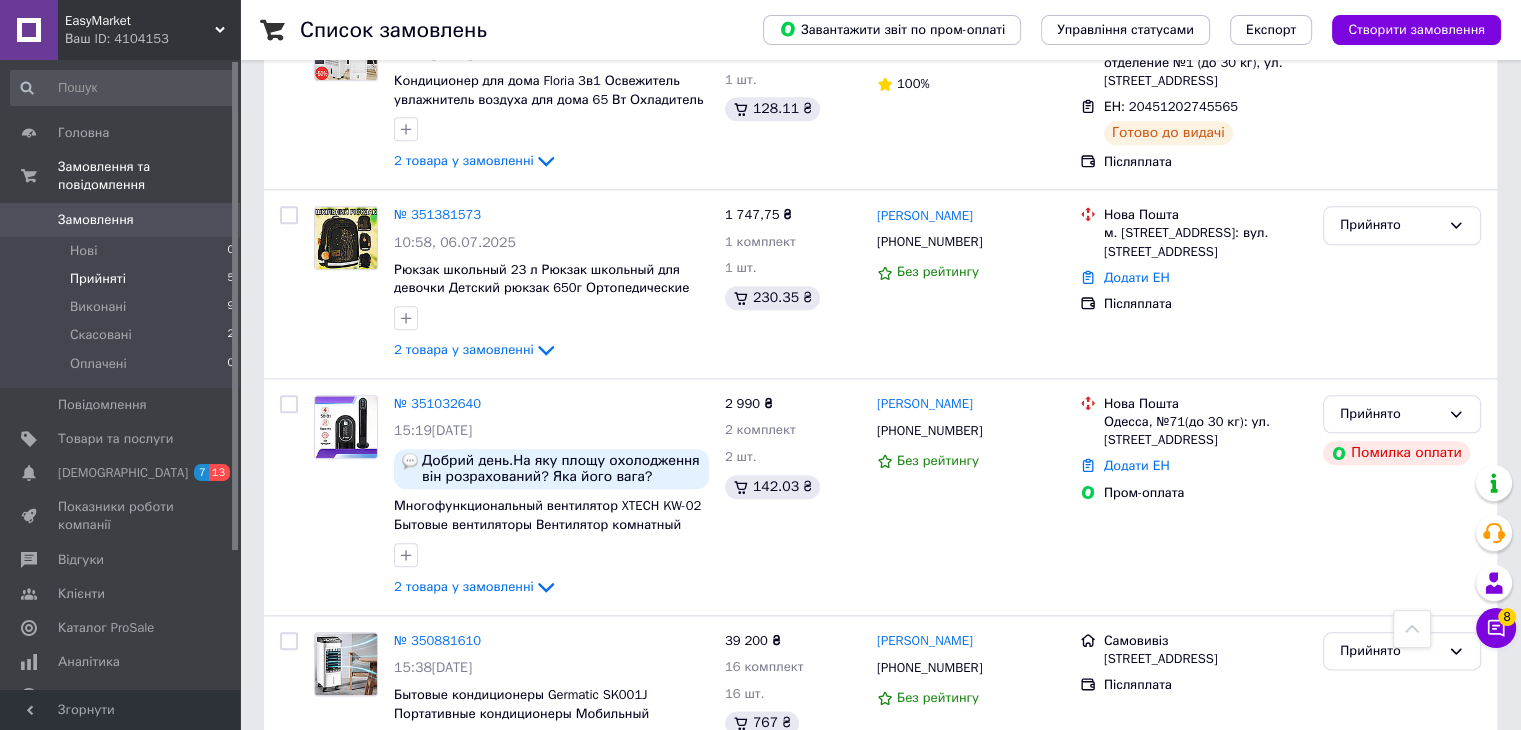 click on "Прийняті" at bounding box center (98, 279) 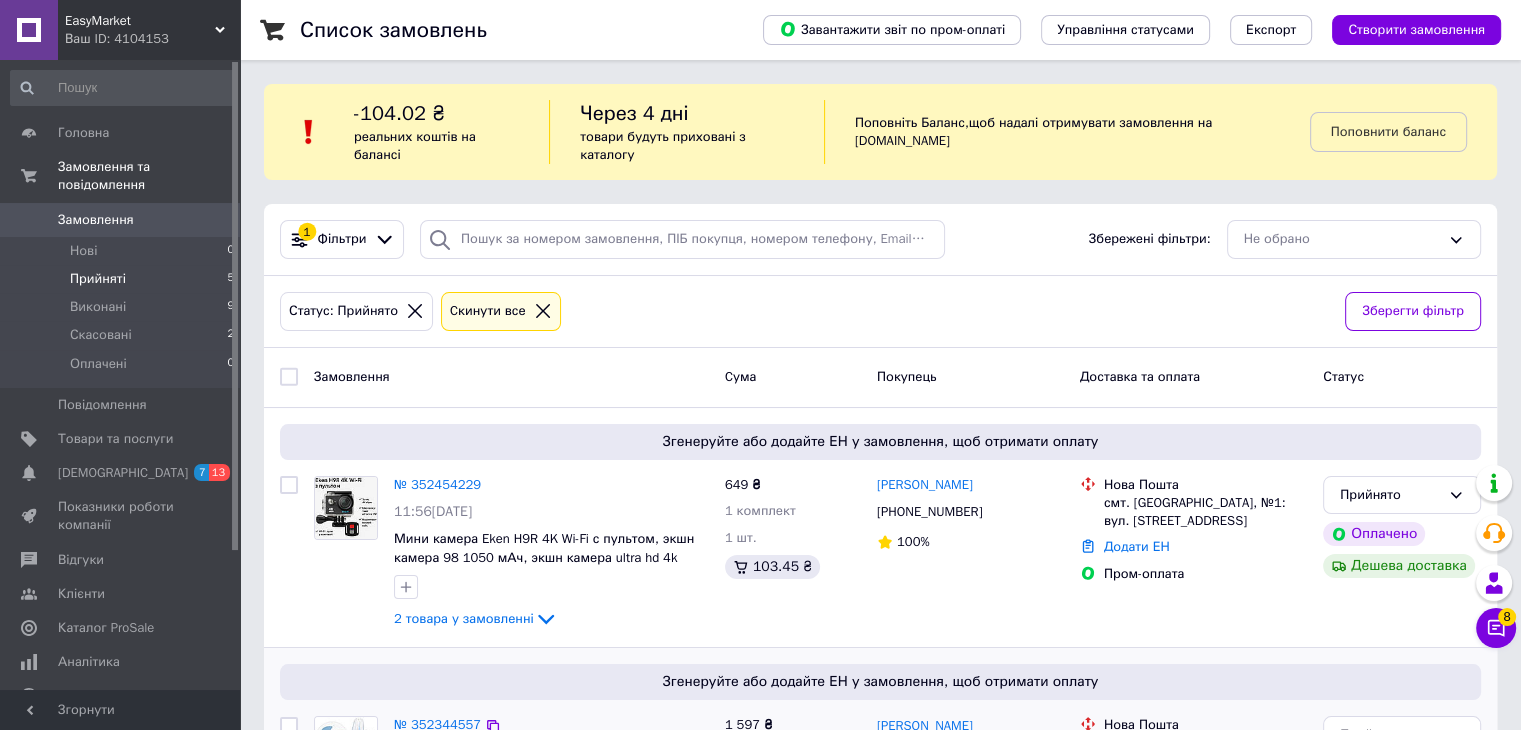 scroll, scrollTop: 200, scrollLeft: 0, axis: vertical 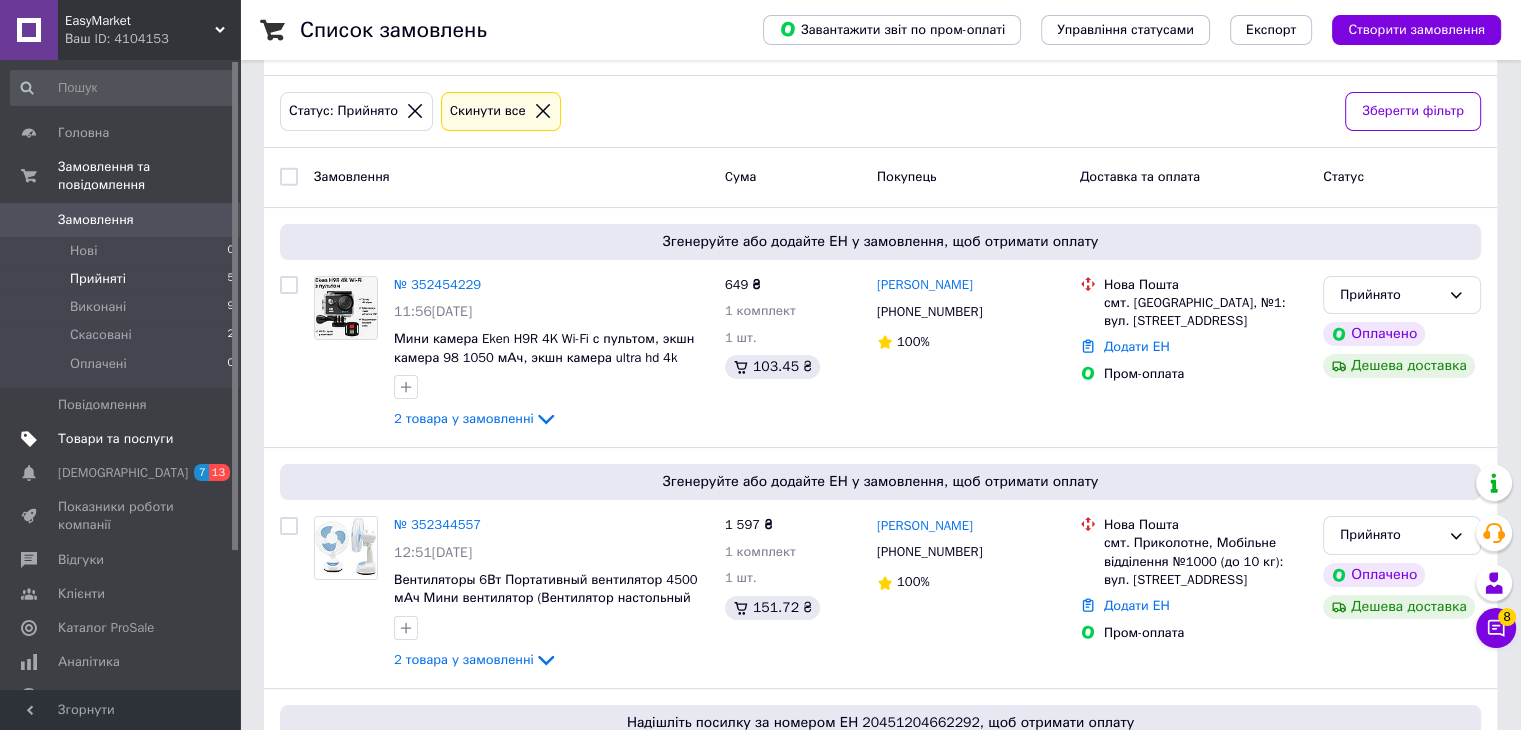 click on "Товари та послуги" at bounding box center [115, 439] 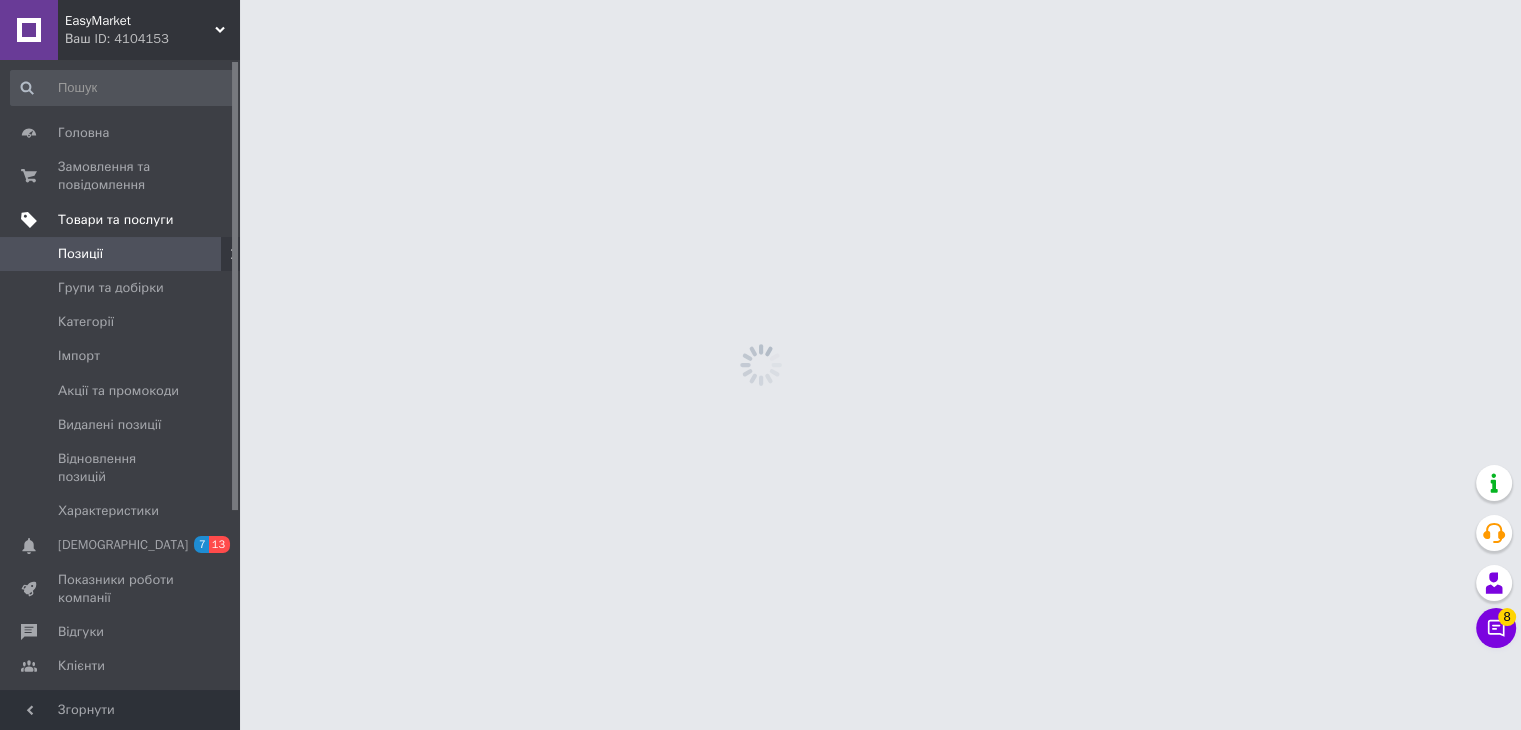 scroll, scrollTop: 0, scrollLeft: 0, axis: both 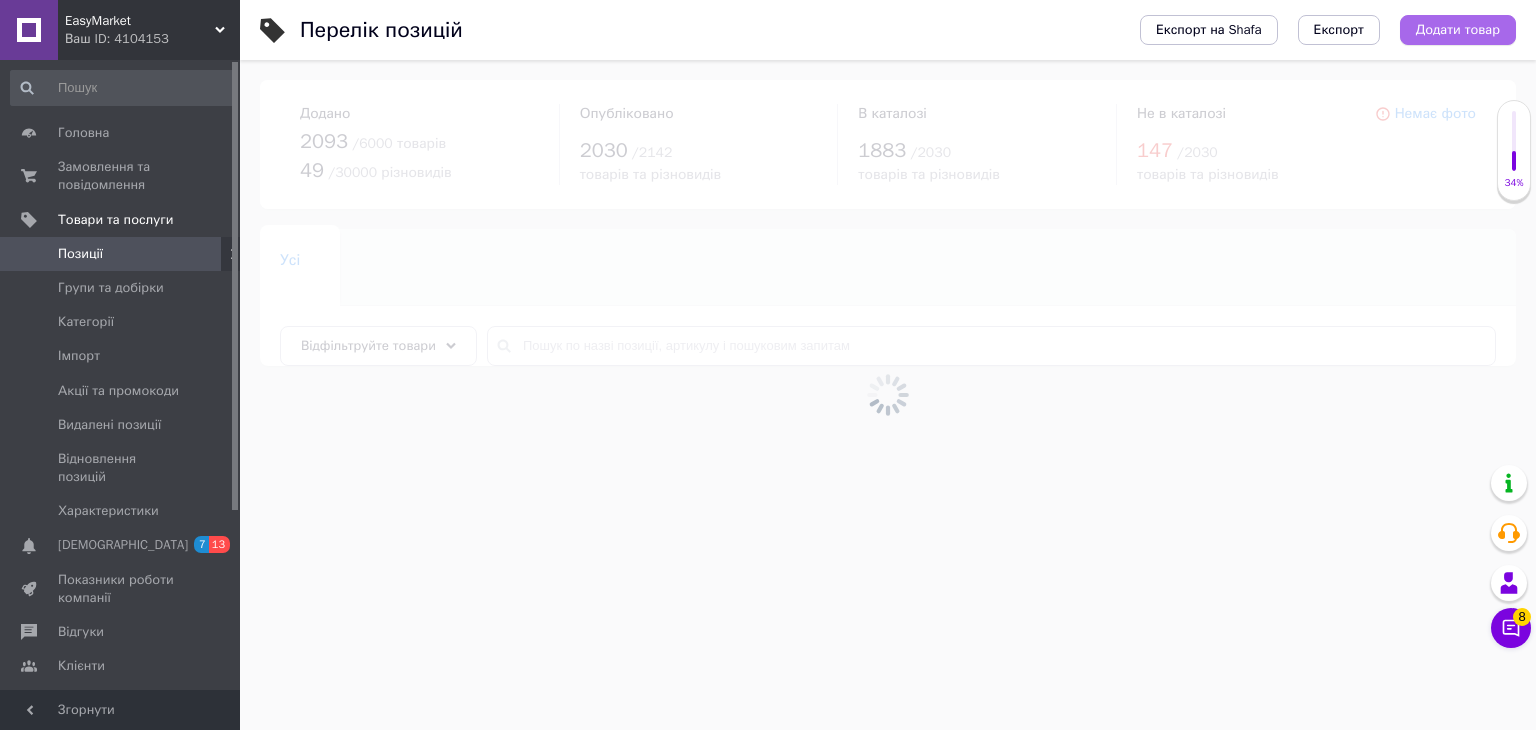 click on "Додати товар" at bounding box center (1458, 30) 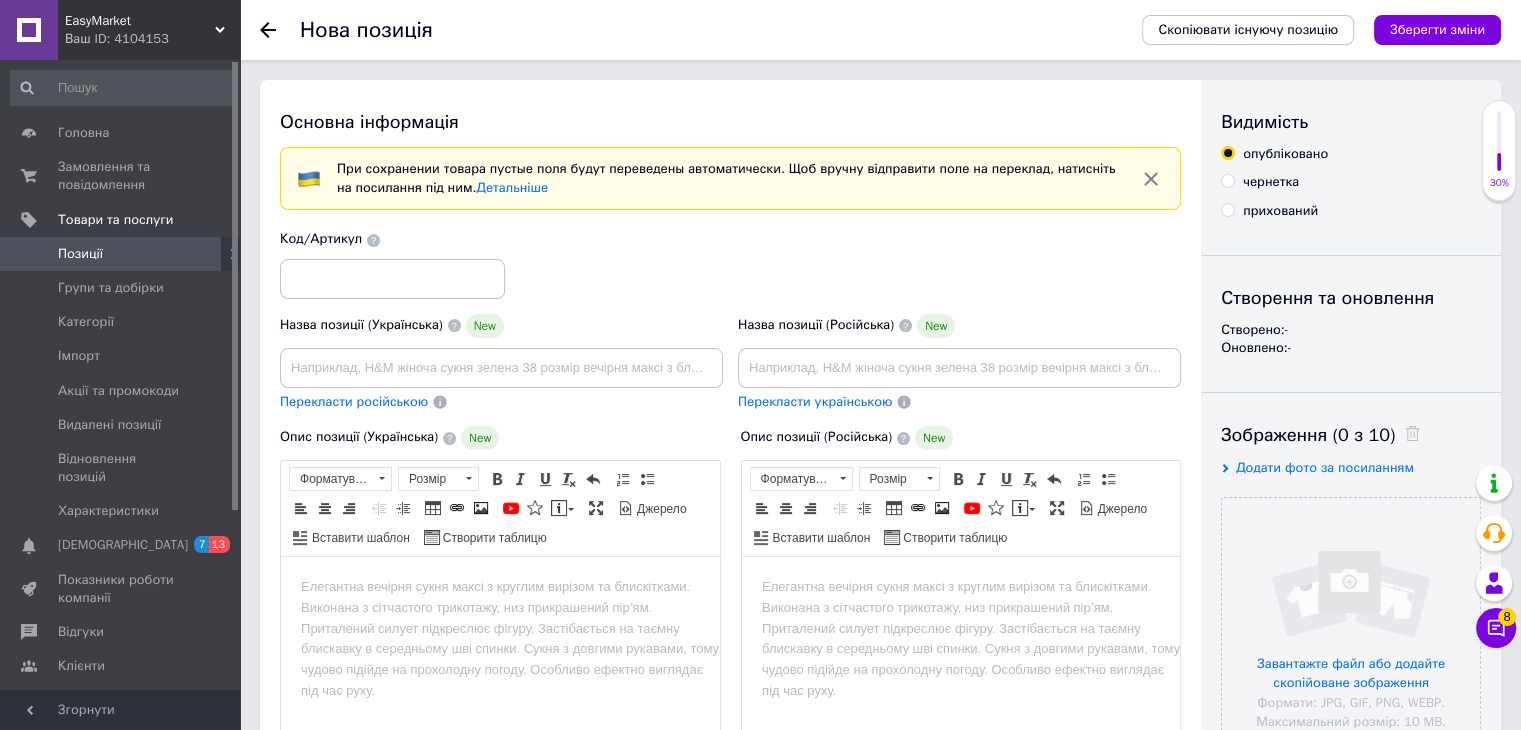 scroll, scrollTop: 0, scrollLeft: 0, axis: both 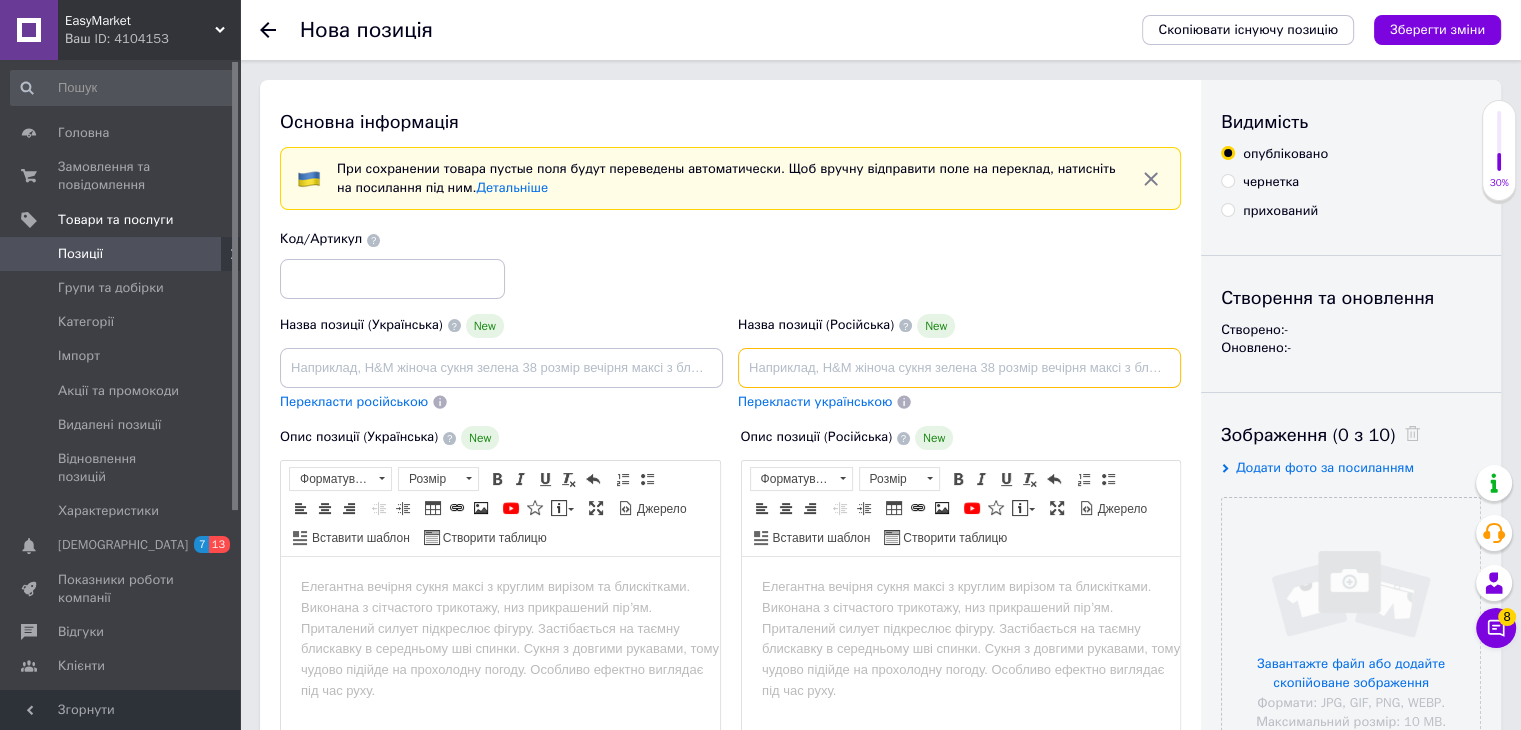 click at bounding box center (959, 368) 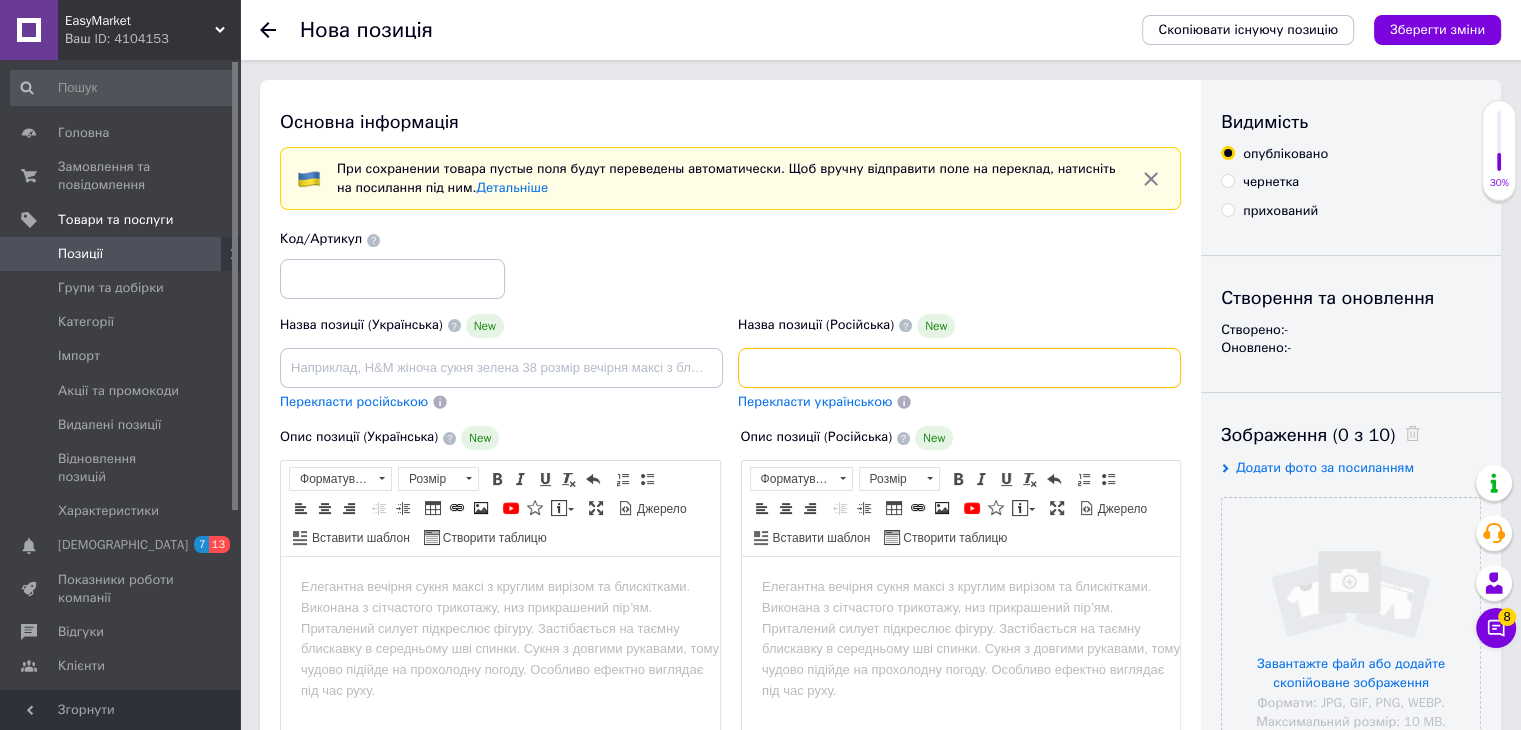 scroll, scrollTop: 0, scrollLeft: 481, axis: horizontal 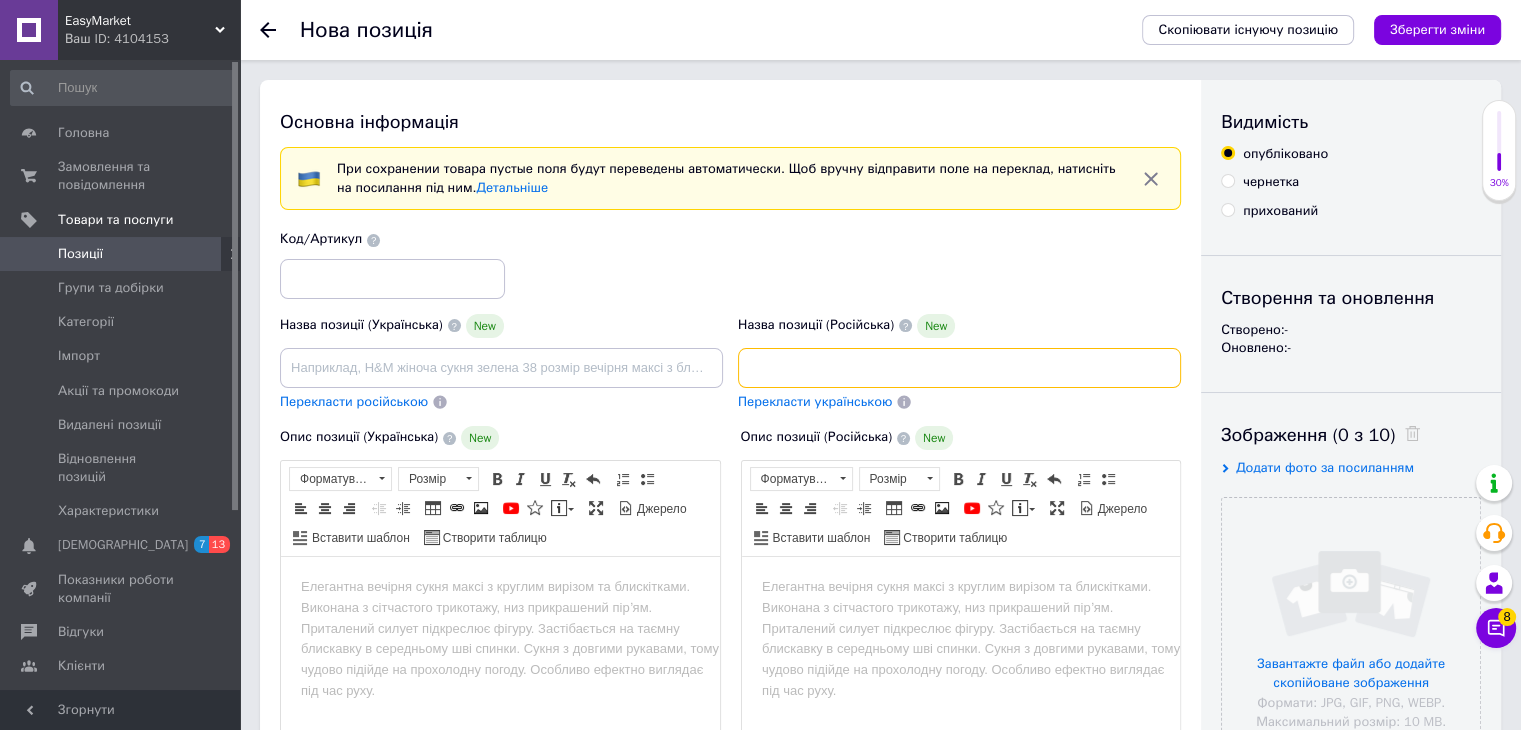 drag, startPoint x: 743, startPoint y: 369, endPoint x: 1194, endPoint y: 351, distance: 451.35907 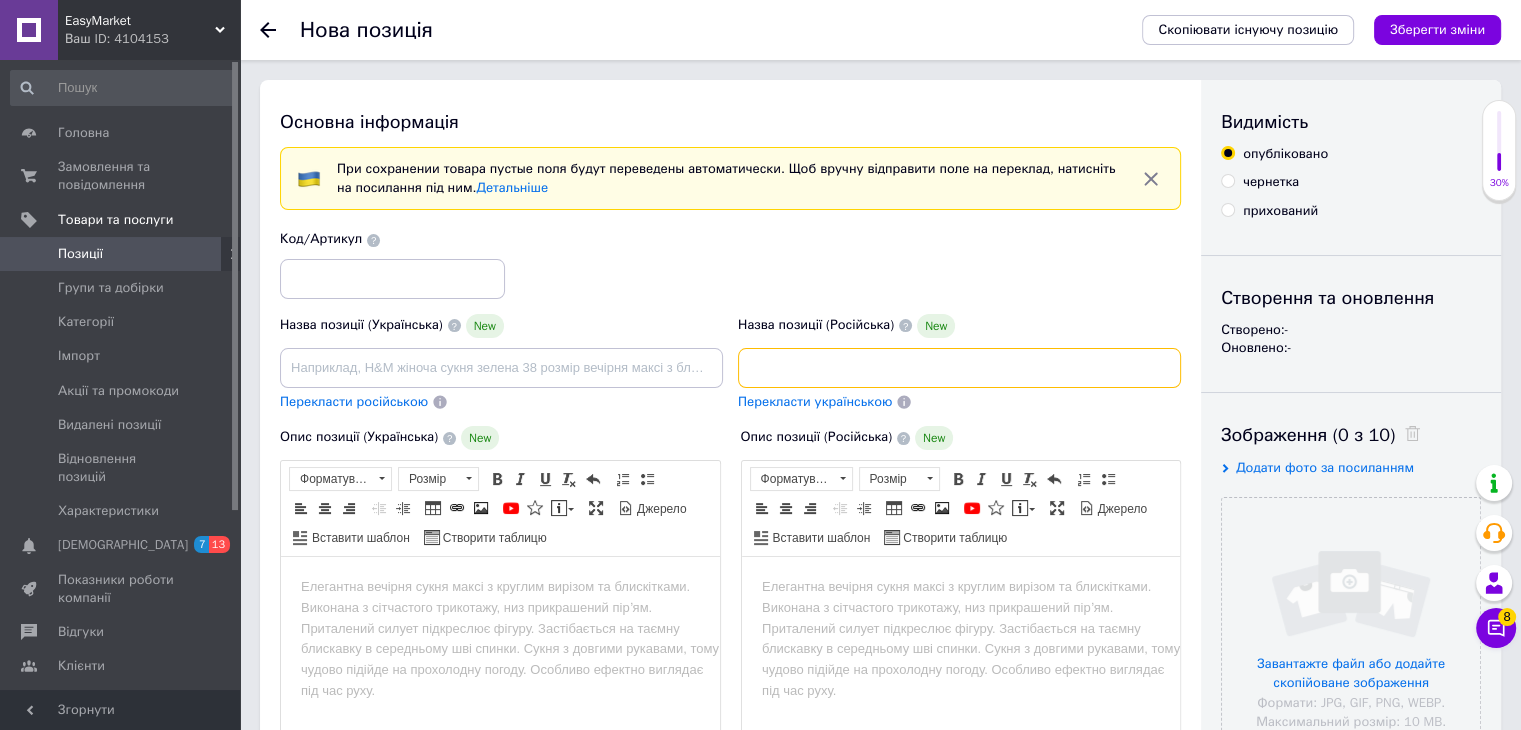 scroll, scrollTop: 0, scrollLeft: 452, axis: horizontal 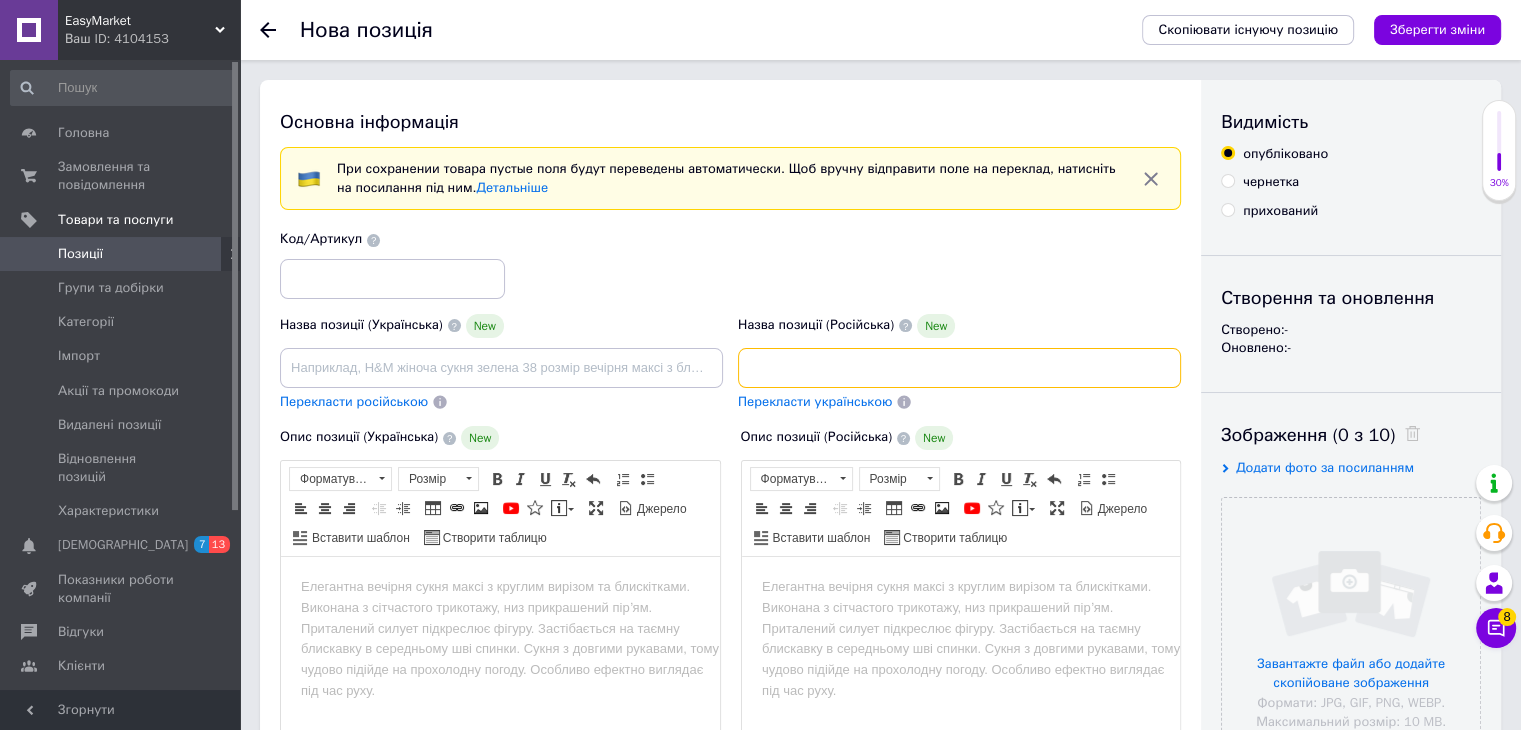 type on "Набор ключей Tools Набор головок трещоток ключей (108 единиц в кейсе) Наборы инструментов для авто (Набор ключей для авто)мммммммм" 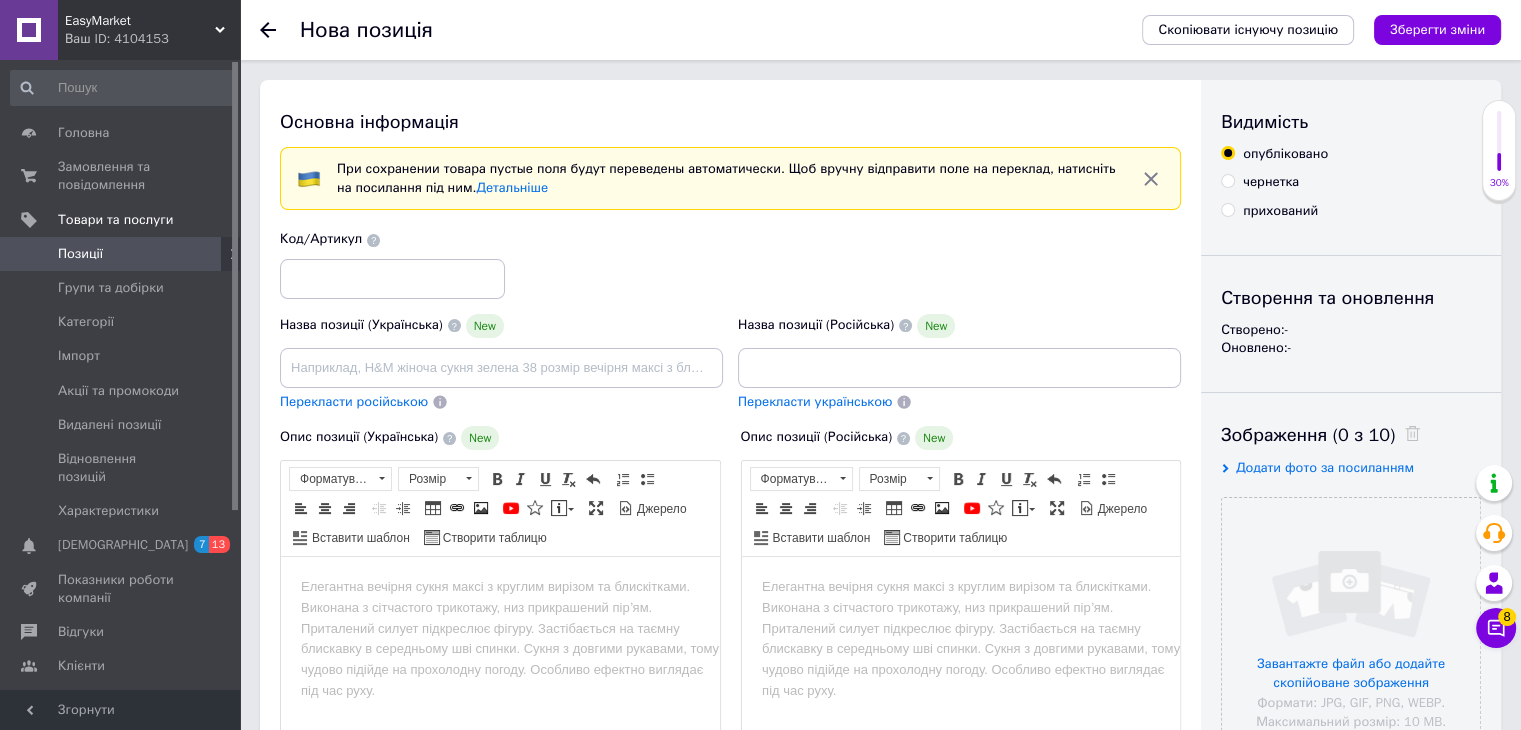 scroll, scrollTop: 0, scrollLeft: 0, axis: both 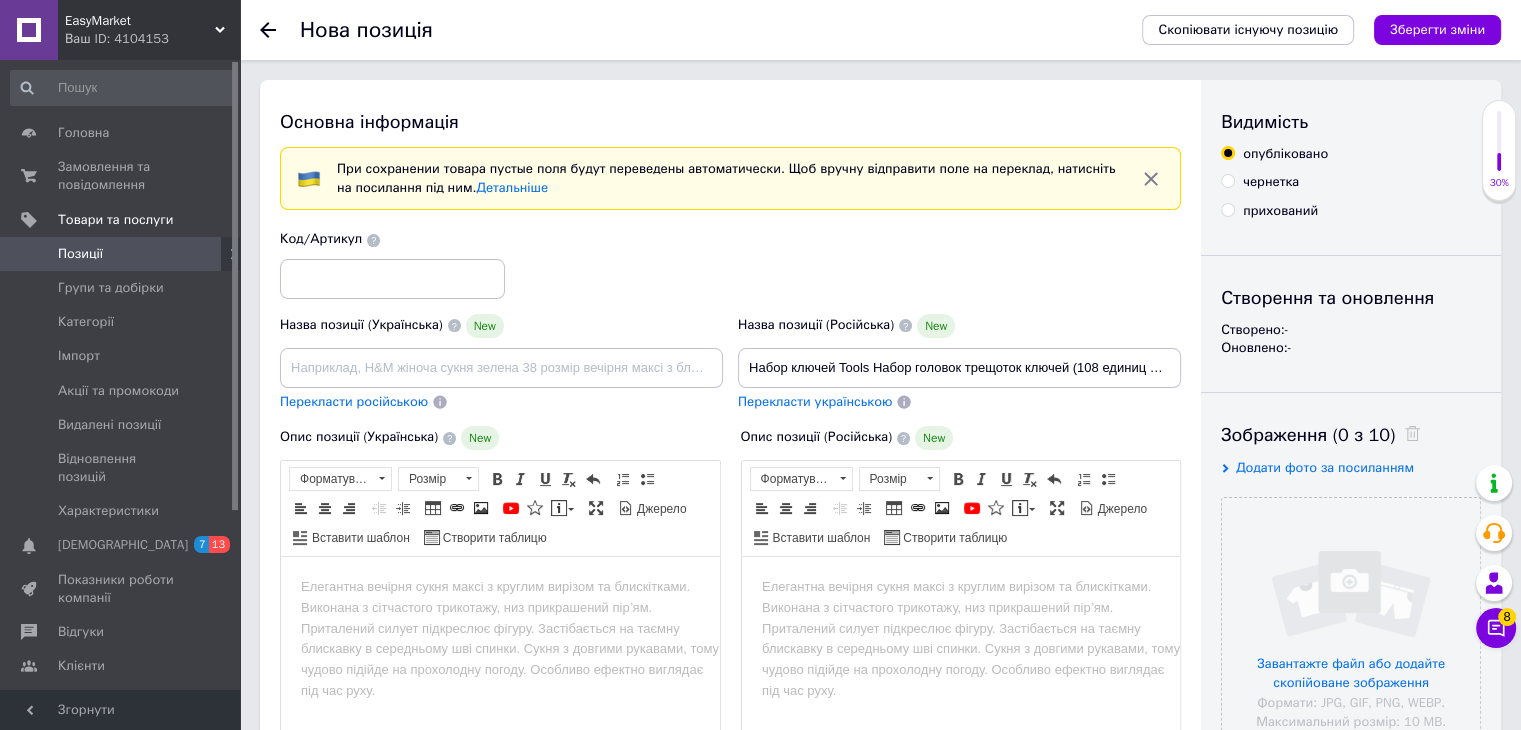 click on "Позиції" at bounding box center (123, 254) 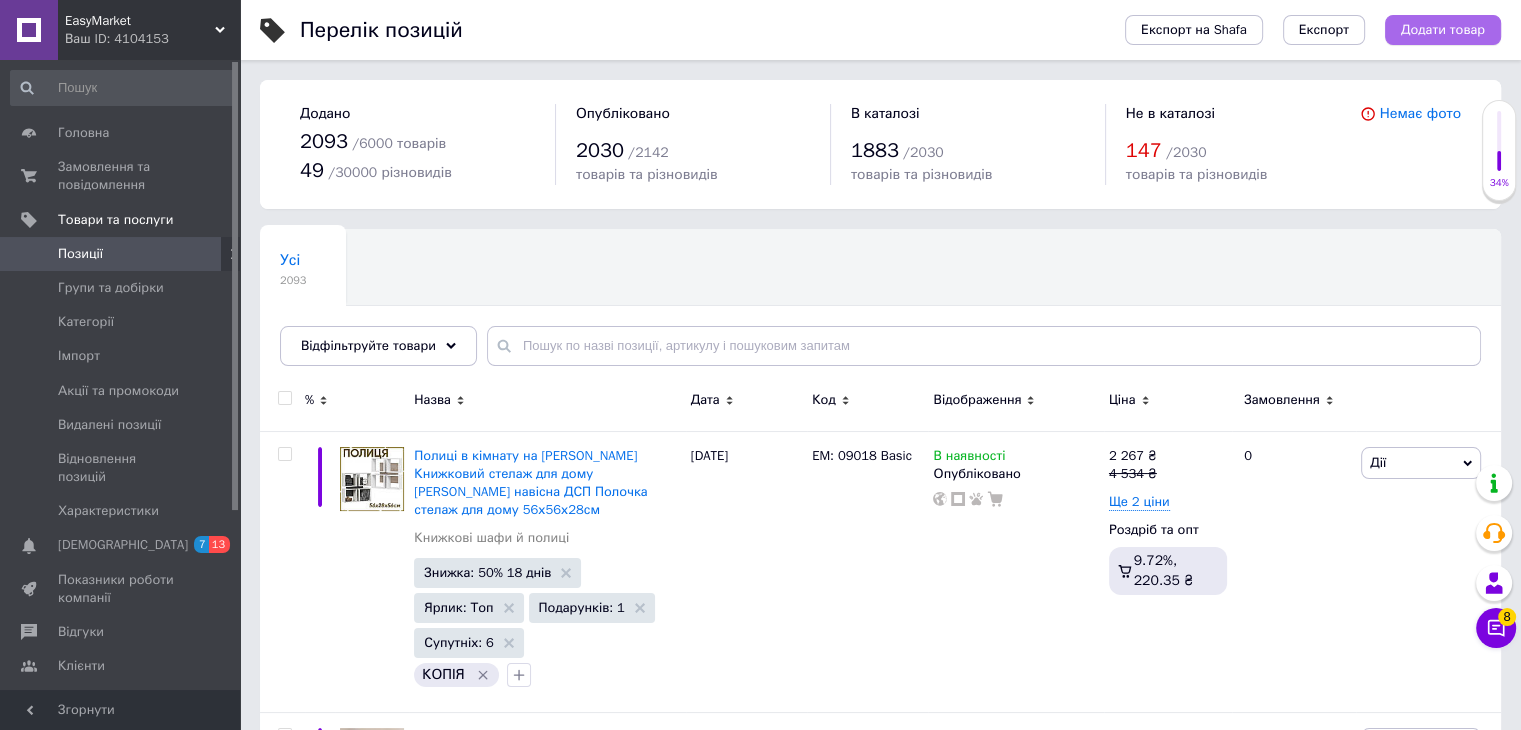click on "Додати товар" at bounding box center [1443, 30] 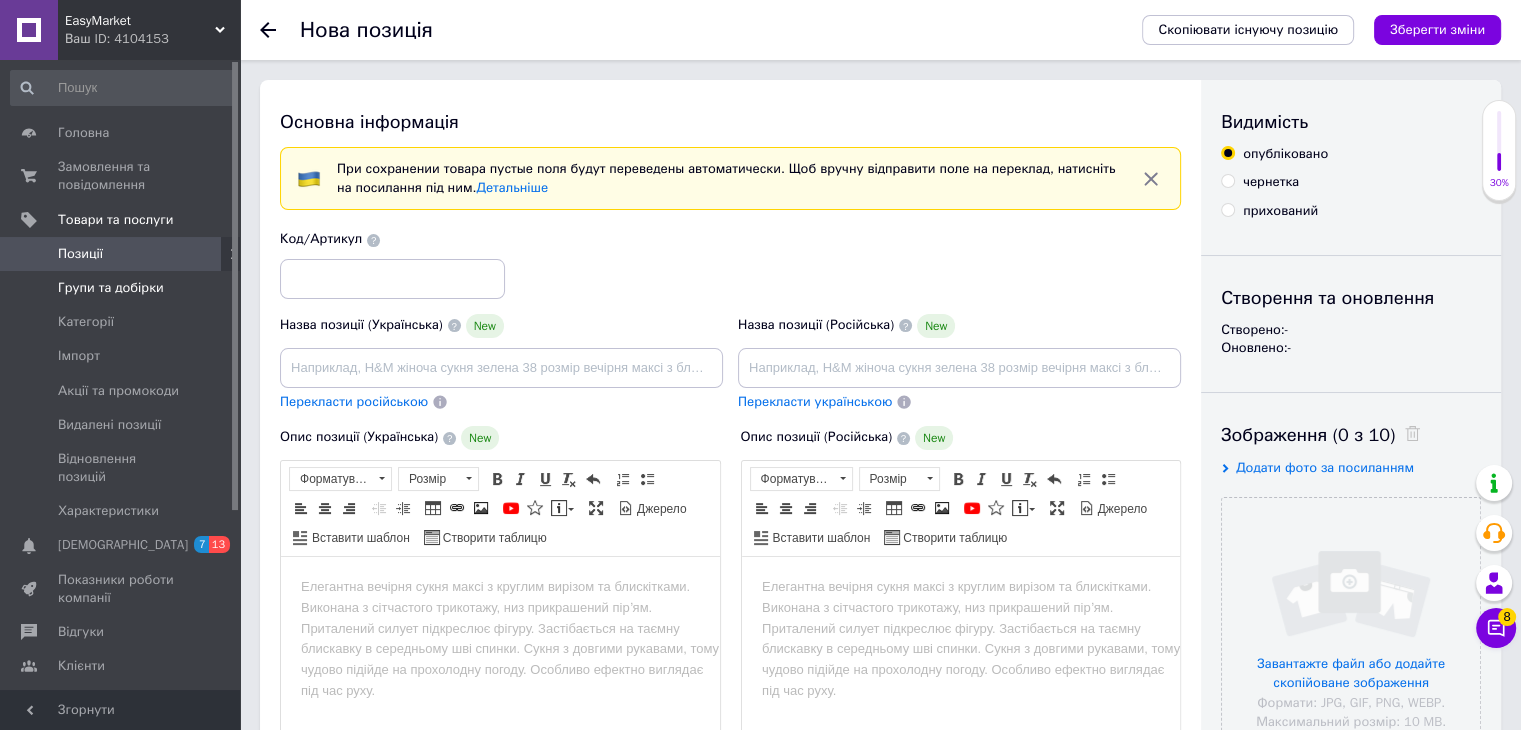 scroll, scrollTop: 0, scrollLeft: 0, axis: both 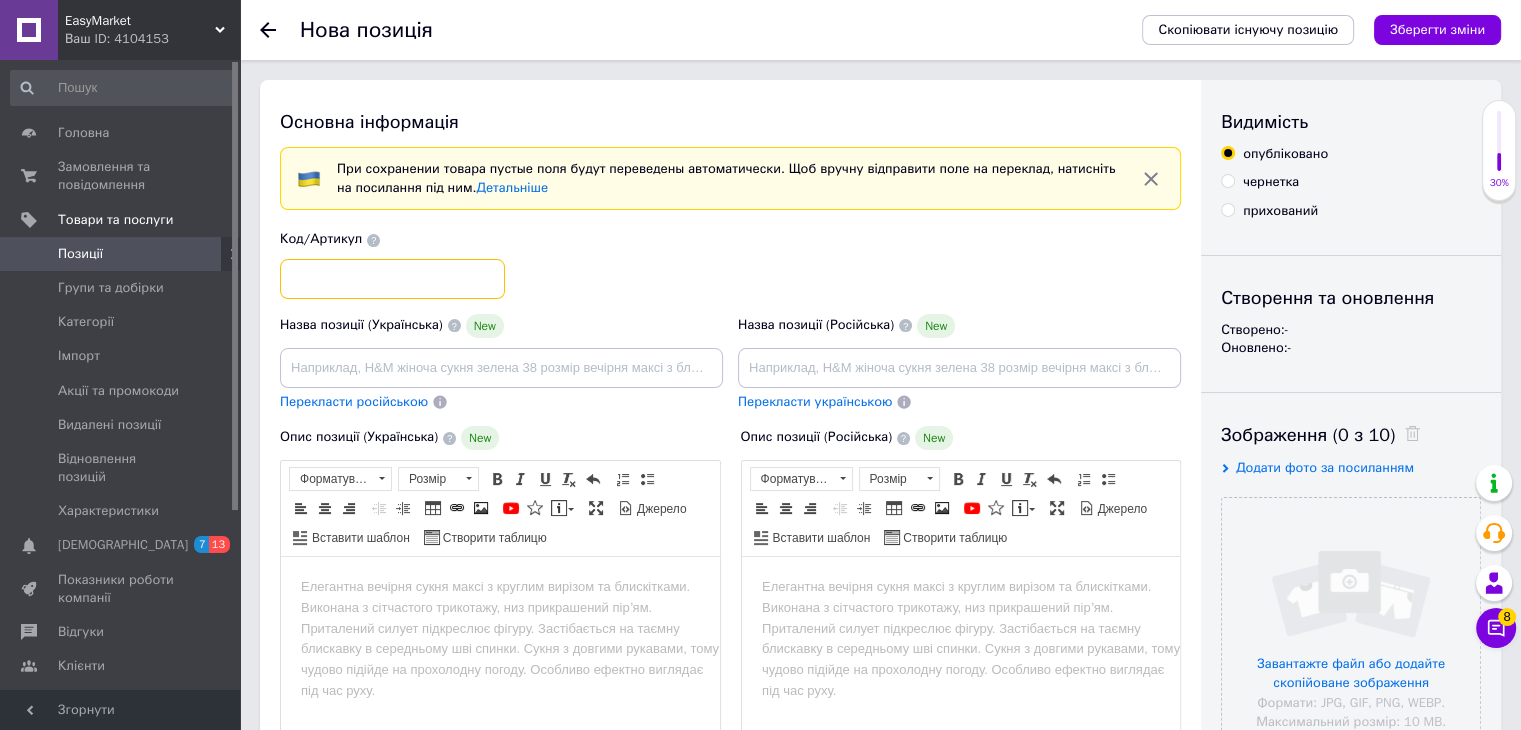 click at bounding box center [392, 279] 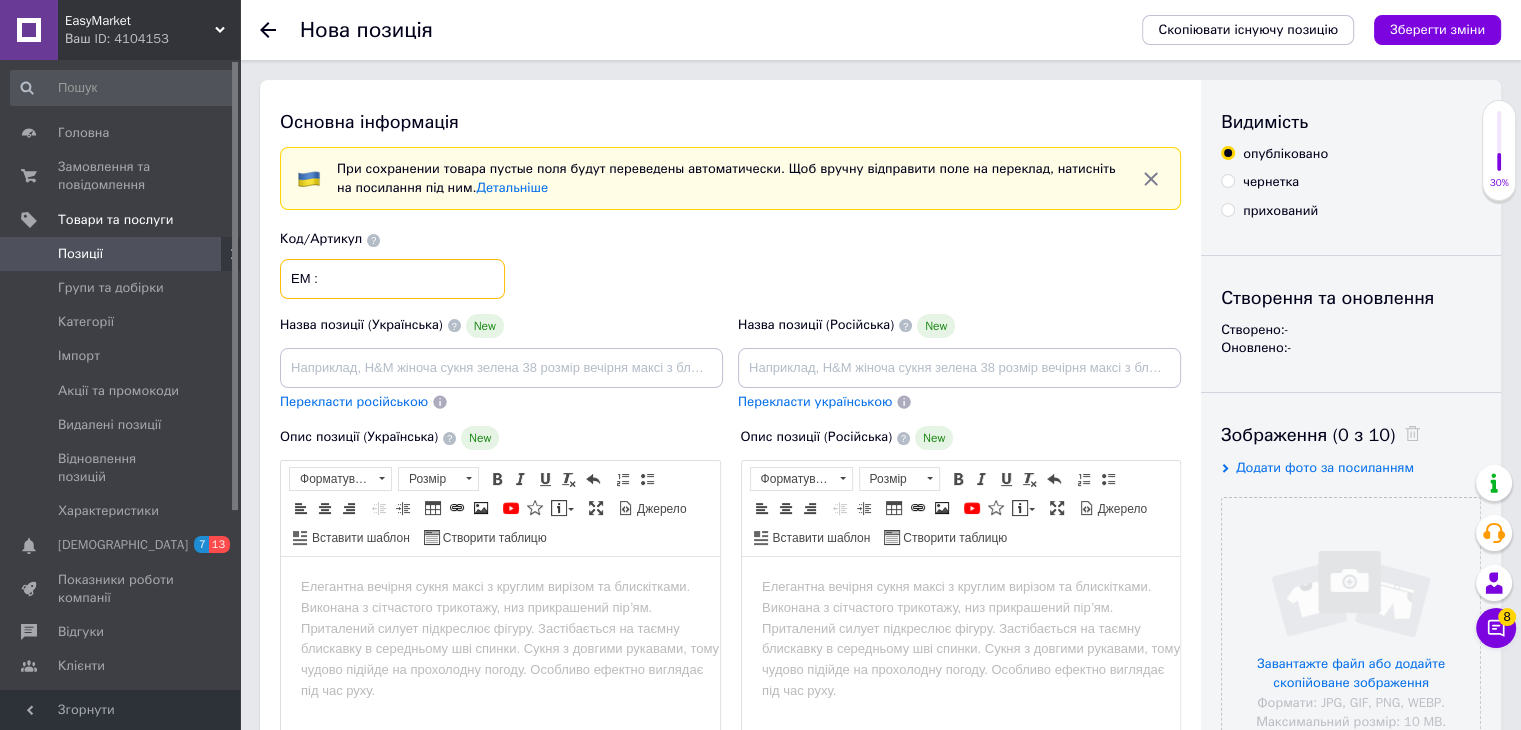 paste on "Набор 108" 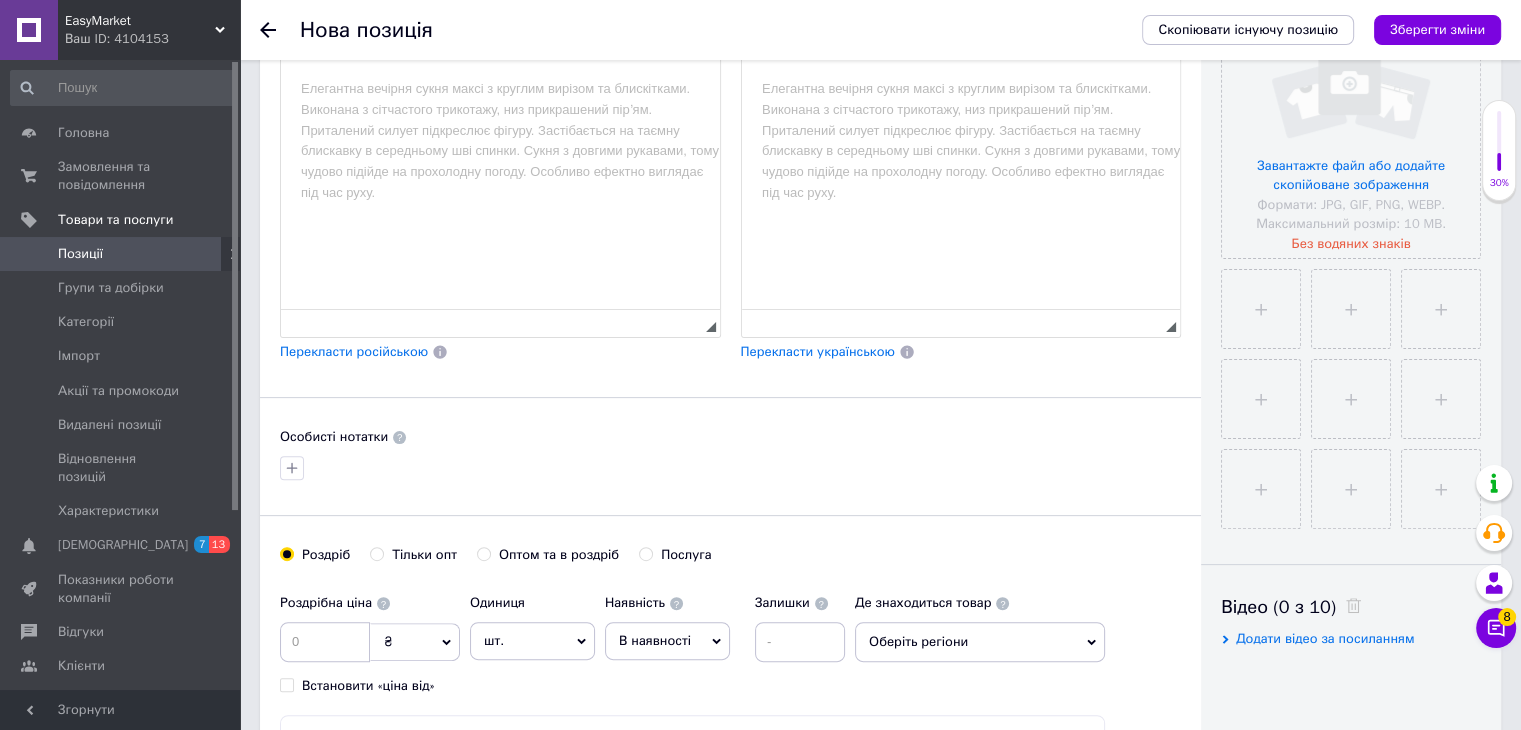 scroll, scrollTop: 500, scrollLeft: 0, axis: vertical 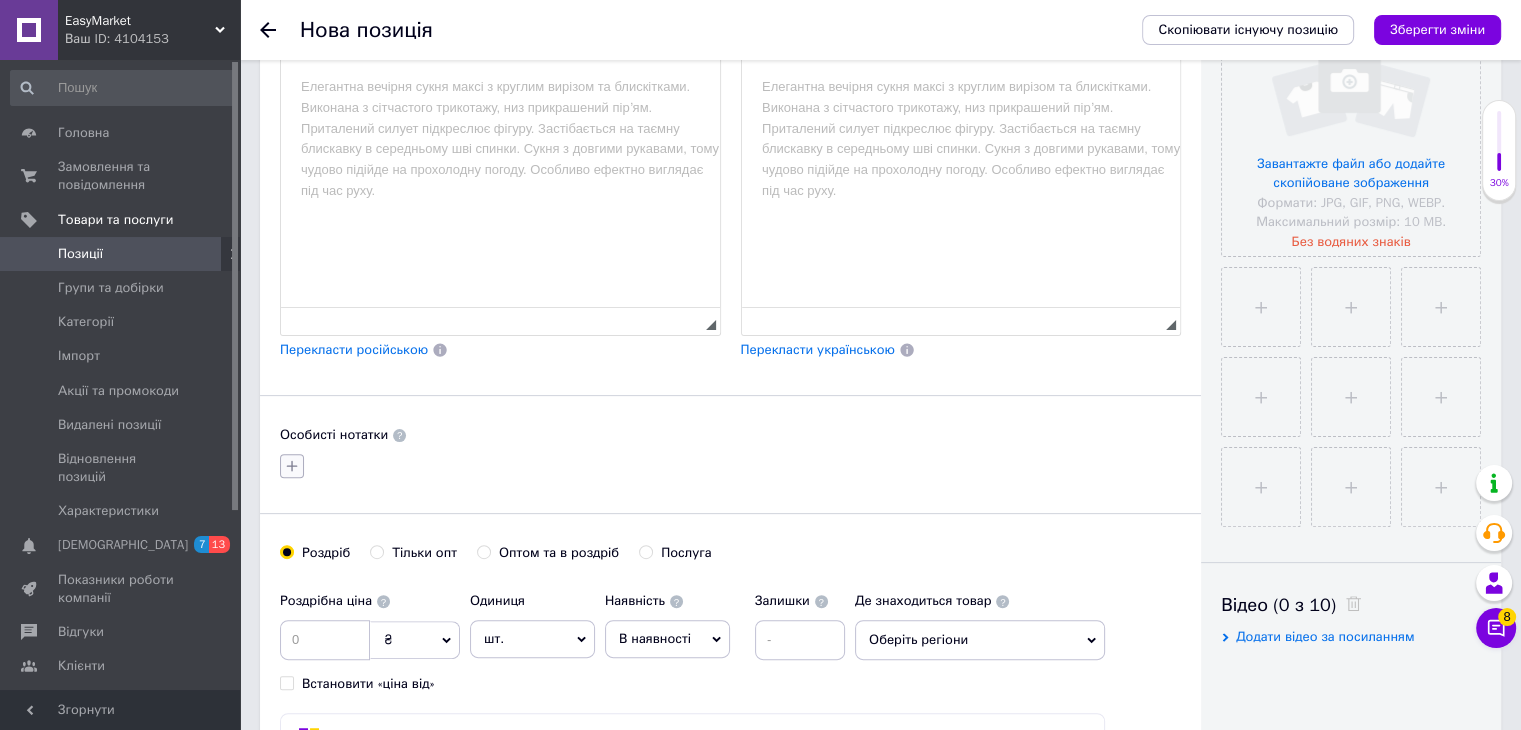 type on "EM :Набор 108" 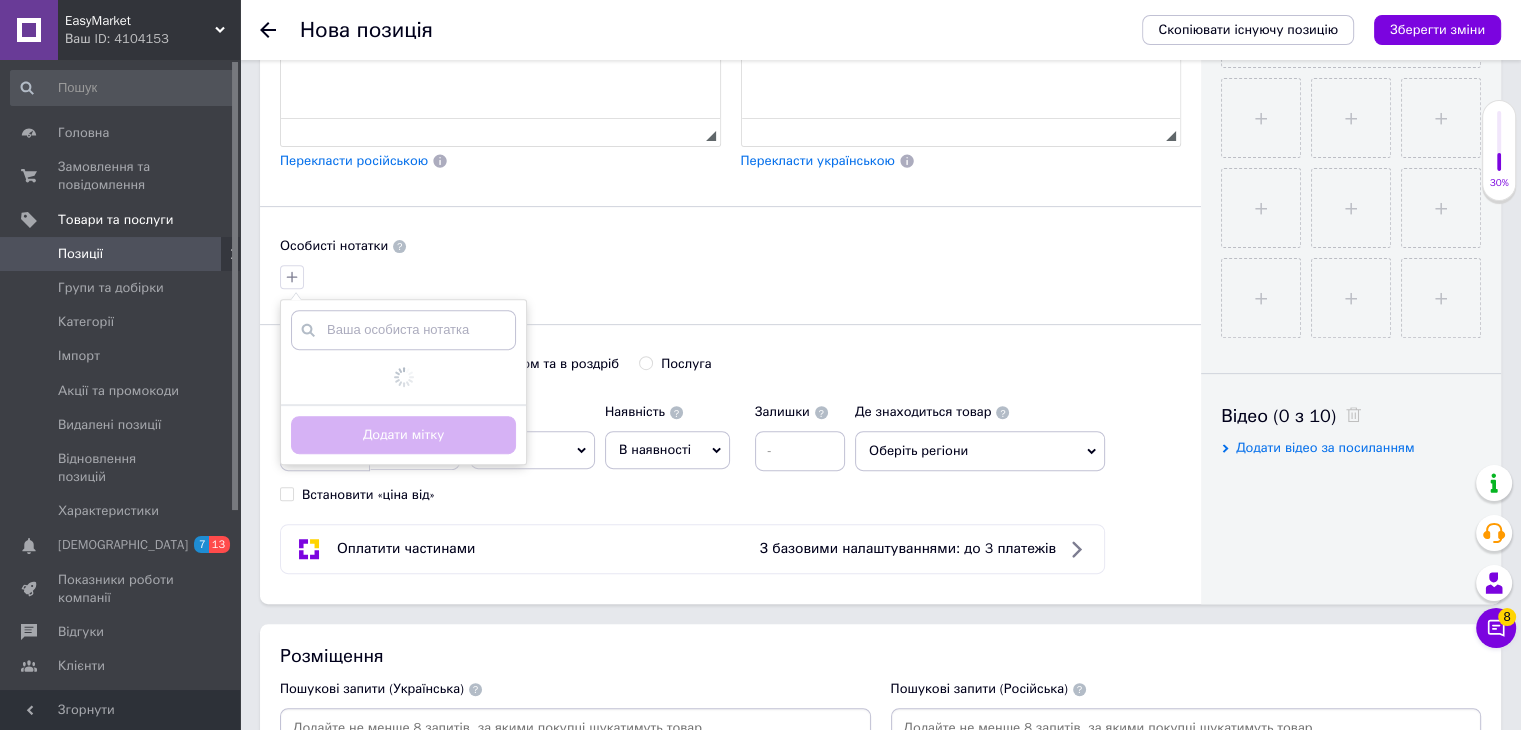 scroll, scrollTop: 700, scrollLeft: 0, axis: vertical 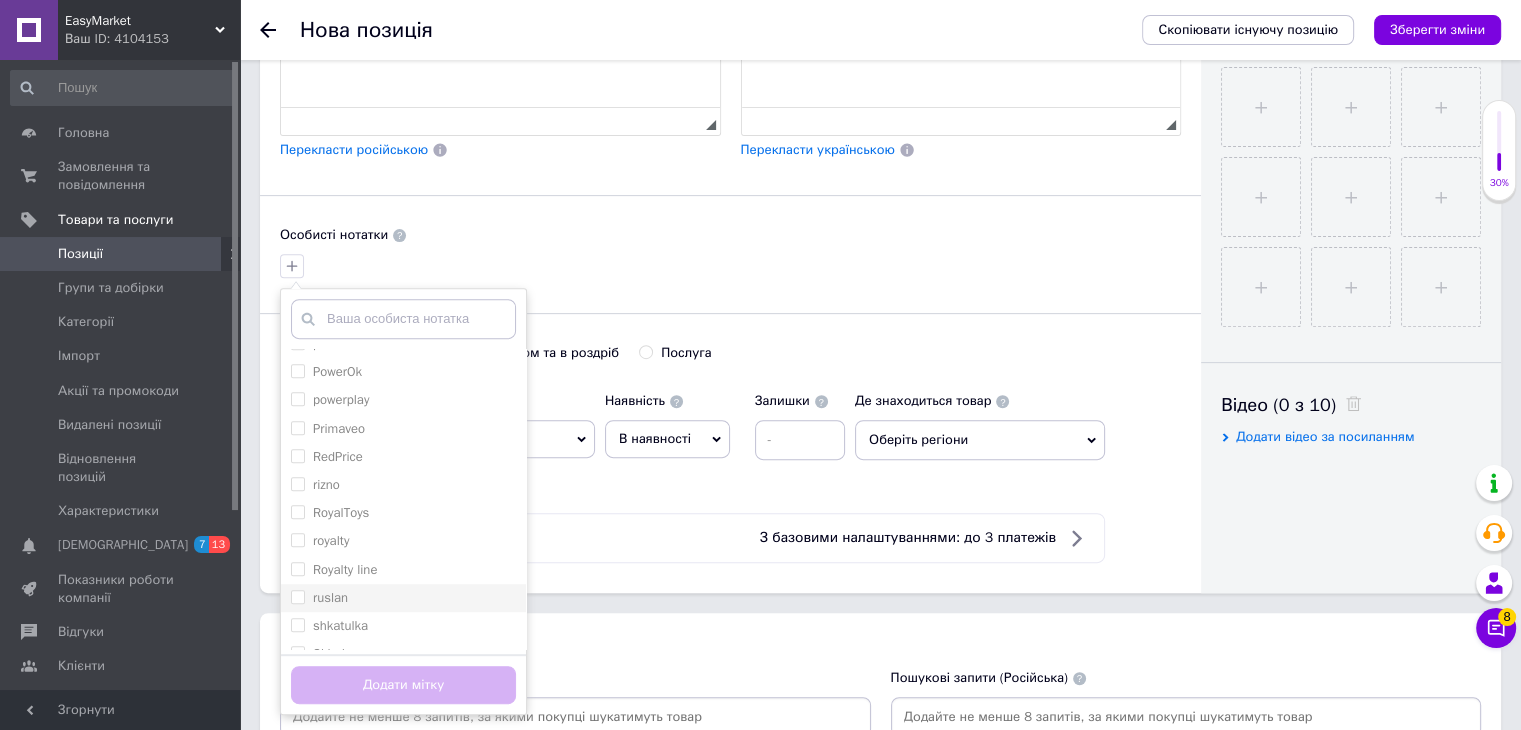 click on "ruslan" at bounding box center [403, 598] 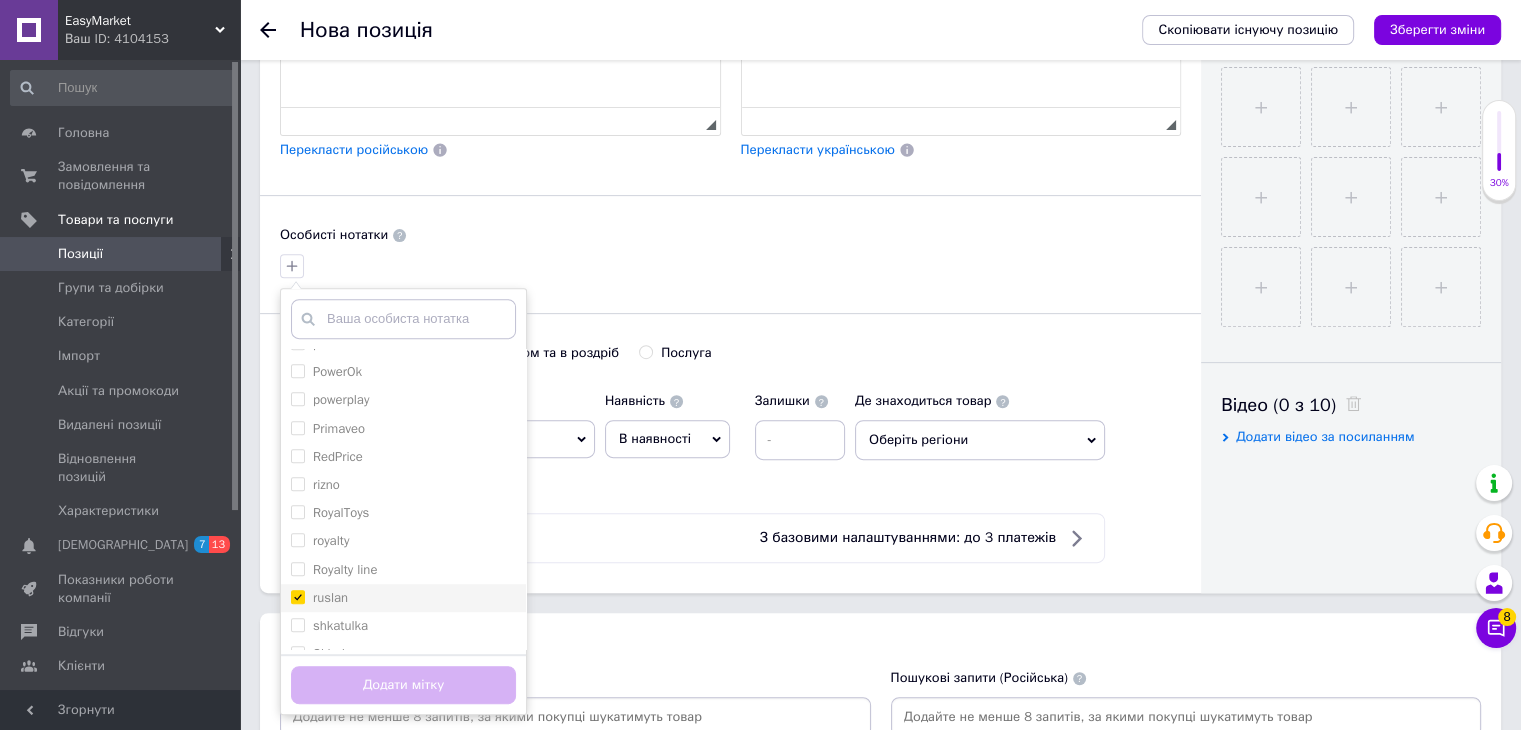 checkbox on "true" 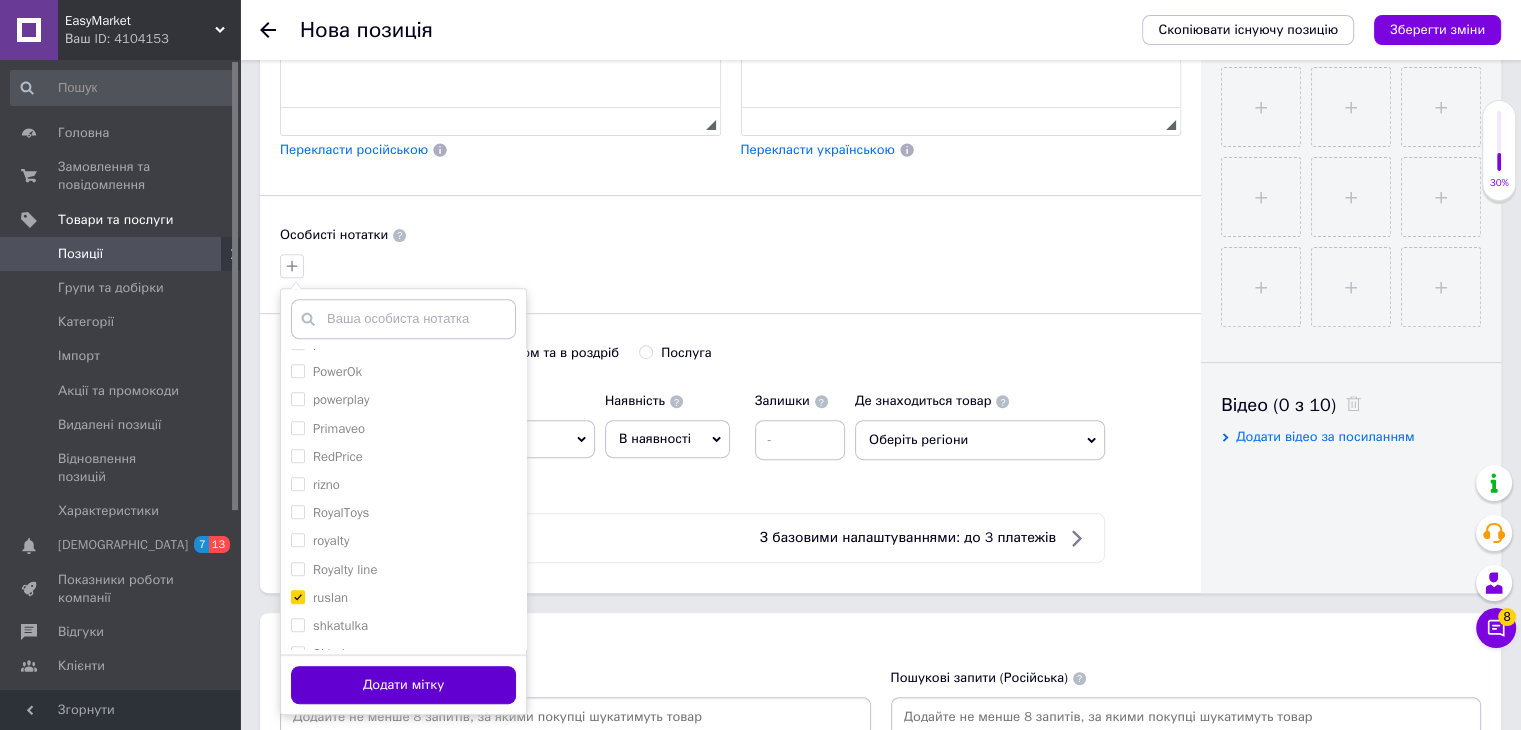click on "Додати мітку" at bounding box center (403, 685) 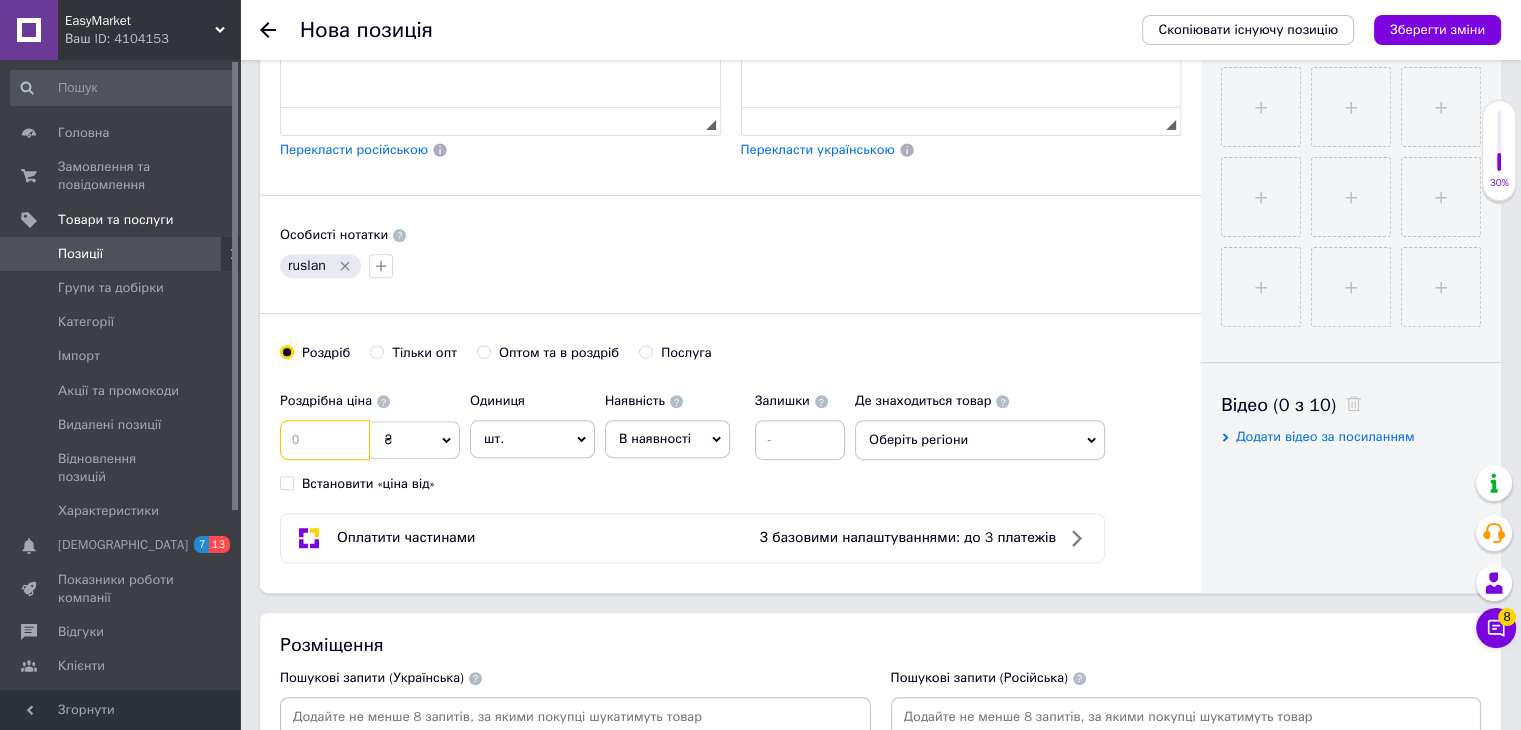 click at bounding box center (325, 440) 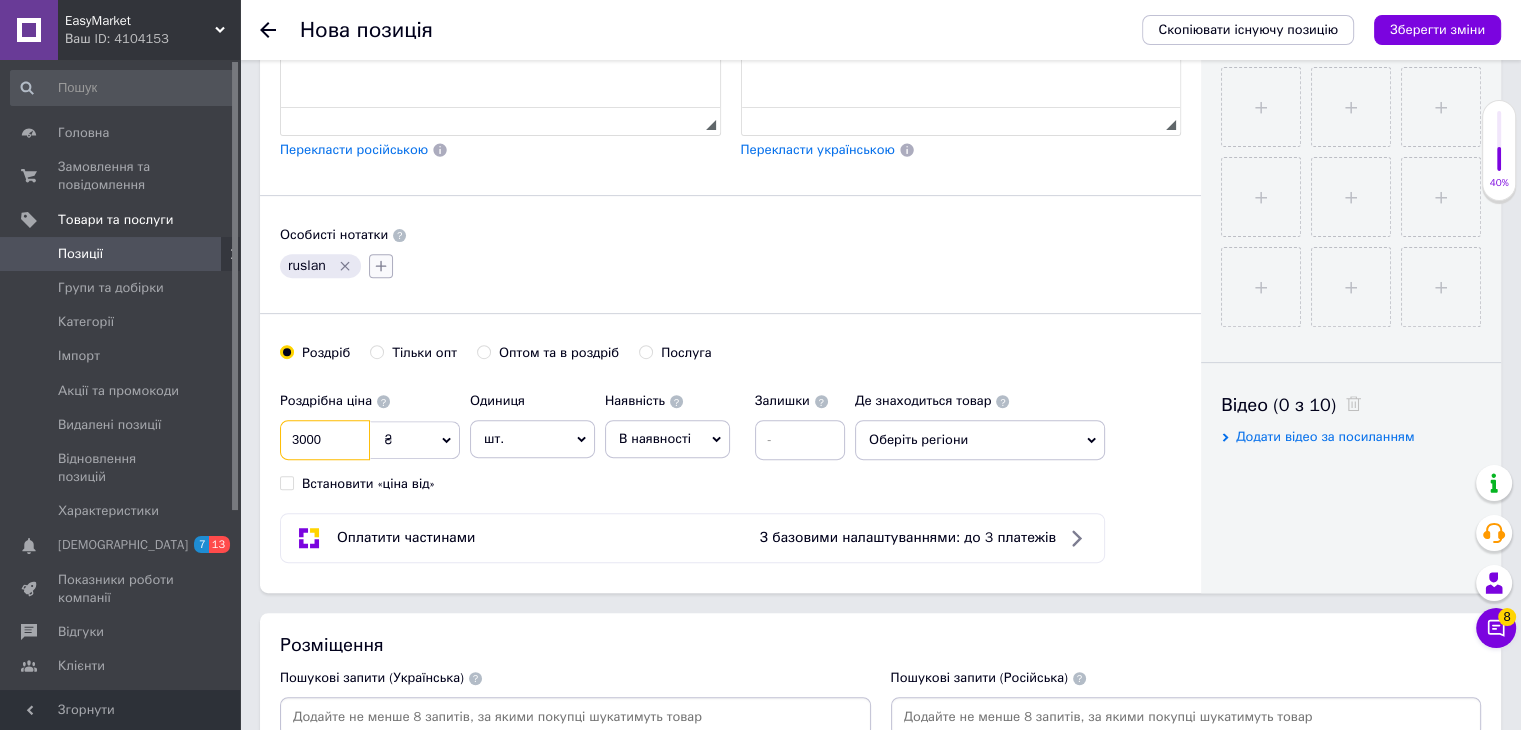 type on "3000" 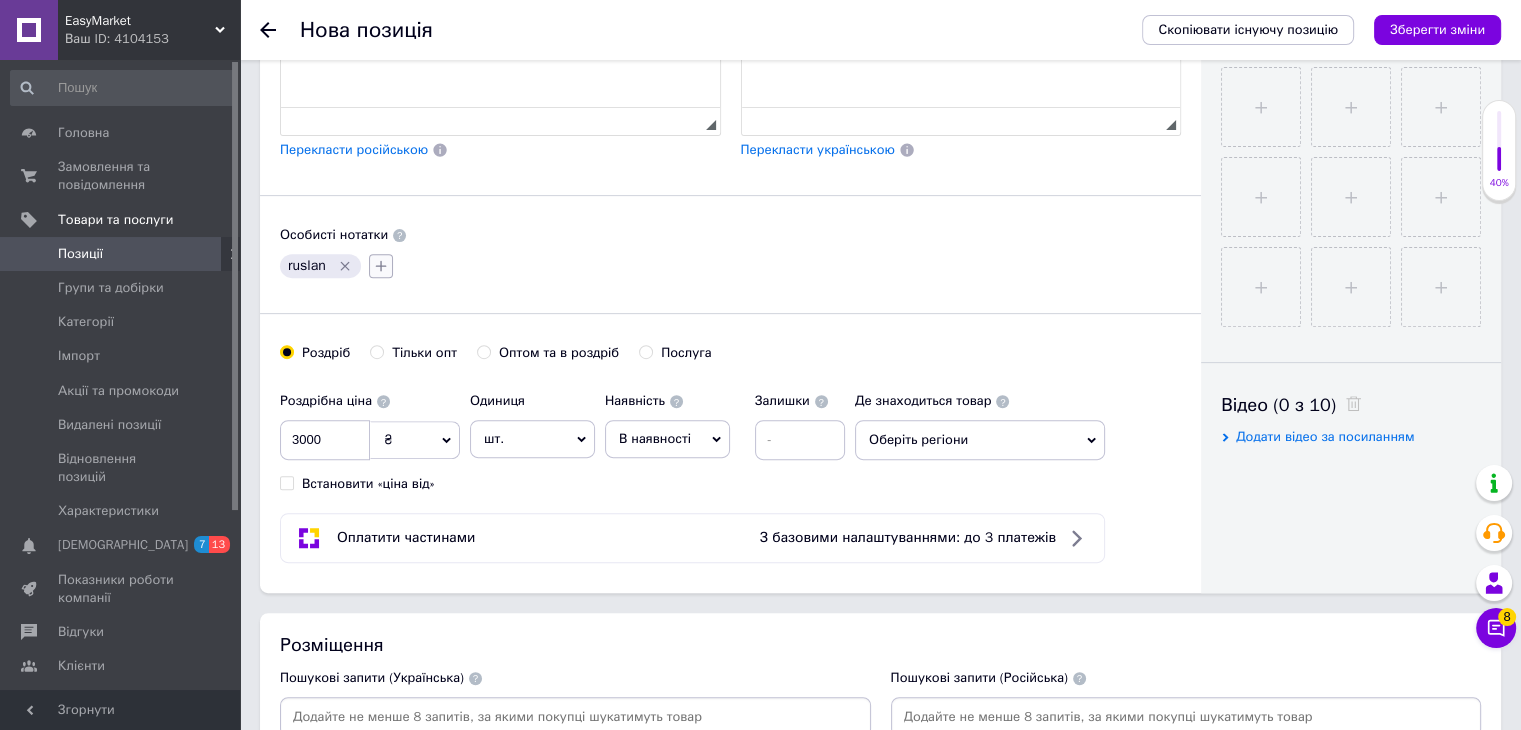click 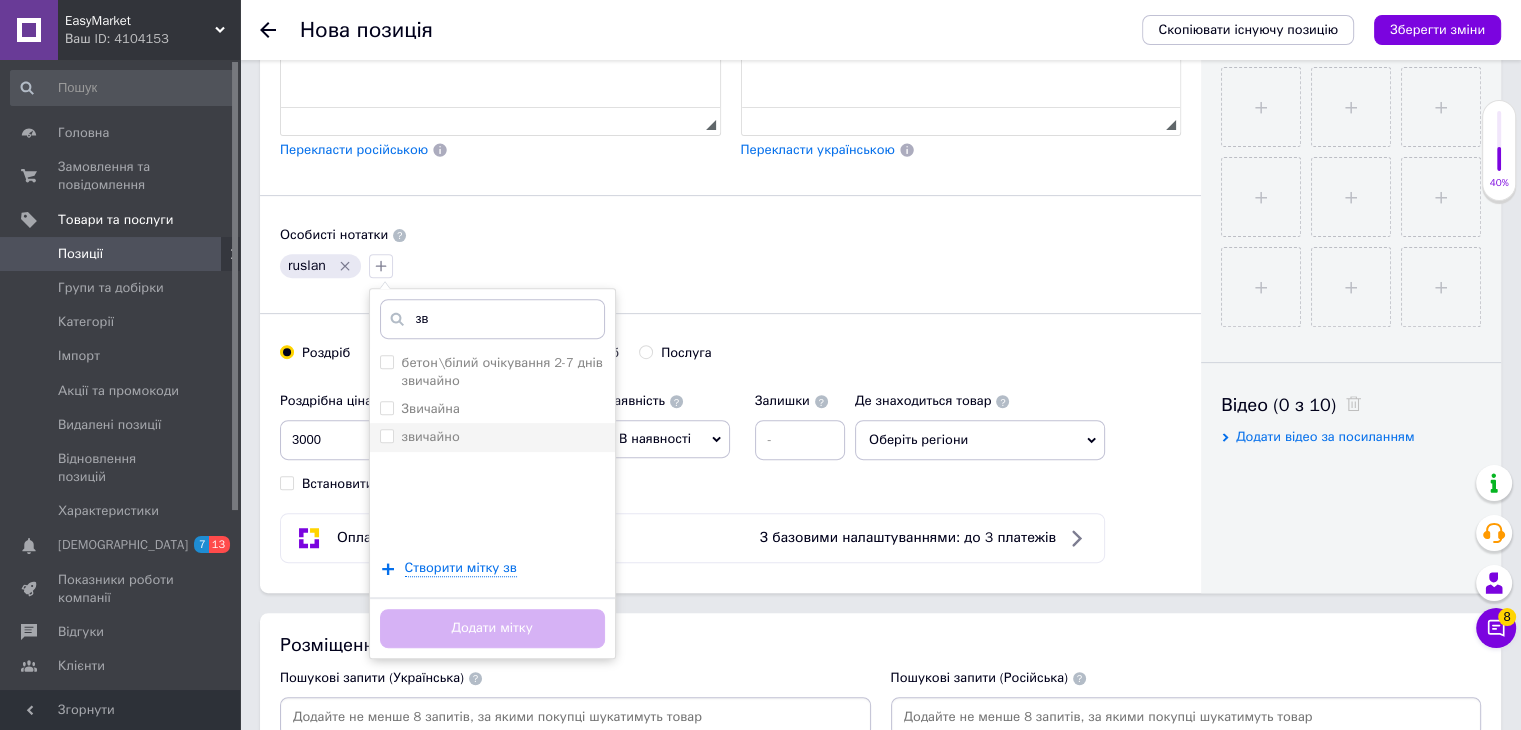 type on "зв" 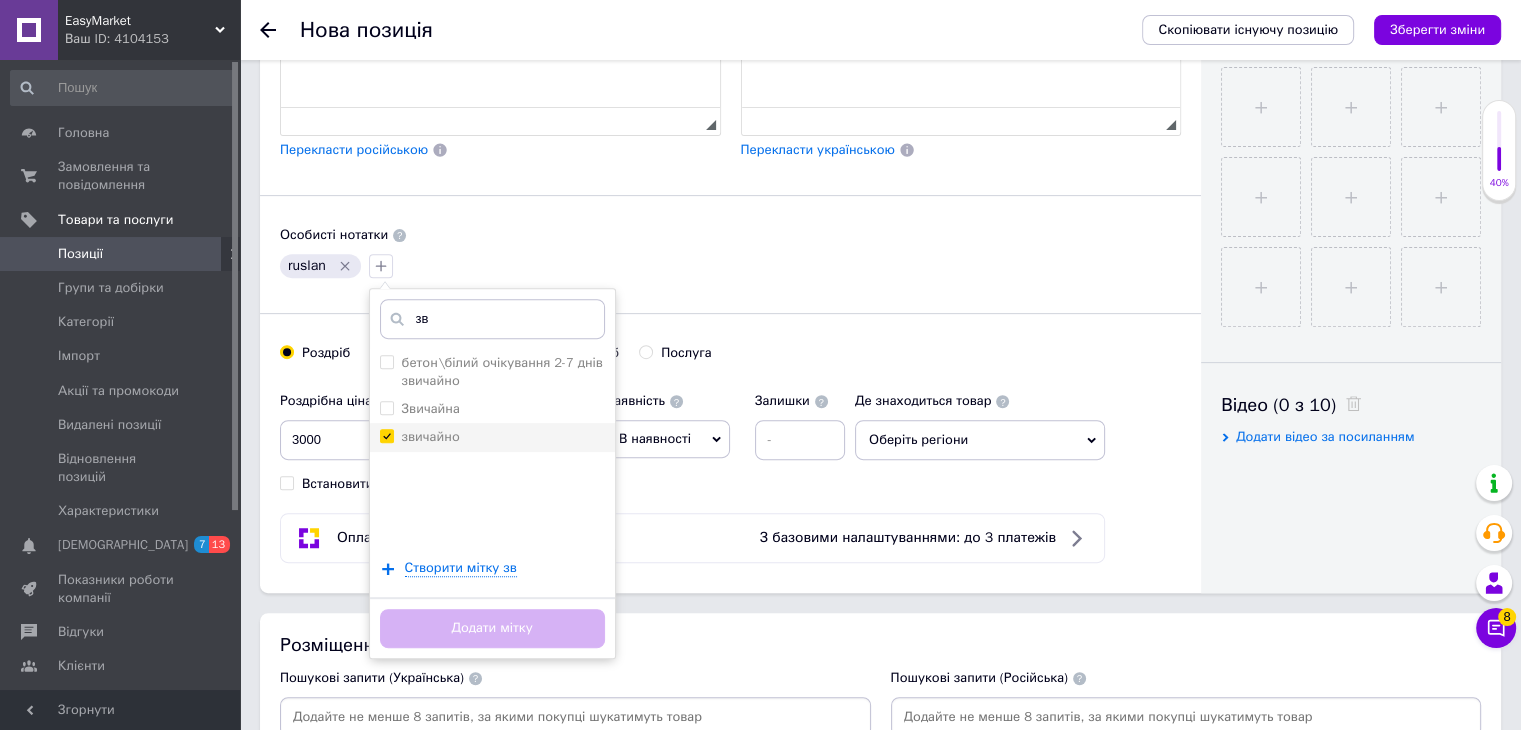 checkbox on "true" 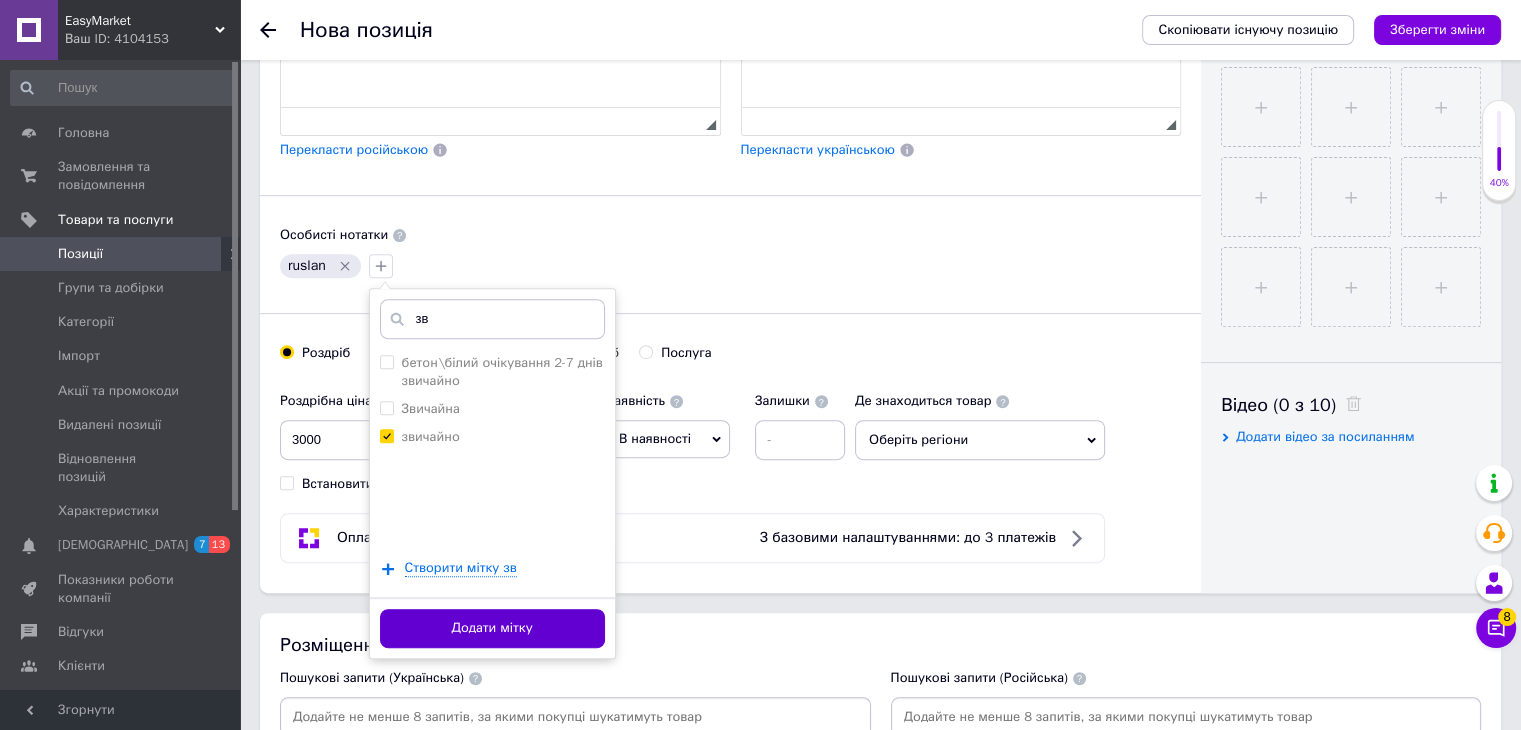 click on "Додати мітку" at bounding box center (492, 628) 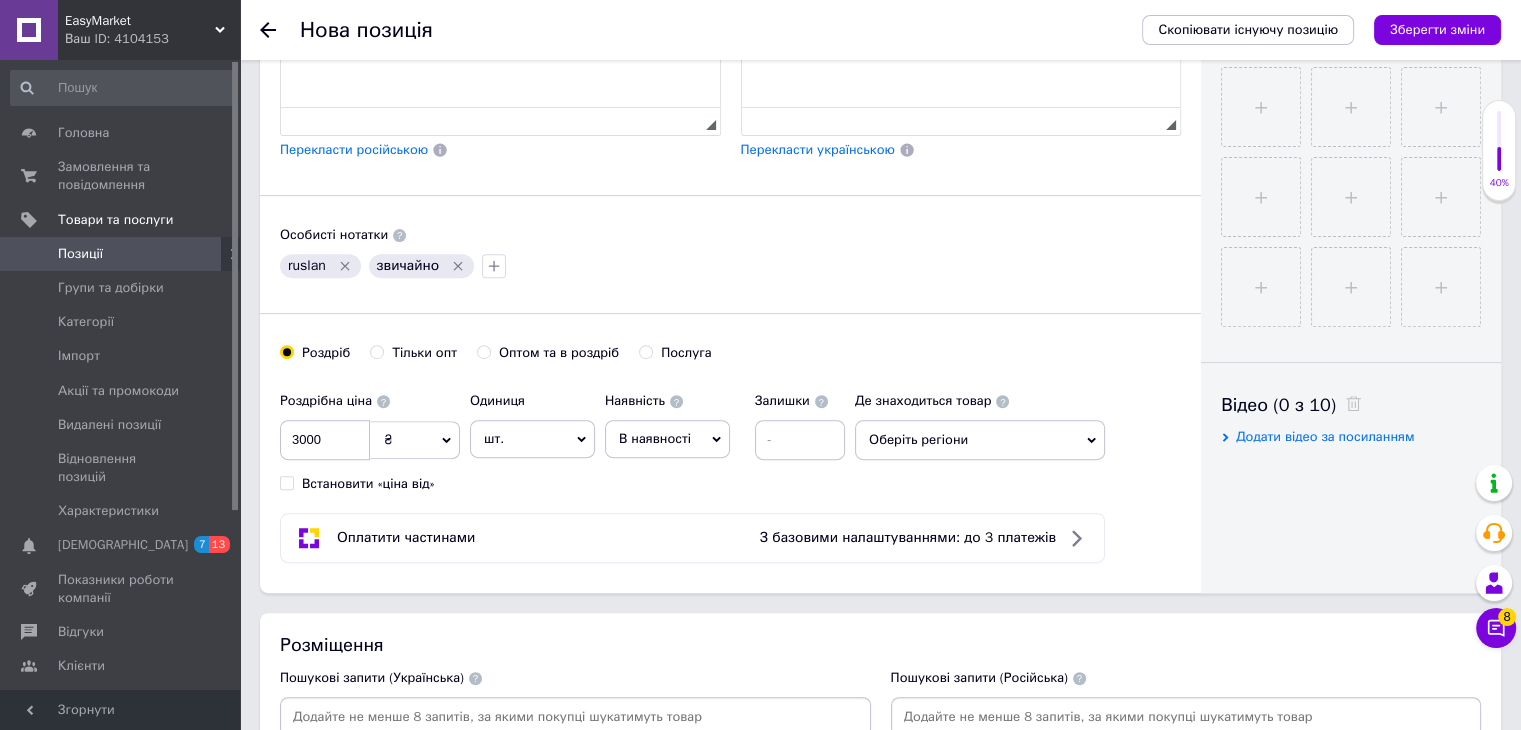 click on "Оптом та в роздріб" at bounding box center [483, 351] 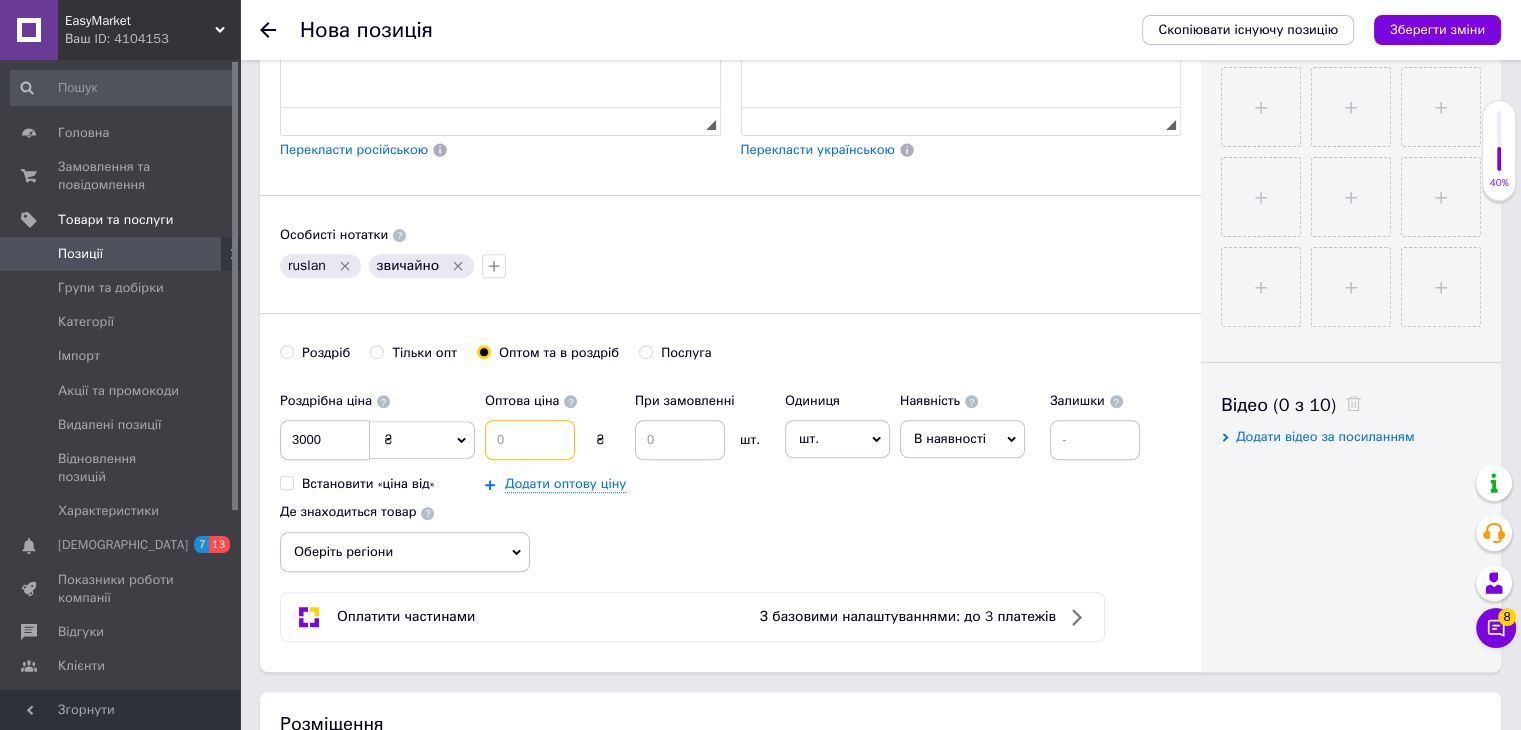 click at bounding box center (530, 440) 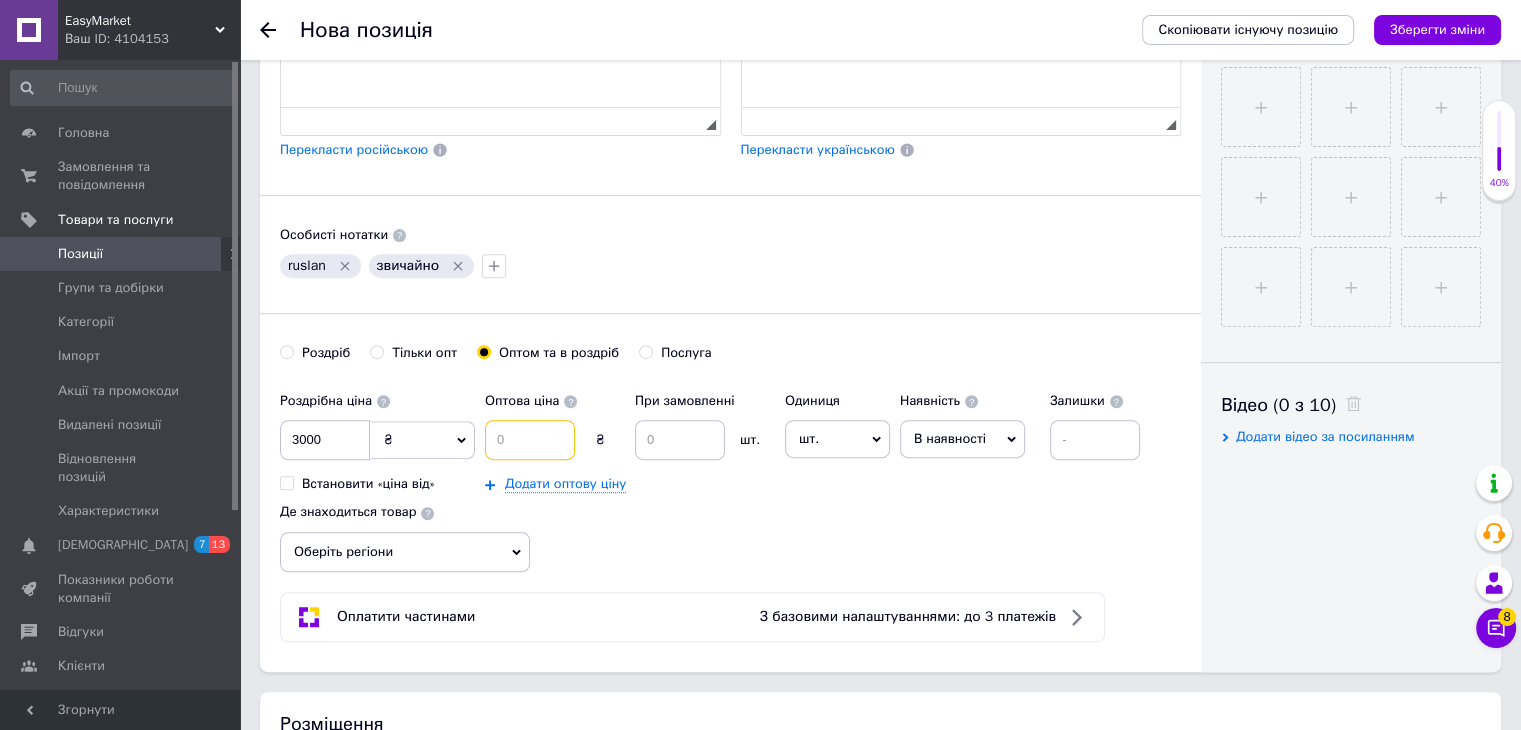 click at bounding box center [530, 440] 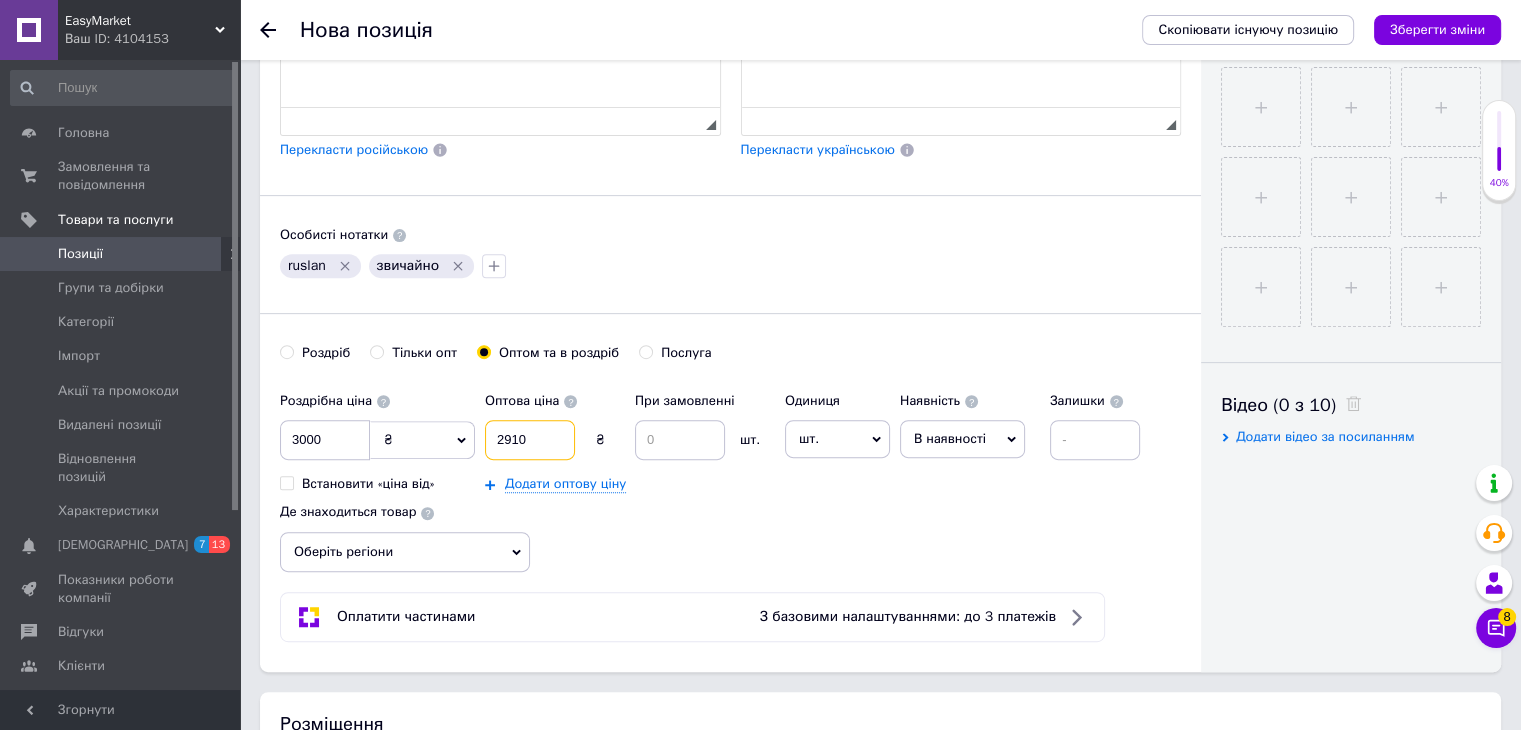 click on "2910" at bounding box center (530, 440) 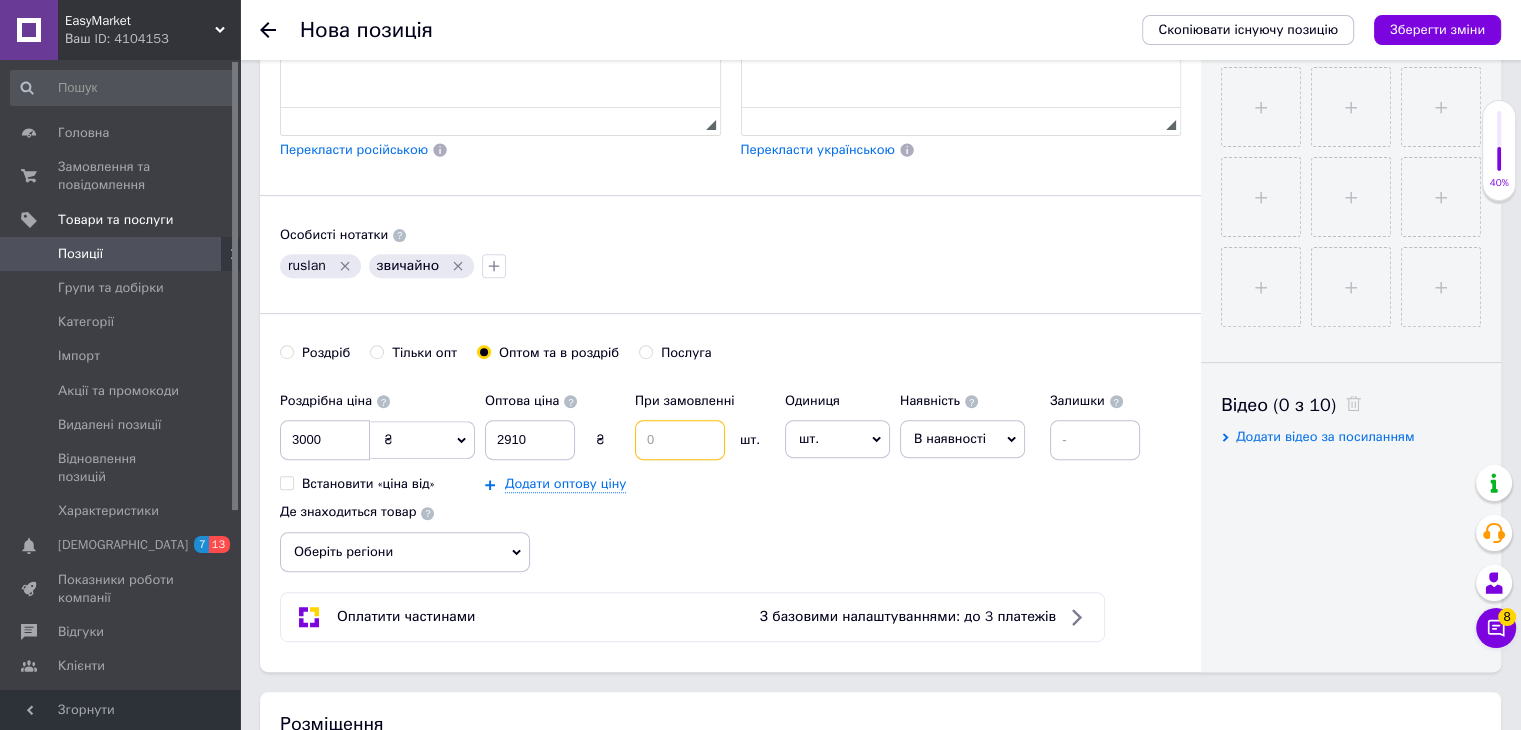 click at bounding box center (680, 440) 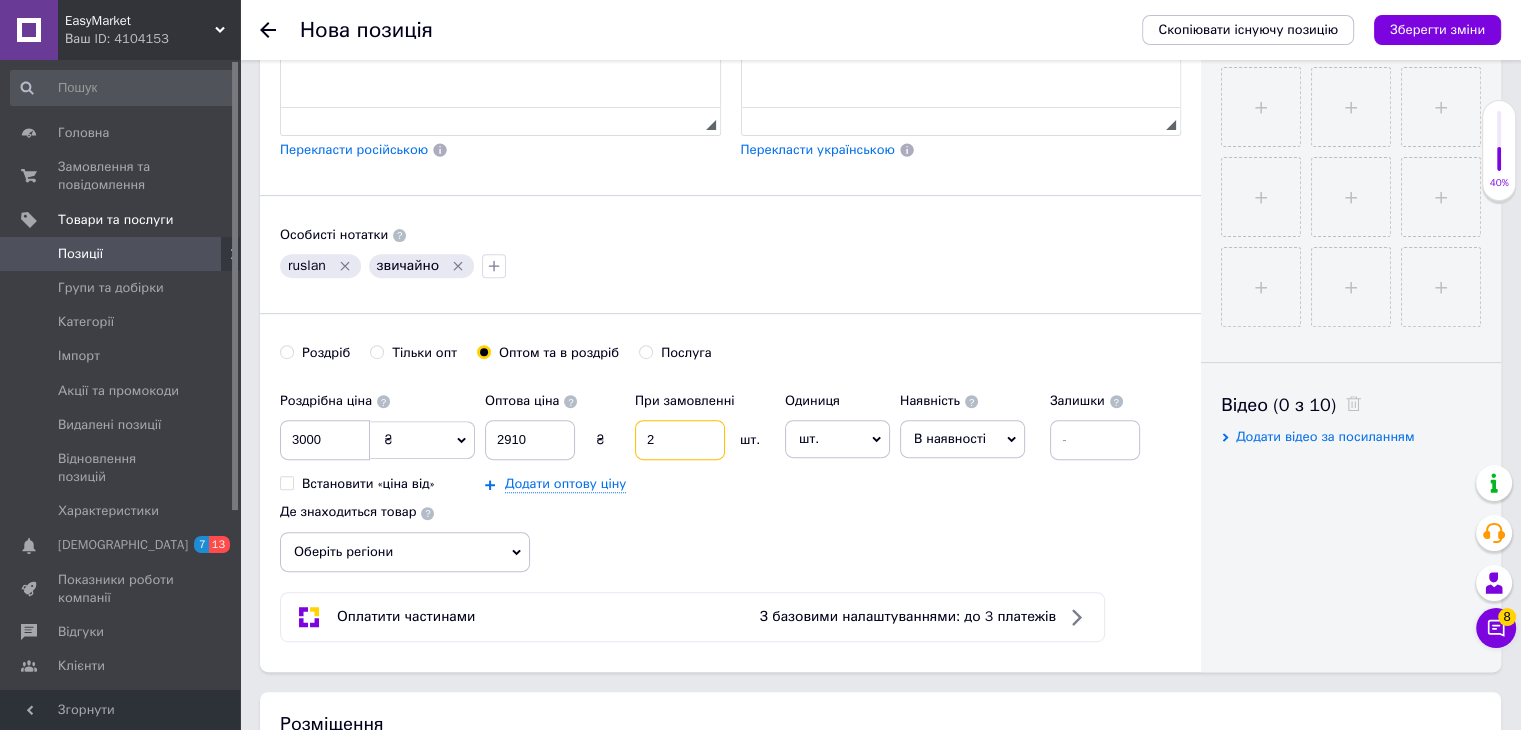 type on "2" 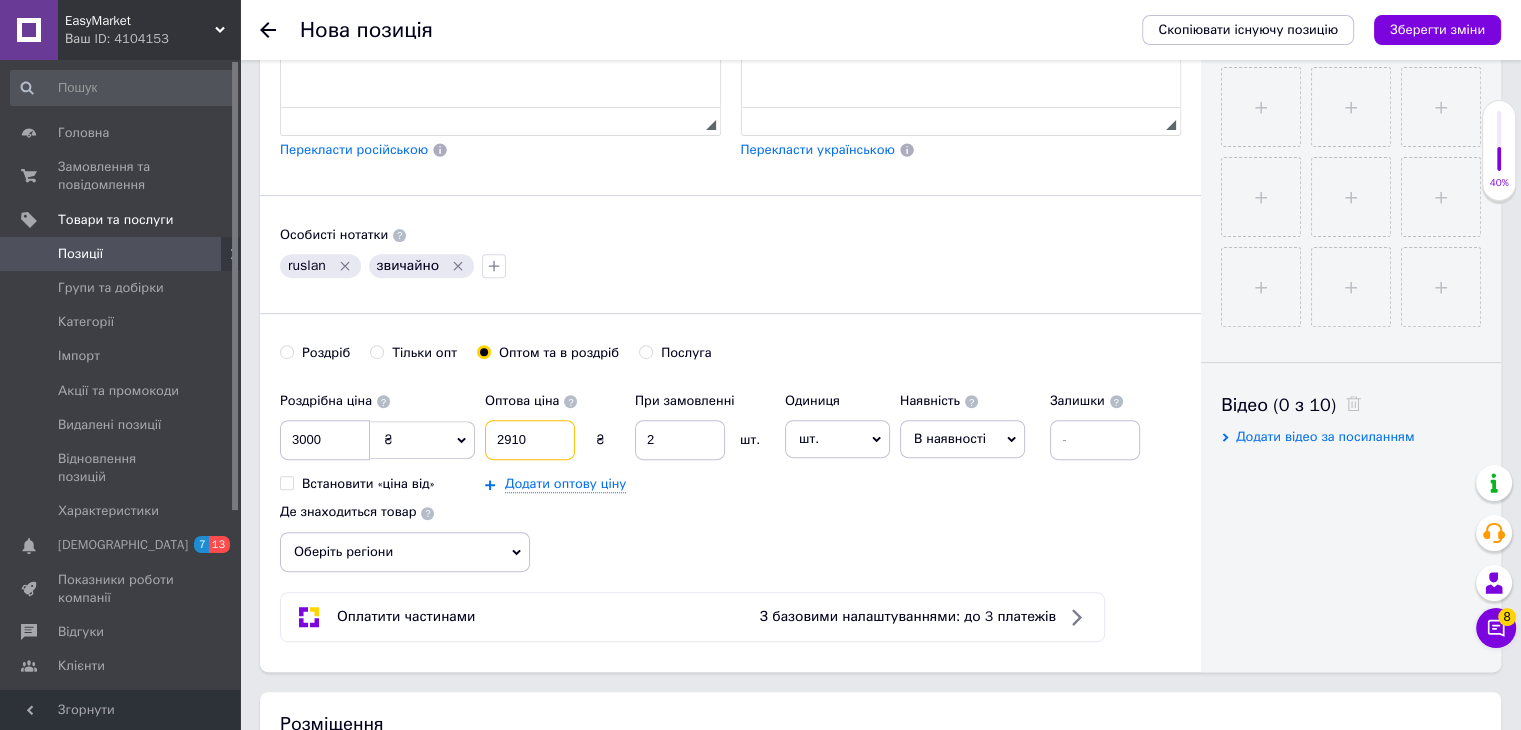 drag, startPoint x: 544, startPoint y: 425, endPoint x: 479, endPoint y: 424, distance: 65.00769 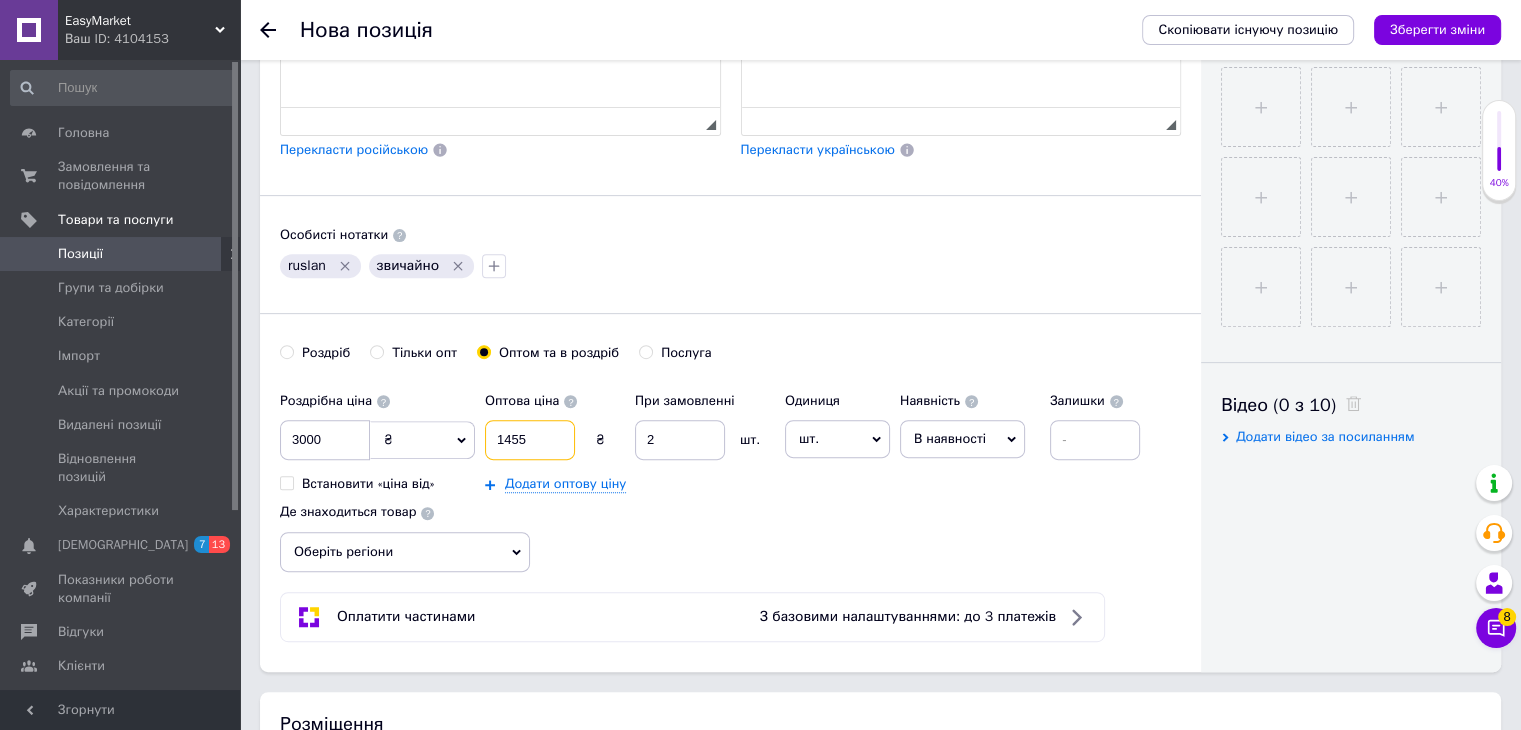 type on "1455" 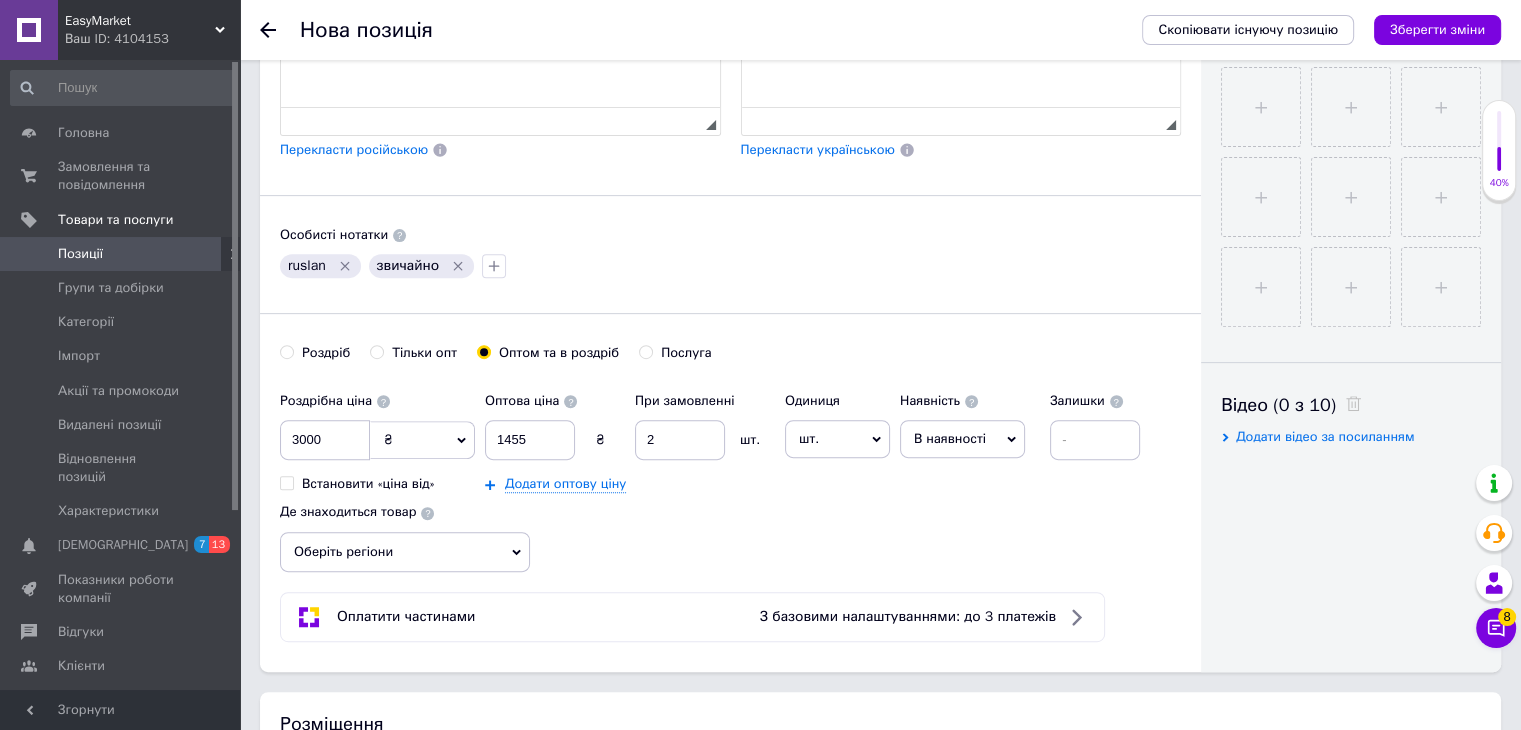 click on "Одиниця шт. Популярне комплект упаковка кв.м пара м кг пог.м послуга т а автоцистерна ампула б балон банка блістер бобіна бочка [PERSON_NAME] бухта в ват виїзд відро г г га година гр/кв.м гігакалорія д дав два місяці день доба доза є єврокуб з зміна к кВт каністра карат кв.дм кв.м кв.см кв.фут квартал кг кг/кв.м км колесо комплект коробка куб.дм куб.м л л лист м м мВт мл мм моток місяць мішок н набір номер о об'єкт од. п палетомісце пара партія пач пог.м послуга посівна одиниця птахомісце півроку пігулка р рейс рулон рік с секція слово см сотка стакан сторінка т т т.у.шт. т/км 1" at bounding box center [837, 420] 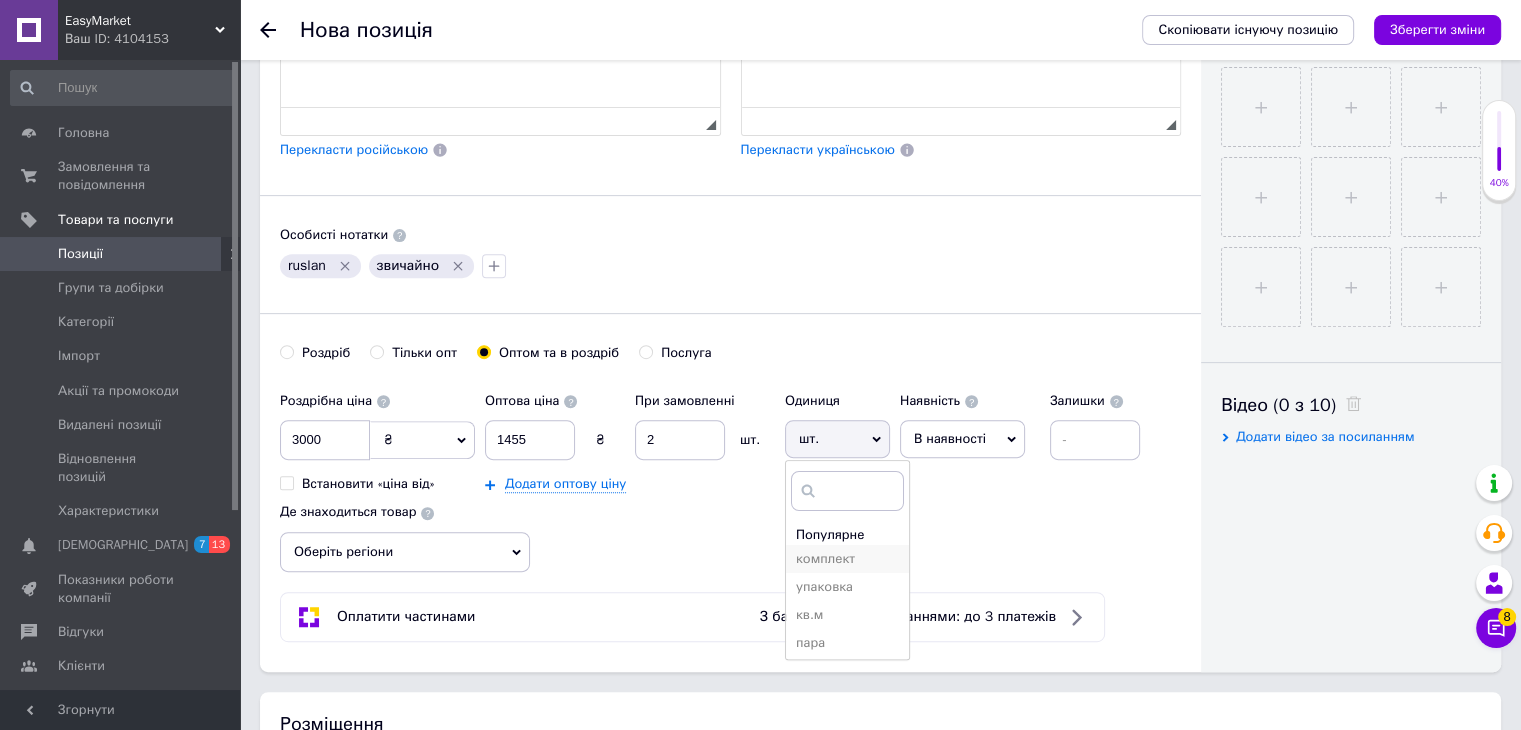 click on "комплект" at bounding box center (847, 559) 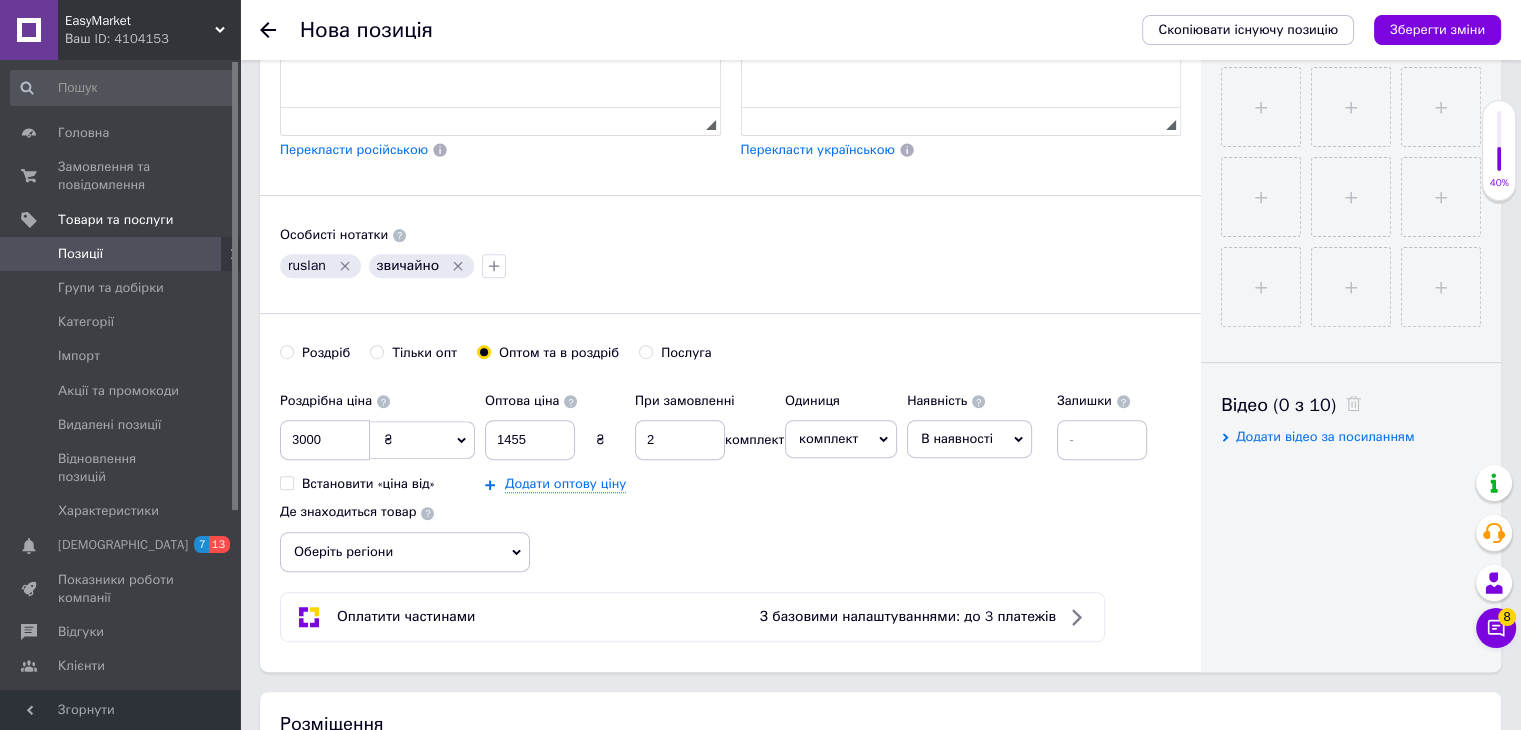 click on "В наявності" at bounding box center [957, 438] 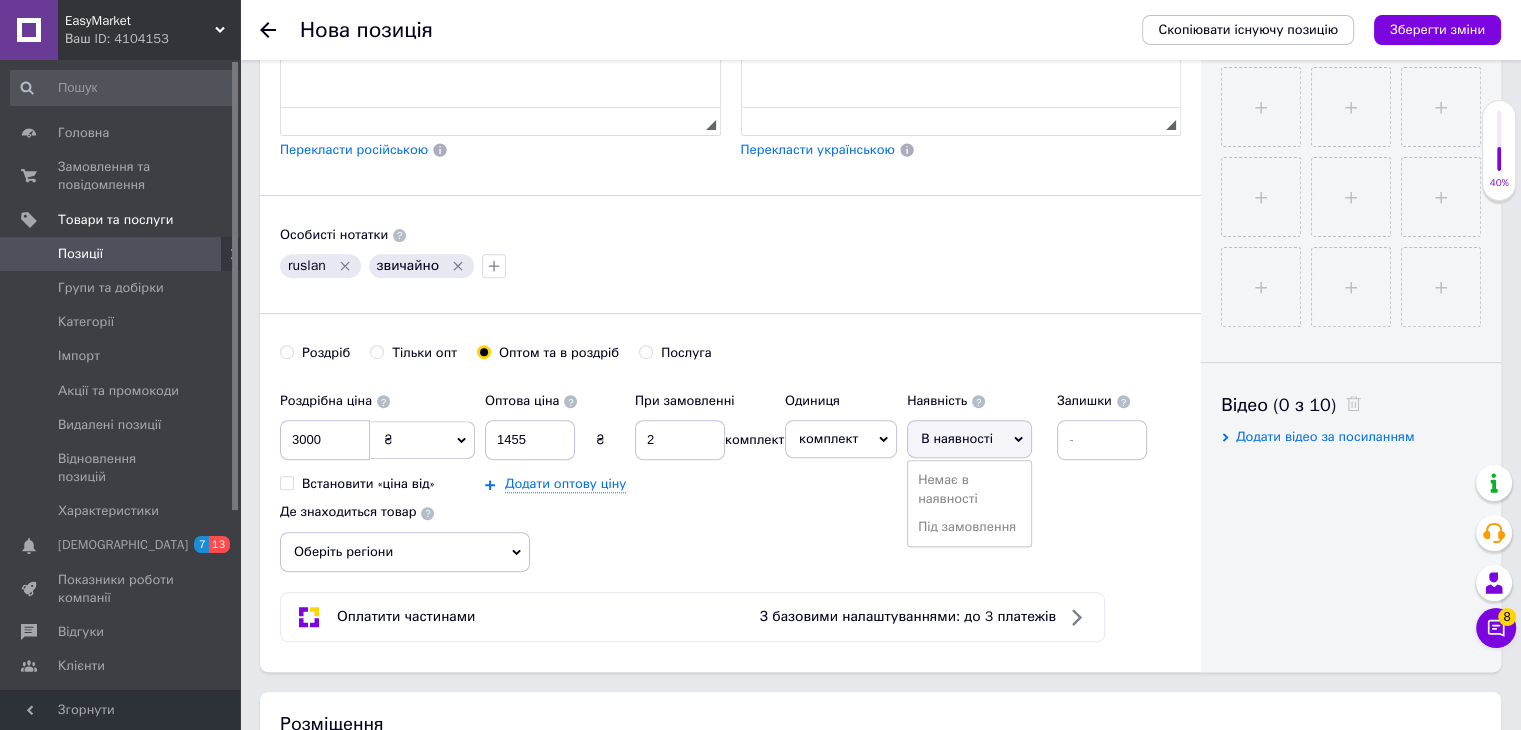 click on "Оптова ціна 1455 ₴ При замовленні 2 комплект Додати оптову ціну" at bounding box center (630, 437) 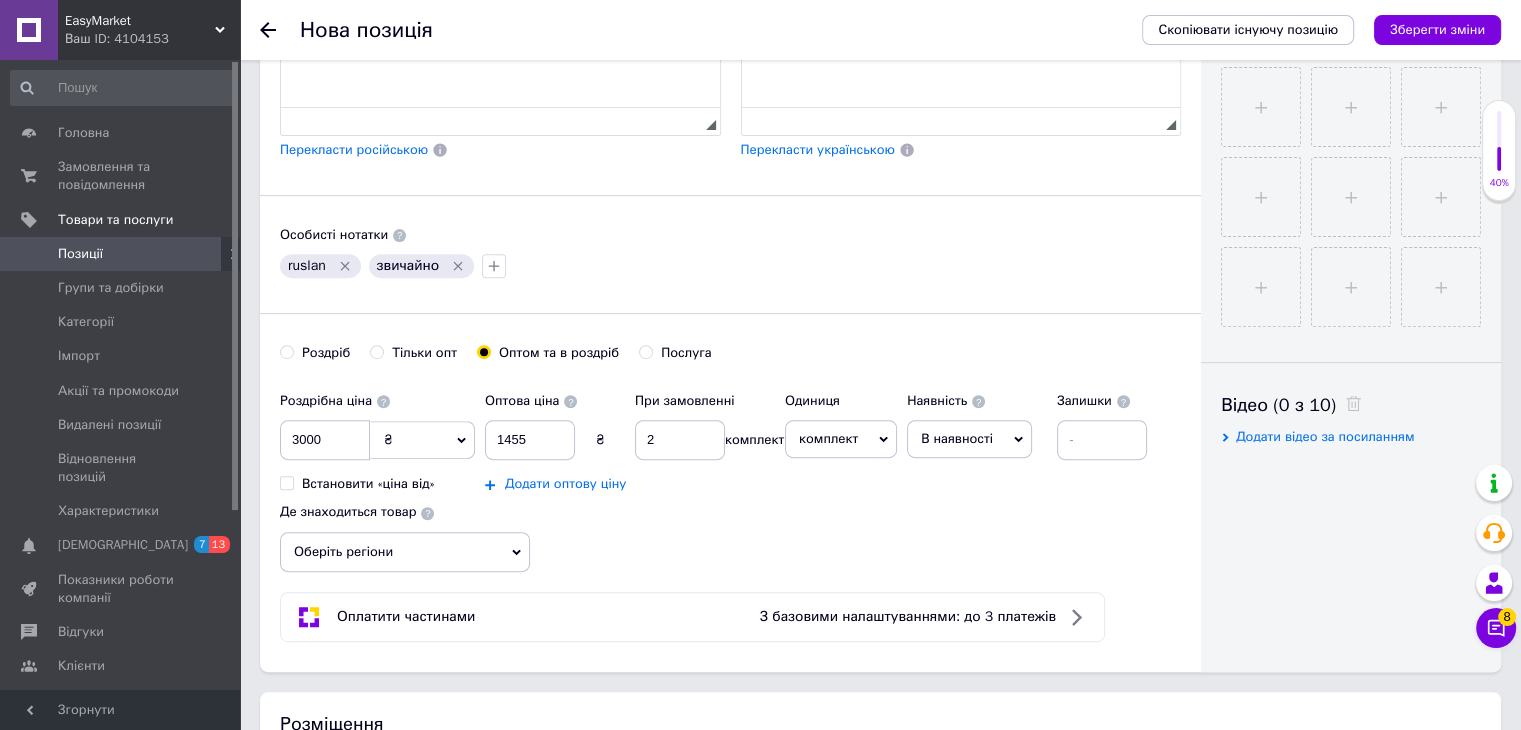 click on "Додати оптову ціну" at bounding box center (565, 484) 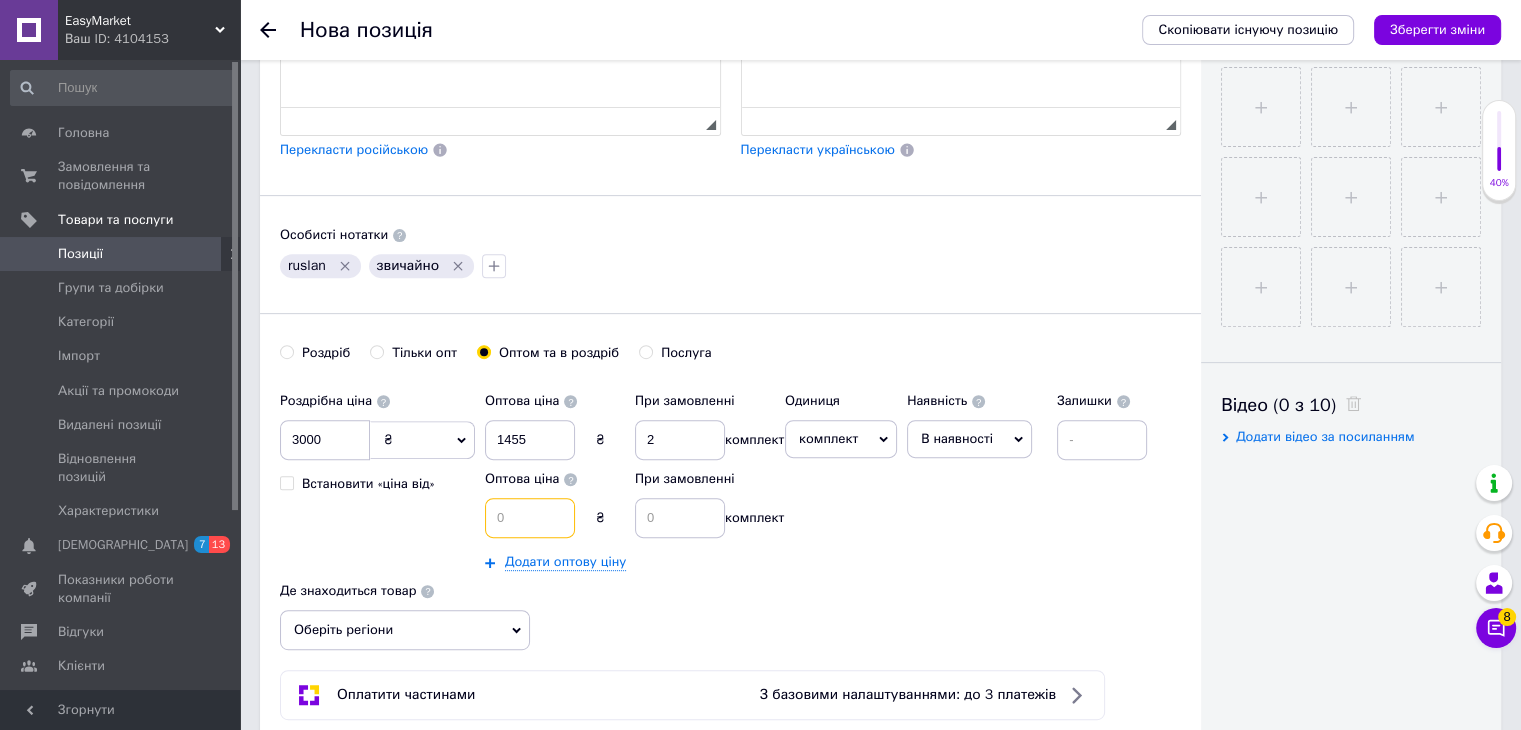 click at bounding box center (530, 518) 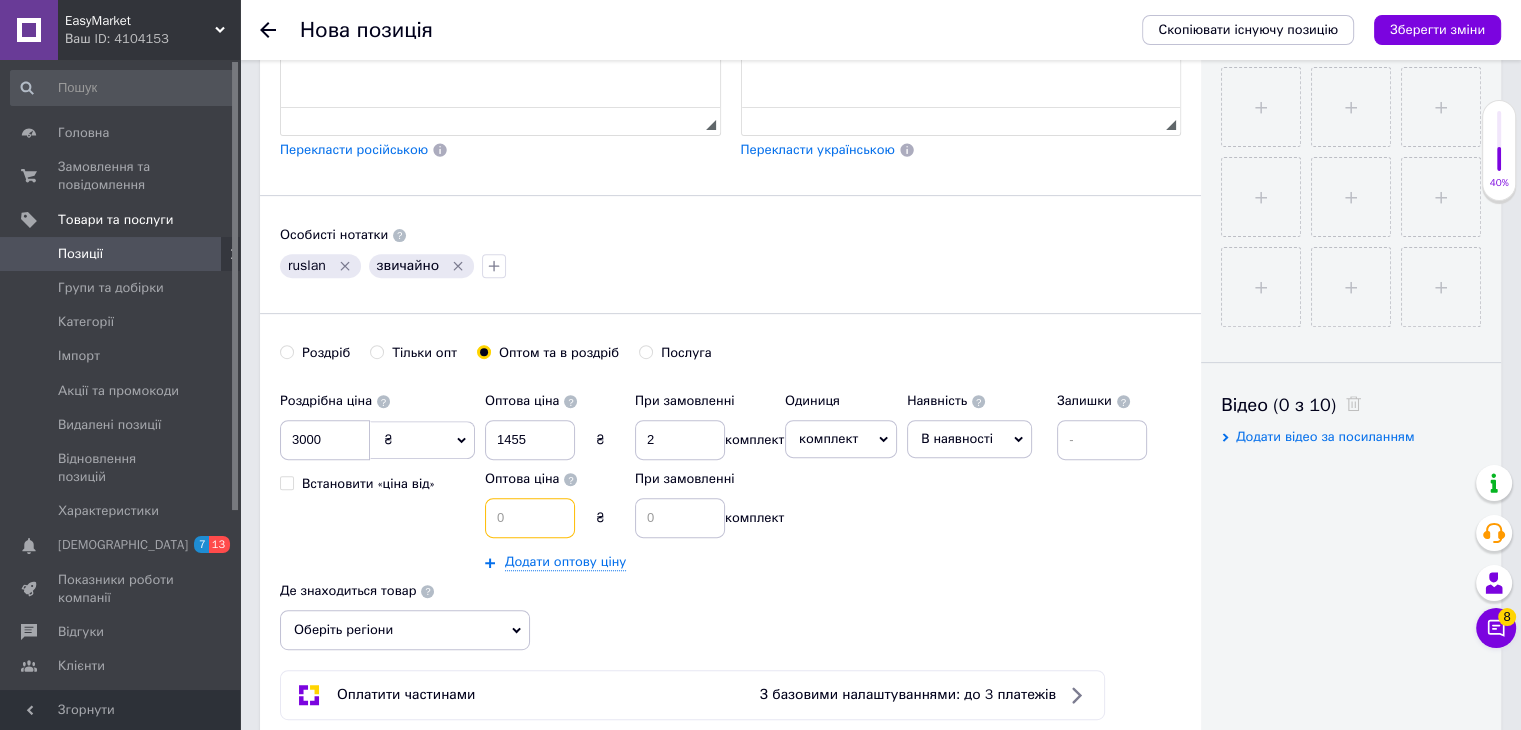 click at bounding box center [530, 518] 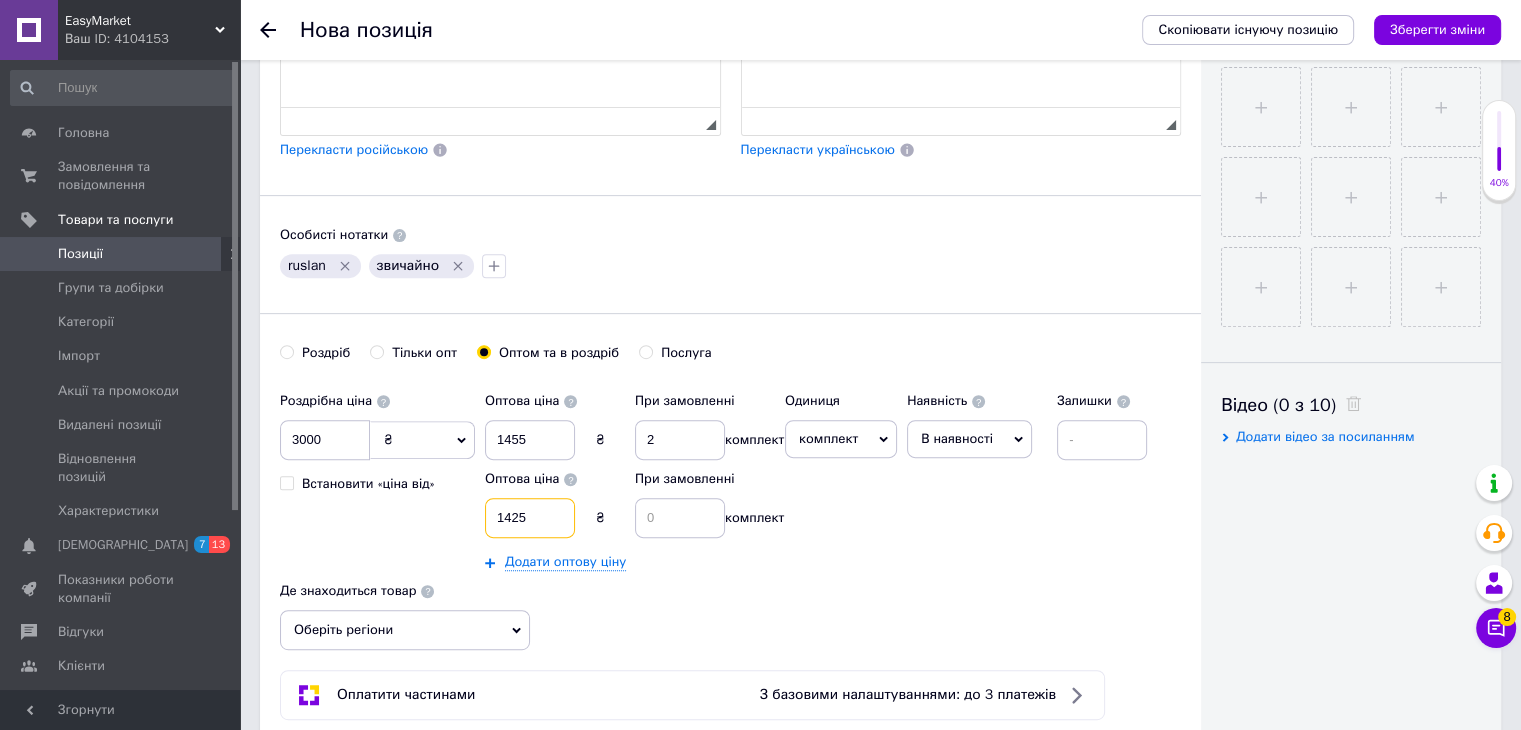 type on "1425" 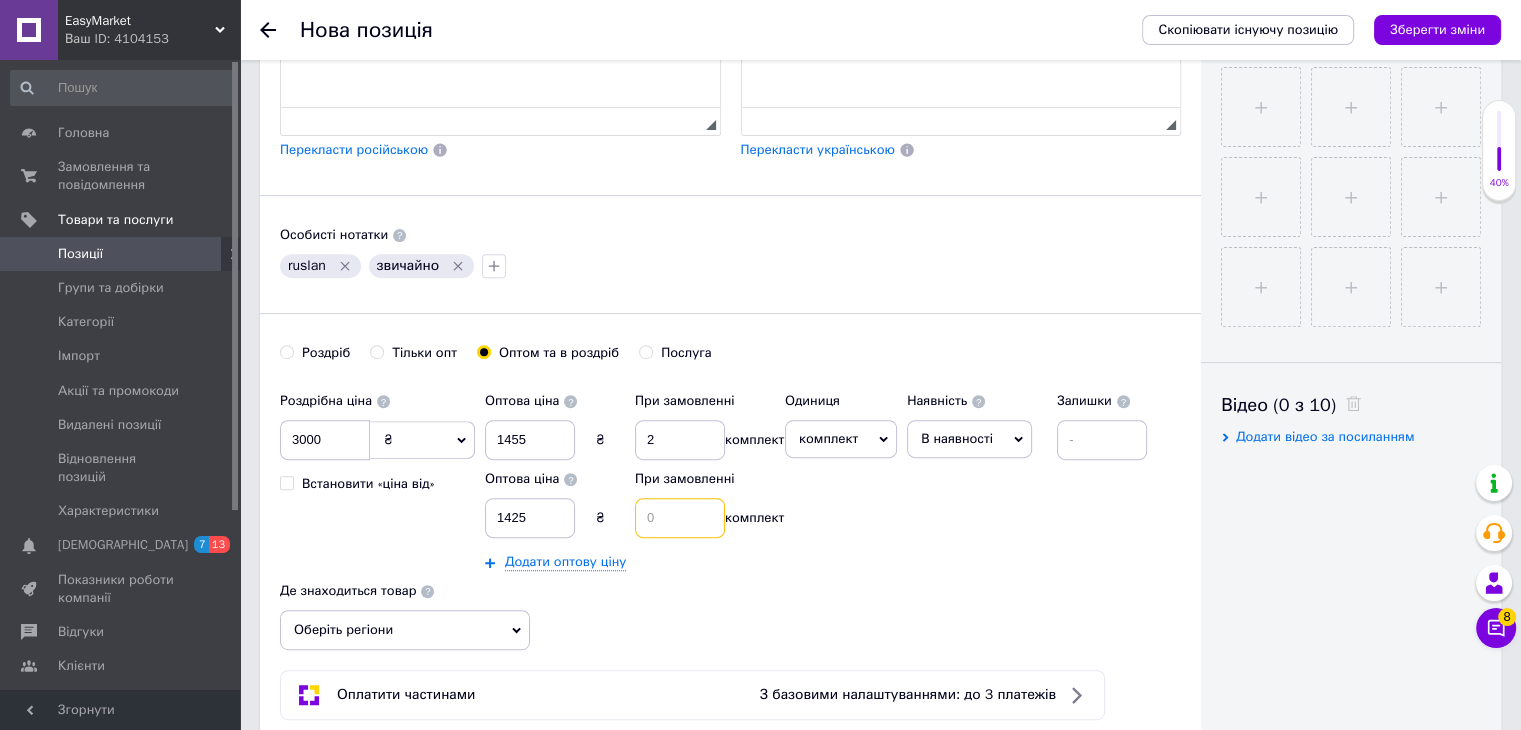 click at bounding box center (680, 518) 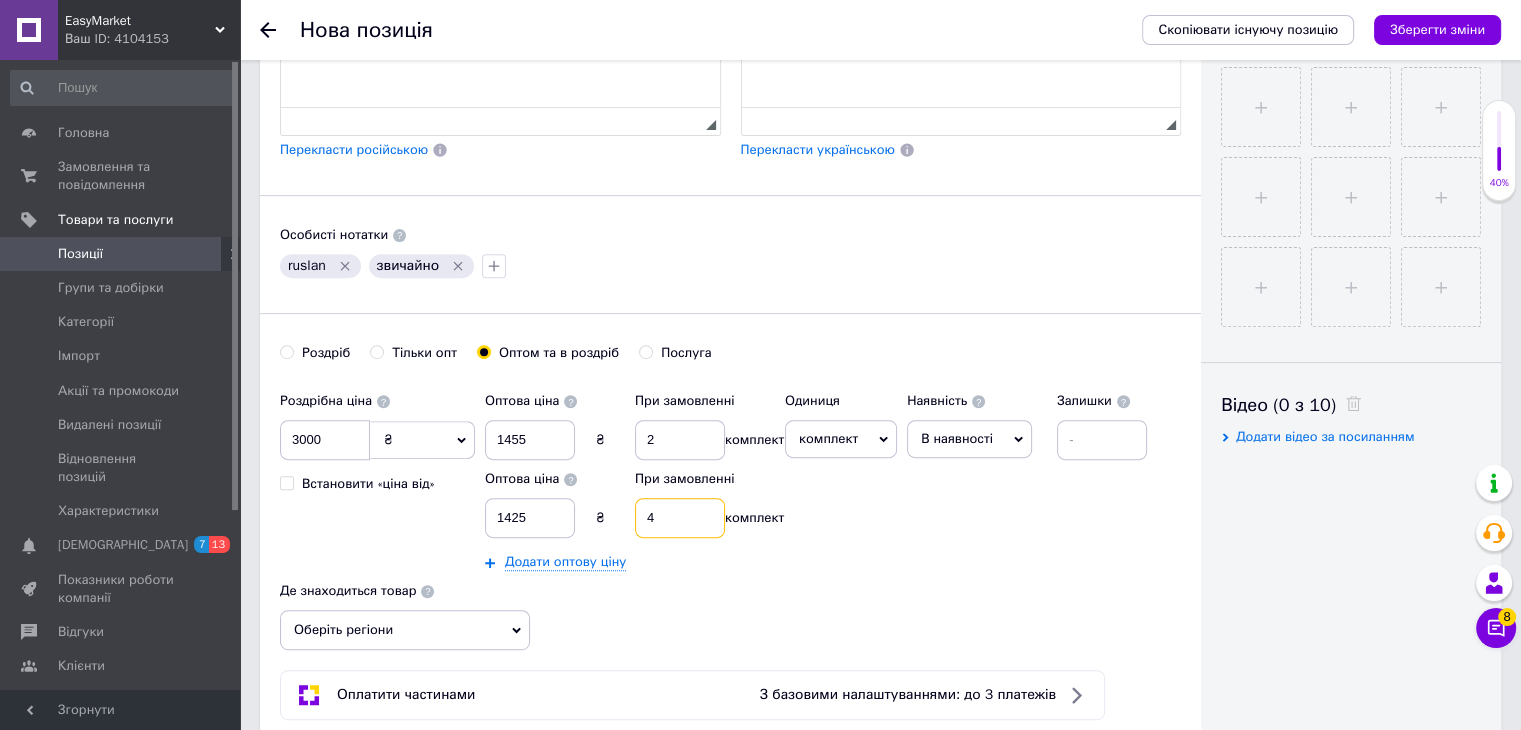 type on "4" 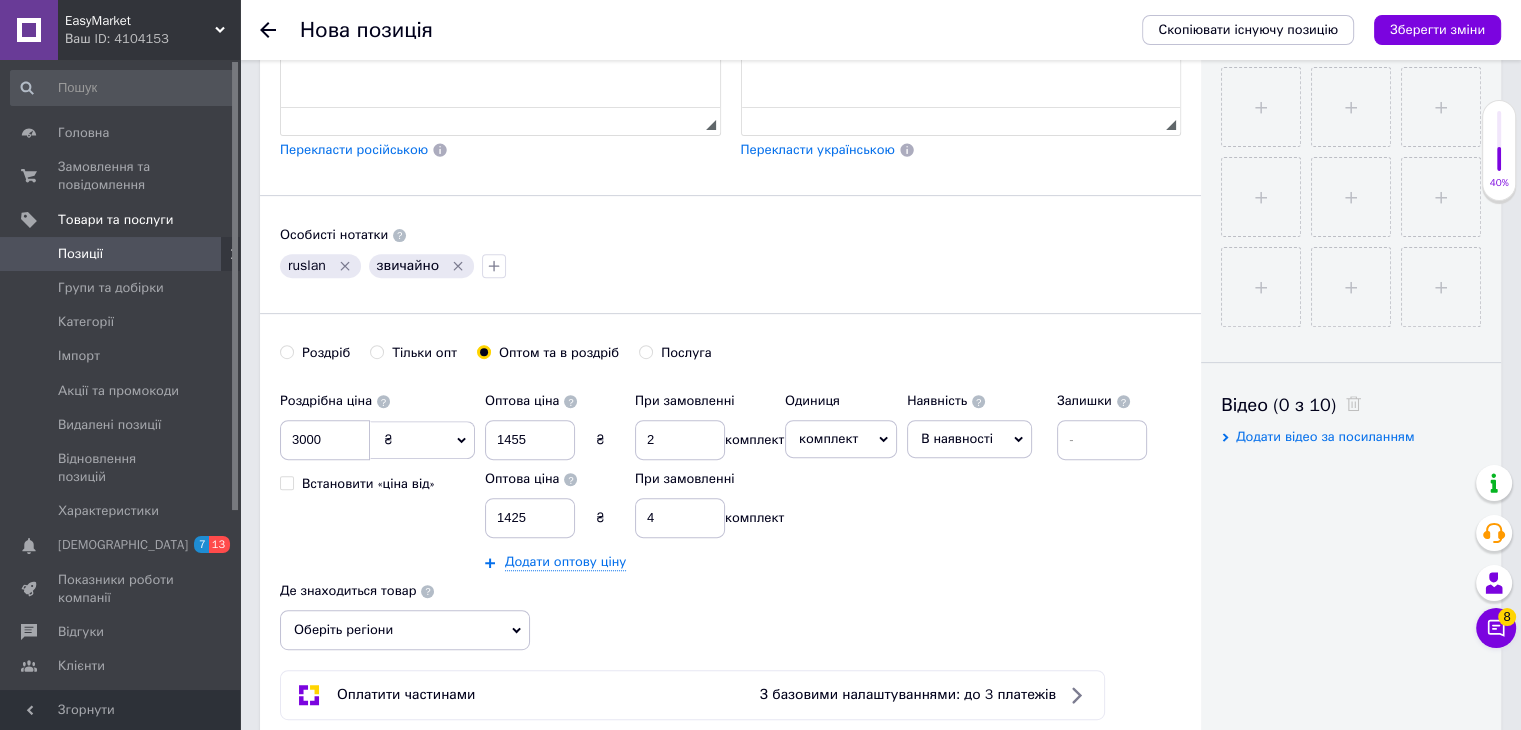 drag, startPoint x: 408, startPoint y: 638, endPoint x: 430, endPoint y: 613, distance: 33.30165 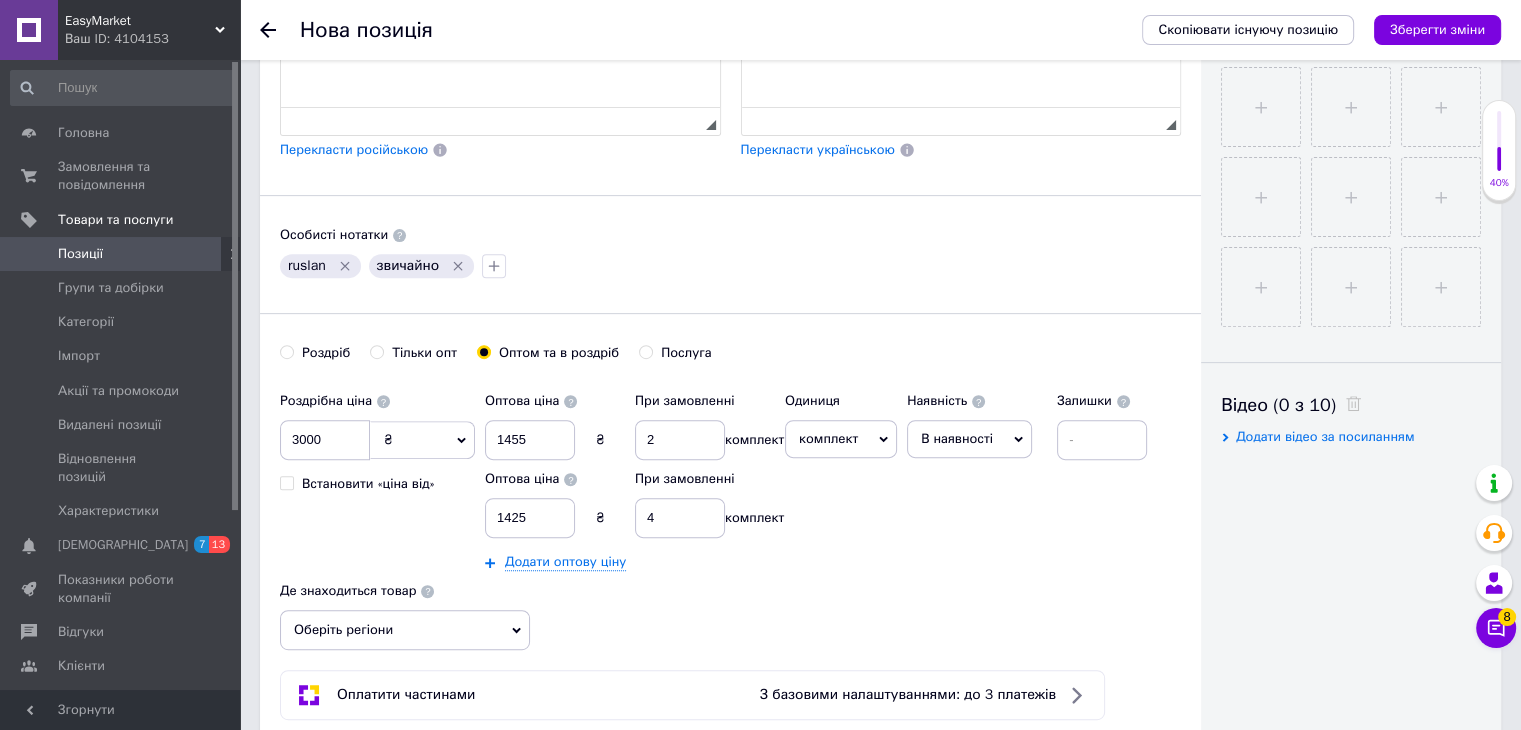 click on "Оберіть регіони" at bounding box center (405, 630) 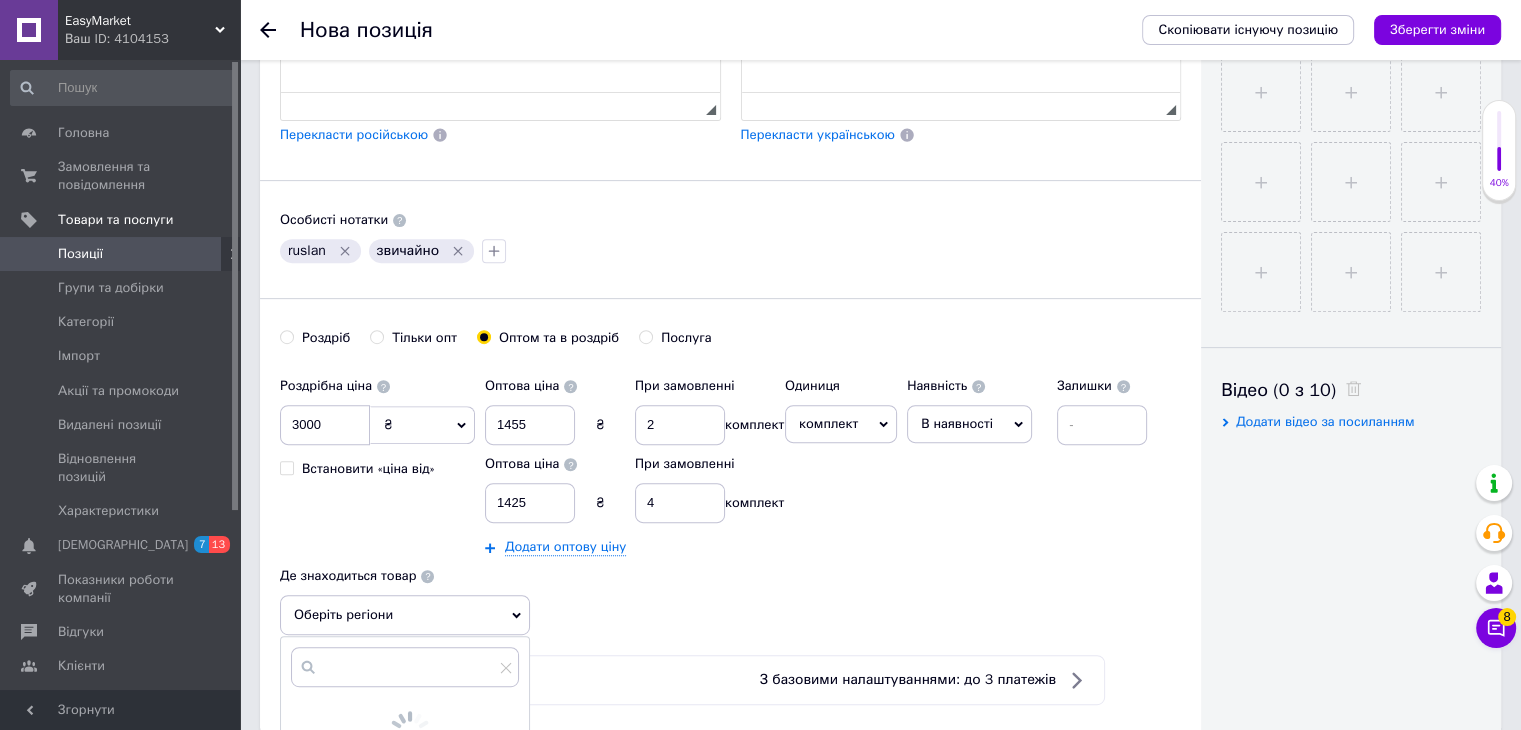 scroll, scrollTop: 1100, scrollLeft: 0, axis: vertical 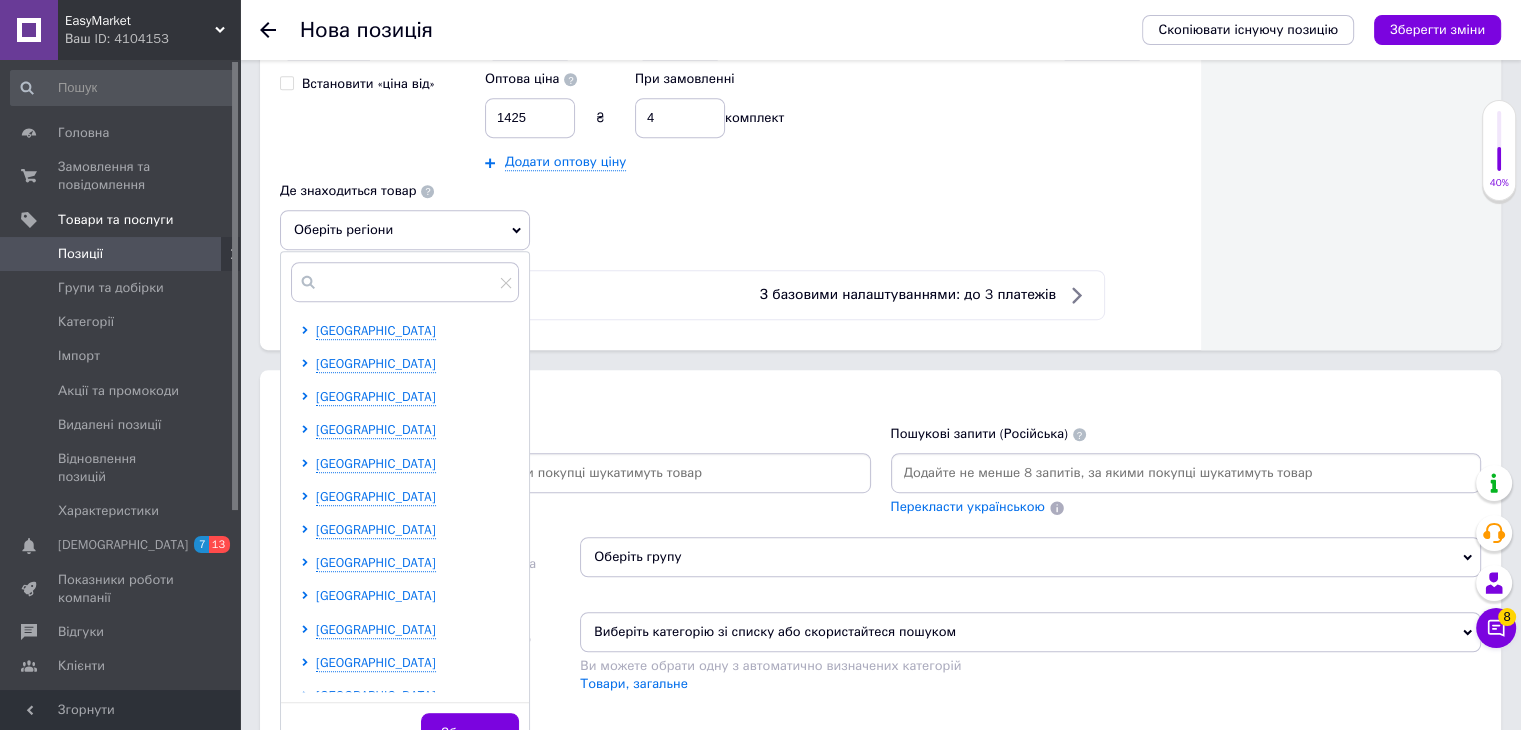 click on "[GEOGRAPHIC_DATA]" at bounding box center [376, 595] 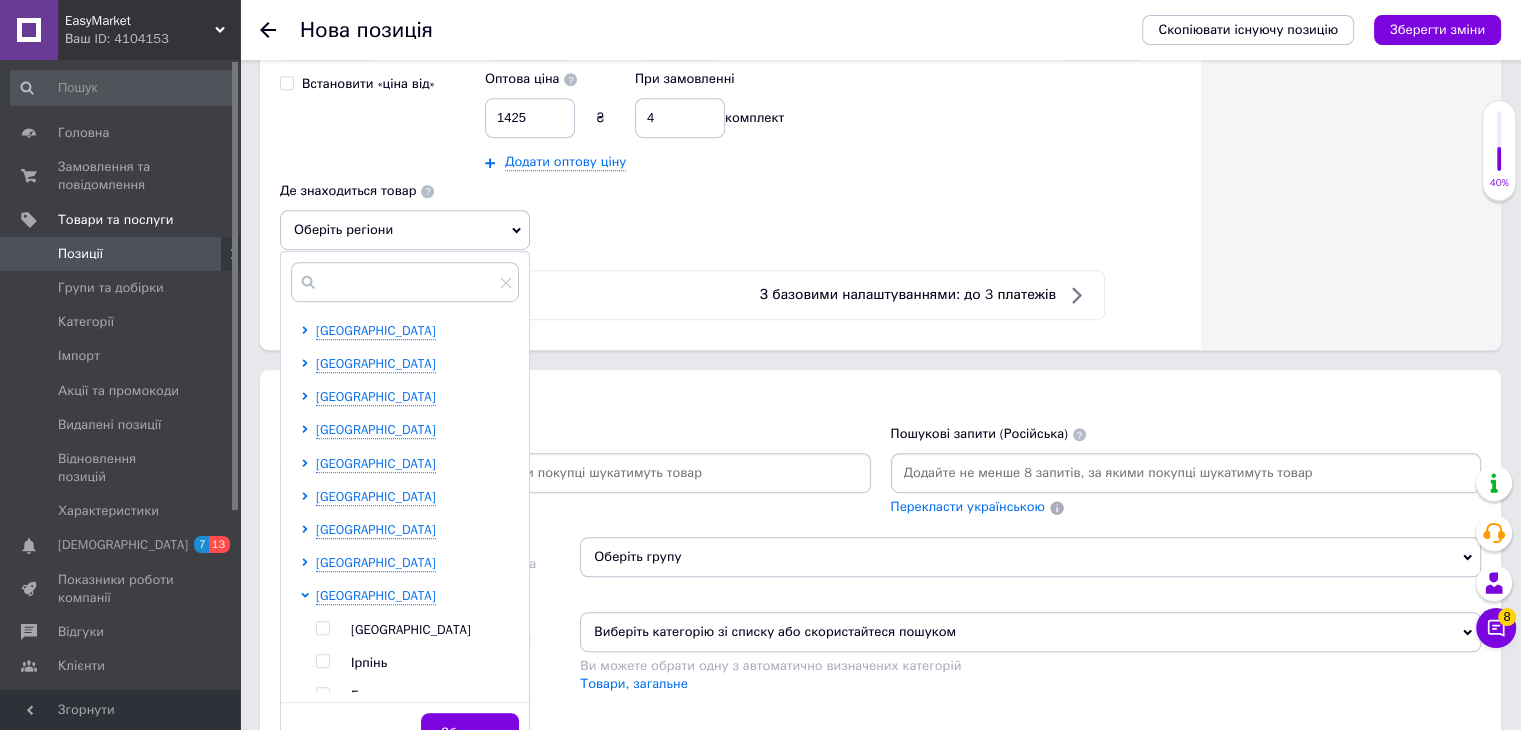 click at bounding box center (322, 628) 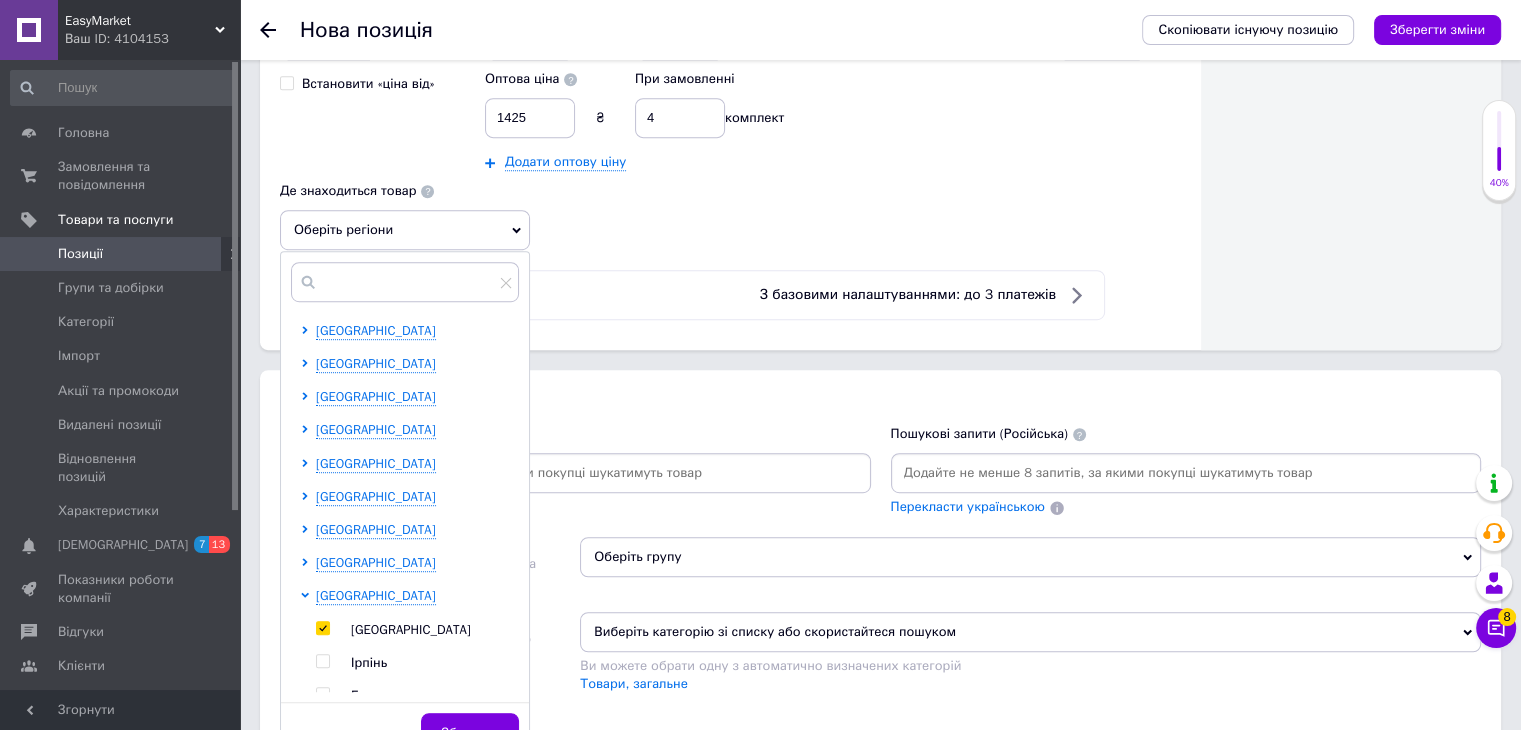 checkbox on "true" 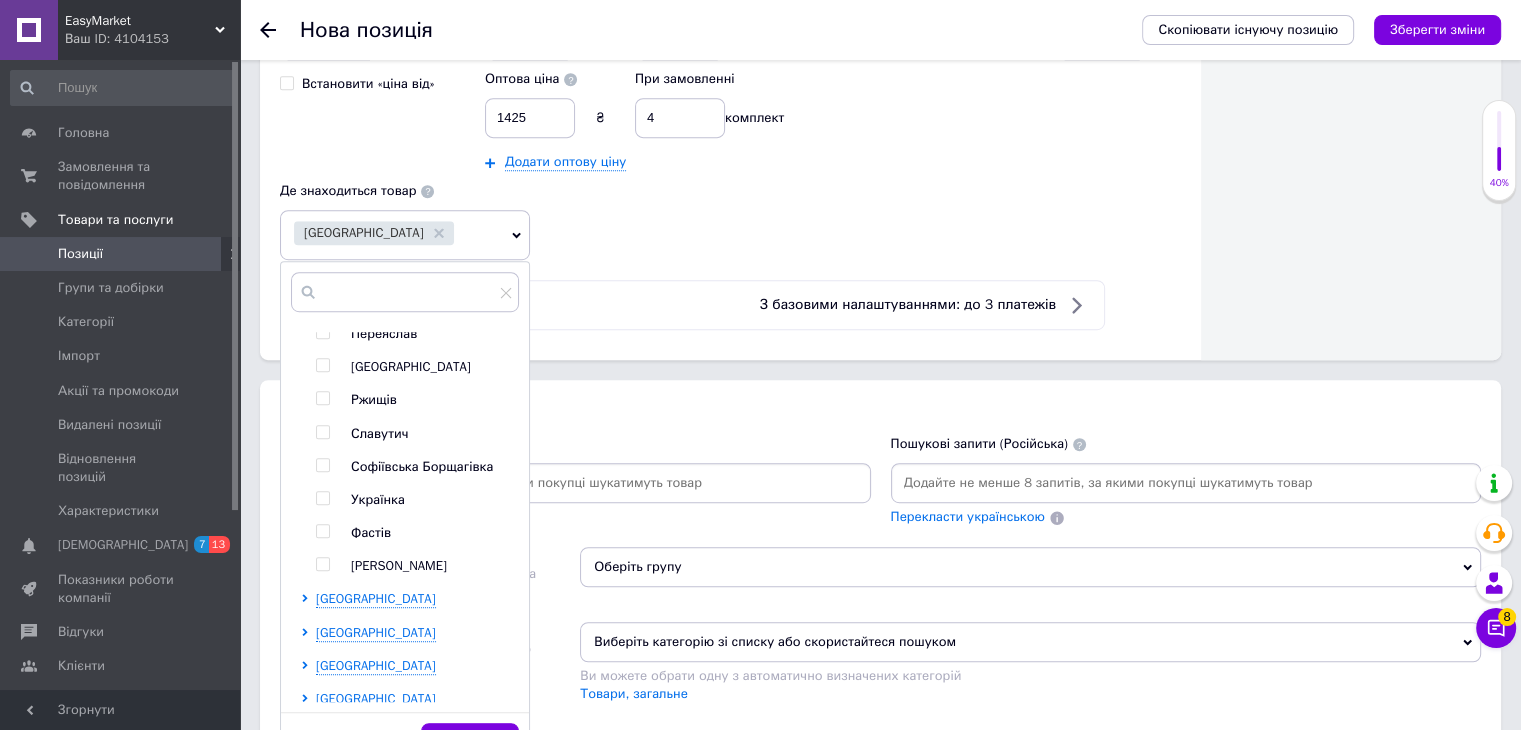scroll, scrollTop: 1000, scrollLeft: 0, axis: vertical 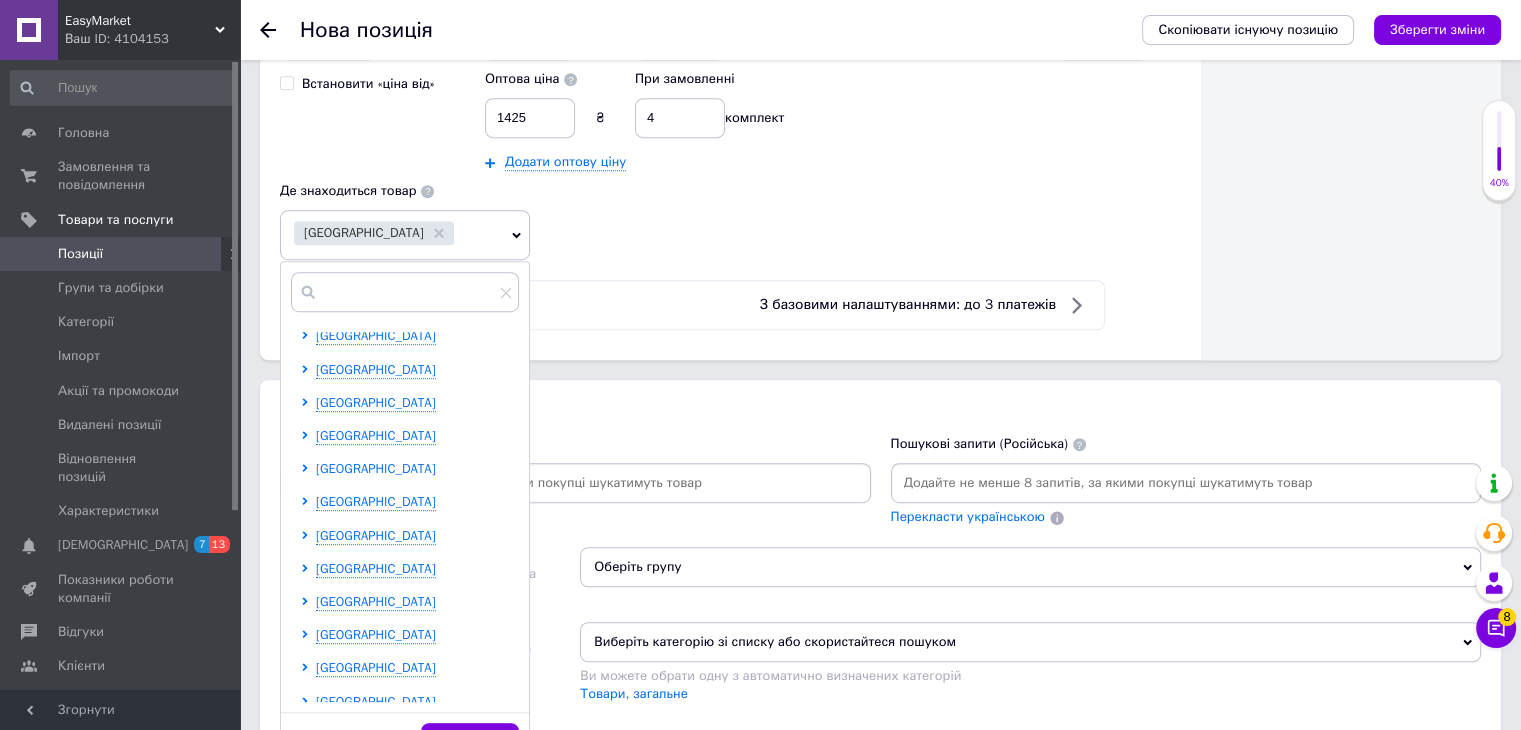 click on "[GEOGRAPHIC_DATA]" at bounding box center [376, 468] 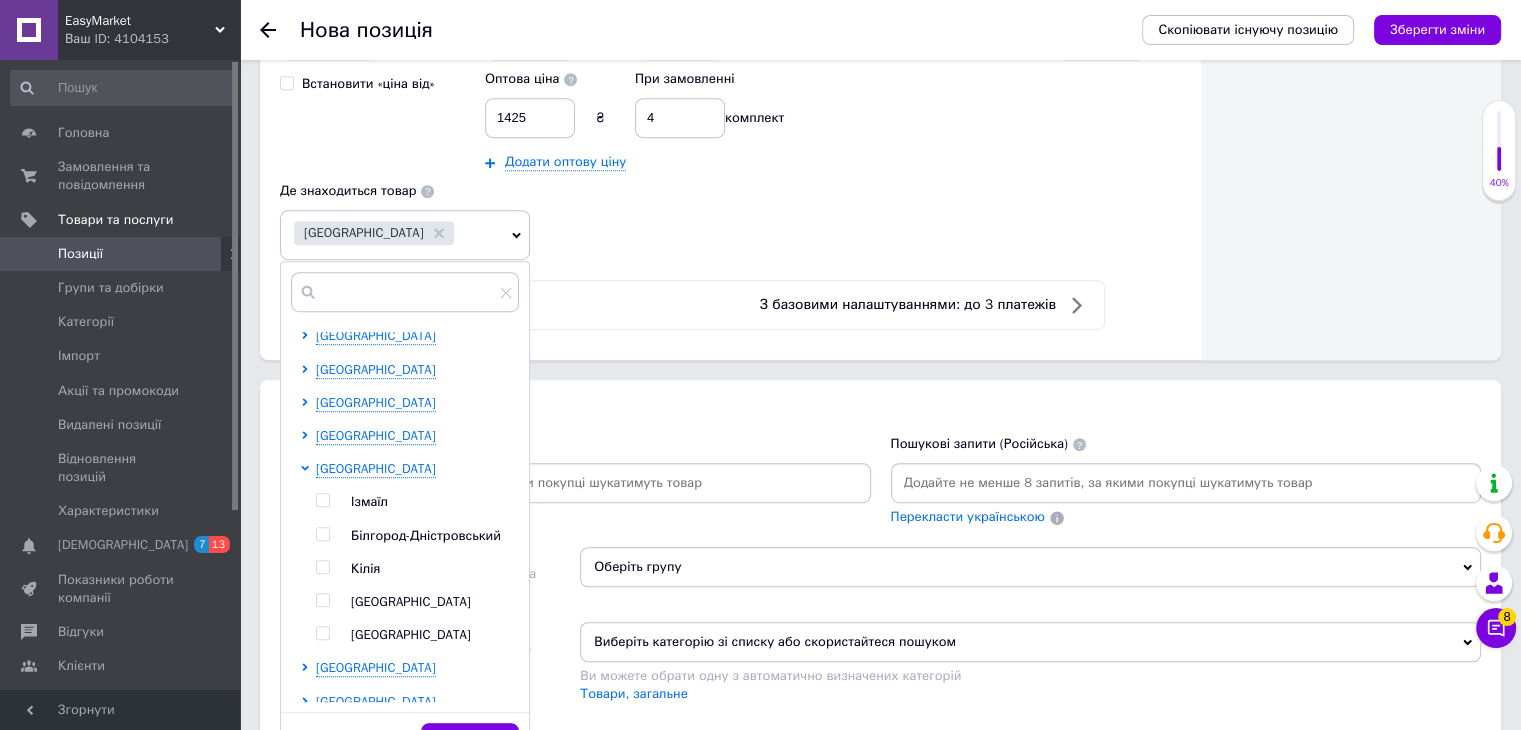 click at bounding box center (322, 600) 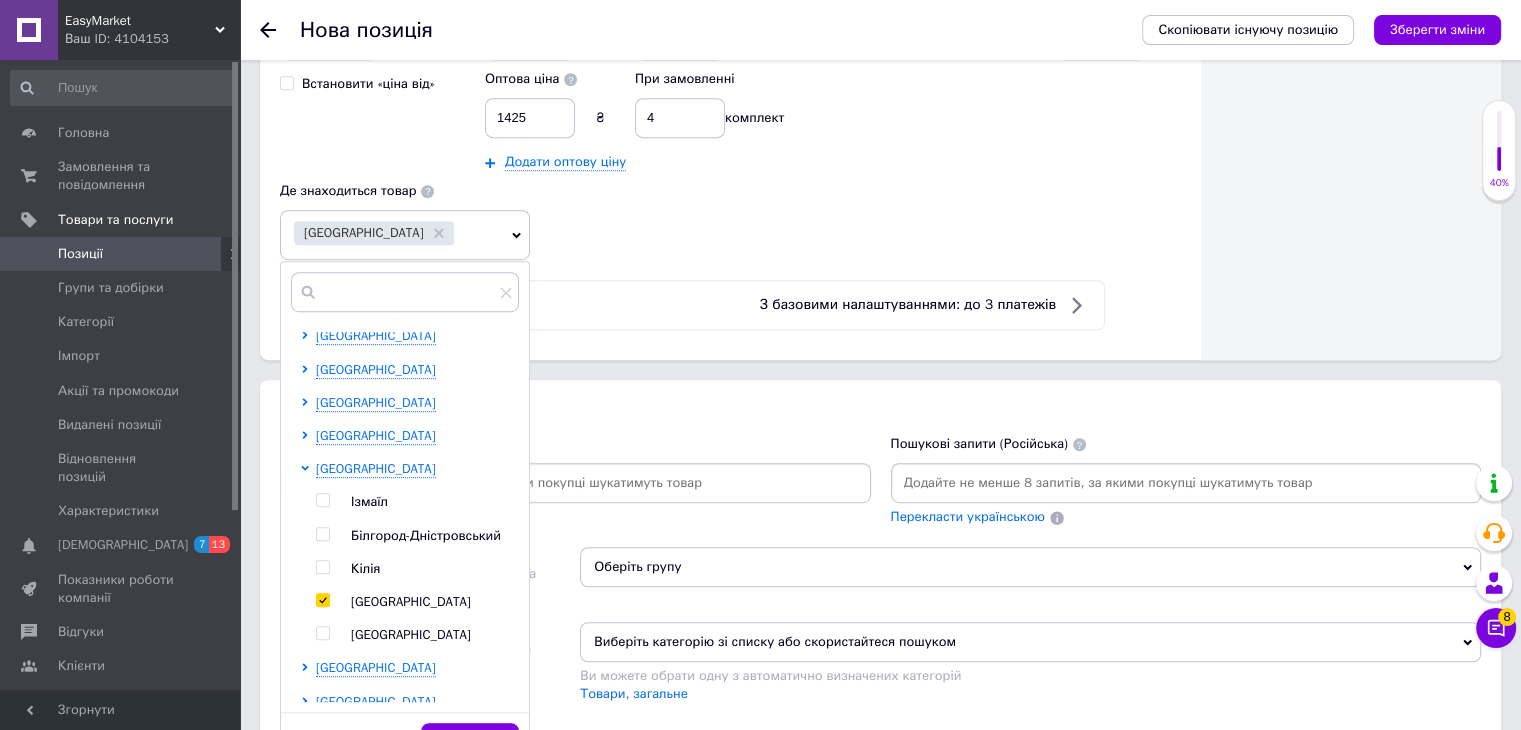 checkbox on "true" 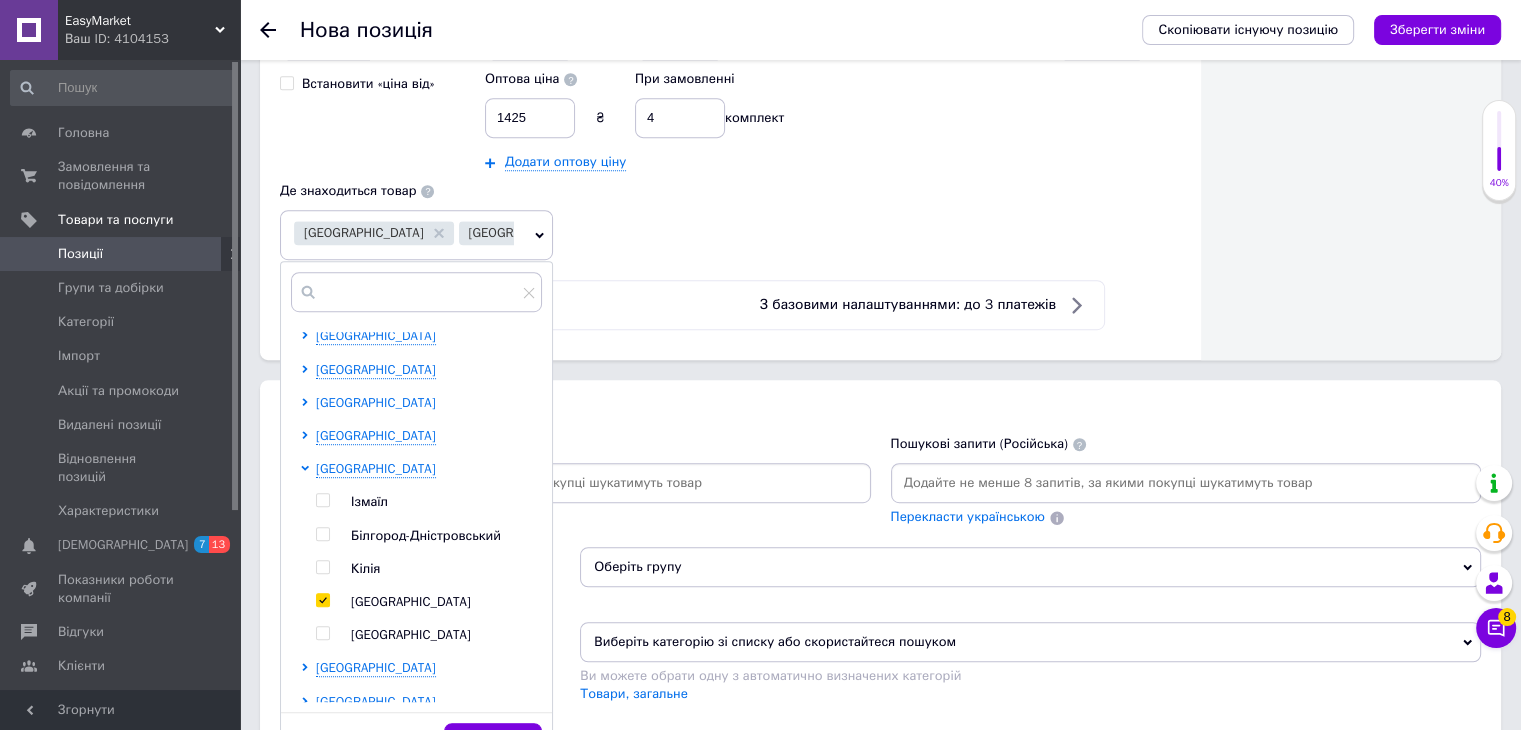 click on "[GEOGRAPHIC_DATA]" at bounding box center [376, 402] 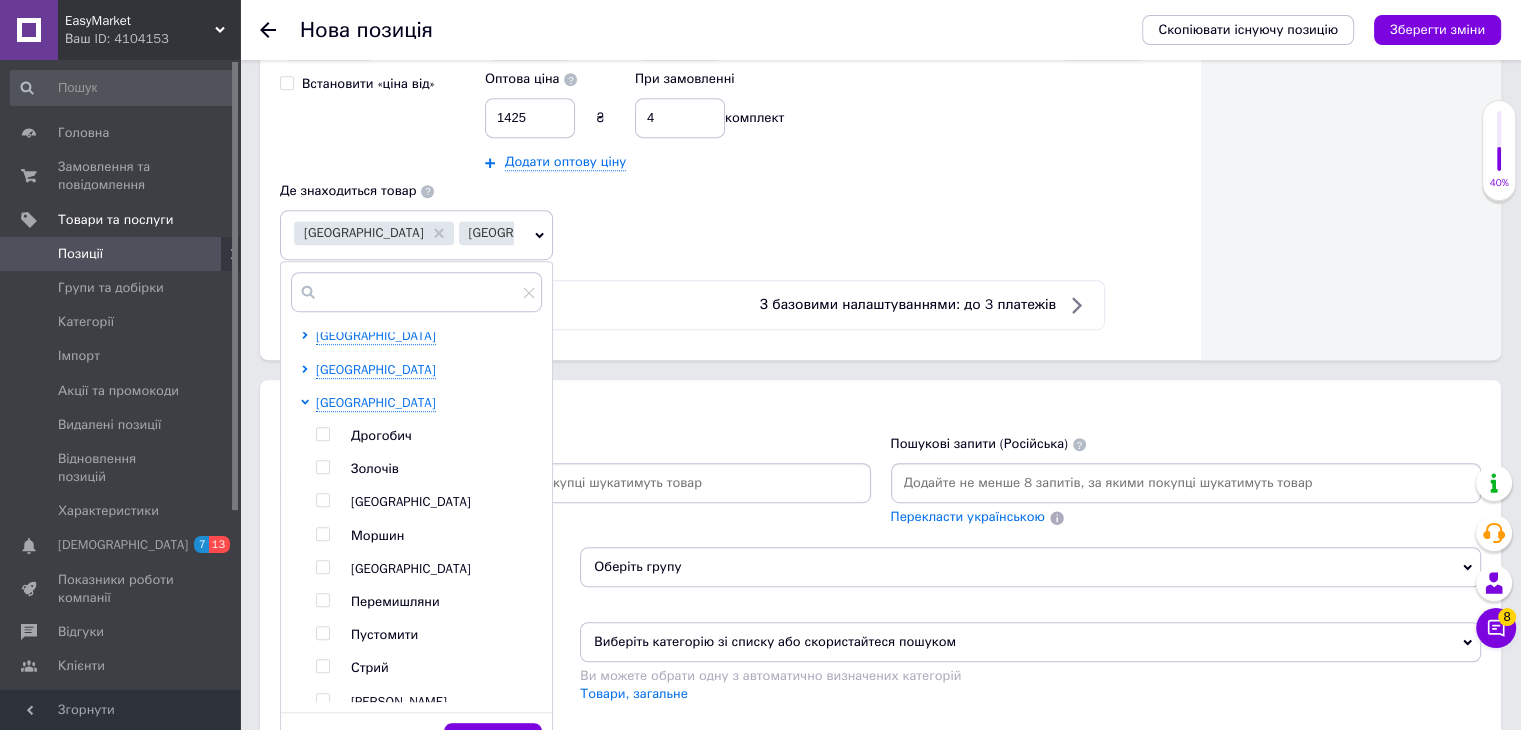 click at bounding box center [322, 500] 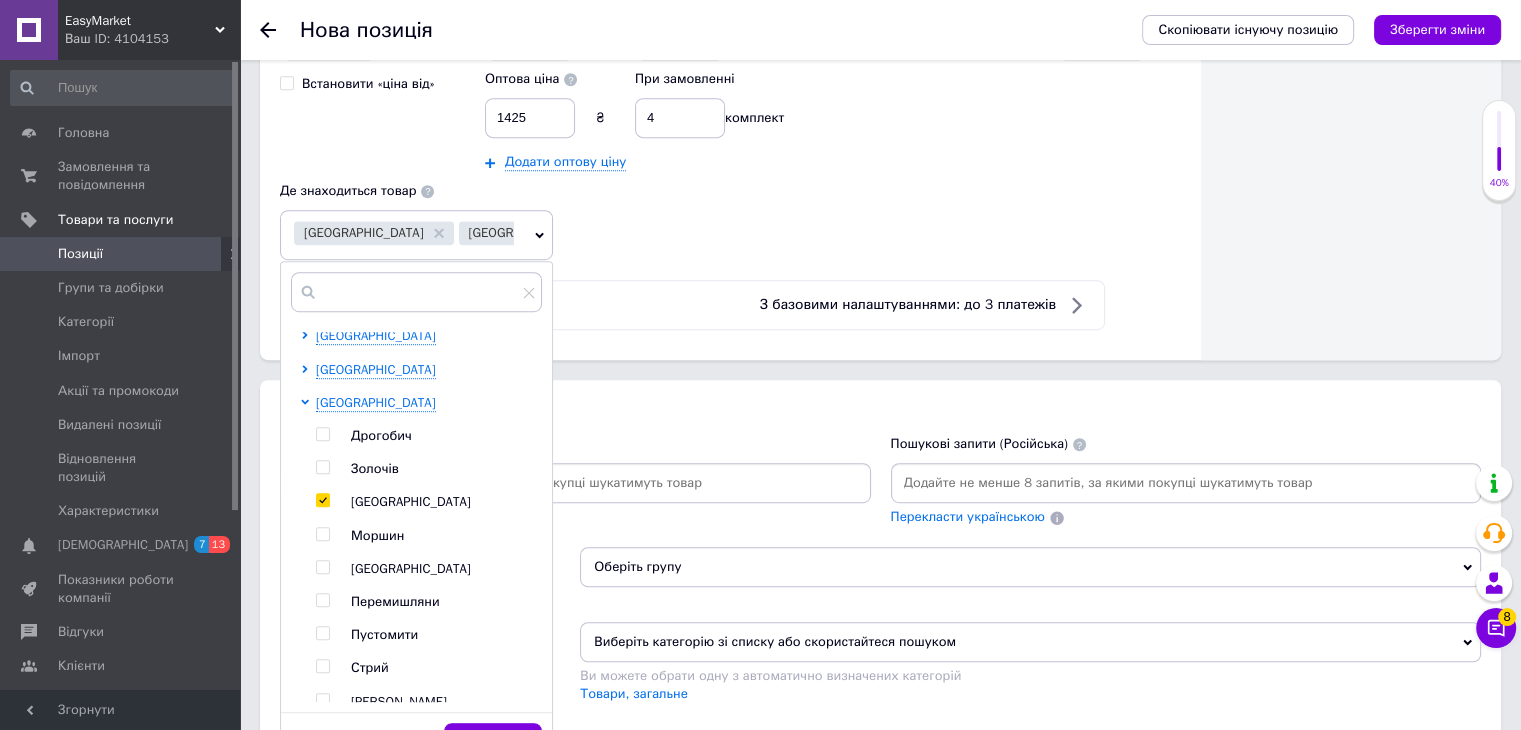 checkbox on "true" 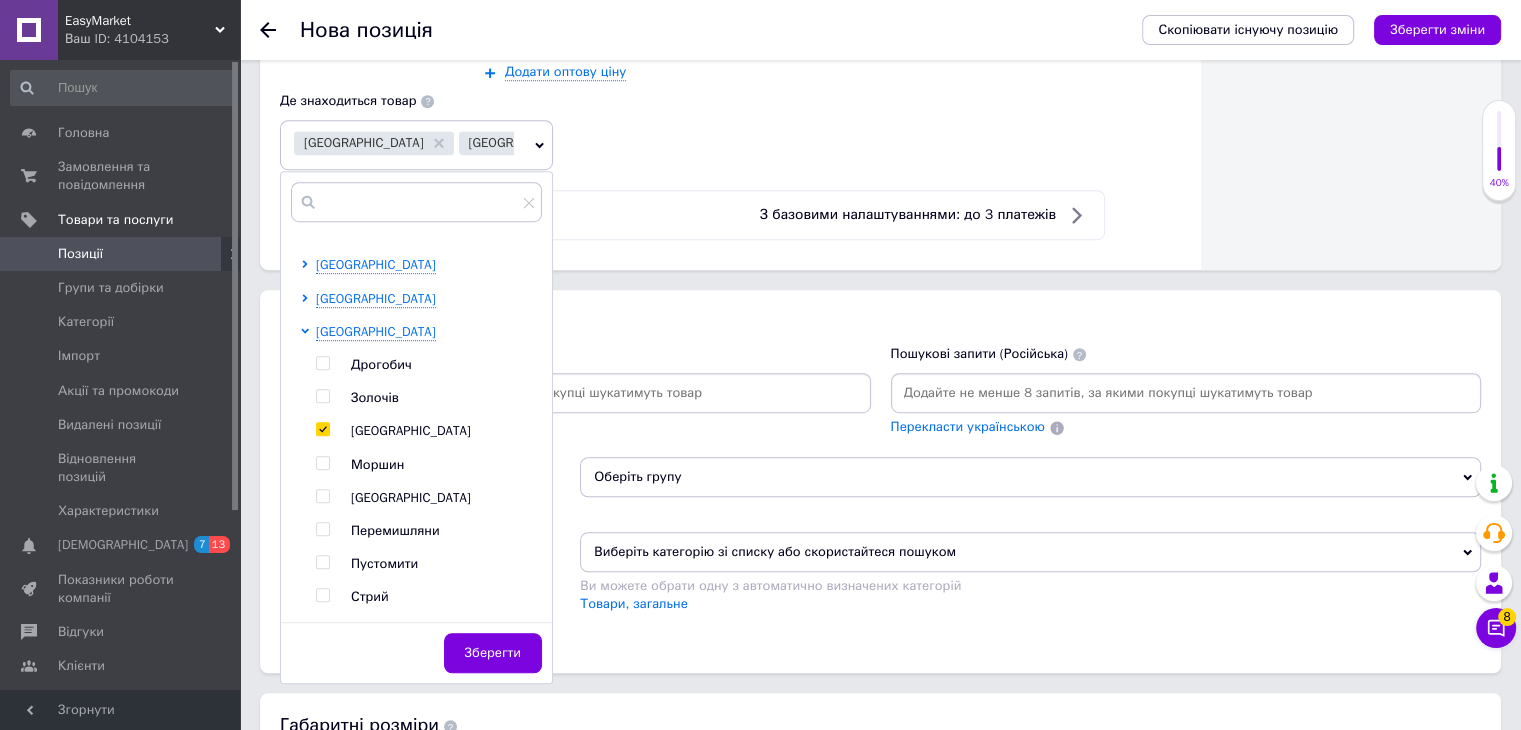 scroll, scrollTop: 1300, scrollLeft: 0, axis: vertical 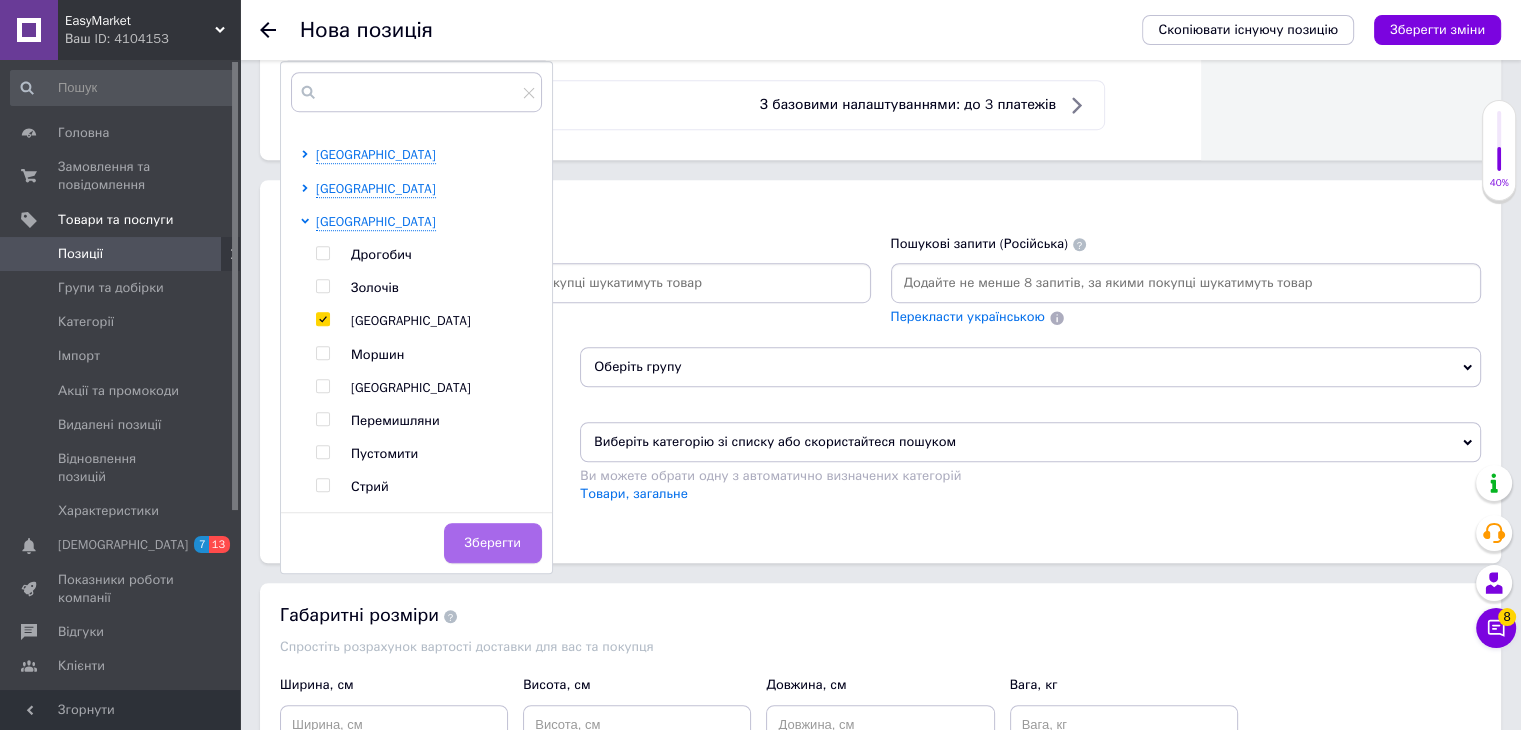 click on "Зберегти" at bounding box center [493, 543] 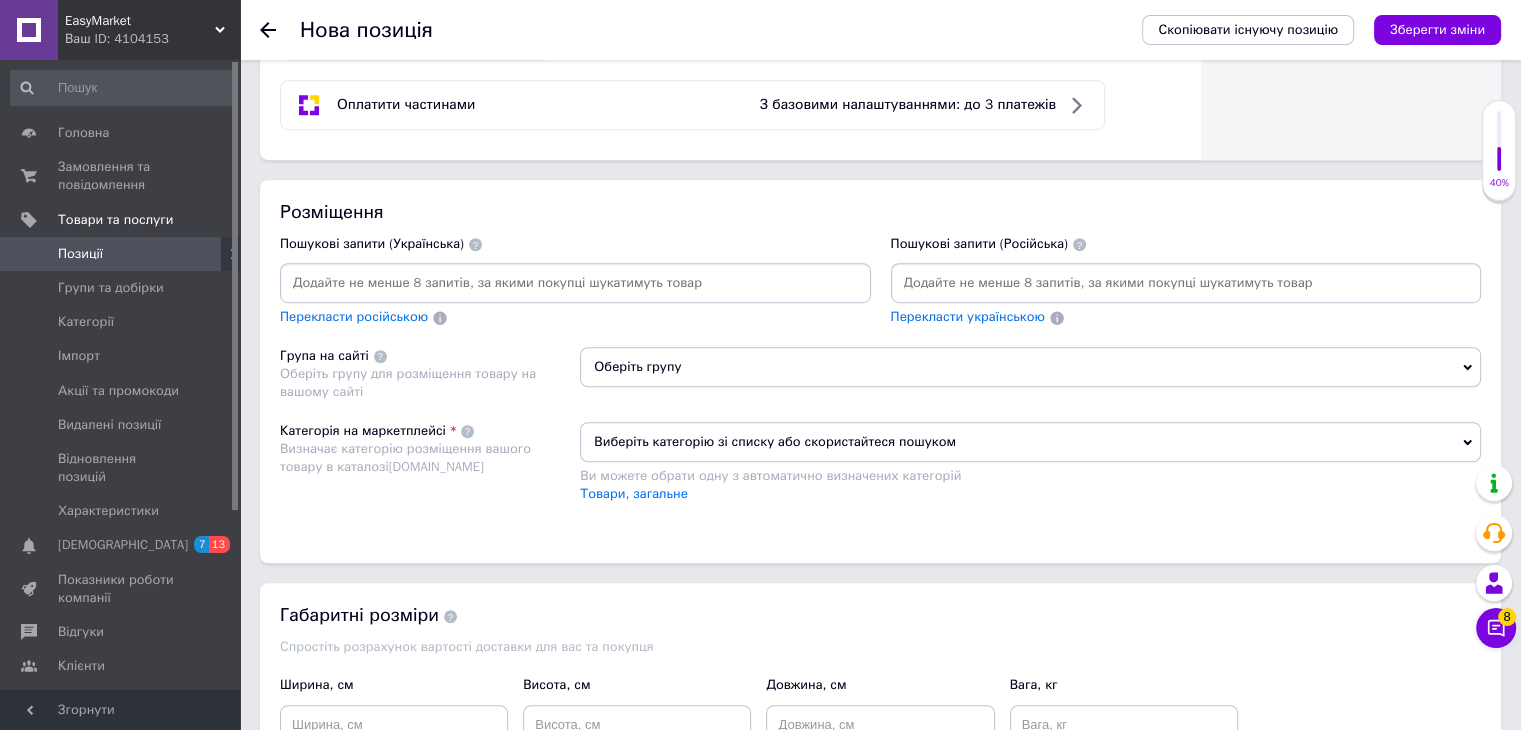 click at bounding box center (1186, 283) 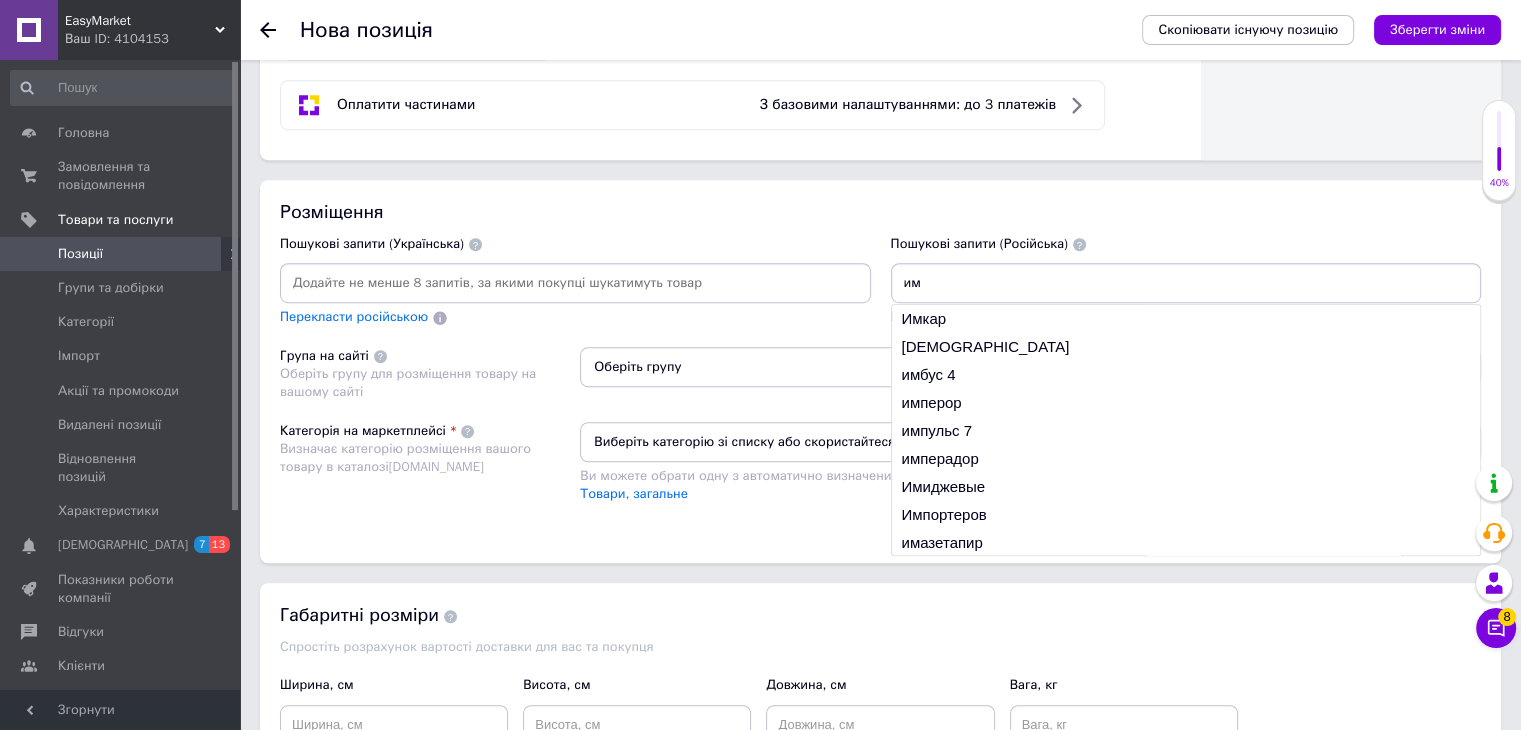 scroll, scrollTop: 0, scrollLeft: 0, axis: both 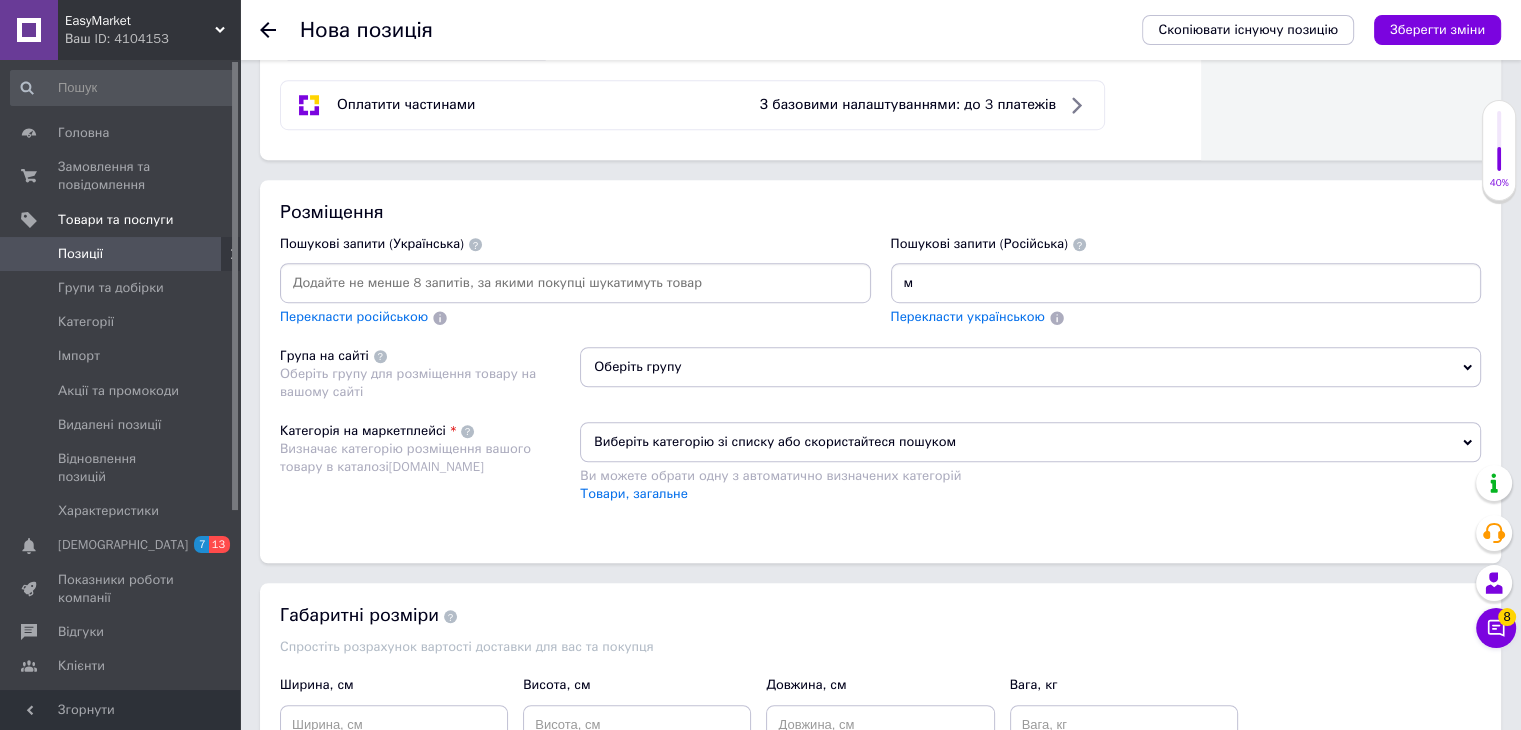 drag, startPoint x: 911, startPoint y: 283, endPoint x: 899, endPoint y: 278, distance: 13 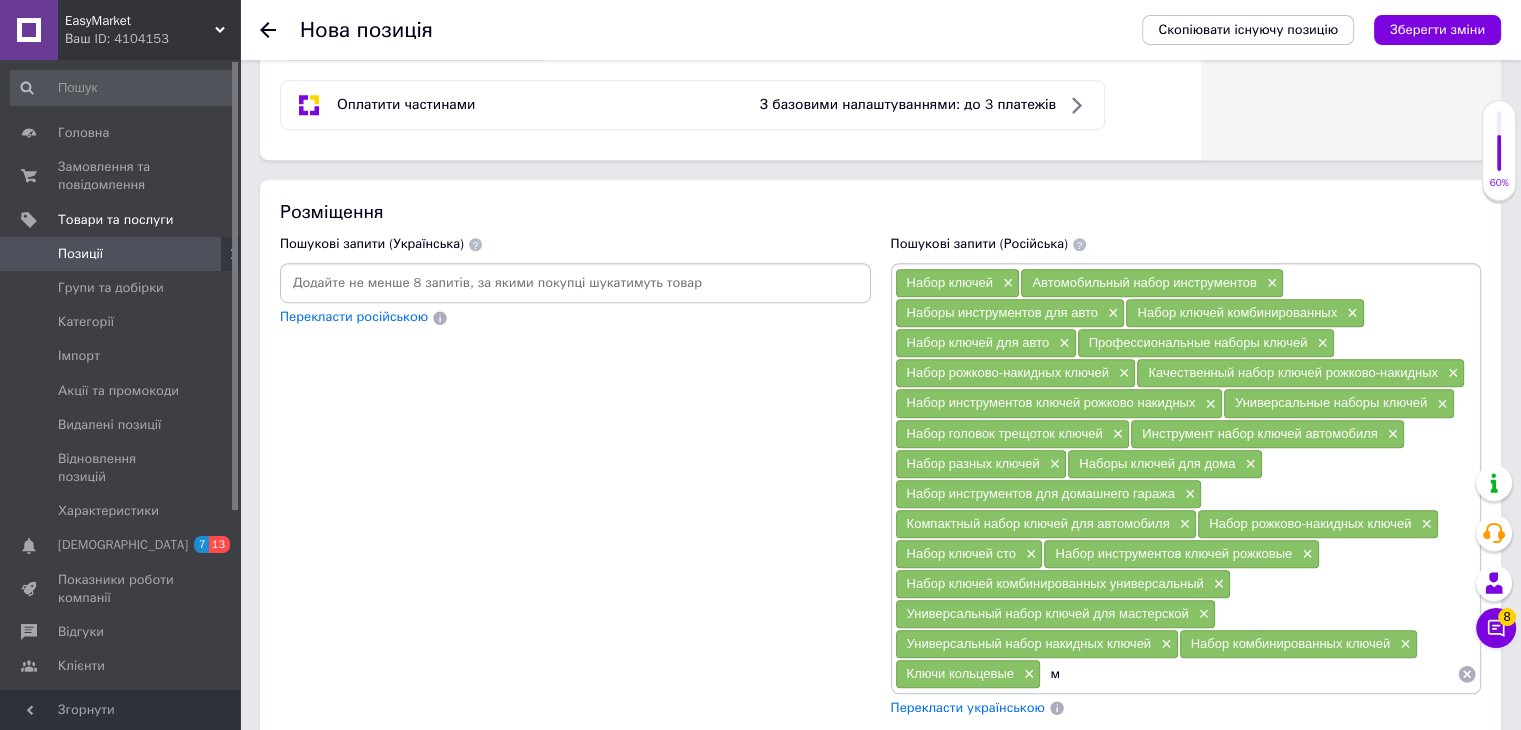 type on "м" 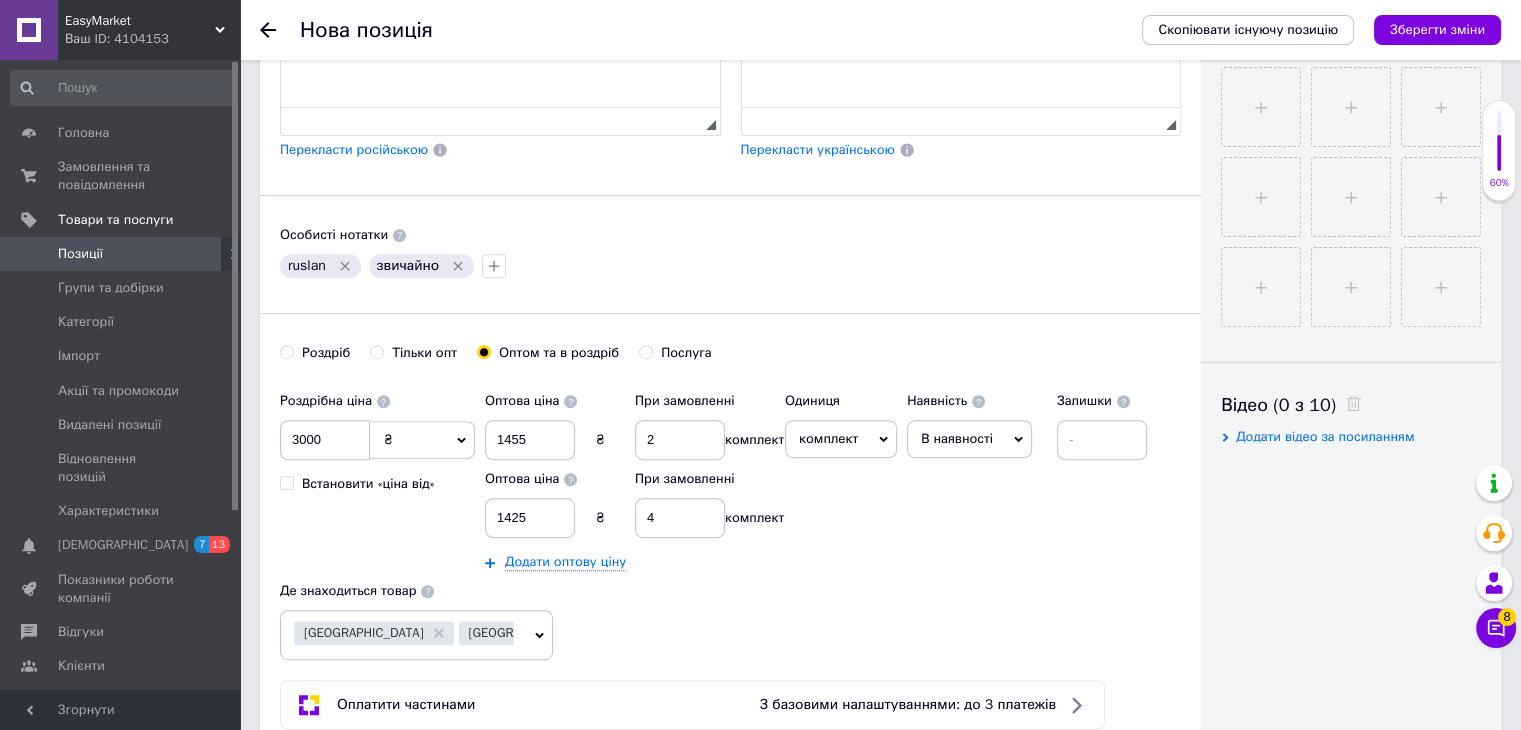 scroll, scrollTop: 100, scrollLeft: 0, axis: vertical 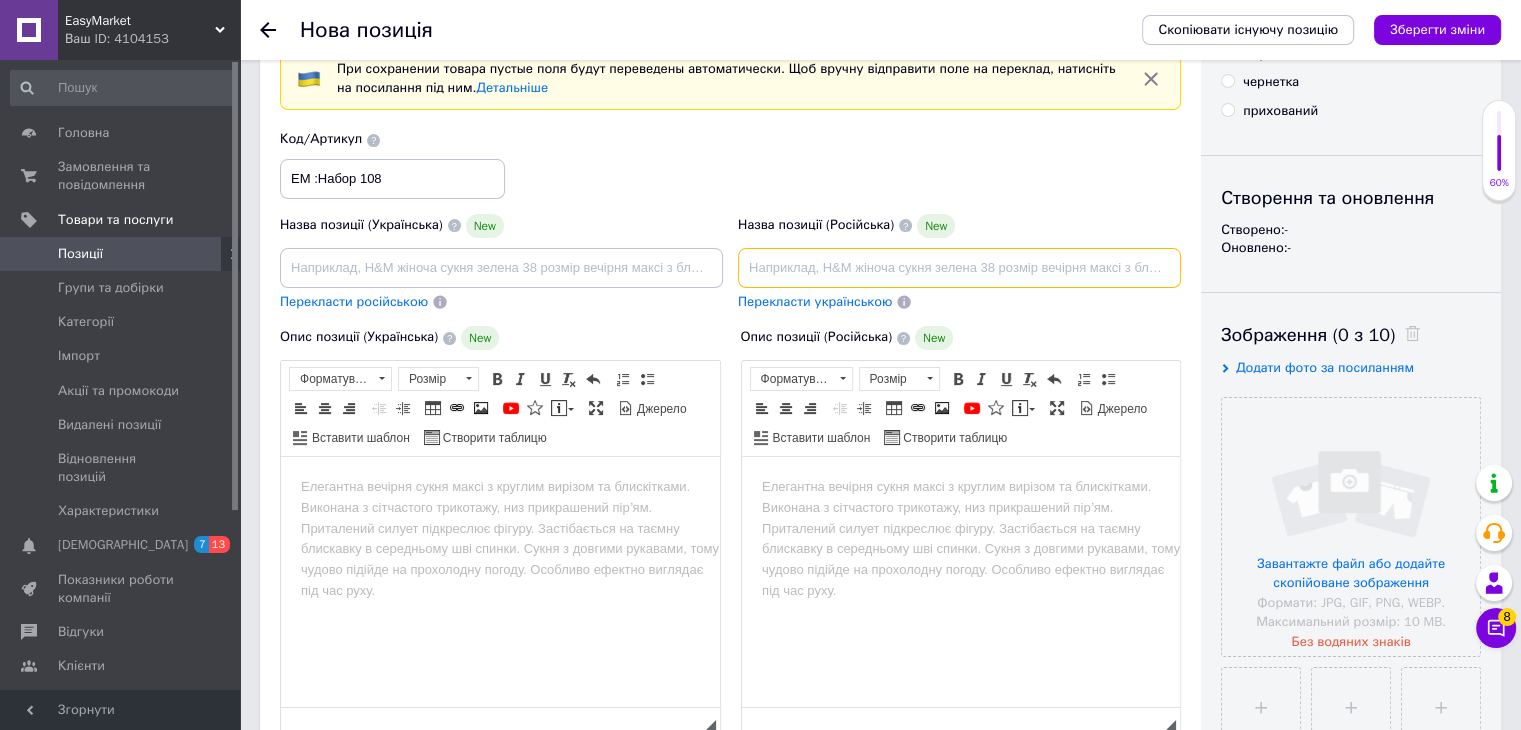 click at bounding box center (959, 268) 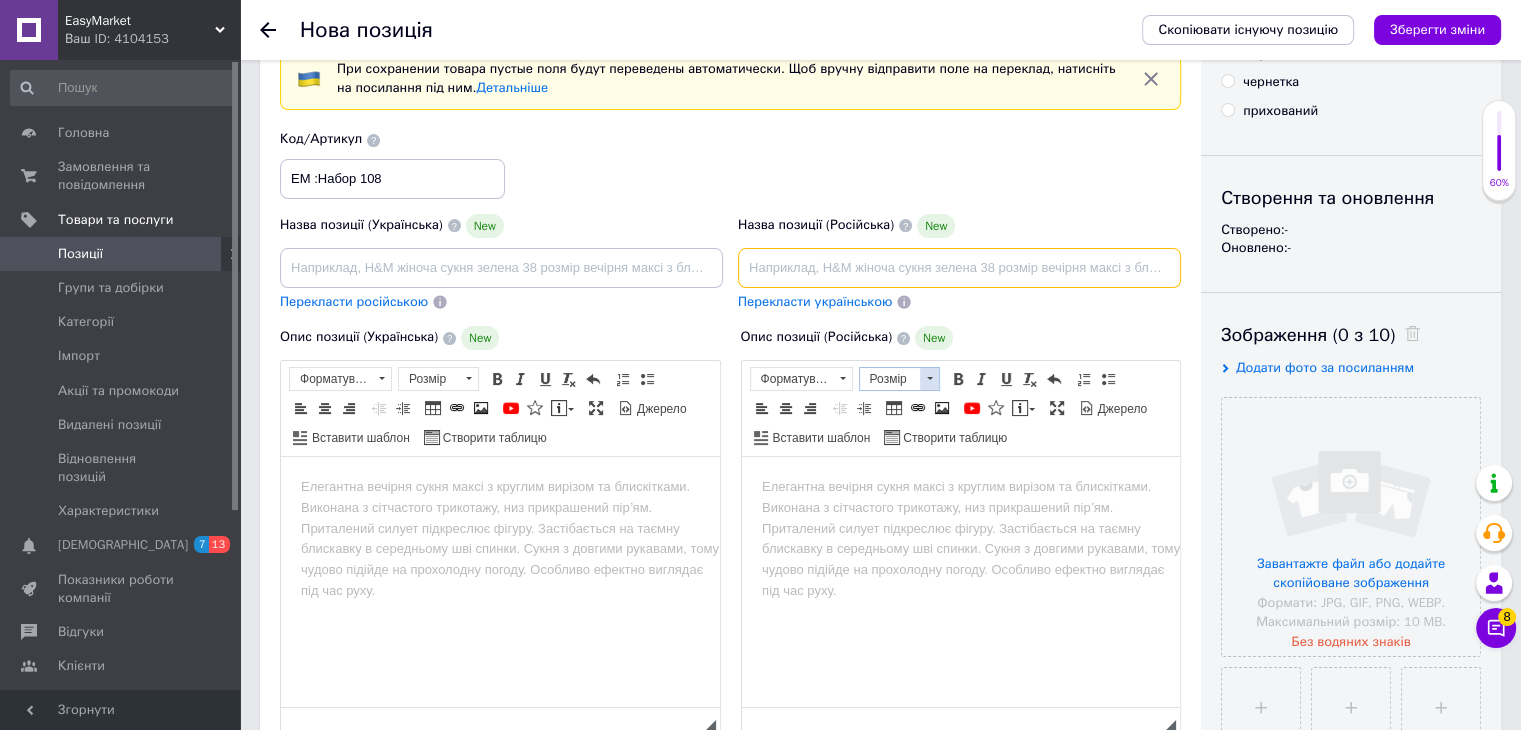 paste on "Набор ключей Tools Набор головок трещоток ключей (108 единиц в кейсе) Наборы инструментов для авто (Набор ключей для авто)" 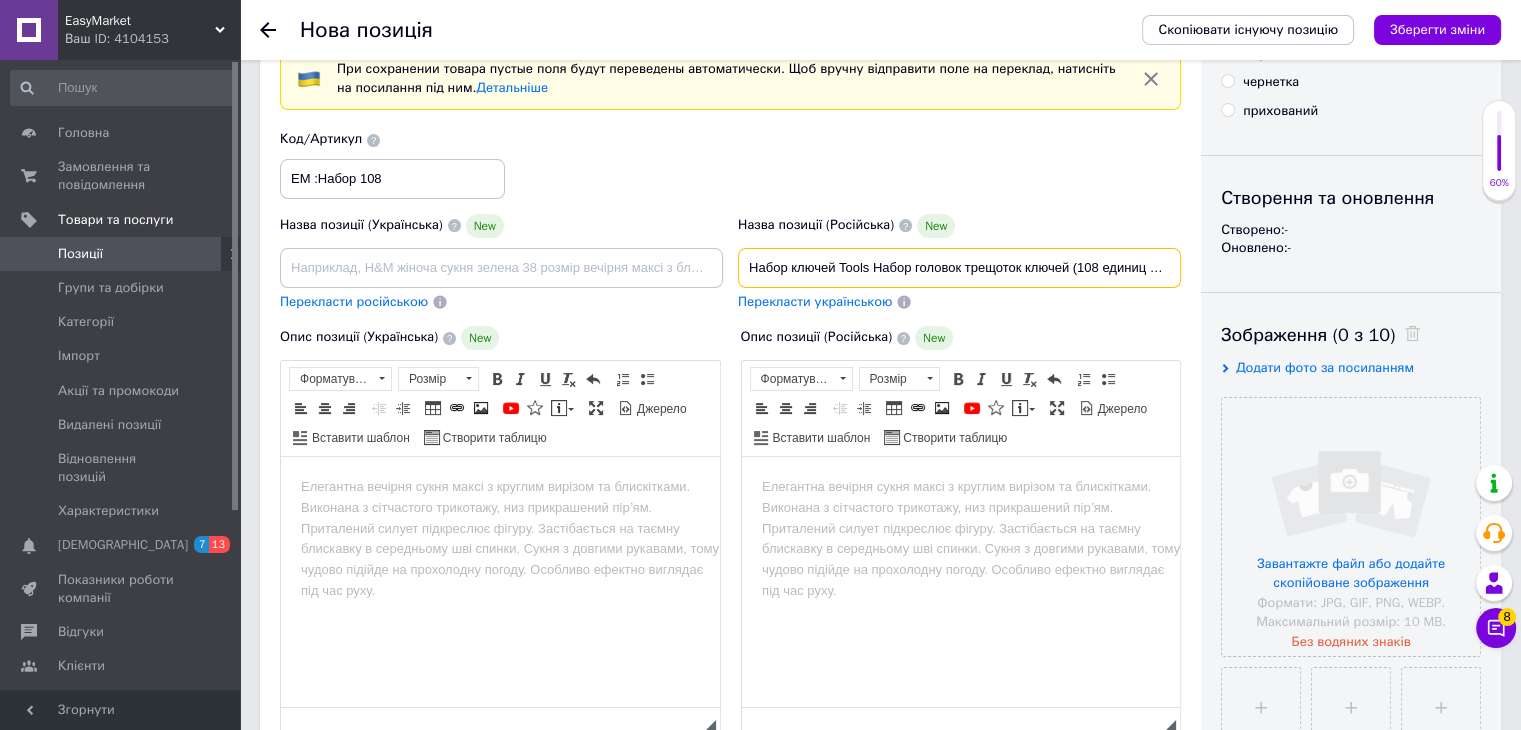 scroll, scrollTop: 0, scrollLeft: 380, axis: horizontal 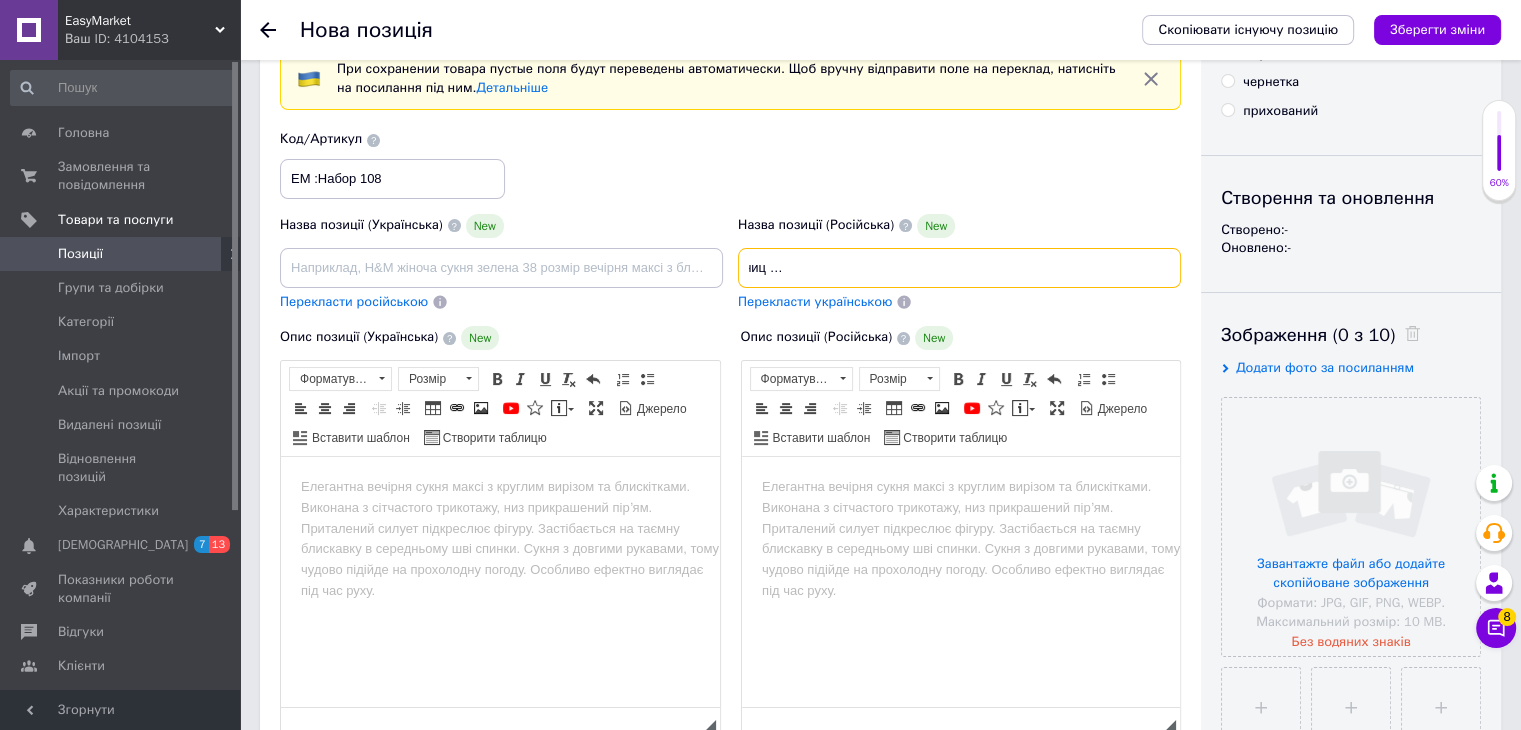type on "Набор ключей Tools Набор головок трещоток ключей (108 единиц в кейсе) Наборы инструментов для авто (Набор ключей для авто)" 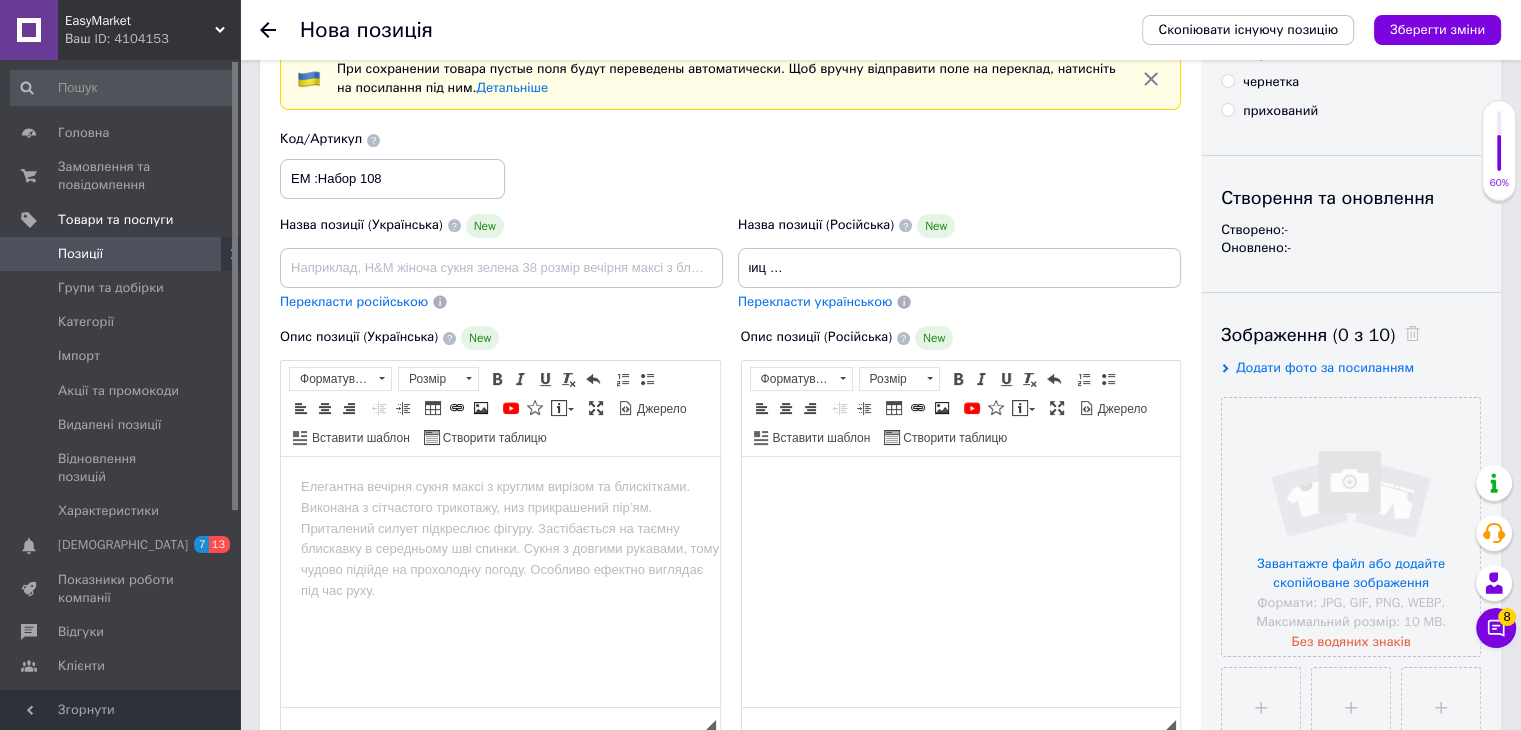 scroll, scrollTop: 0, scrollLeft: 0, axis: both 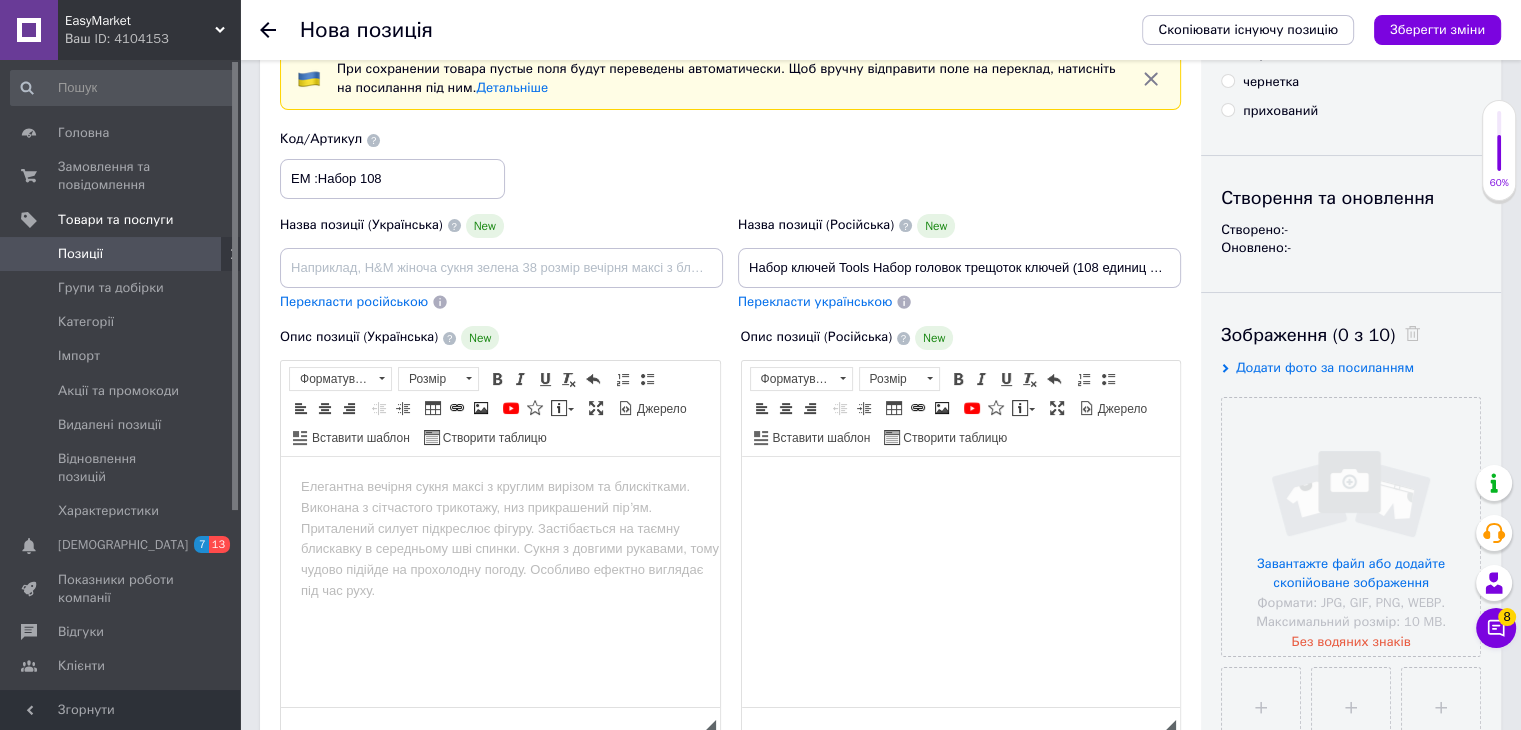 click at bounding box center (960, 487) 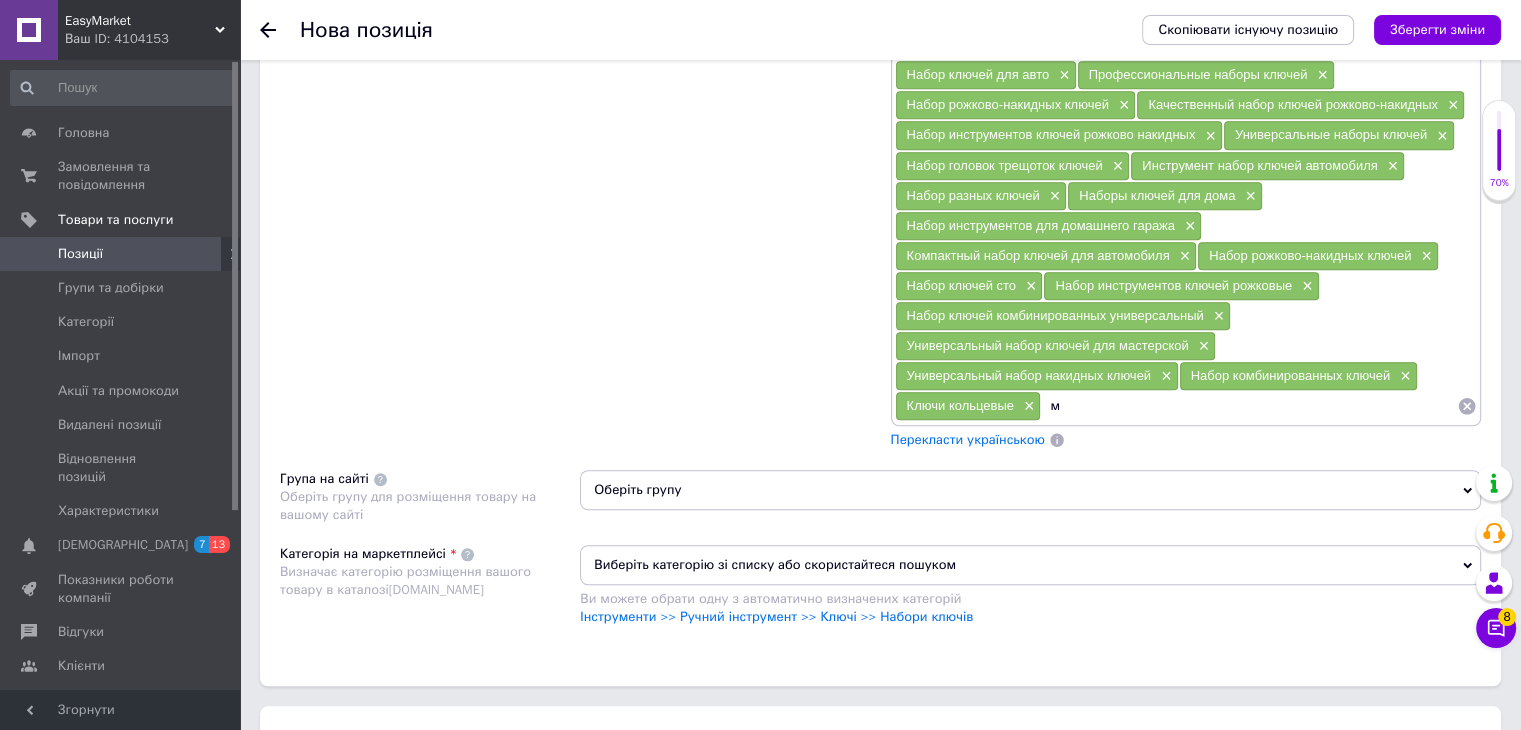scroll, scrollTop: 1700, scrollLeft: 0, axis: vertical 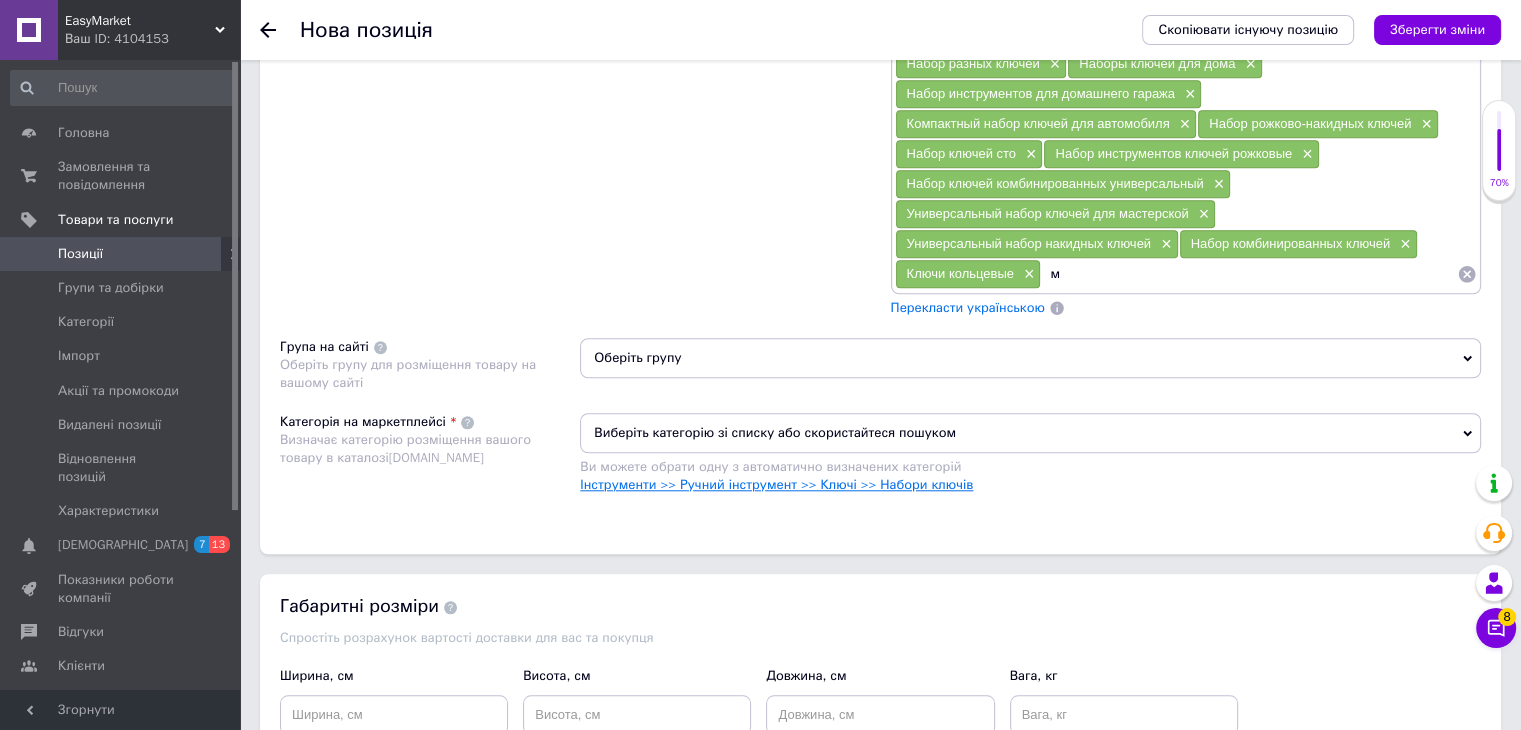 click on "Інструменти >> Ручний інструмент >> Ключі >> Набори ключів" at bounding box center [776, 484] 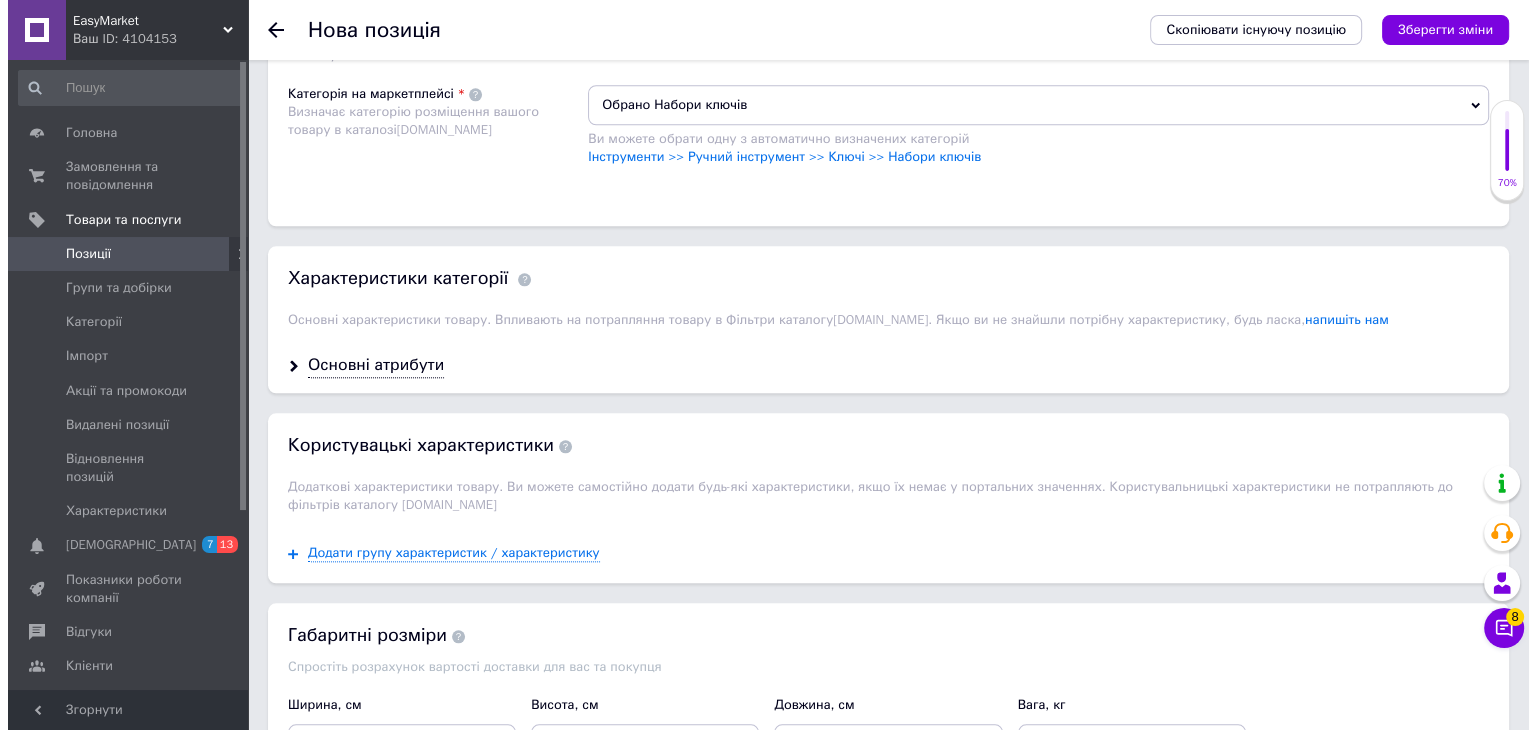 scroll, scrollTop: 2100, scrollLeft: 0, axis: vertical 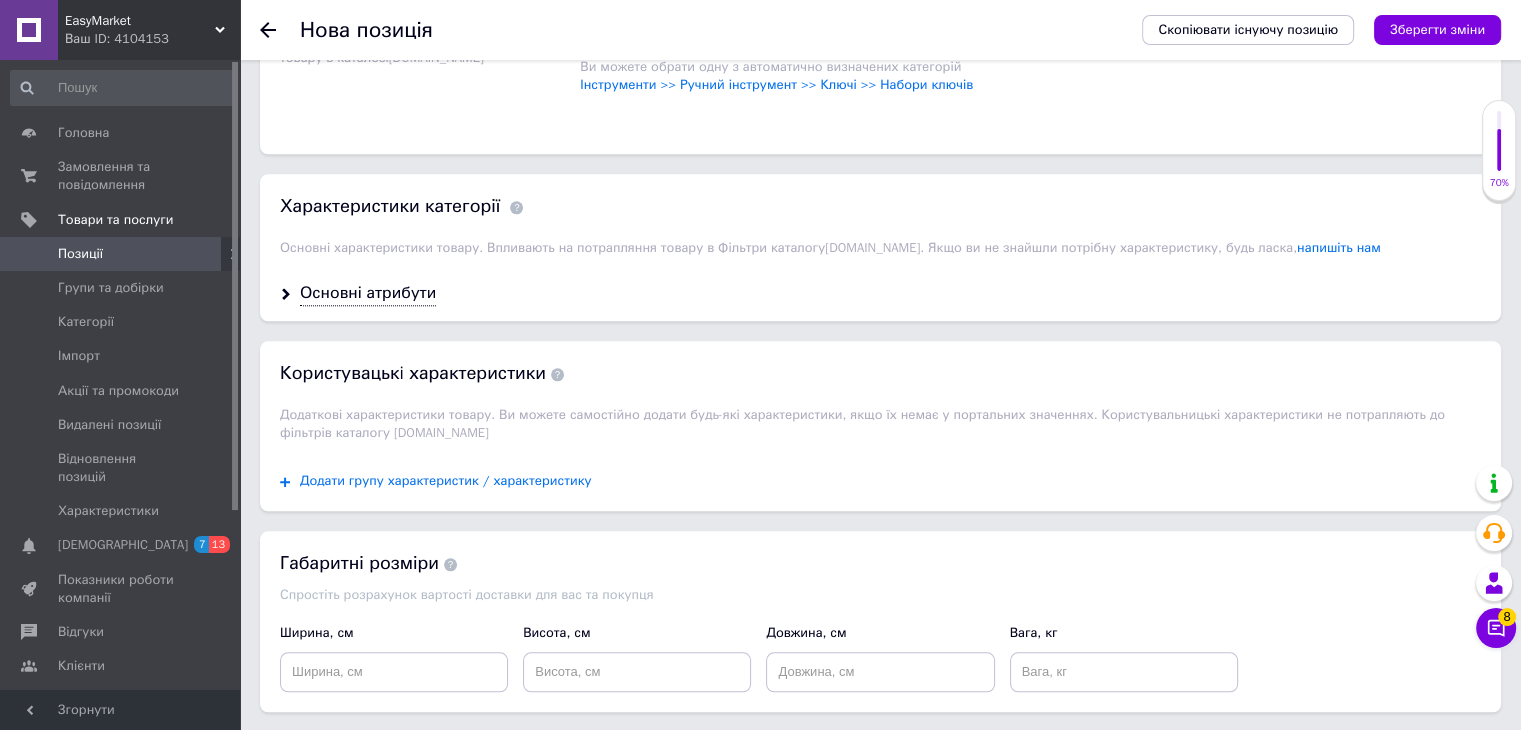 click on "Додати групу характеристик / характеристику" at bounding box center [446, 481] 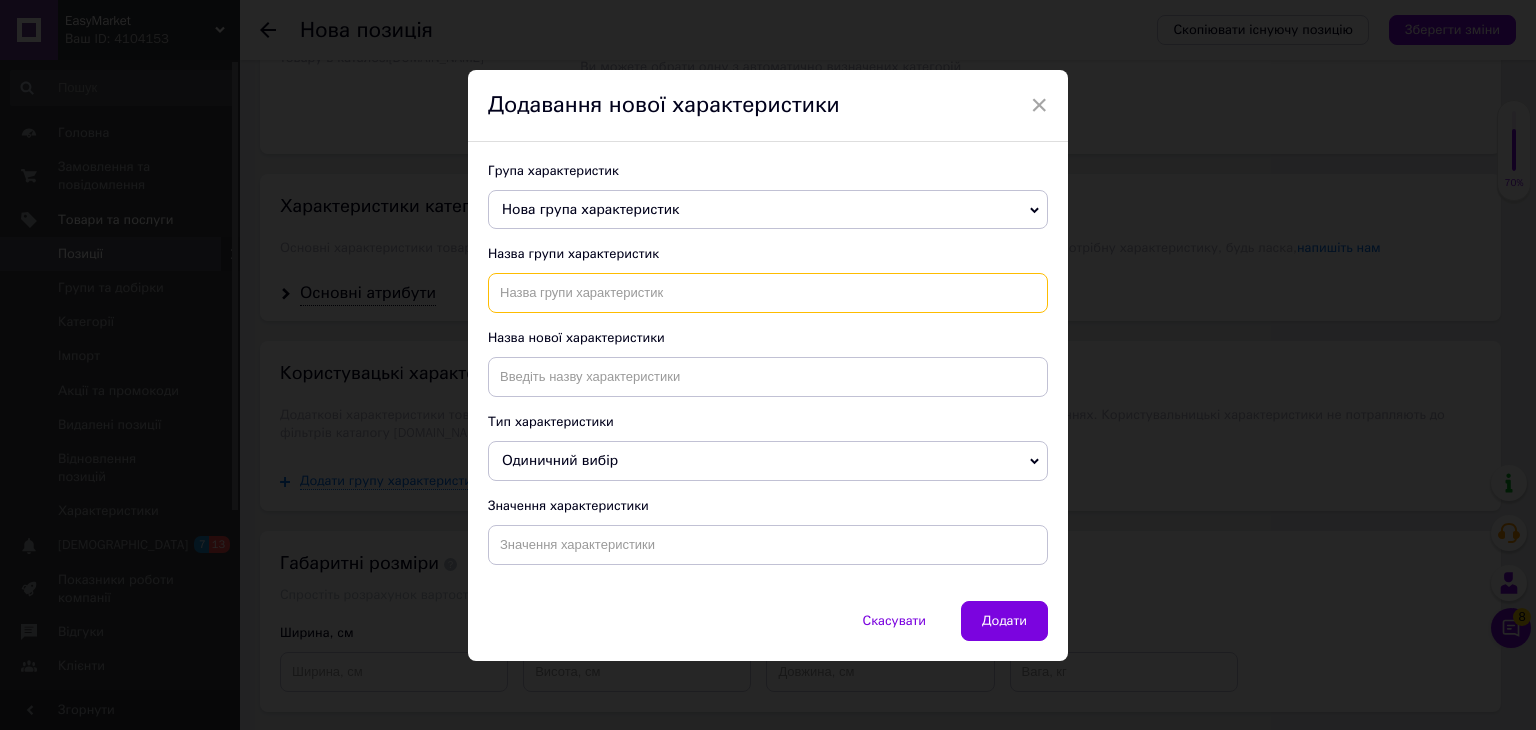 click at bounding box center (768, 293) 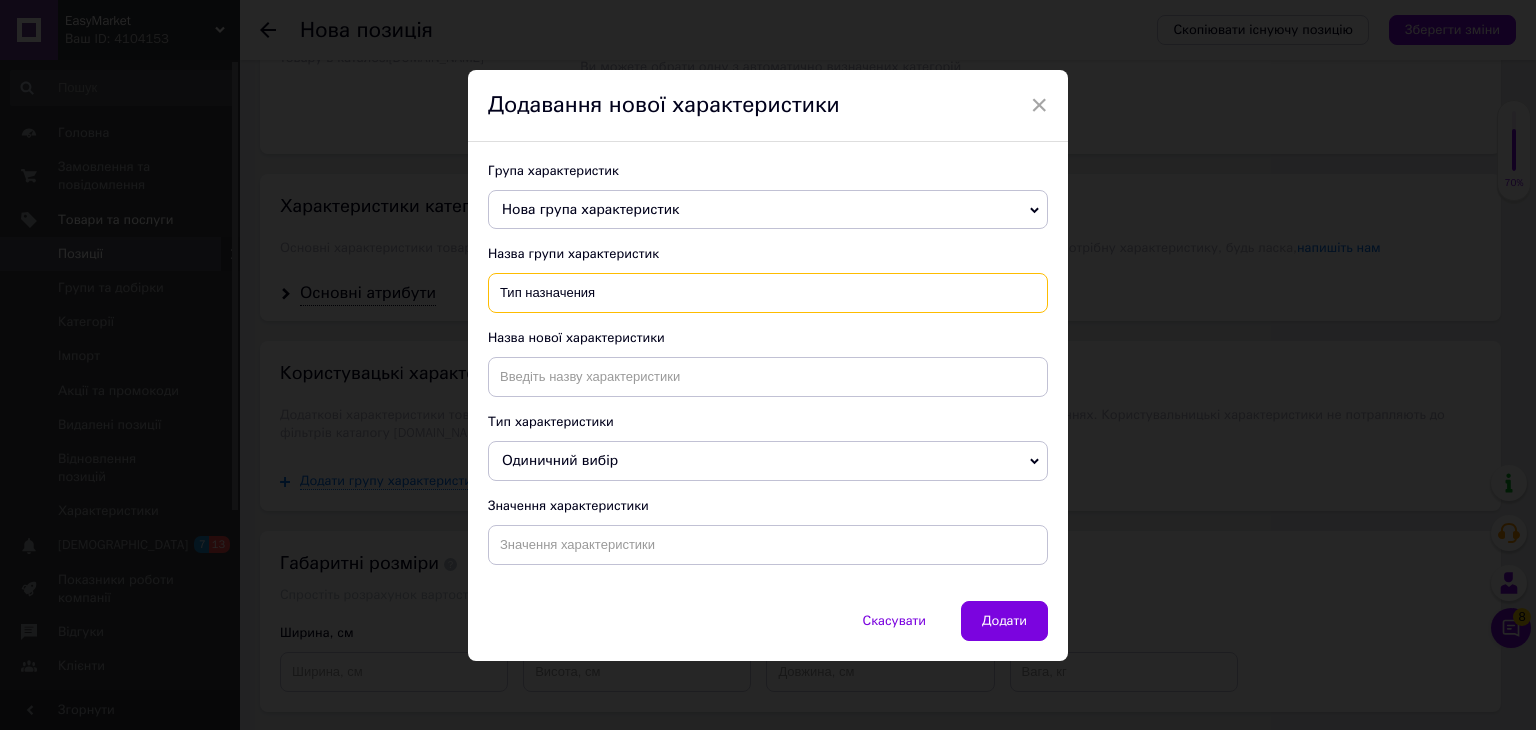 type on "Тип назначения" 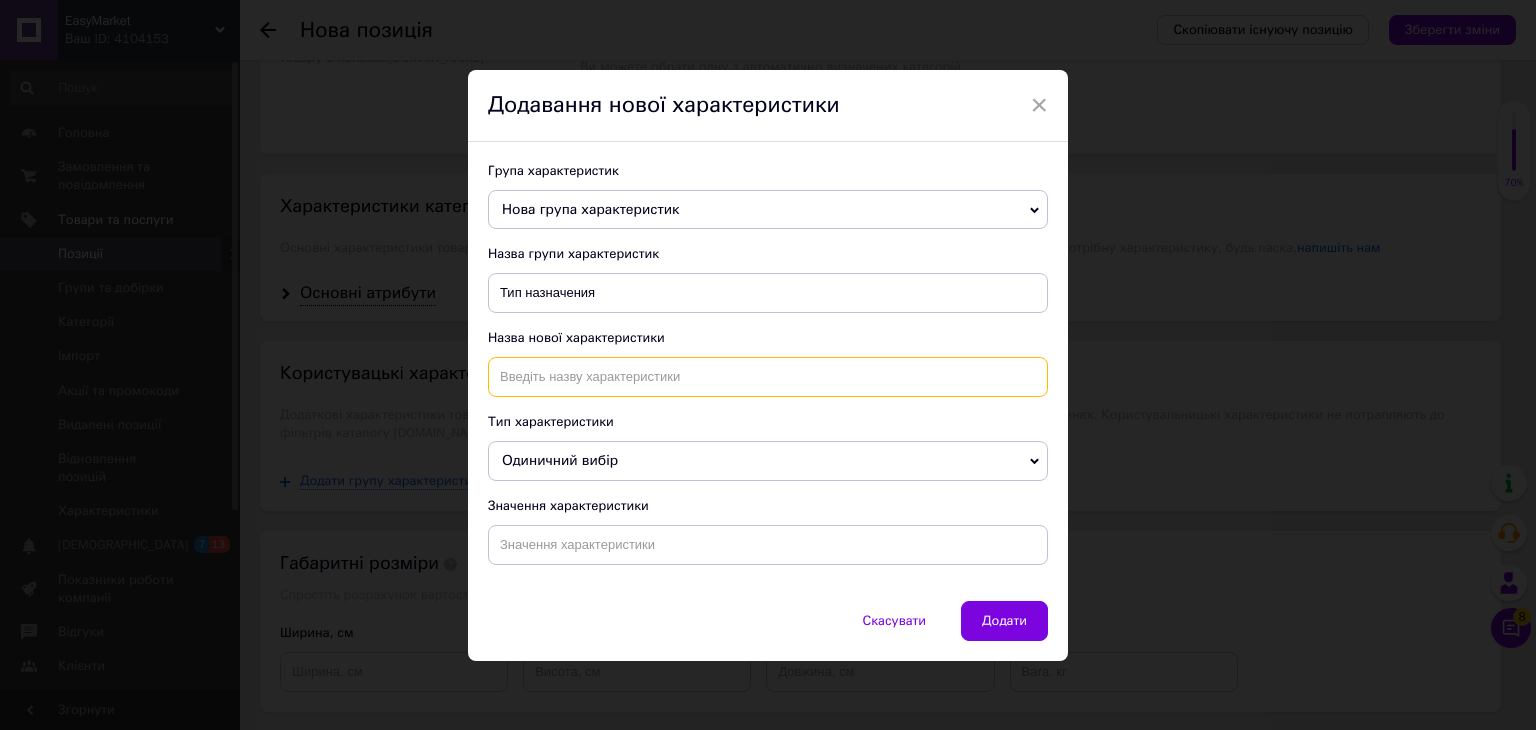click at bounding box center (768, 377) 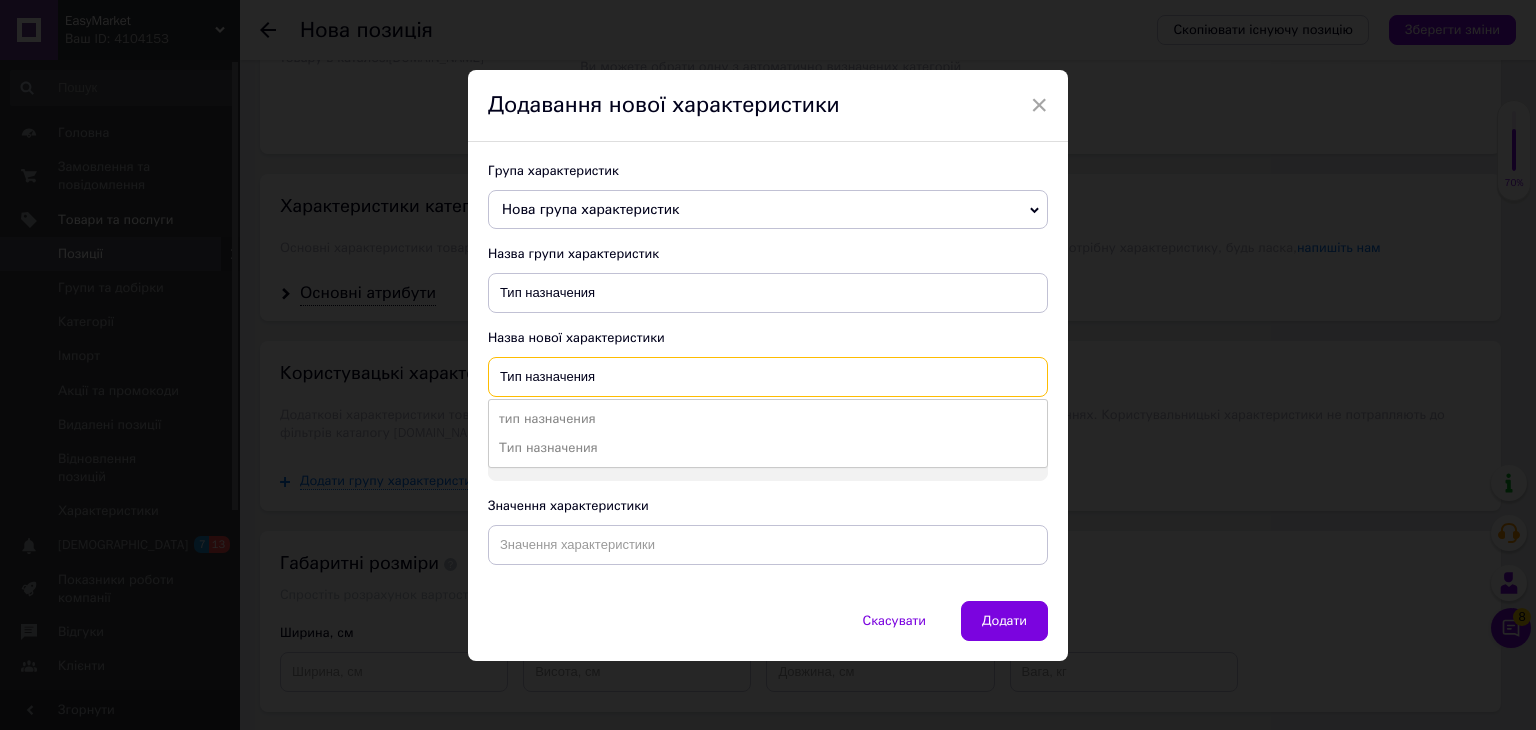 type on "Тип назначения" 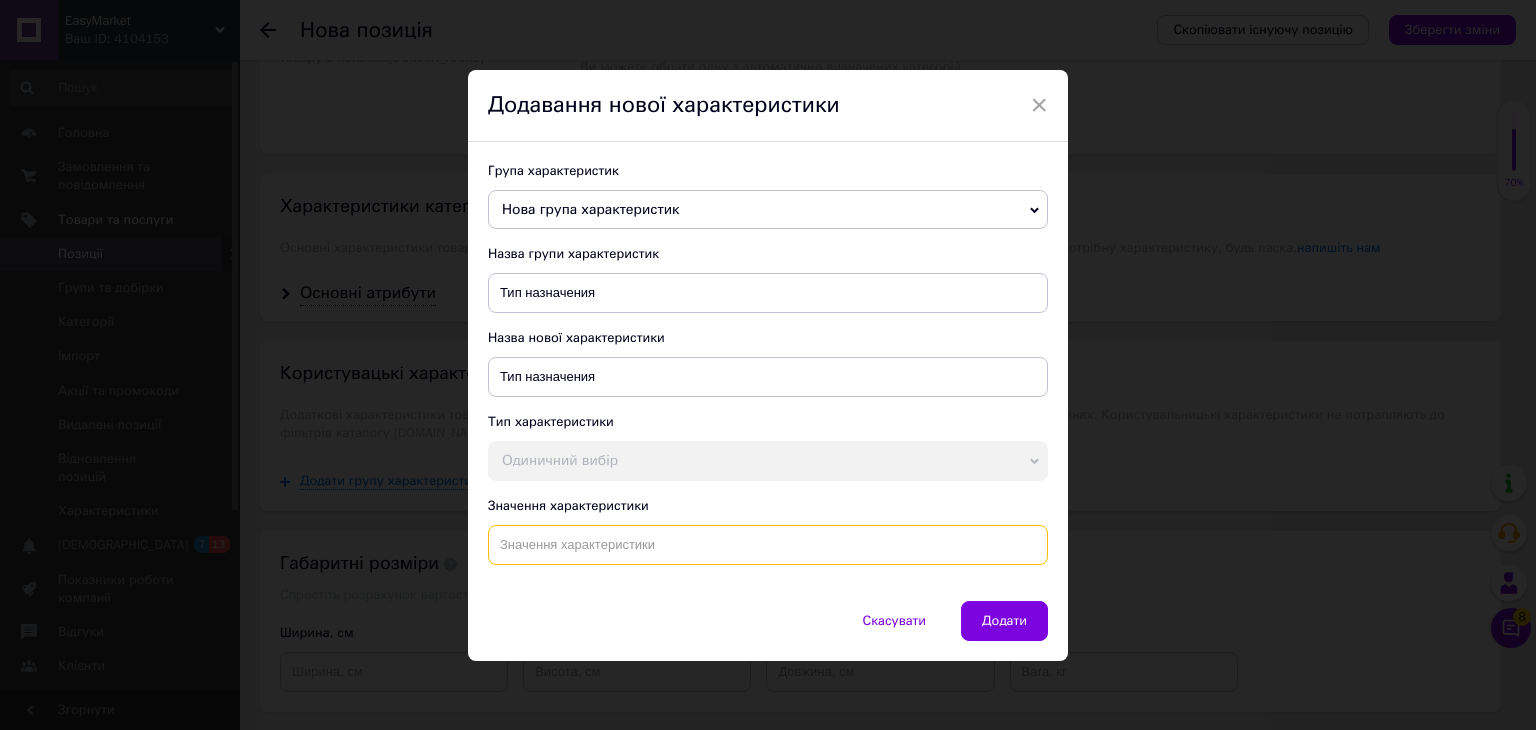 click at bounding box center (768, 545) 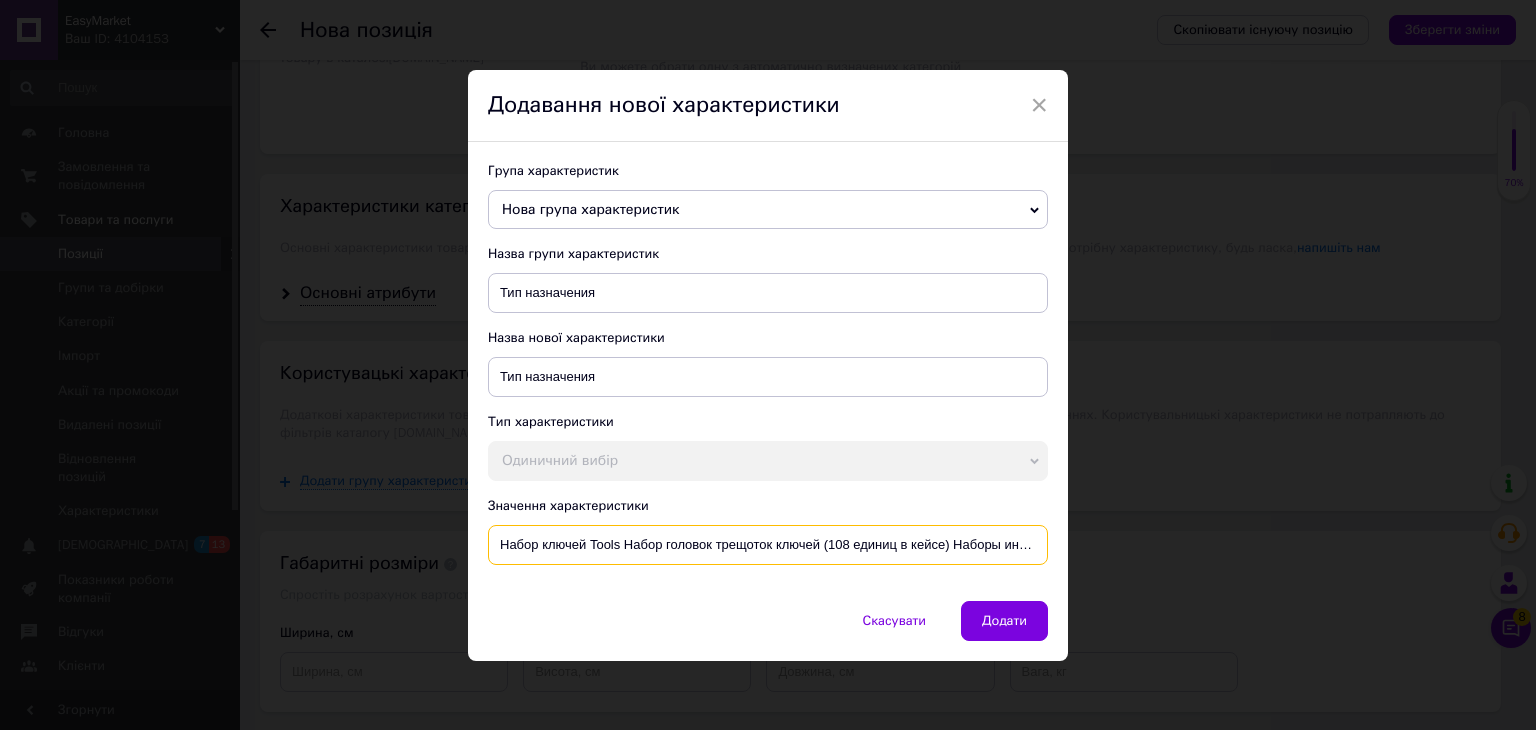 scroll, scrollTop: 0, scrollLeft: 262, axis: horizontal 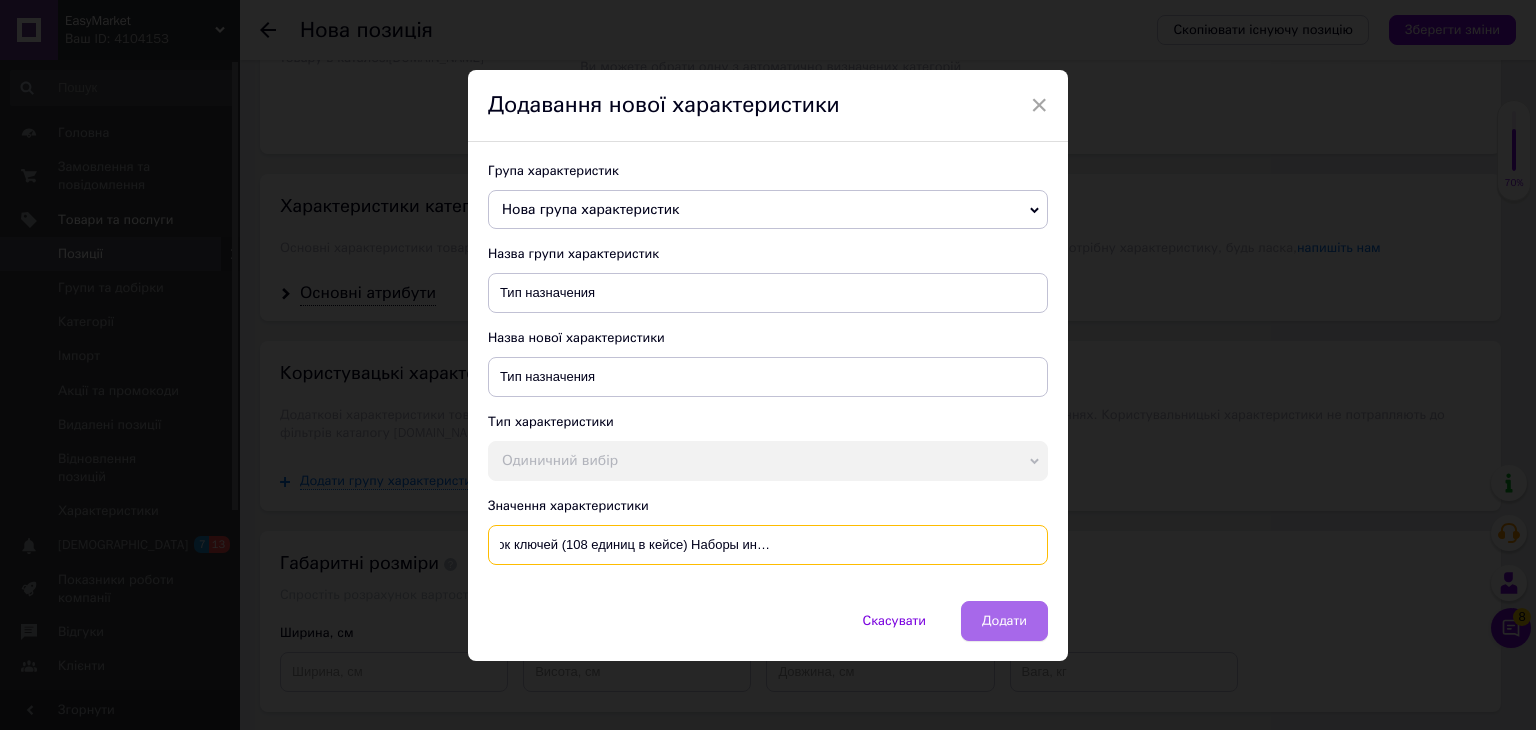 type on "Набор ключей Tools Набор головок трещоток ключей (108 единиц в кейсе) Наборы инструментов для авто (Набор ключей для авто)" 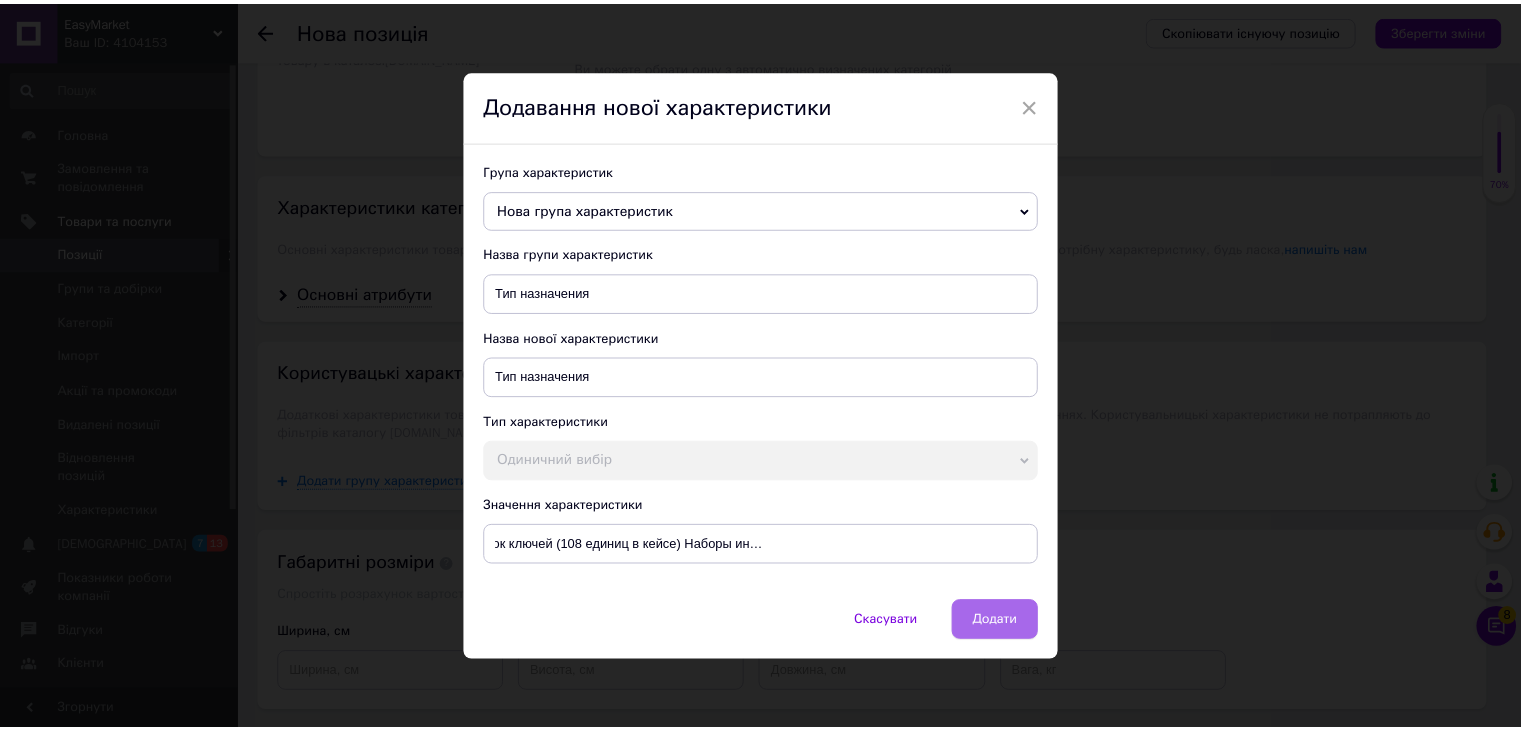 scroll, scrollTop: 0, scrollLeft: 0, axis: both 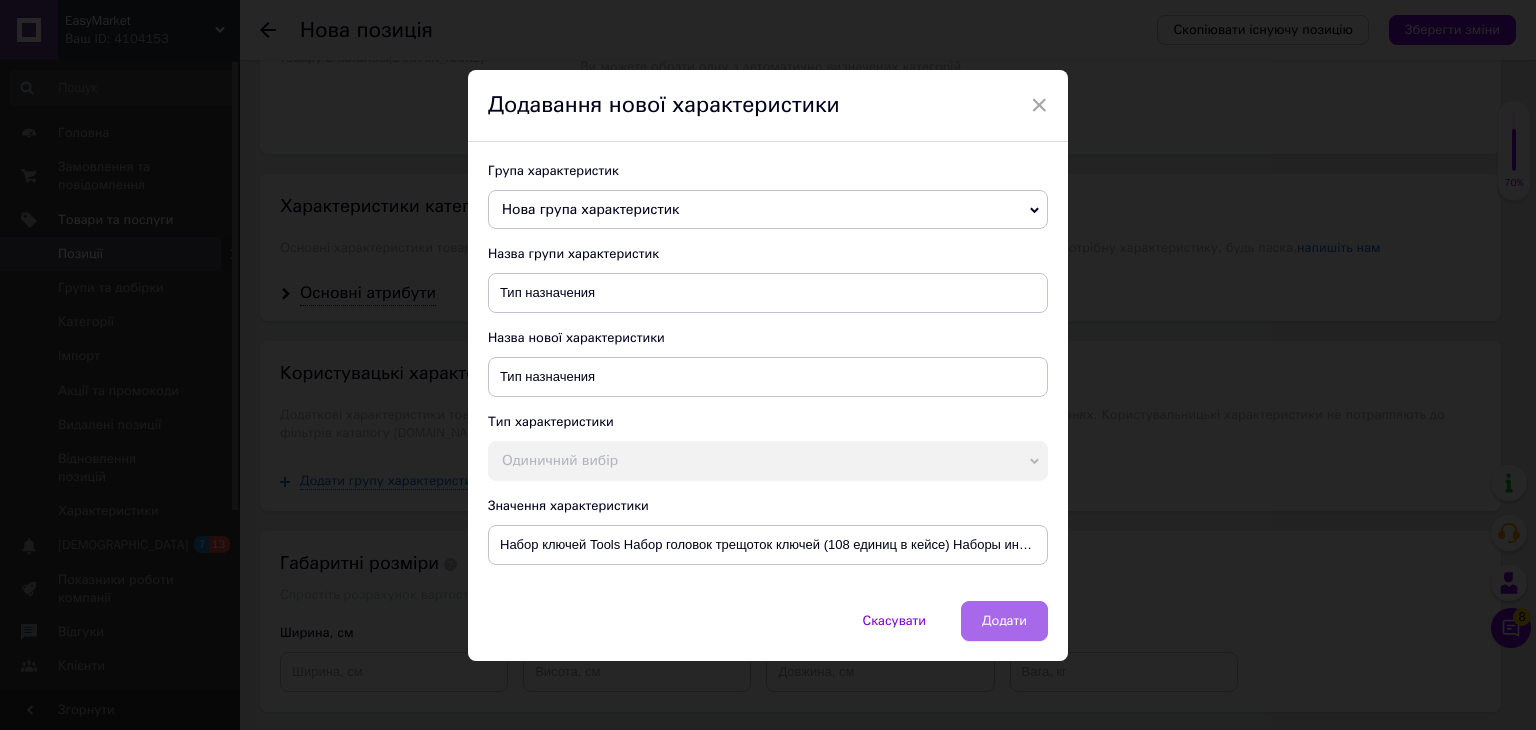click on "Додати" at bounding box center [1004, 621] 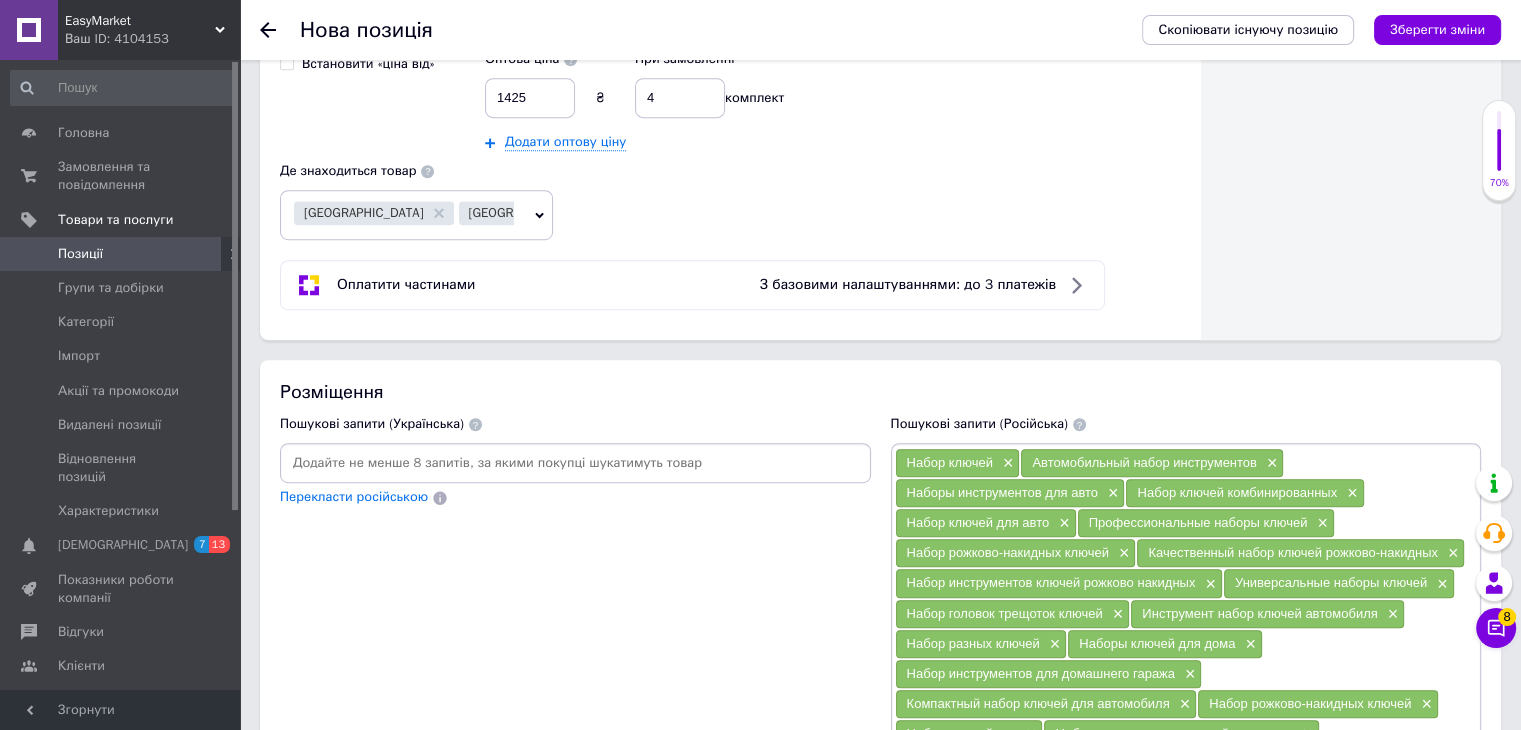 scroll, scrollTop: 1300, scrollLeft: 0, axis: vertical 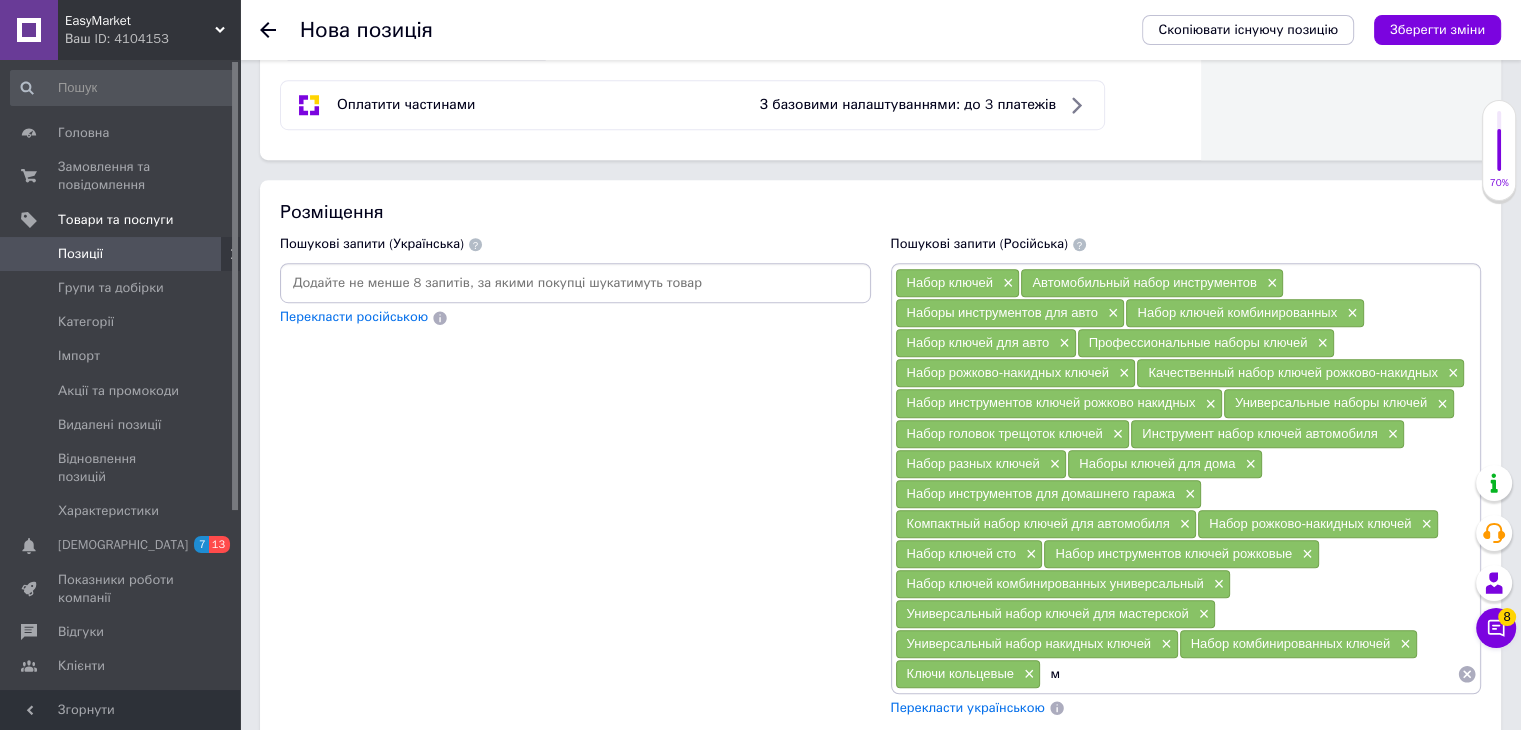 click on "м" at bounding box center (1249, 674) 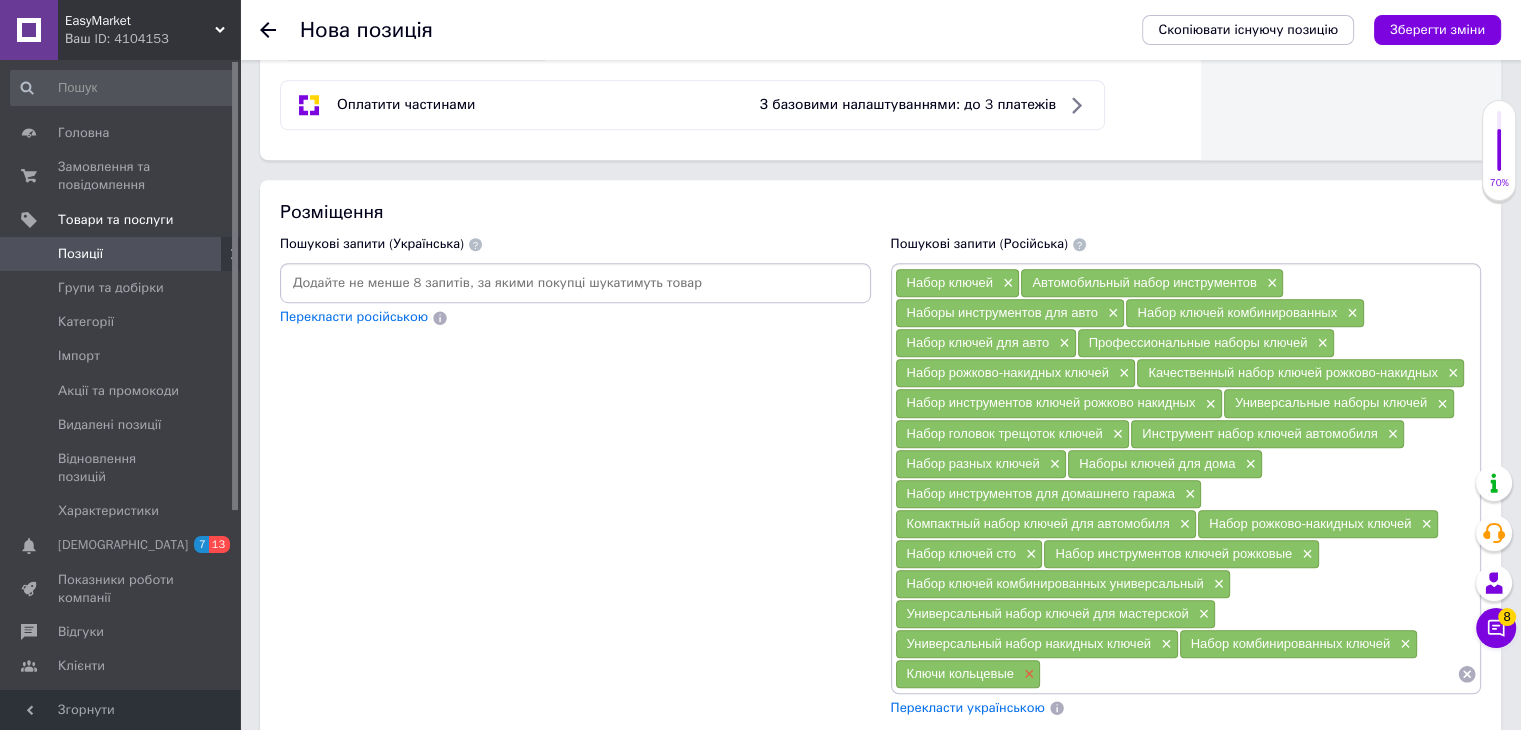 type 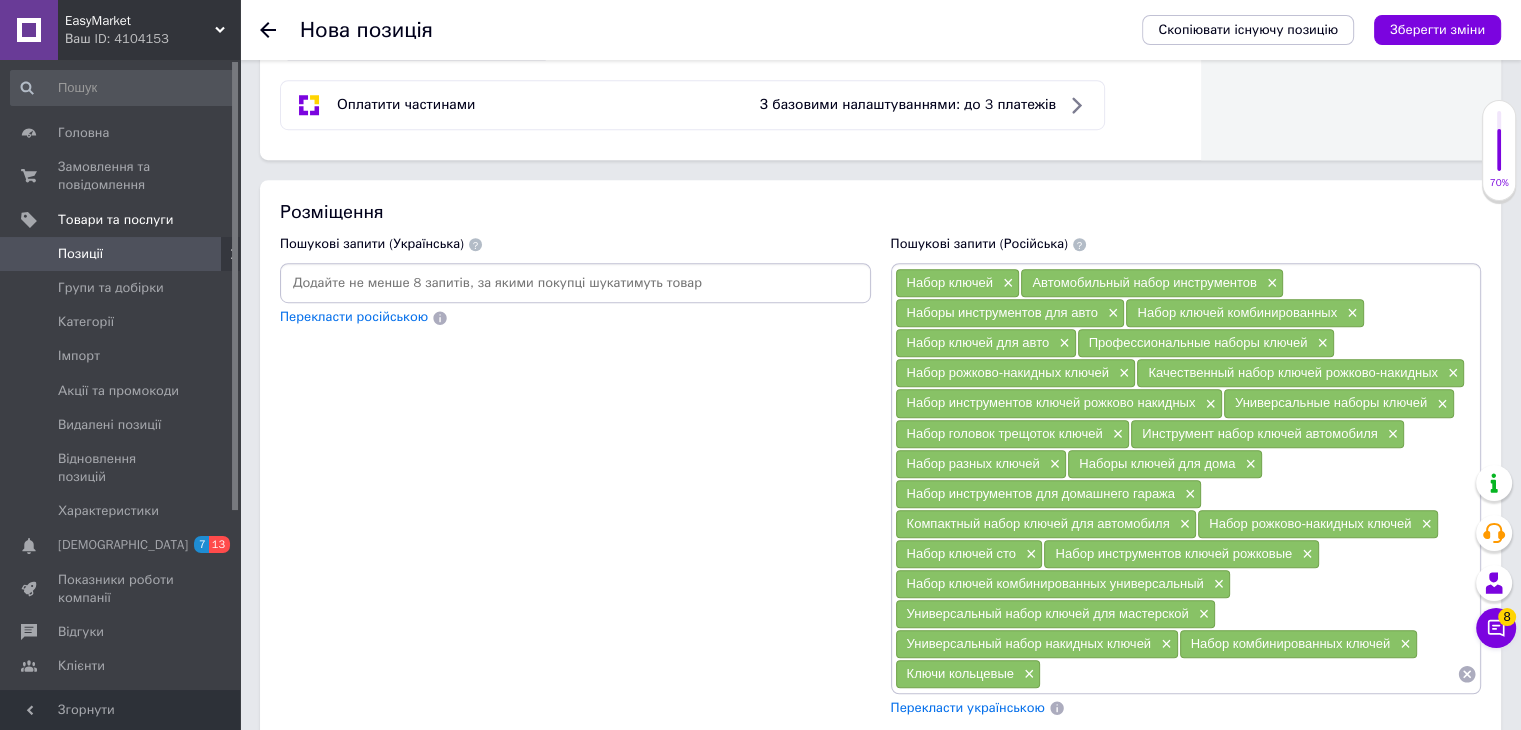 drag, startPoint x: 1025, startPoint y: 663, endPoint x: 1052, endPoint y: 665, distance: 27.073973 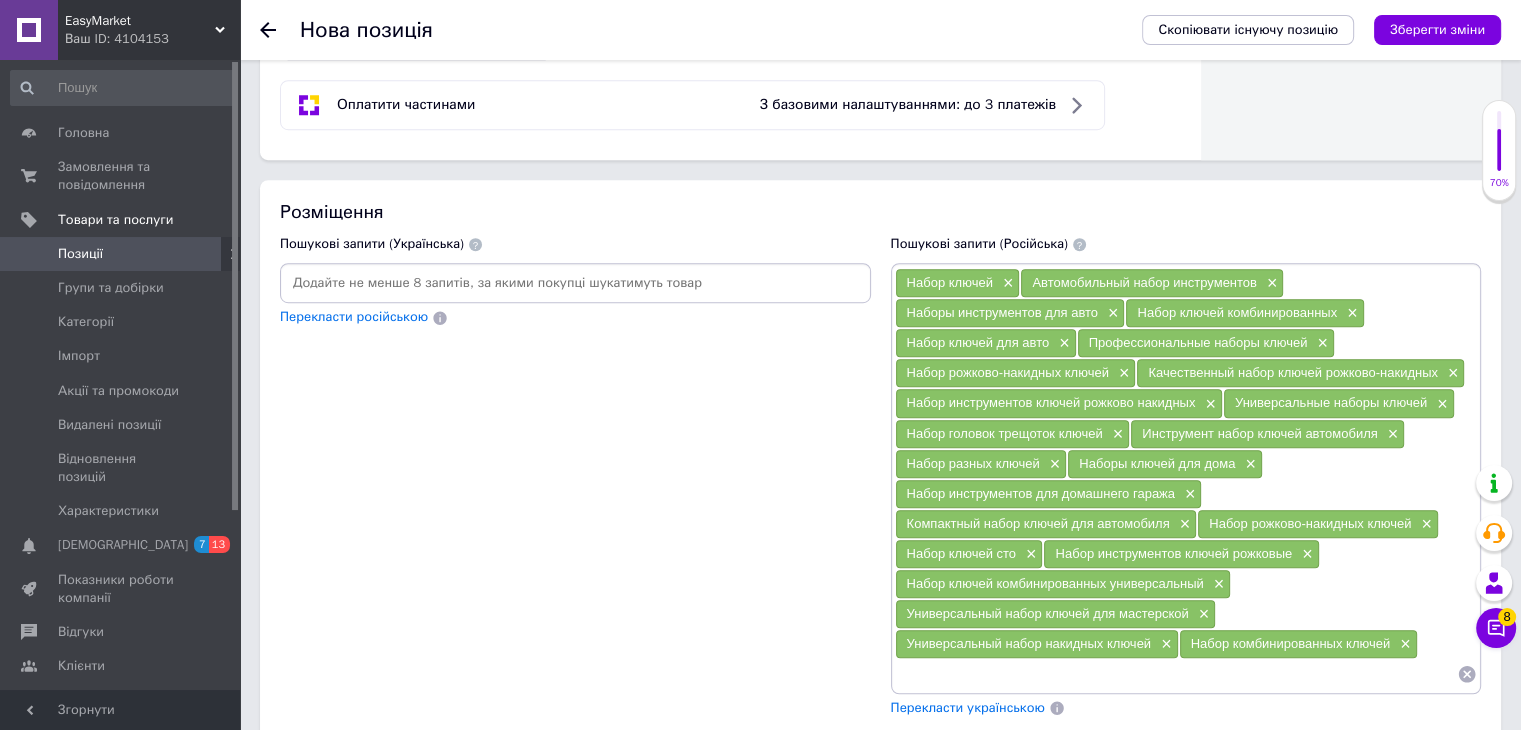 click on "Перекласти українською" at bounding box center [968, 707] 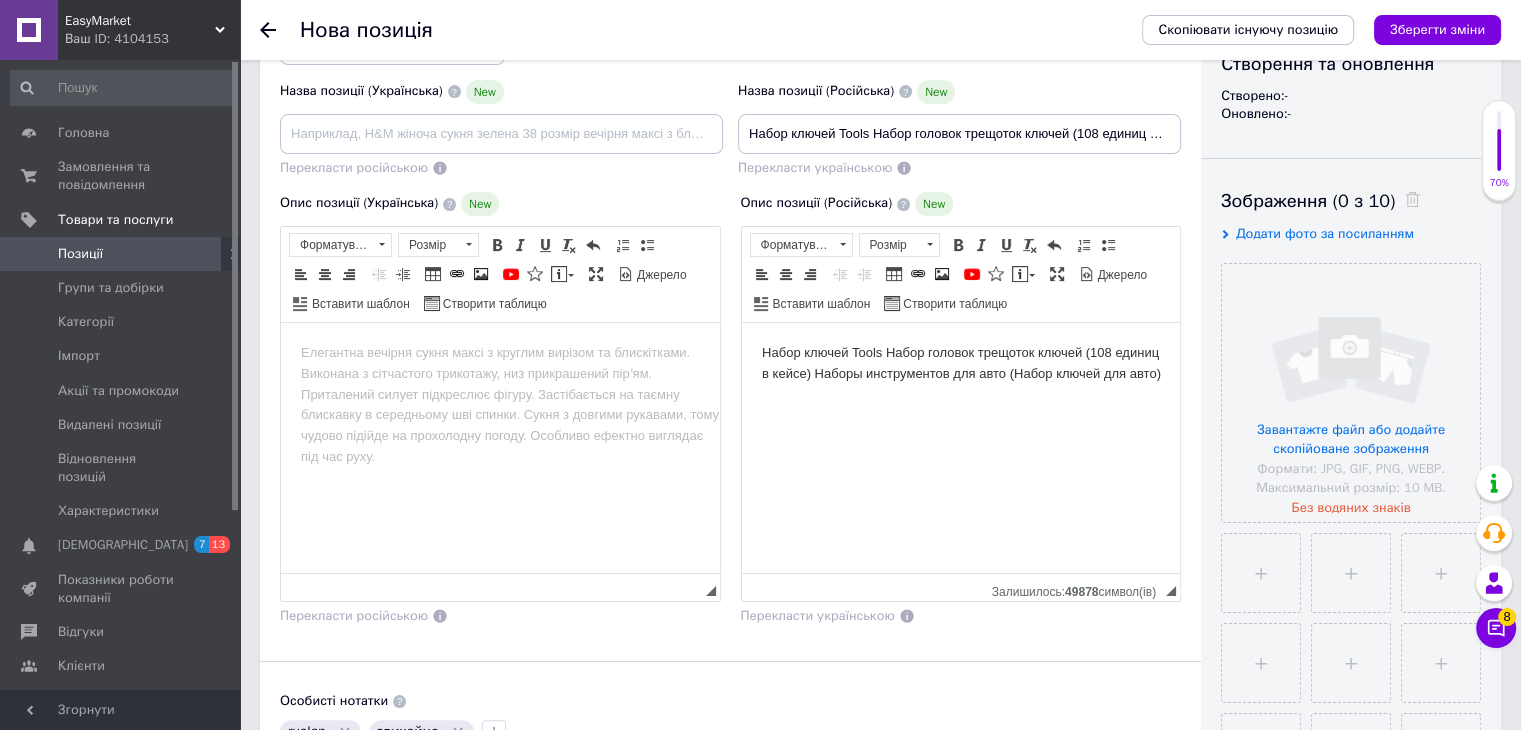 scroll, scrollTop: 200, scrollLeft: 0, axis: vertical 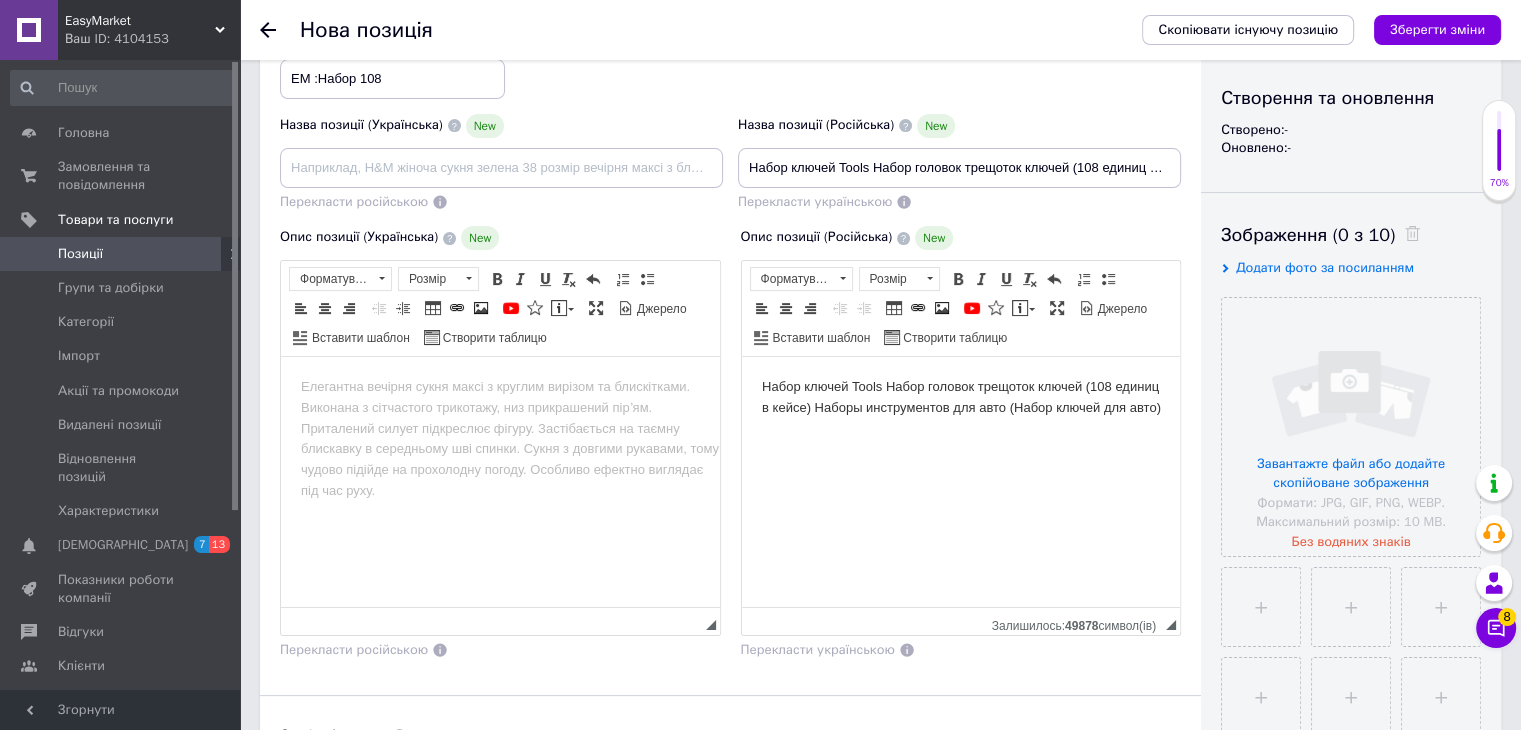 click on "Набор ключей Tools Набор головок трещоток ключей (108 единиц в кейсе) Наборы инструментов для авто (Набор ключей для авто)" at bounding box center [960, 398] 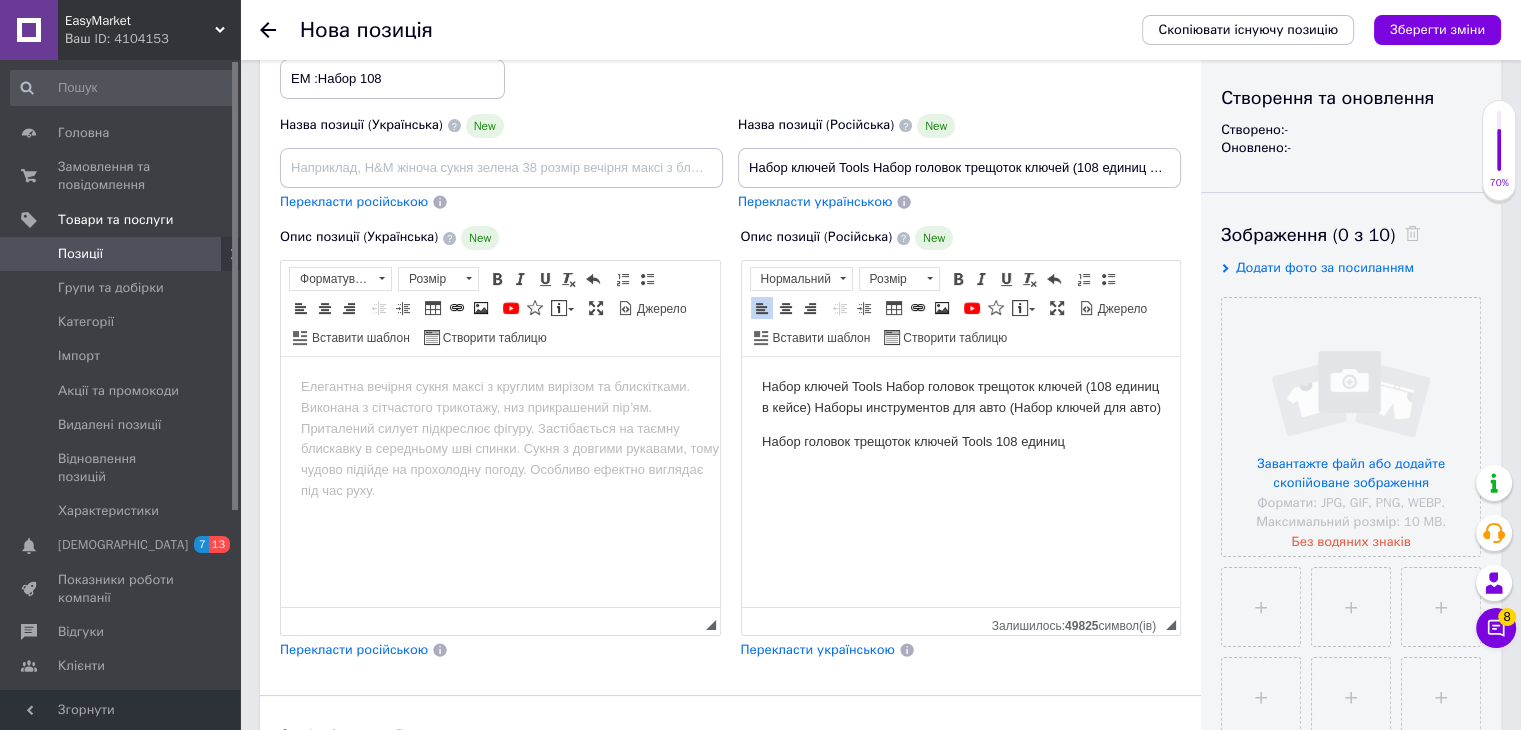 scroll, scrollTop: 2320, scrollLeft: 0, axis: vertical 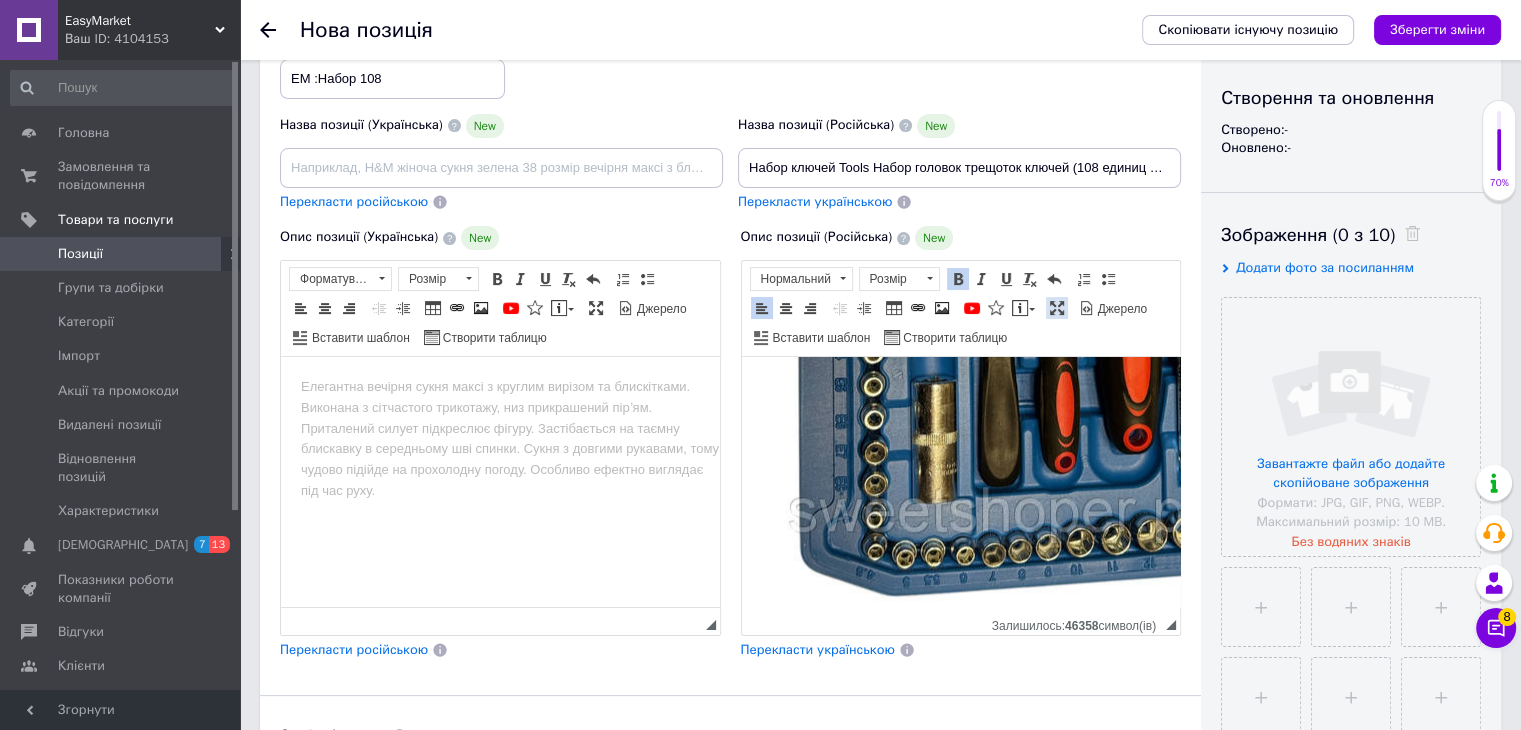click at bounding box center [1057, 308] 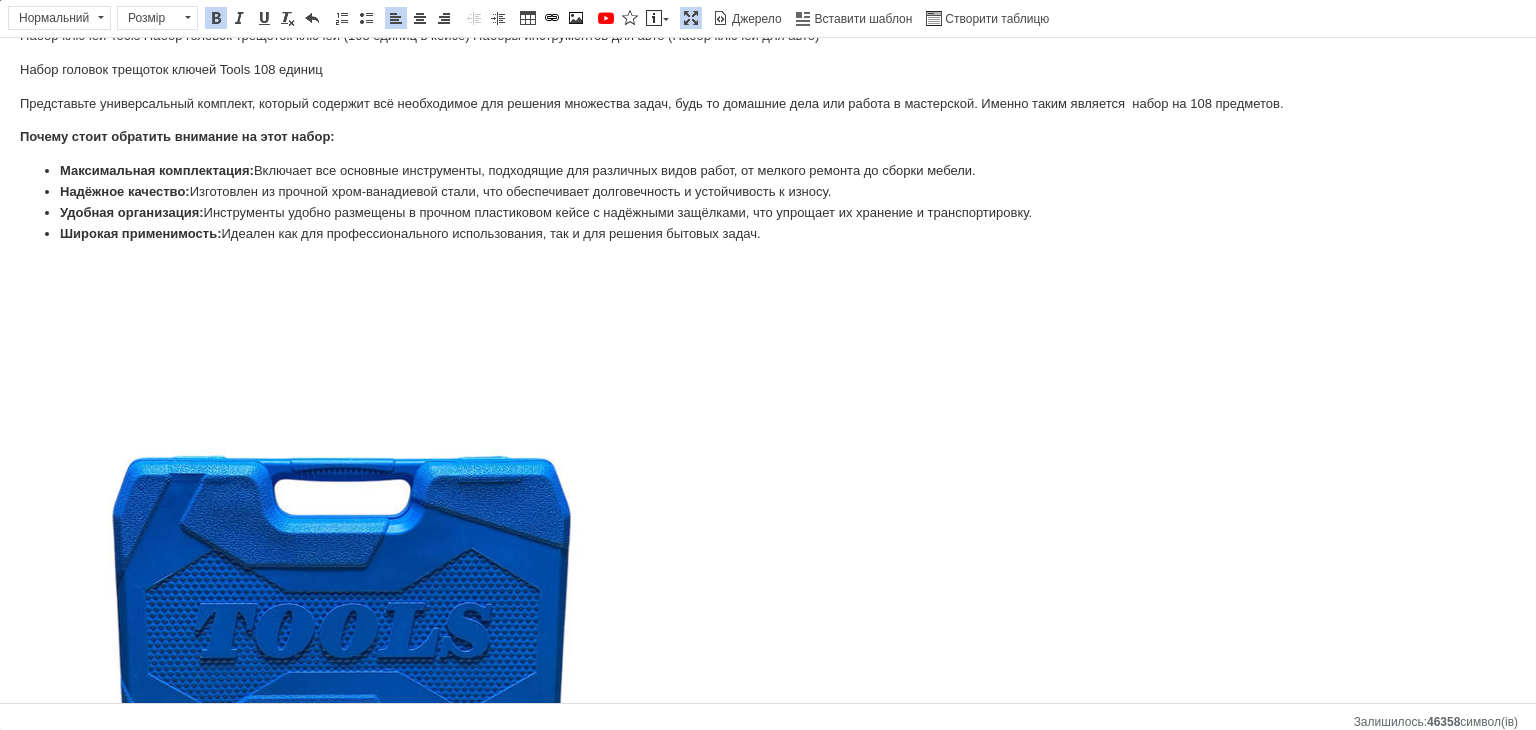 scroll, scrollTop: 0, scrollLeft: 0, axis: both 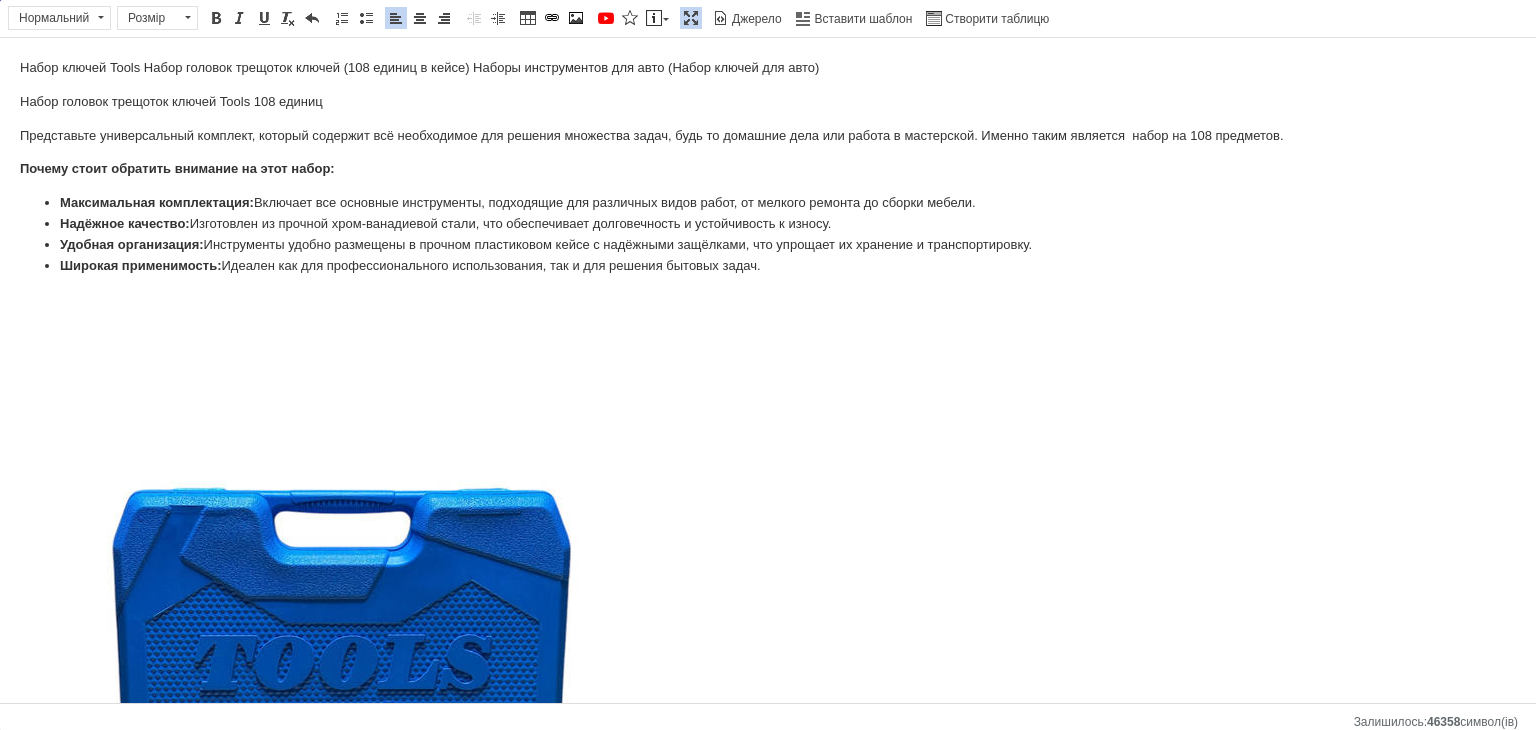 drag, startPoint x: 17, startPoint y: 138, endPoint x: 1300, endPoint y: 134, distance: 1283.0062 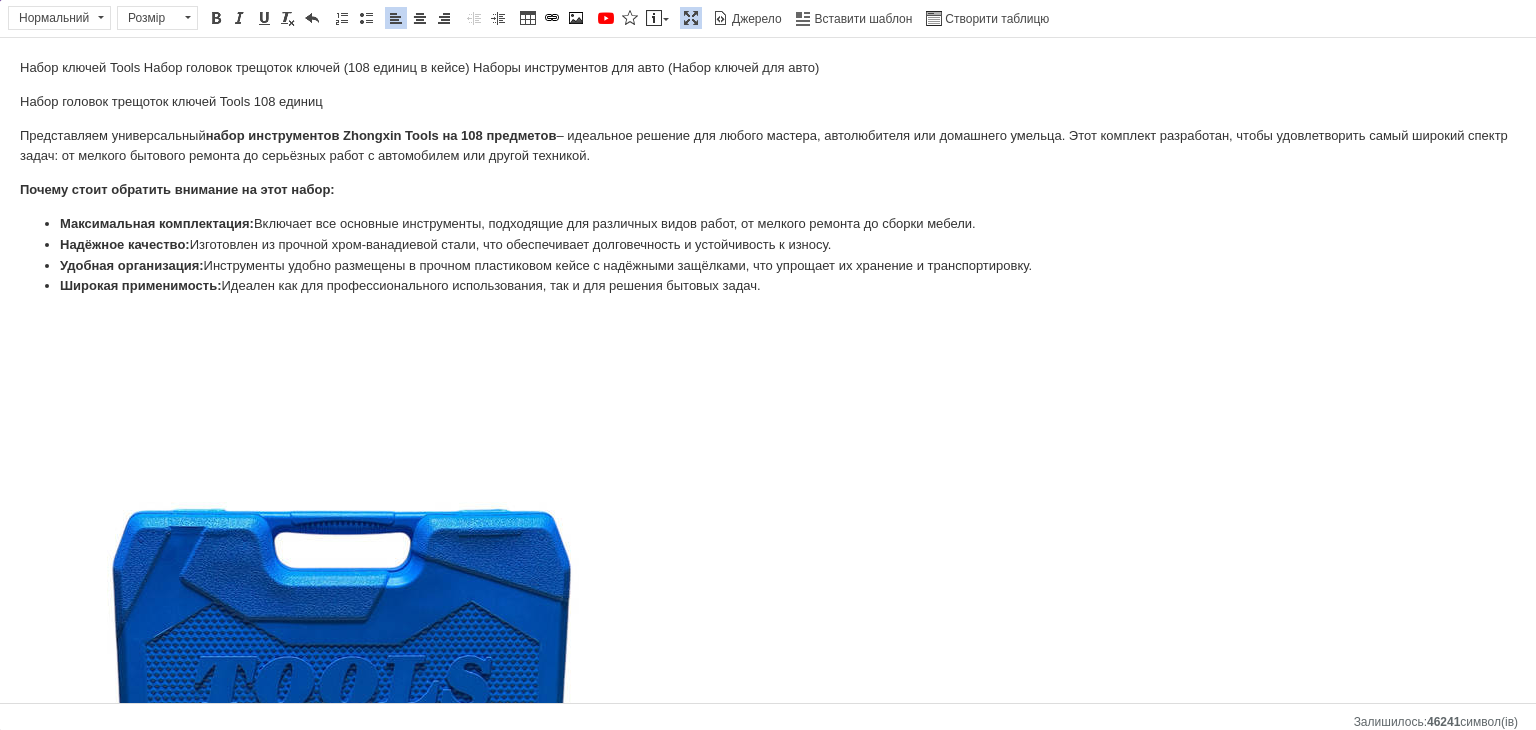 drag, startPoint x: 29, startPoint y: 192, endPoint x: 791, endPoint y: 293, distance: 768.6644 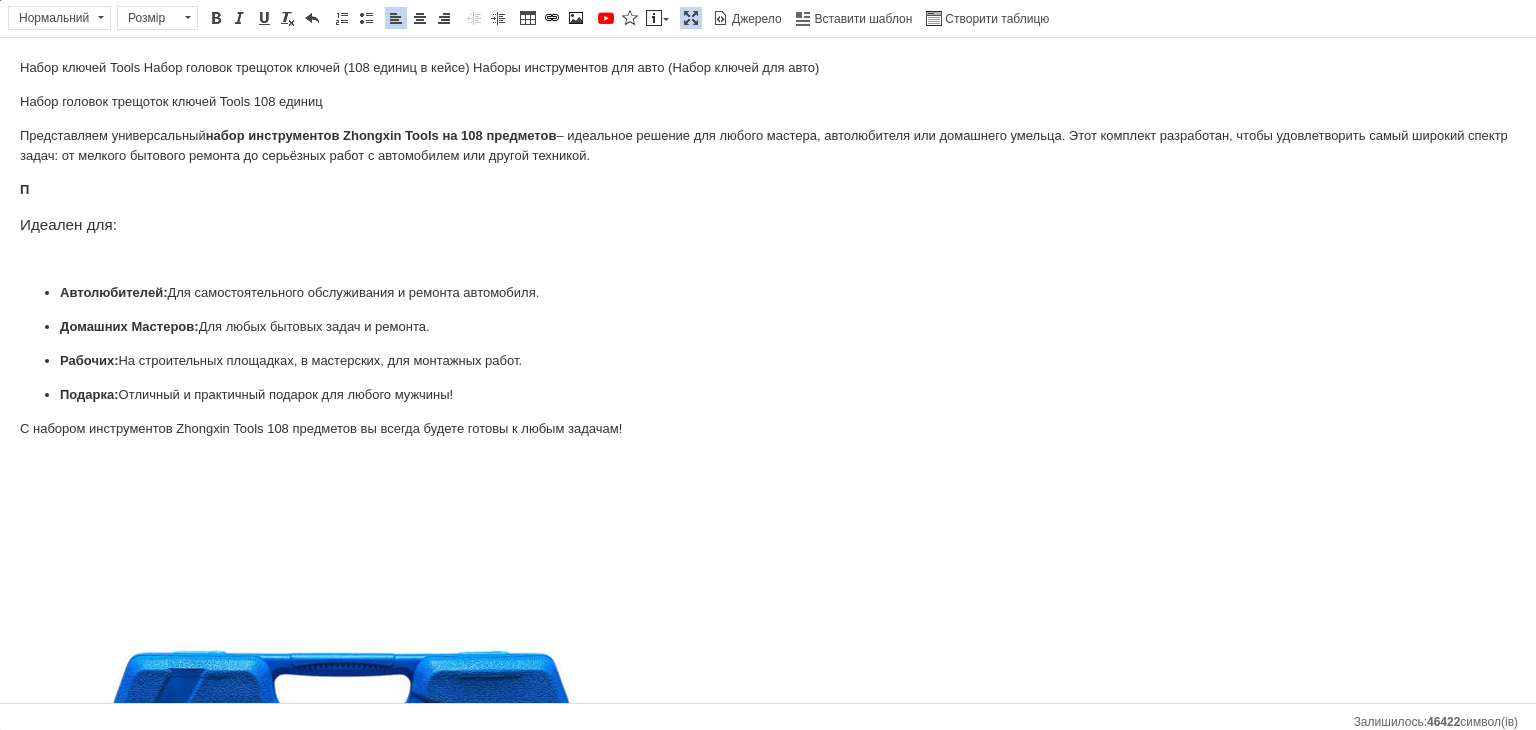 click at bounding box center (768, 260) 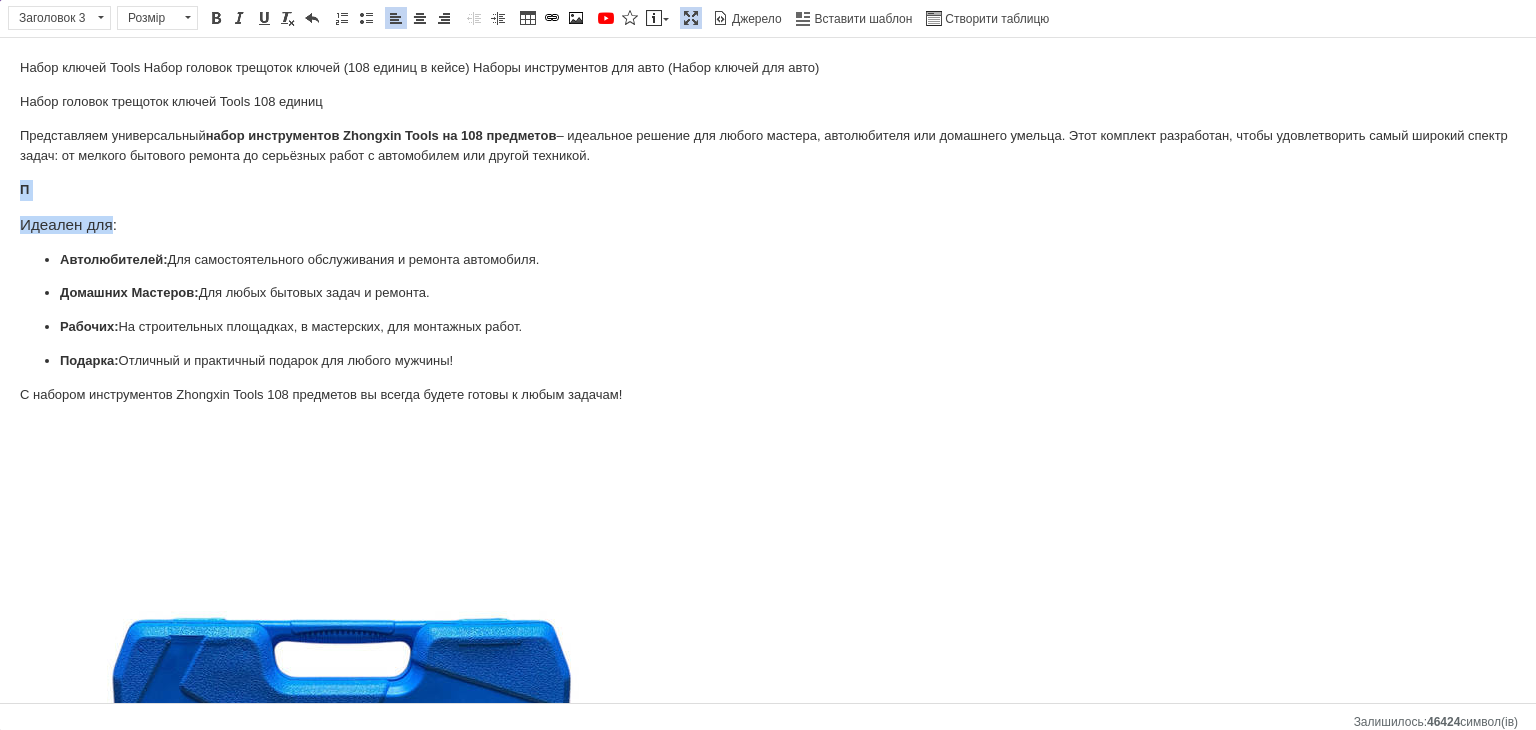 drag, startPoint x: 110, startPoint y: 202, endPoint x: 0, endPoint y: 193, distance: 110.36757 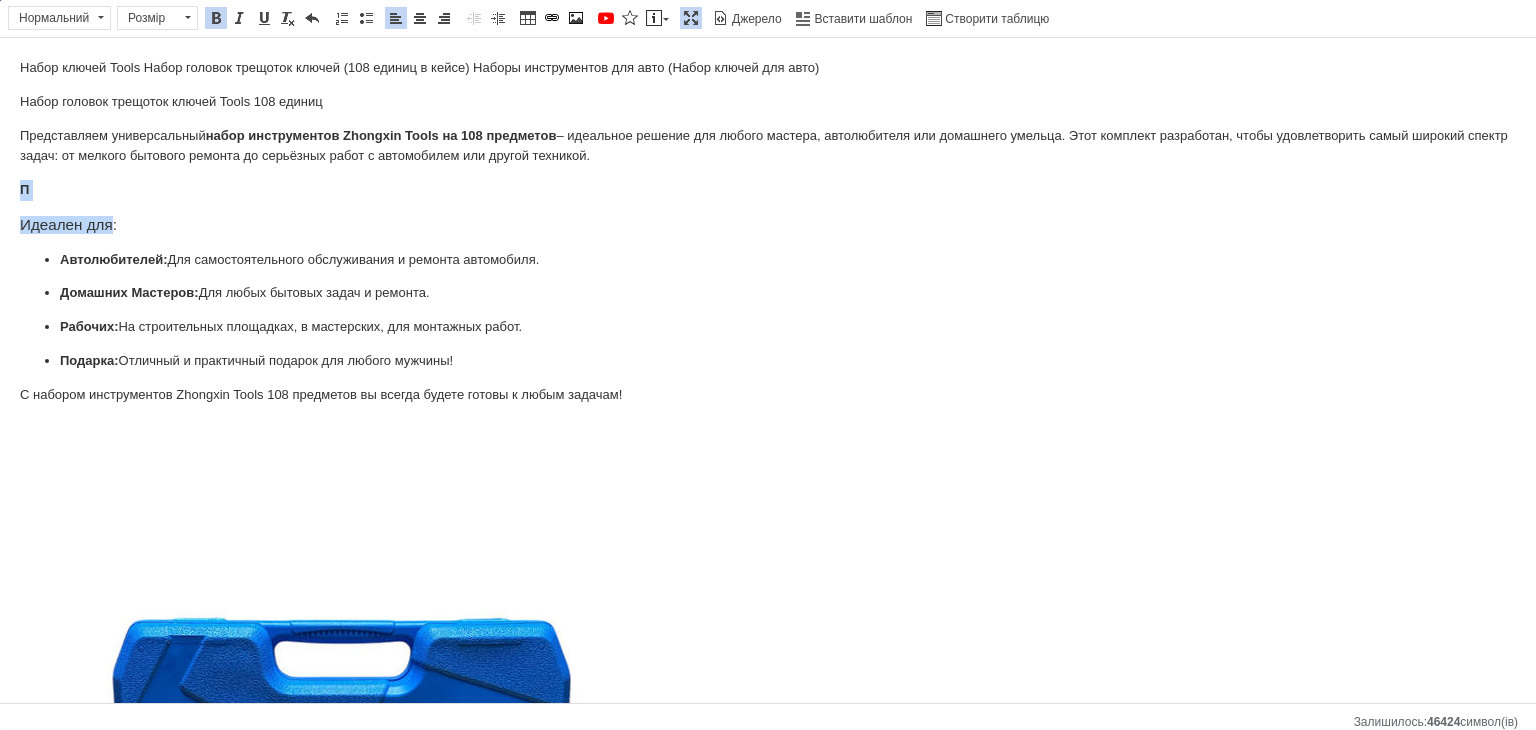 click on "П" at bounding box center [768, 190] 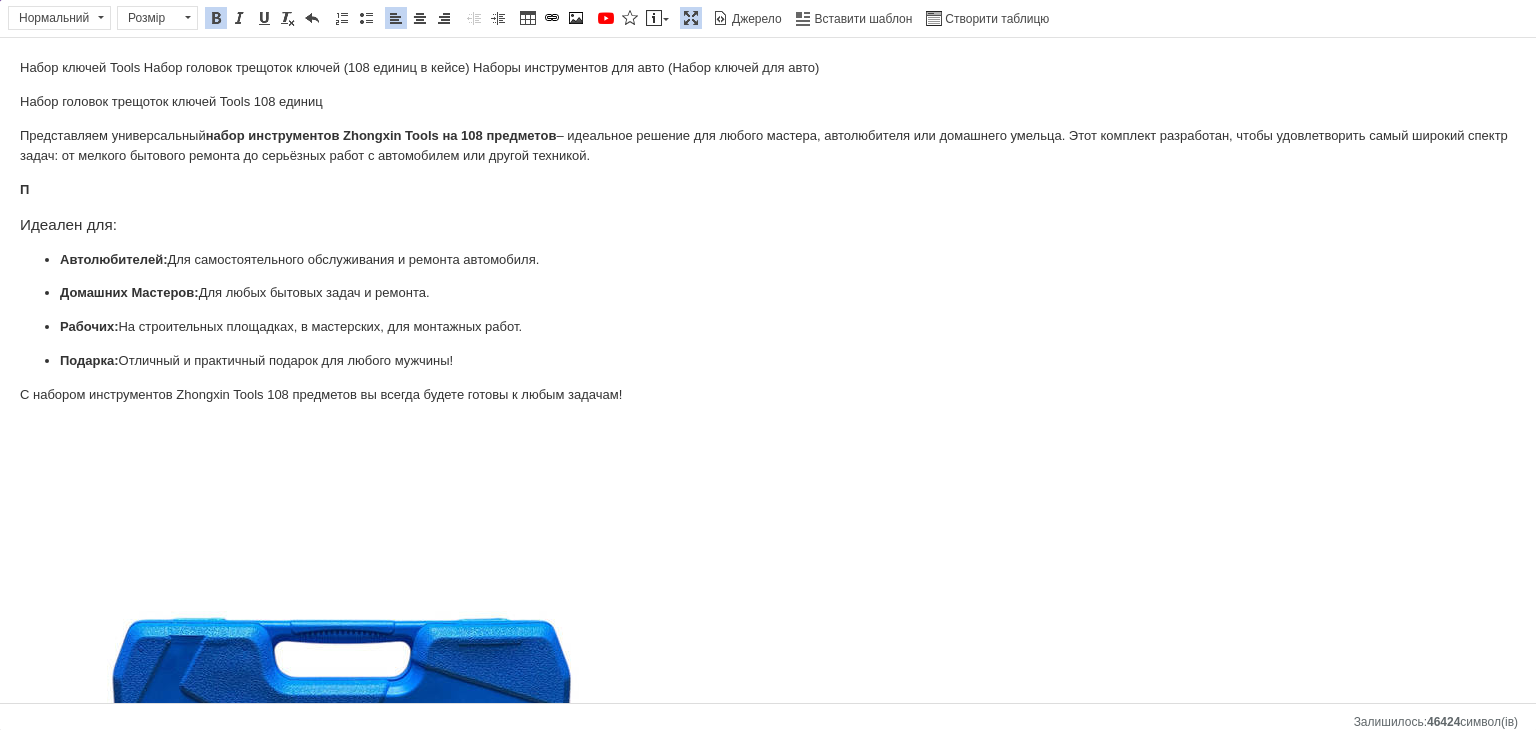 drag, startPoint x: 42, startPoint y: 188, endPoint x: 19, endPoint y: 187, distance: 23.021729 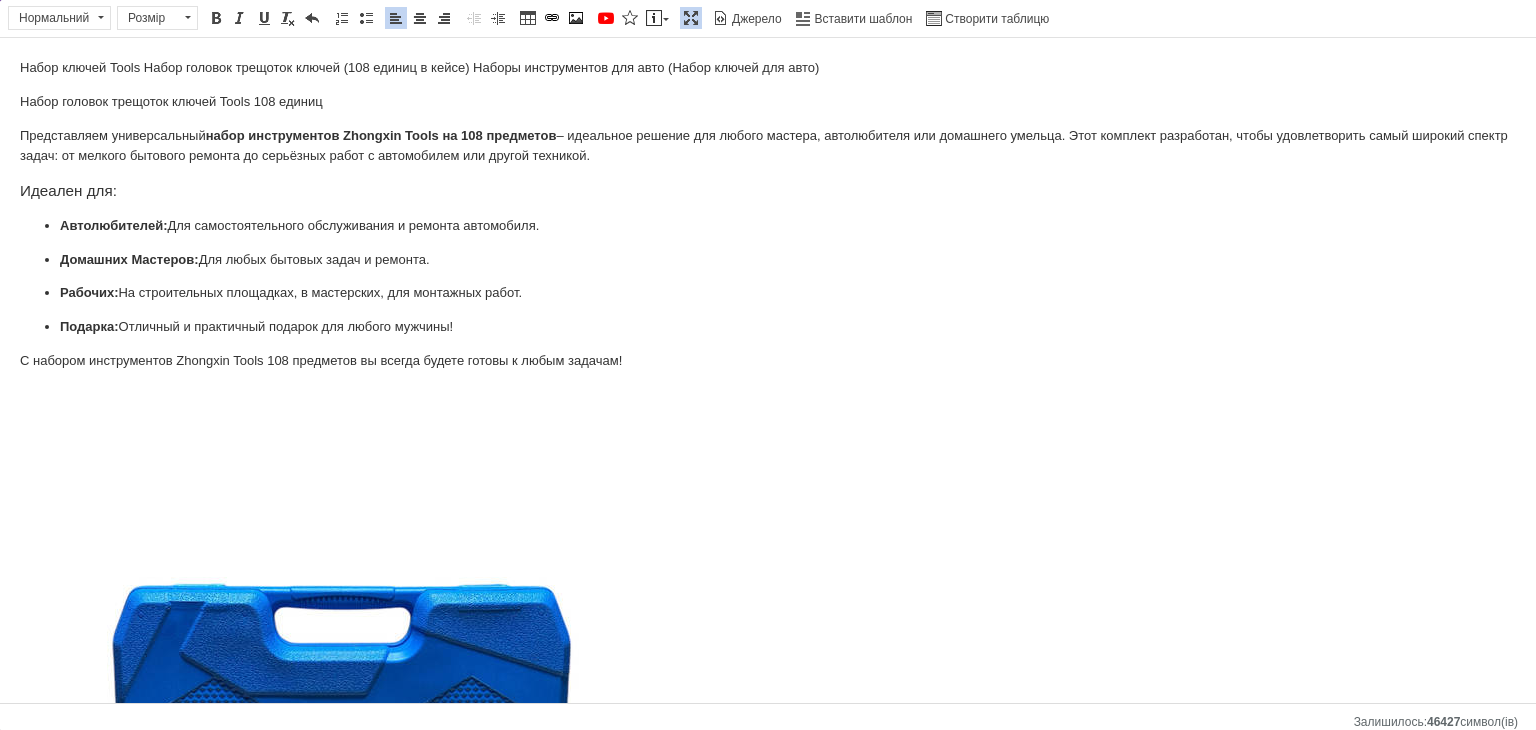 click on "Набор ключей Tools Набор головок трещоток ключей (108 единиц в кейсе) Наборы инструментов для авто (Набор ключей для авто) Набор головок трещоток ключей Tools 108 единиц Представляем универсальный  набор инструментов Zhongxin Tools на 108 предметов  – идеальное решение для любого мастера, автолюбителя или домашнего умельца. Этот комплект разработан, чтобы удовлетворить самый широкий спектр задач: от мелкого бытового ремонта до серьёзных работ с автомобилем или другой техникой. Идеален для: Автолюбителей:  Для самостоятельного обслуживания и ремонта автомобиля." at bounding box center (768, 2224) 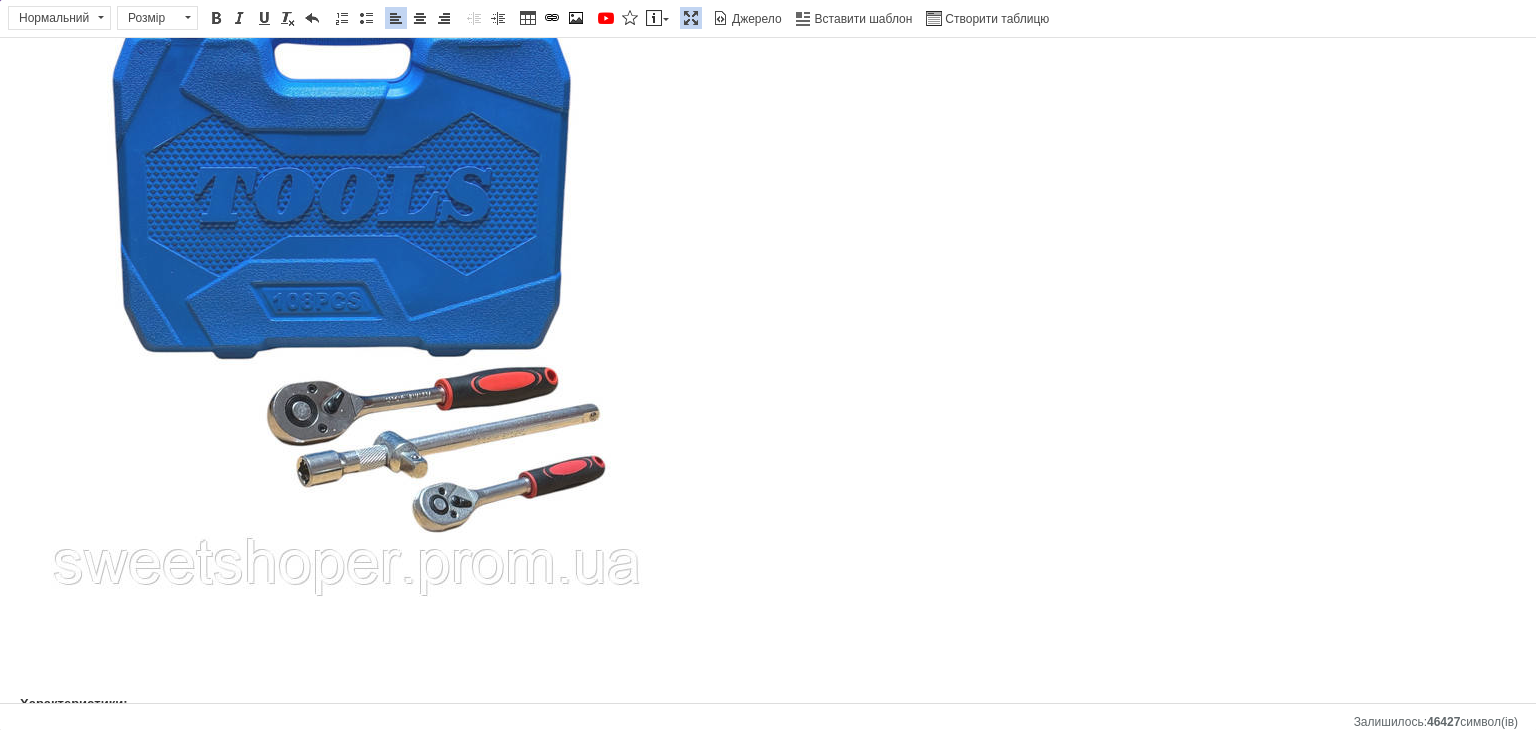 scroll, scrollTop: 600, scrollLeft: 0, axis: vertical 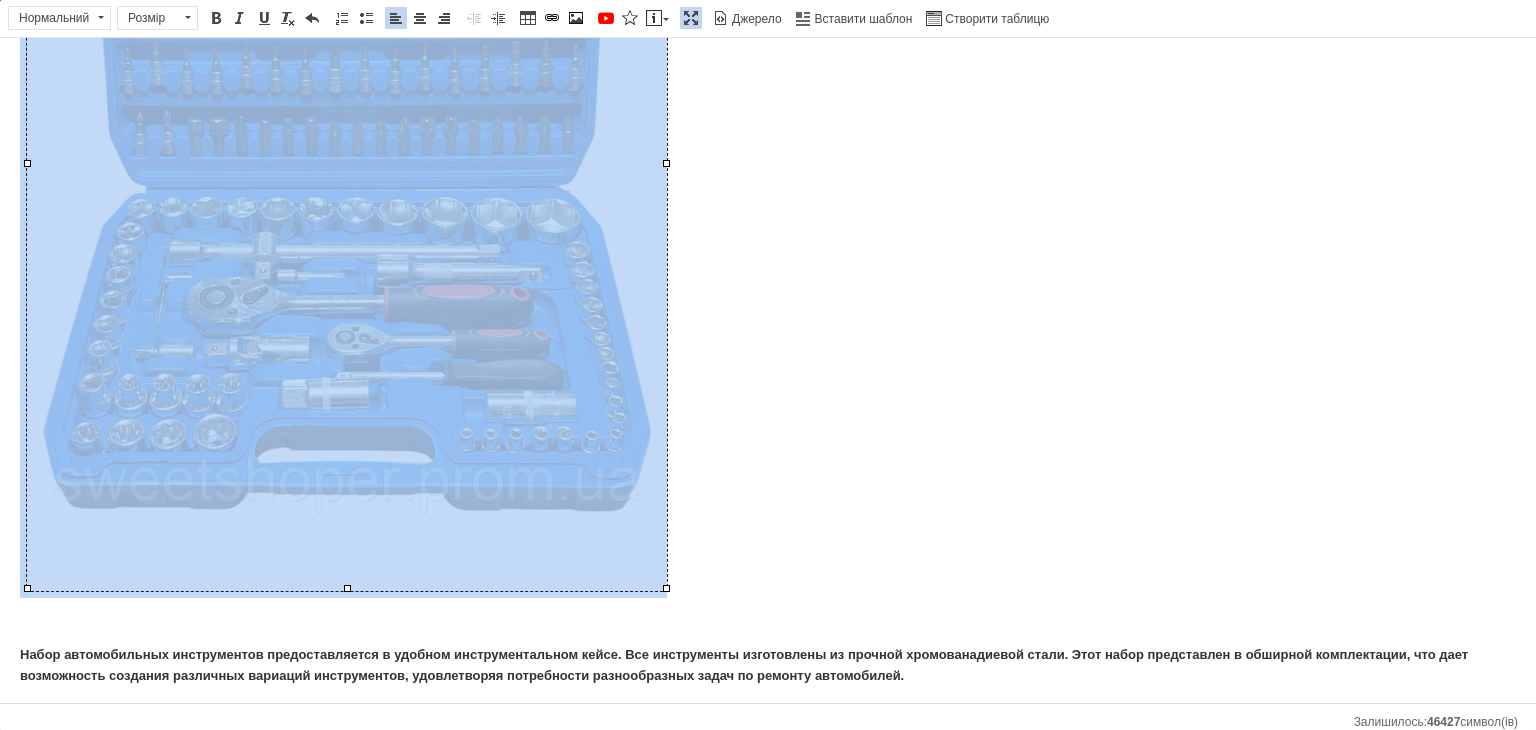 click at bounding box center (347, 164) 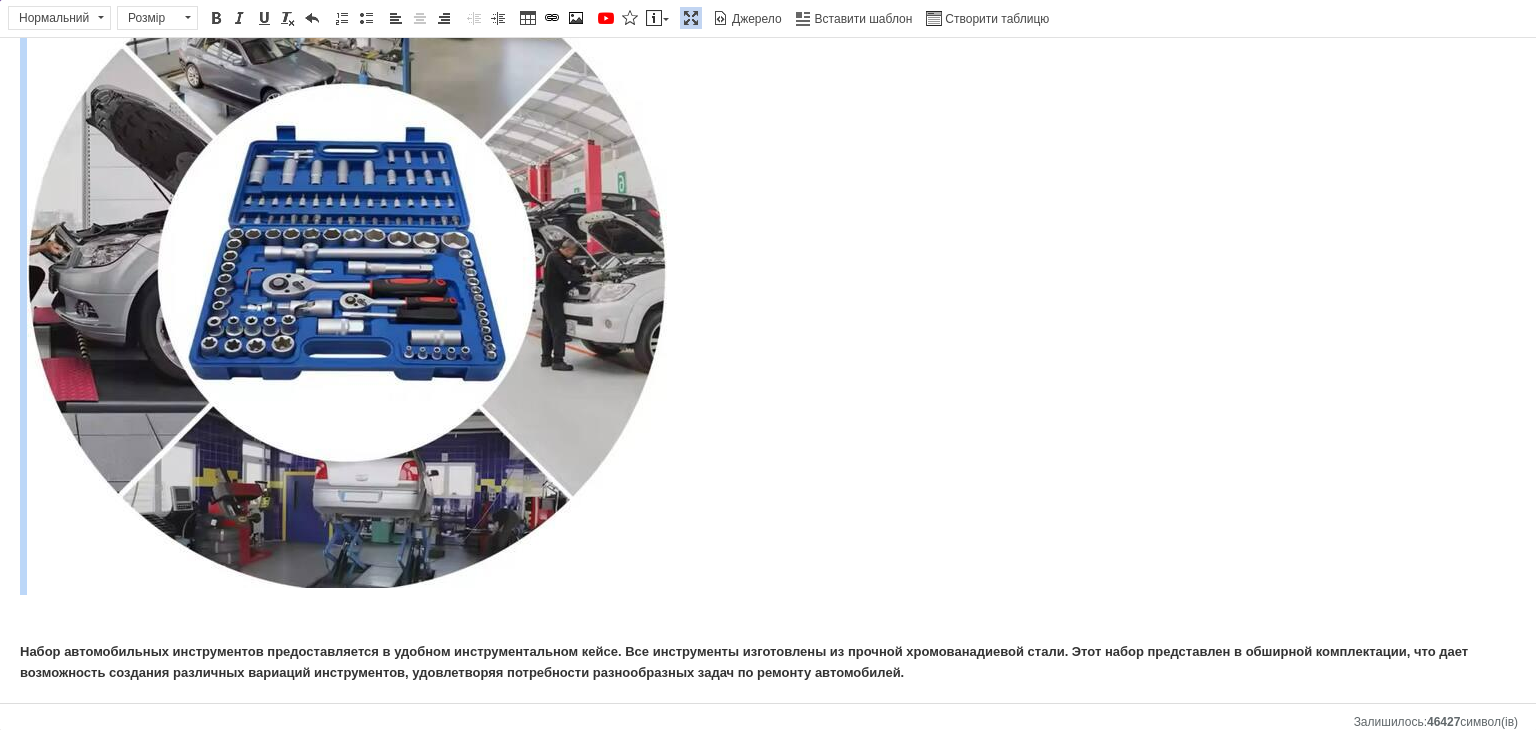 scroll, scrollTop: 3487, scrollLeft: 0, axis: vertical 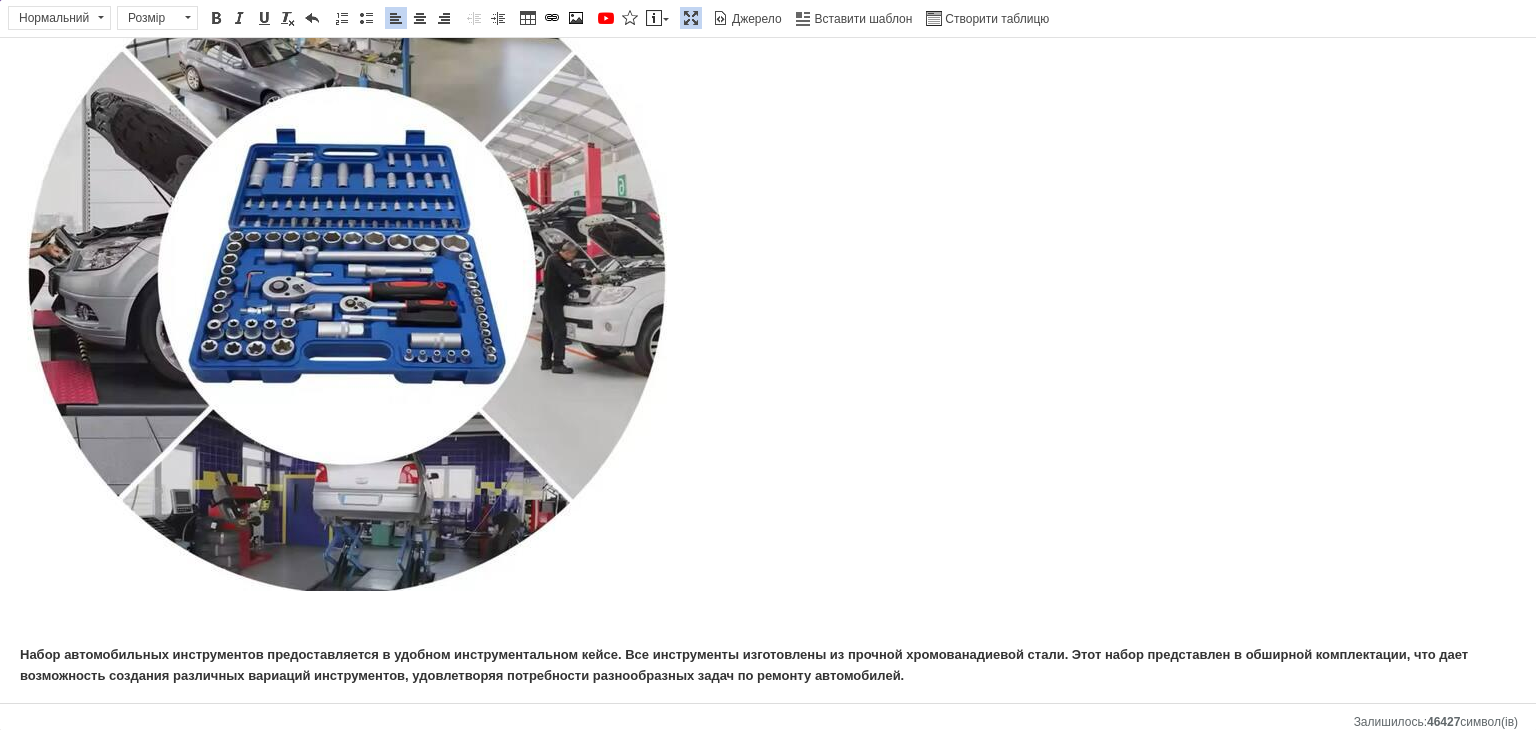 click on "Набор ключей Tools Набор головок трещоток ключей (108 единиц в кейсе) Наборы инструментов для авто (Набор ключей для авто) Набор головок трещоток ключей Tools 108 единиц Представляем универсальный  набор инструментов Zhongxin Tools на 108 предметов  – идеальное решение для любого мастера, автолюбителя или домашнего умельца. Этот комплект разработан, чтобы удовлетворить самый широкий спектр задач: от мелкого бытового ремонта до серьёзных работ с автомобилем или другой техникой. Идеален для: Автолюбителей:  Для самостоятельного обслуживания и ремонта автомобиля." at bounding box center (768, -1372) 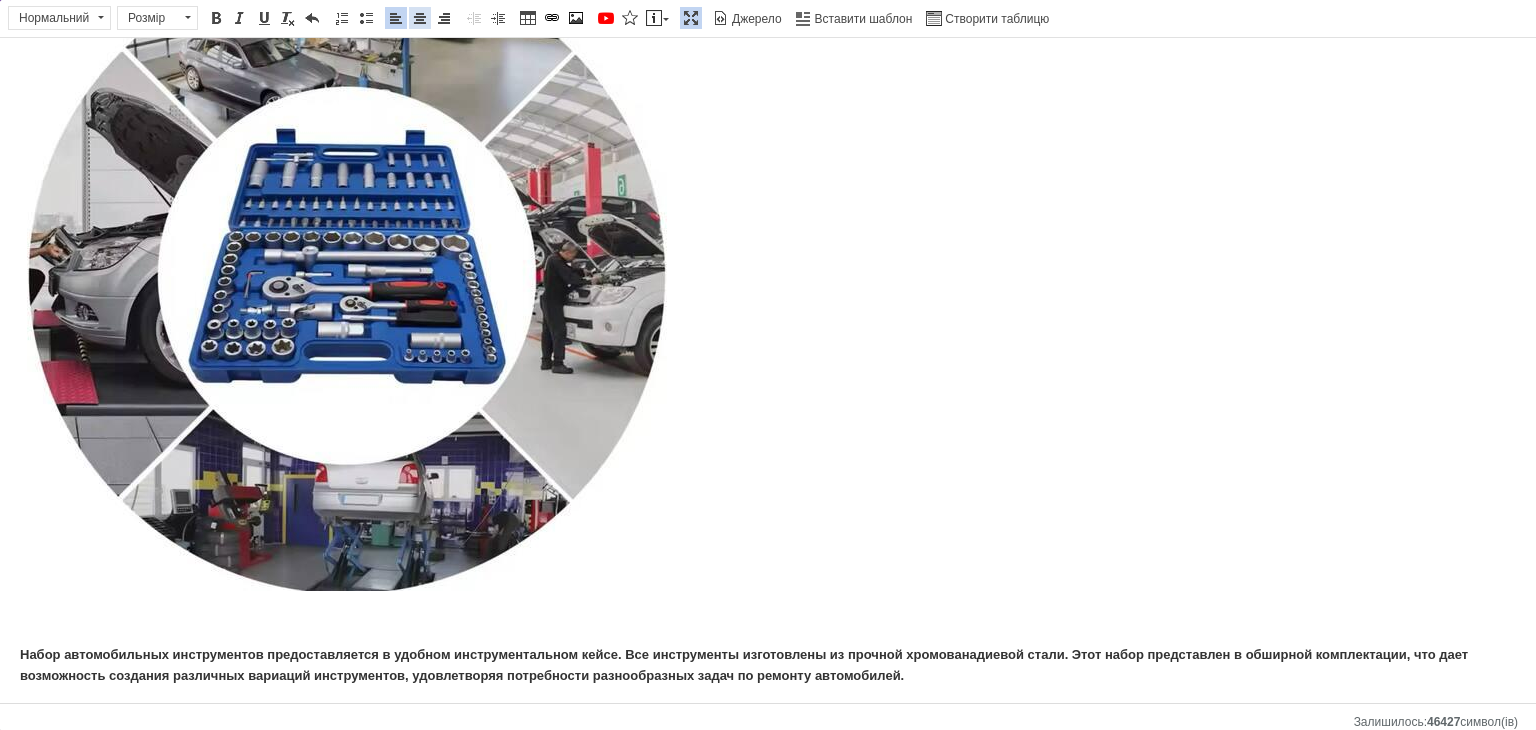 click at bounding box center [420, 18] 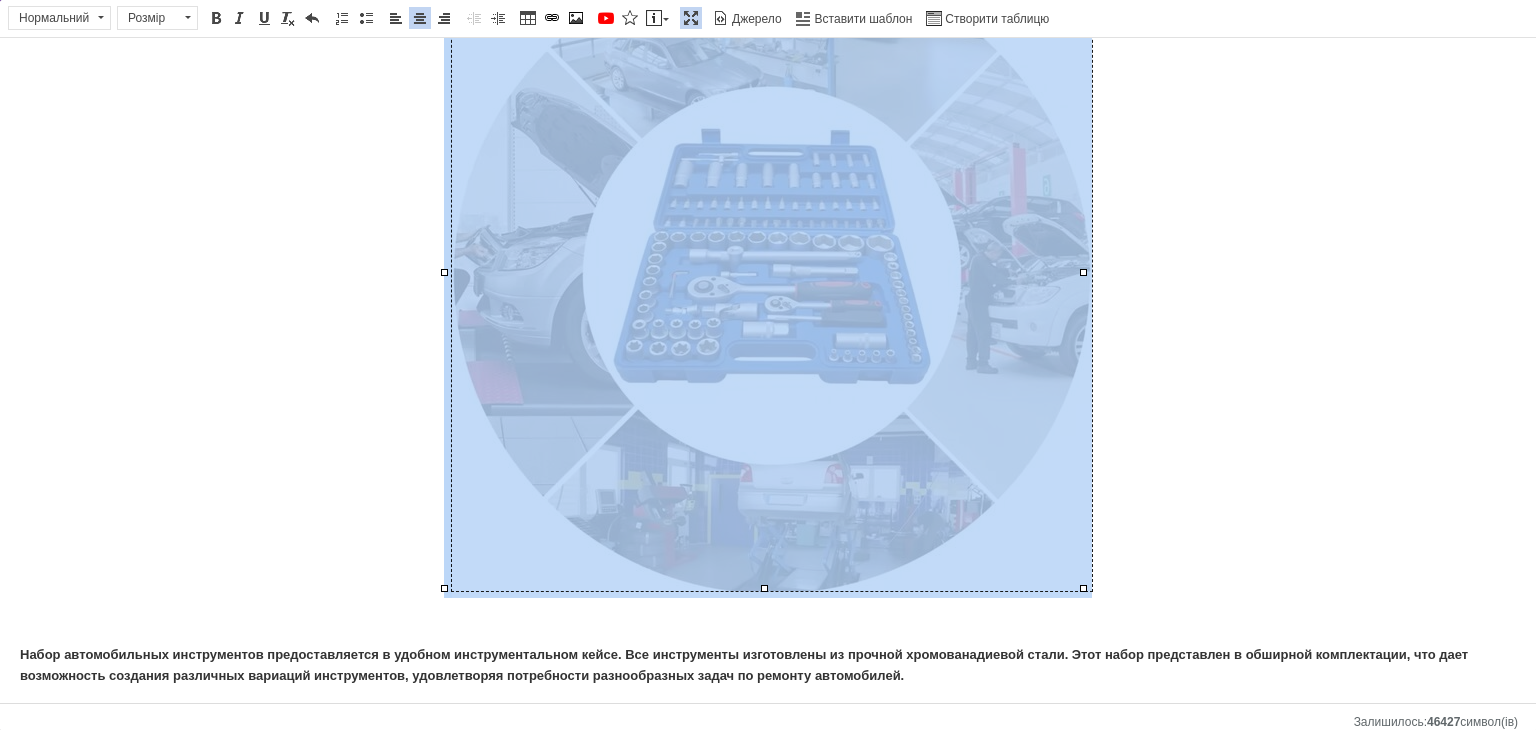 click at bounding box center (772, 273) 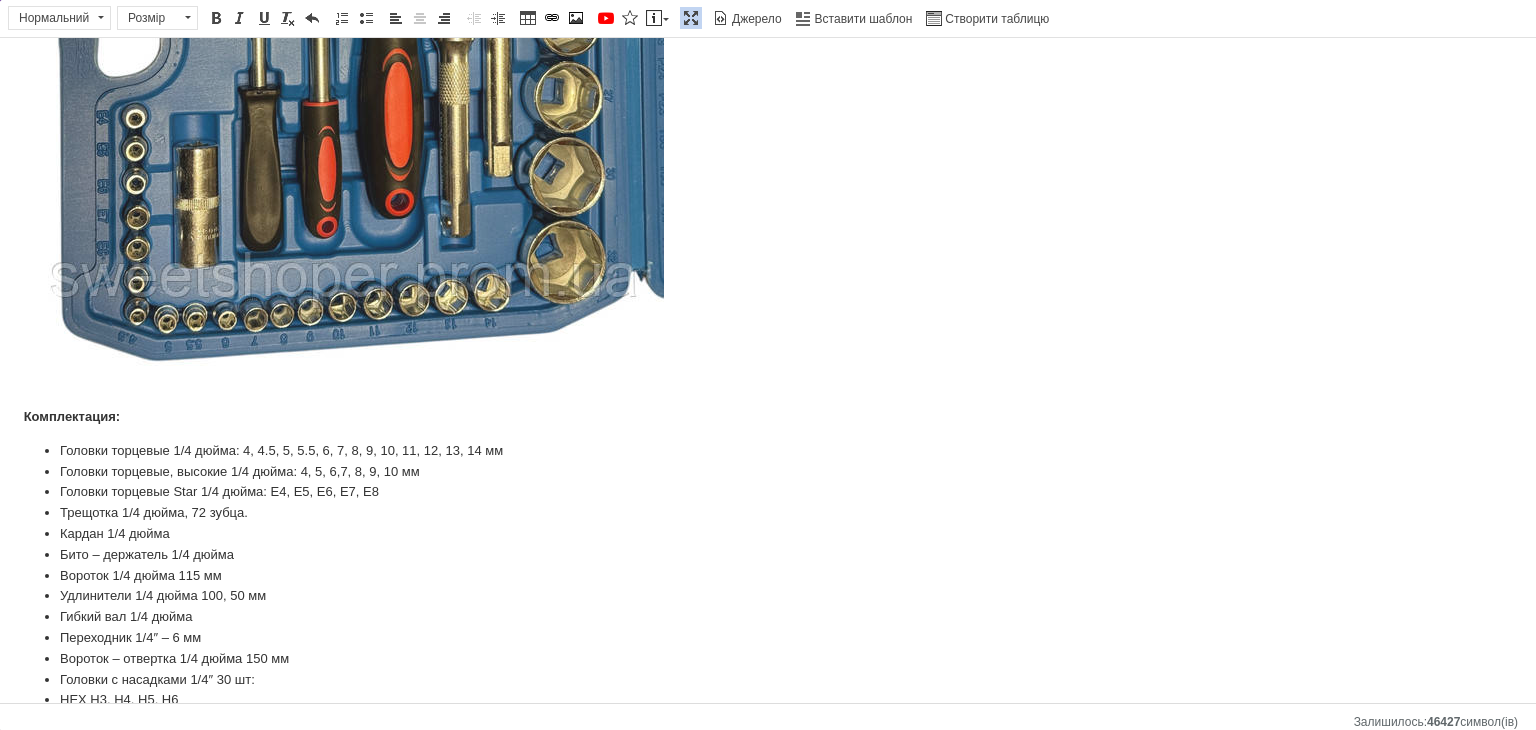 scroll, scrollTop: 1787, scrollLeft: 0, axis: vertical 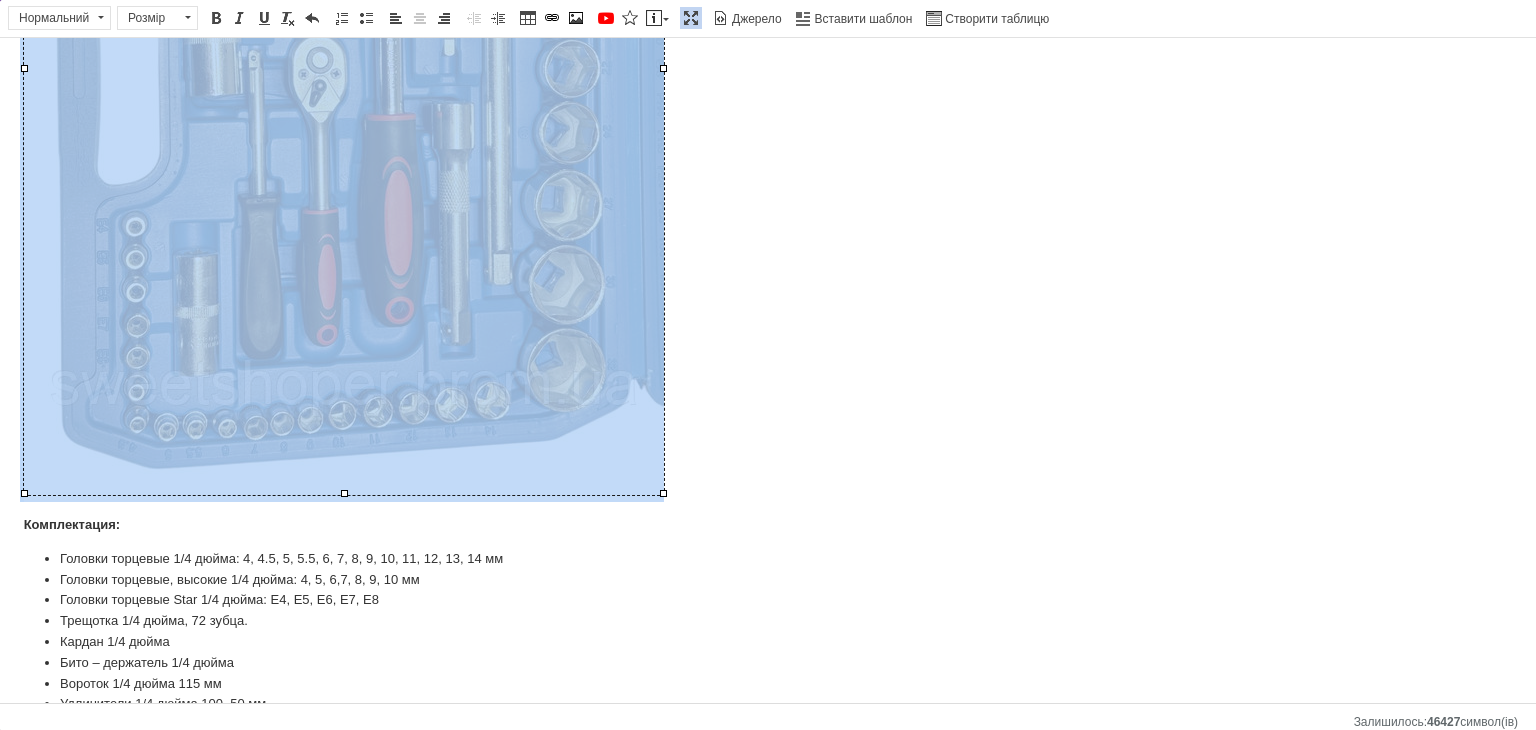 click at bounding box center [344, 68] 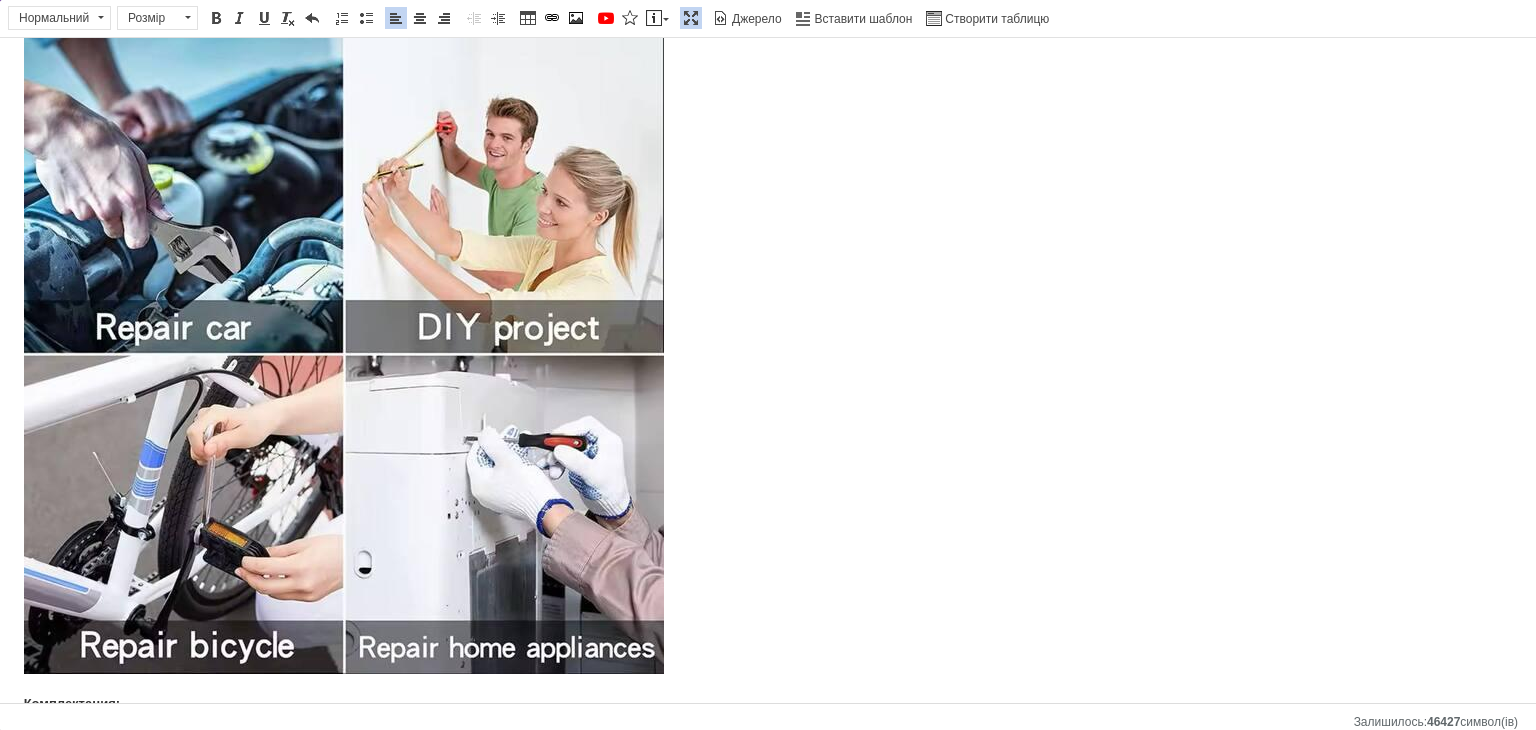 click on "Набор ключей Tools Набор головок трещоток ключей (108 единиц в кейсе) Наборы инструментов для авто (Набор ключей для авто) Набор головок трещоток ключей Tools 108 единиц Представляем универсальный  набор инструментов Zhongxin Tools на 108 предметов  – идеальное решение для любого мастера, автолюбителя или домашнего умельца. Этот комплект разработан, чтобы удовлетворить самый широкий спектр задач: от мелкого бытового ремонта до серьёзных работ с автомобилем или другой техникой. Идеален для: Автолюбителей:  Для самостоятельного обслуживания и ремонта автомобиля." at bounding box center (768, 615) 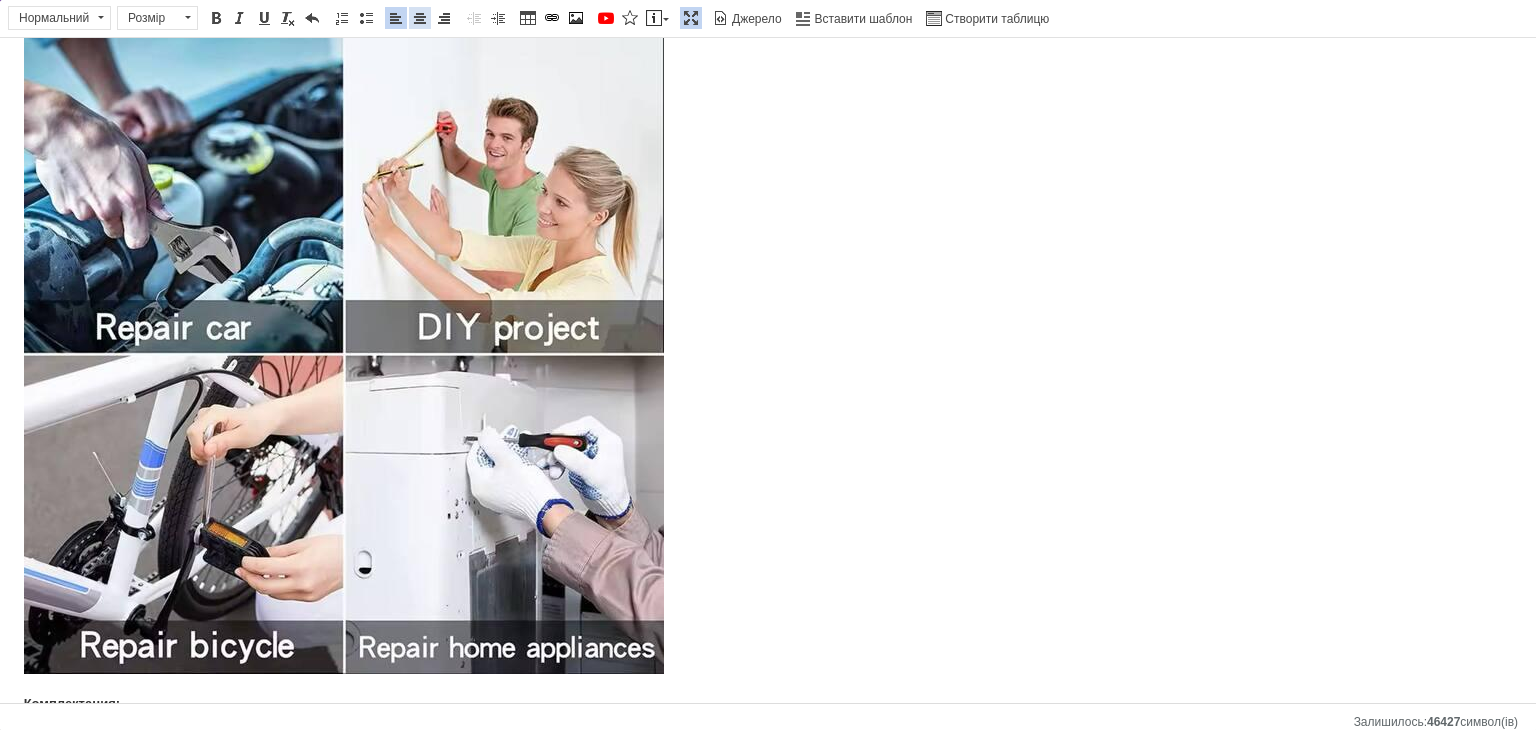 click on "По центру" at bounding box center [420, 18] 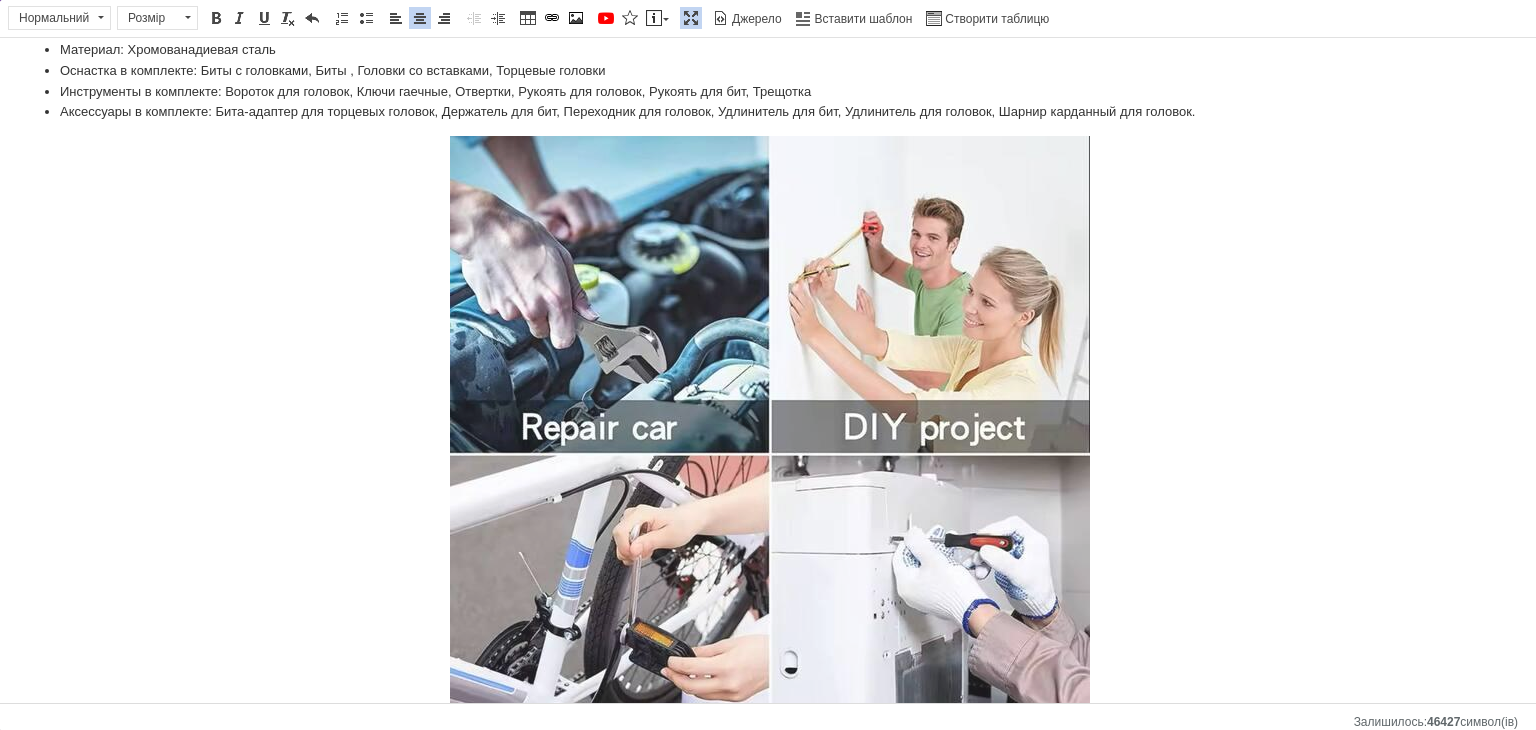 scroll, scrollTop: 793, scrollLeft: 0, axis: vertical 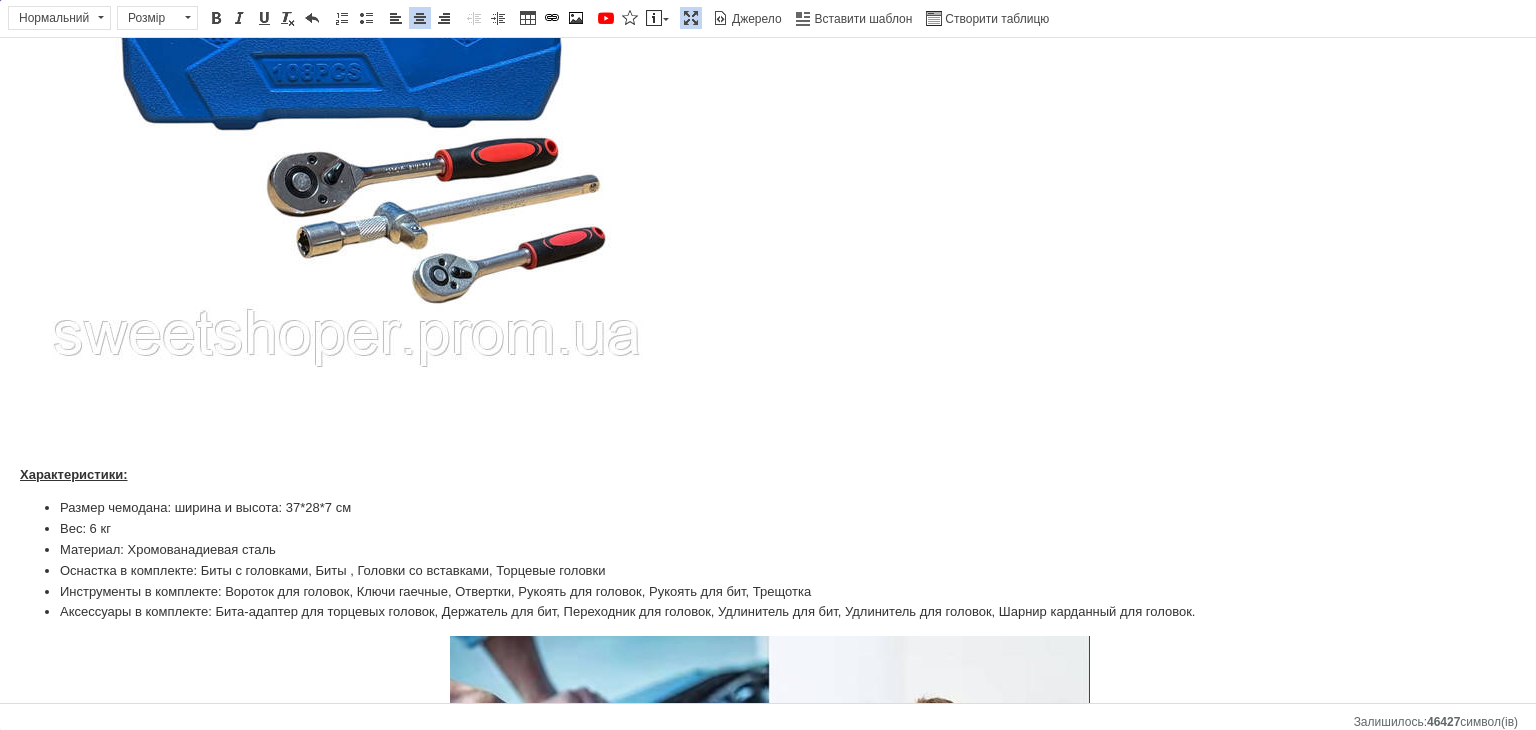 click on "Максимізувати" at bounding box center [691, 18] 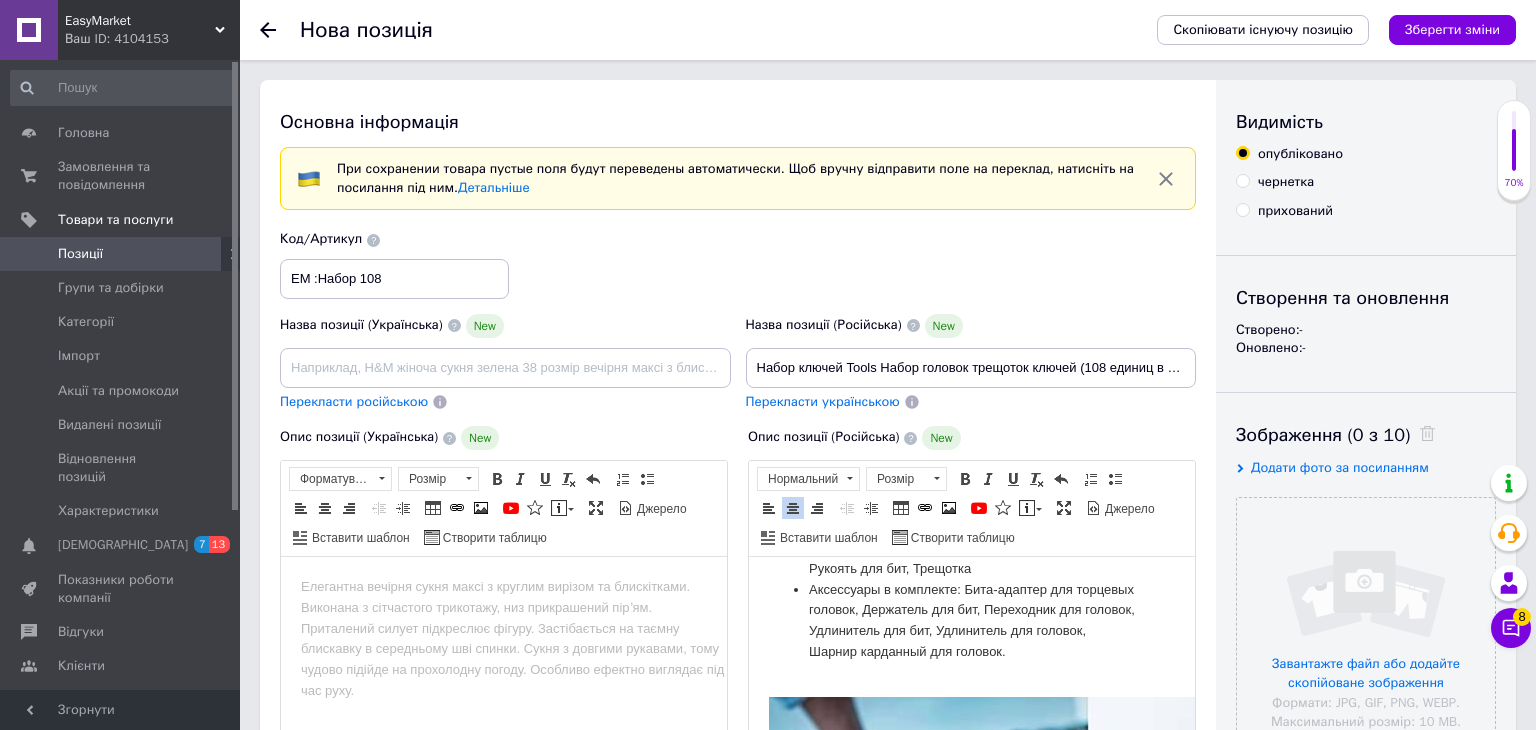 scroll, scrollTop: 514, scrollLeft: 0, axis: vertical 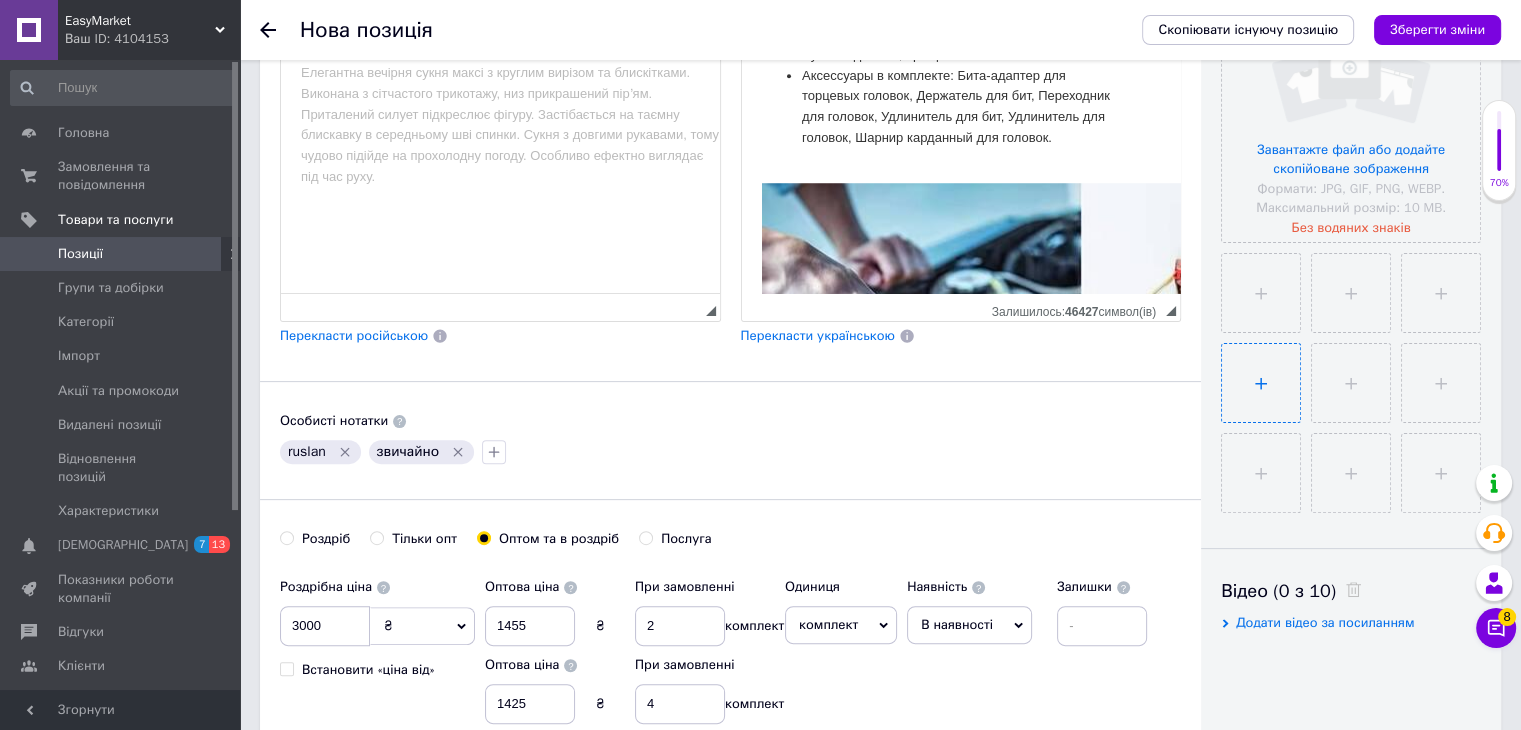 click at bounding box center (1261, 383) 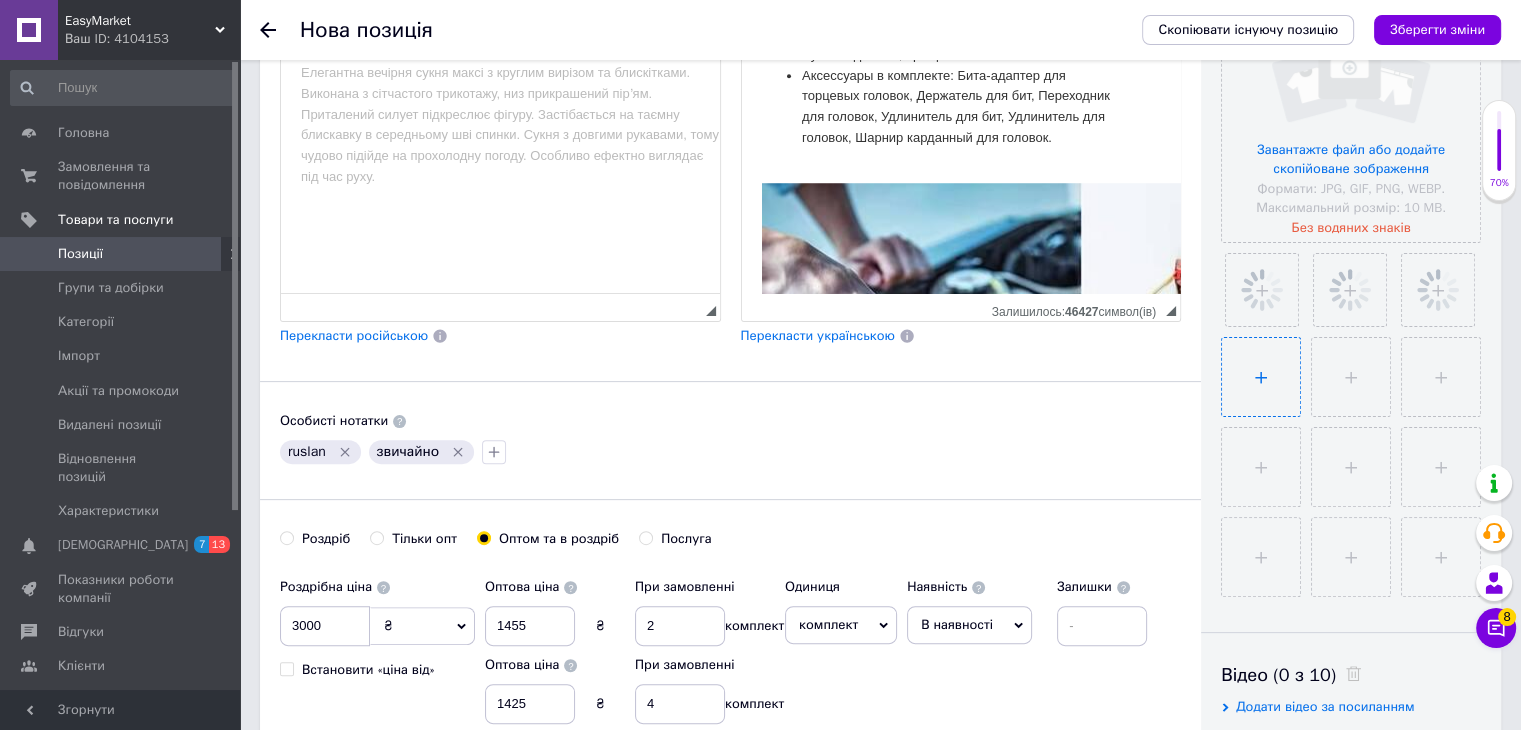 click at bounding box center (1261, 377) 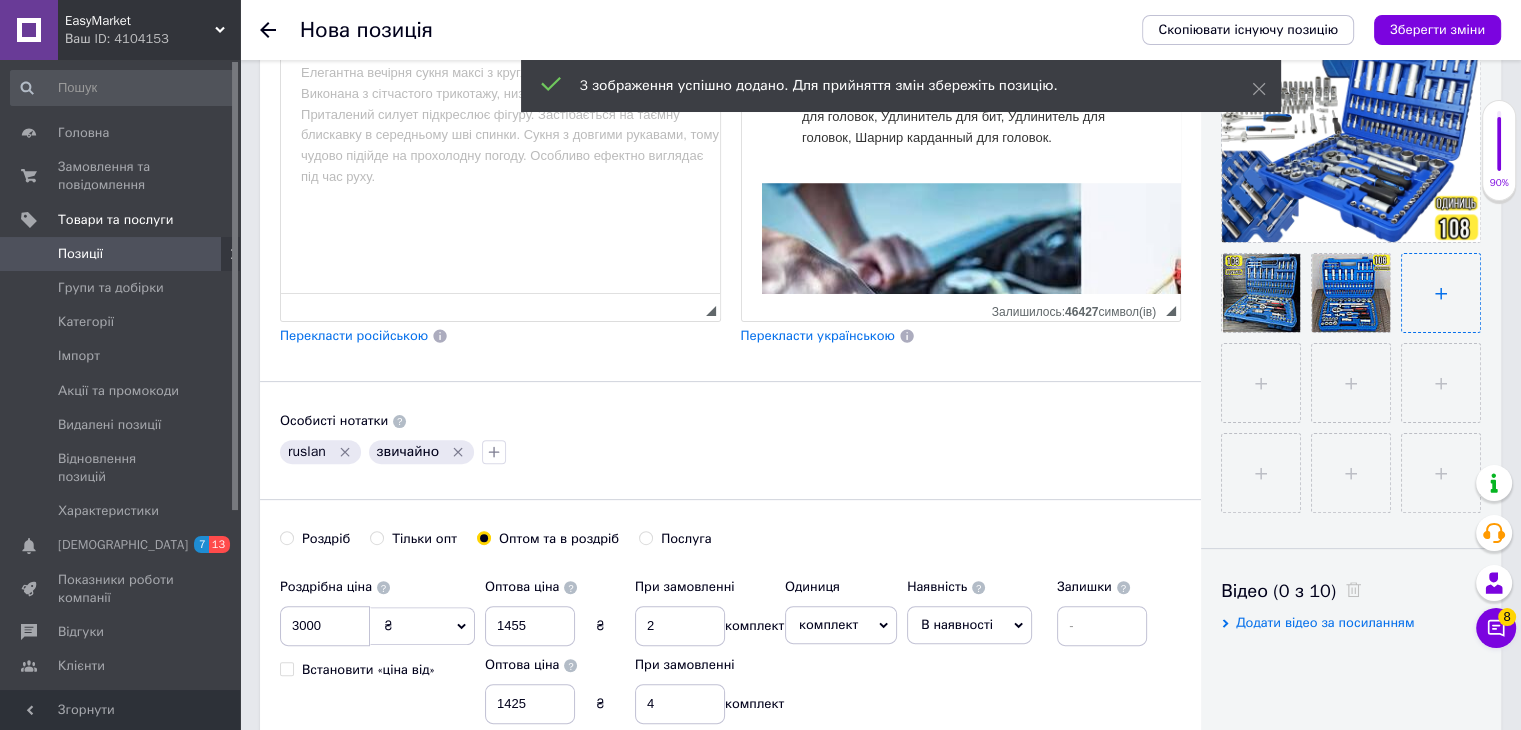 type on "C:\fakepath\72df1b8e-eaf4-45a6-a791-fbe63c6b686a.jpg" 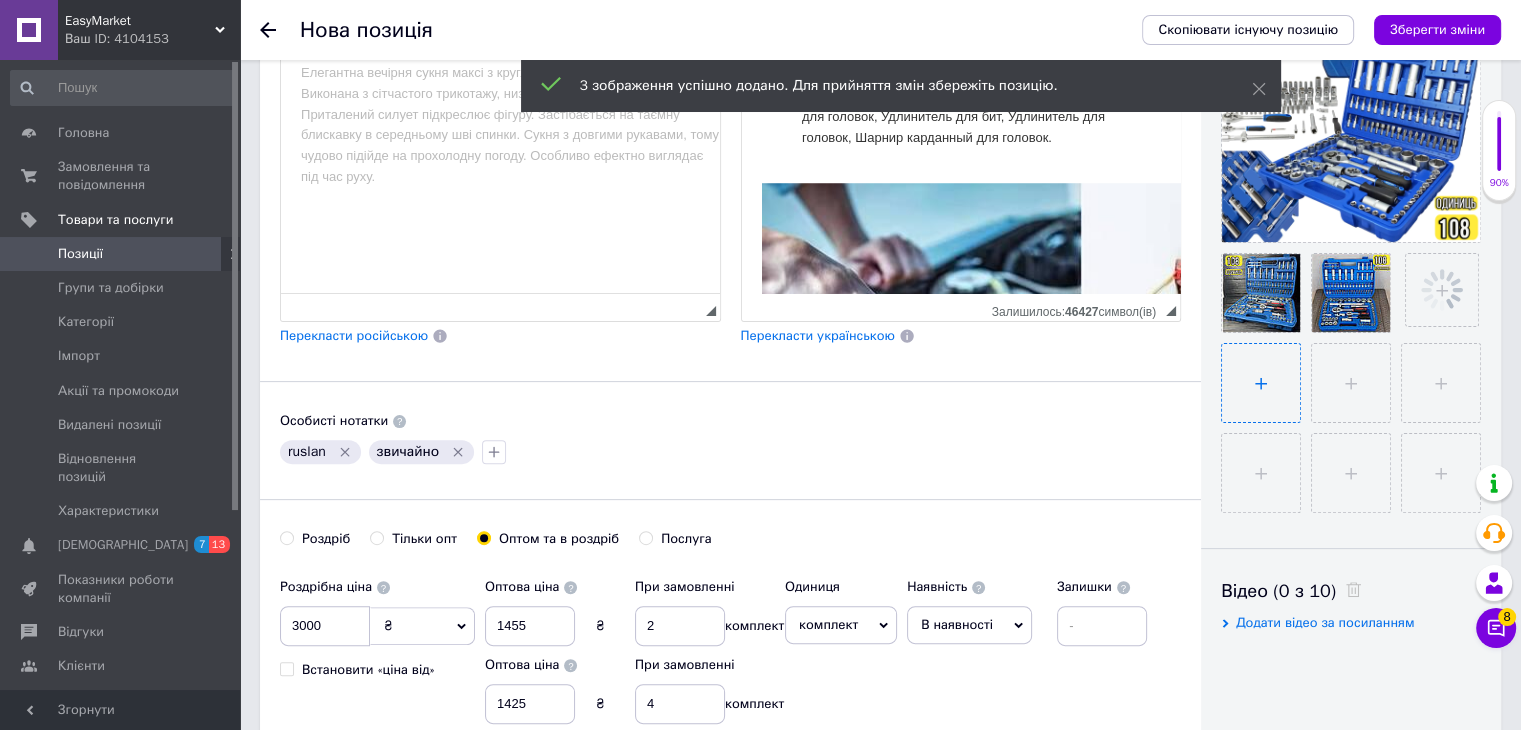click at bounding box center [1261, 383] 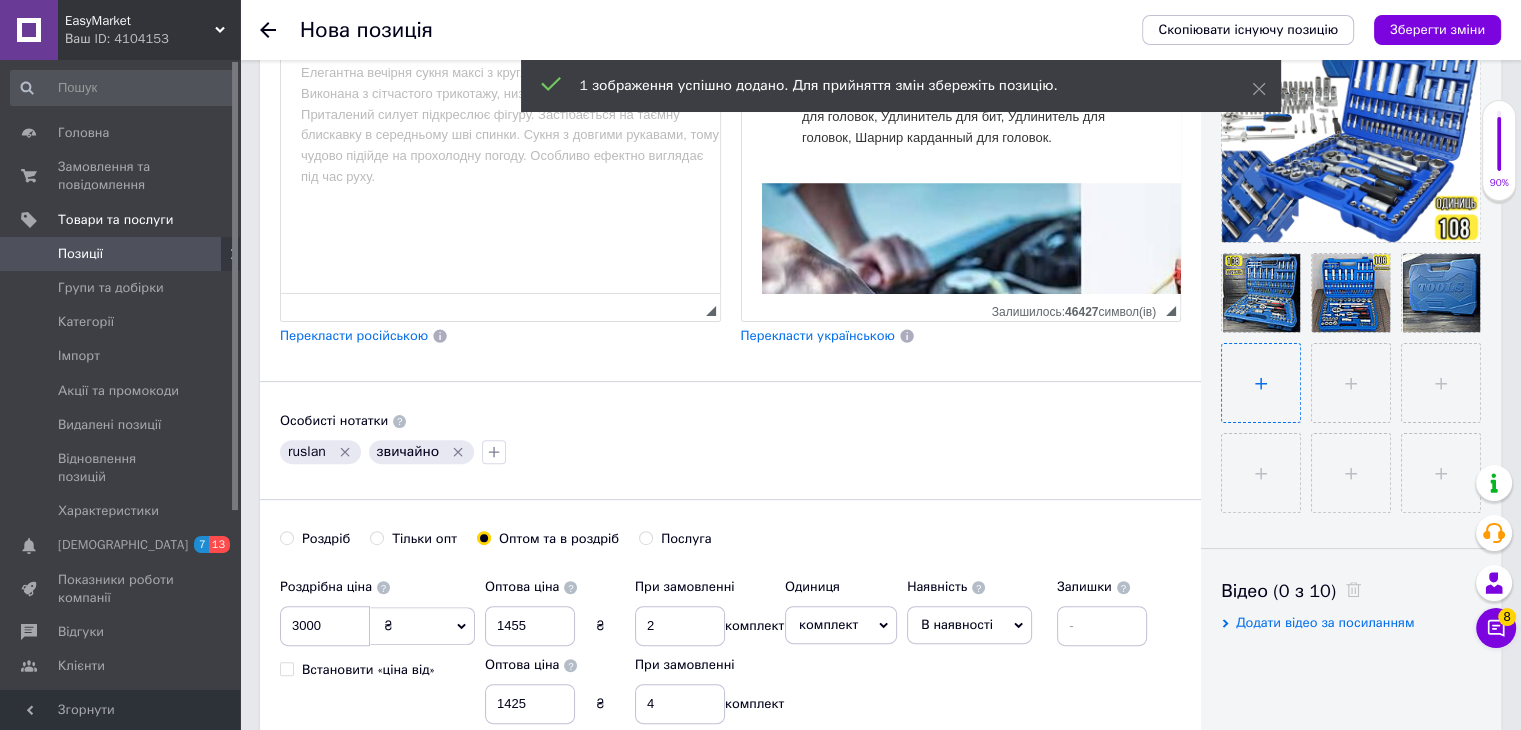 type on "C:\fakepath\6541586446_w640_h640_6541586446.webp" 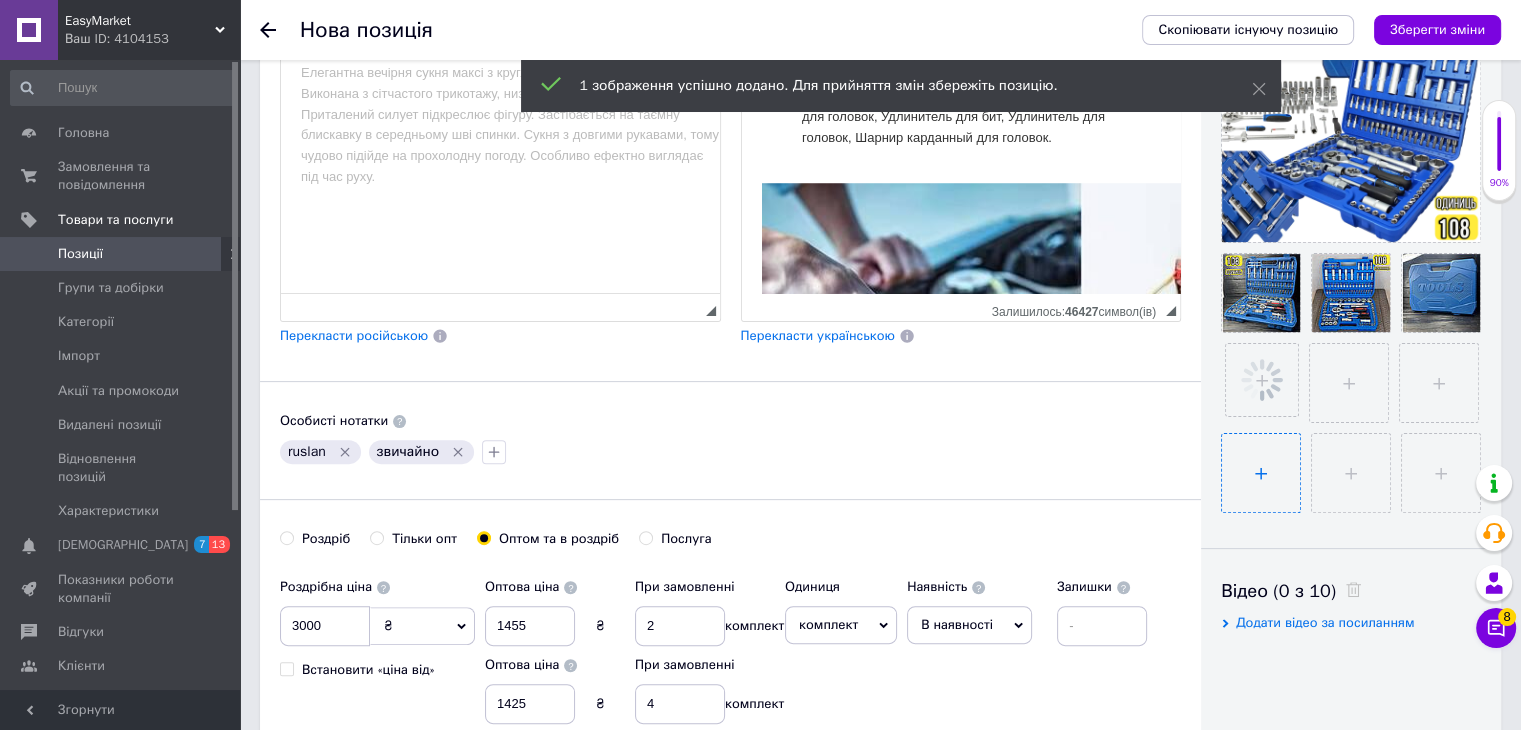 click at bounding box center [1261, 473] 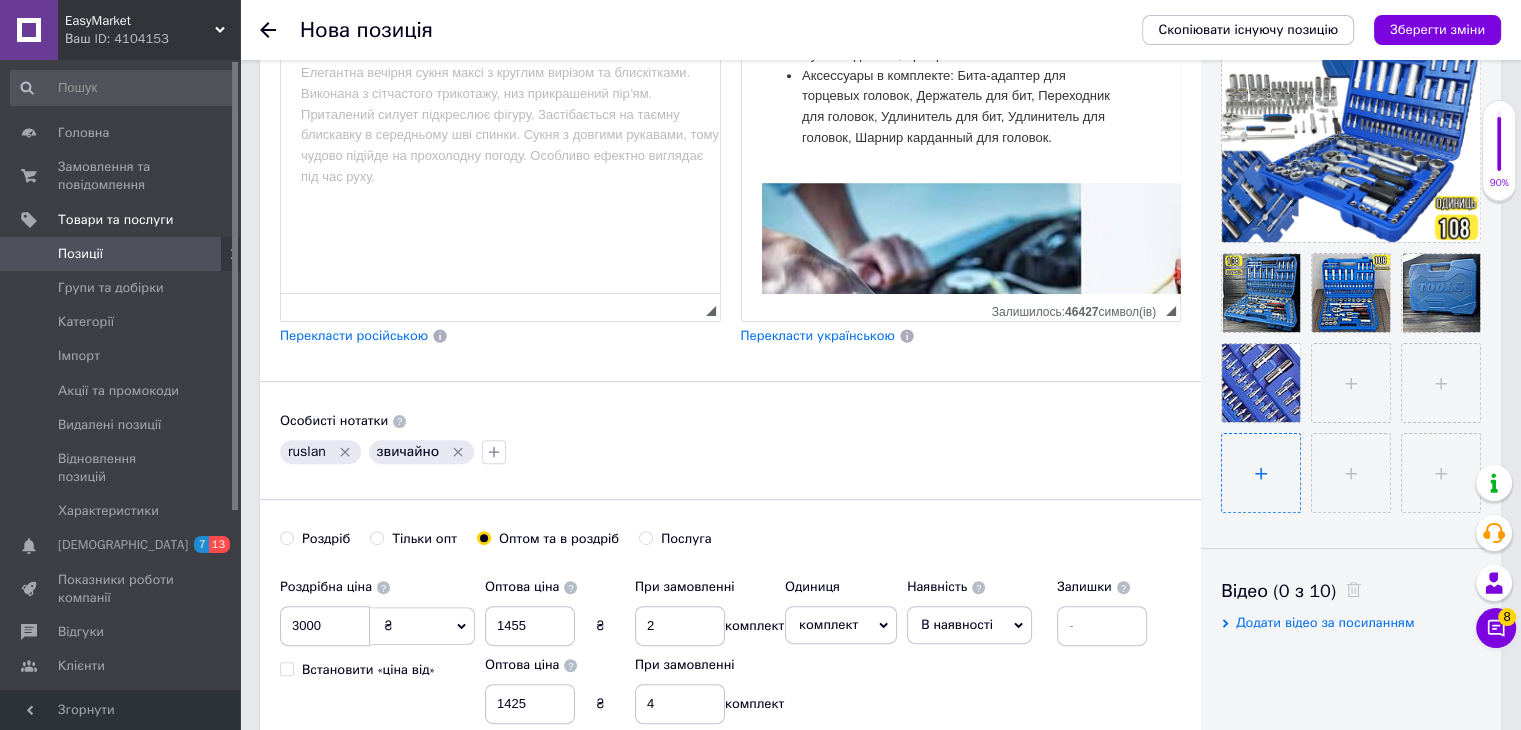 type on "C:\fakepath\6541586415_w640_h640_6541586415.webp" 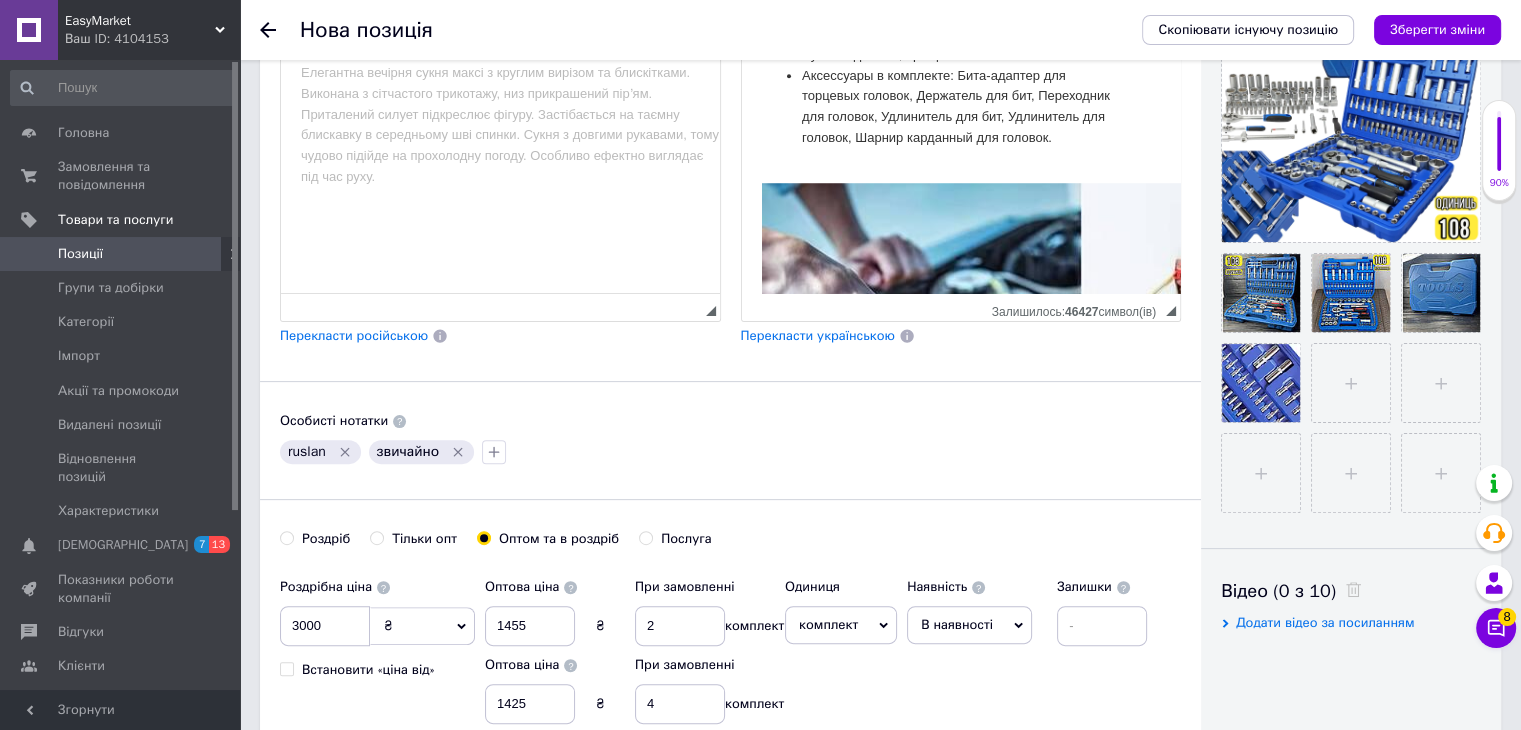 type 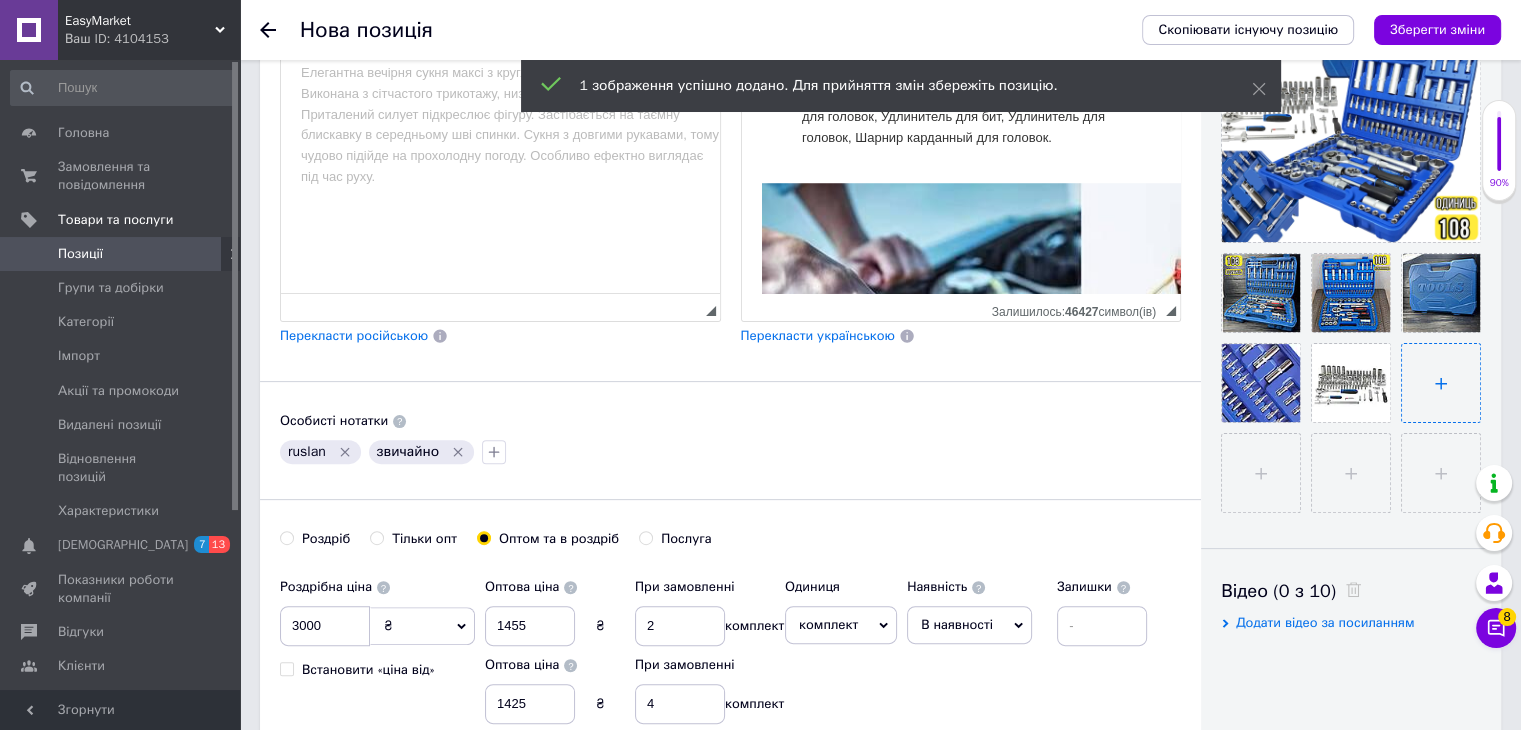 click at bounding box center [1441, 383] 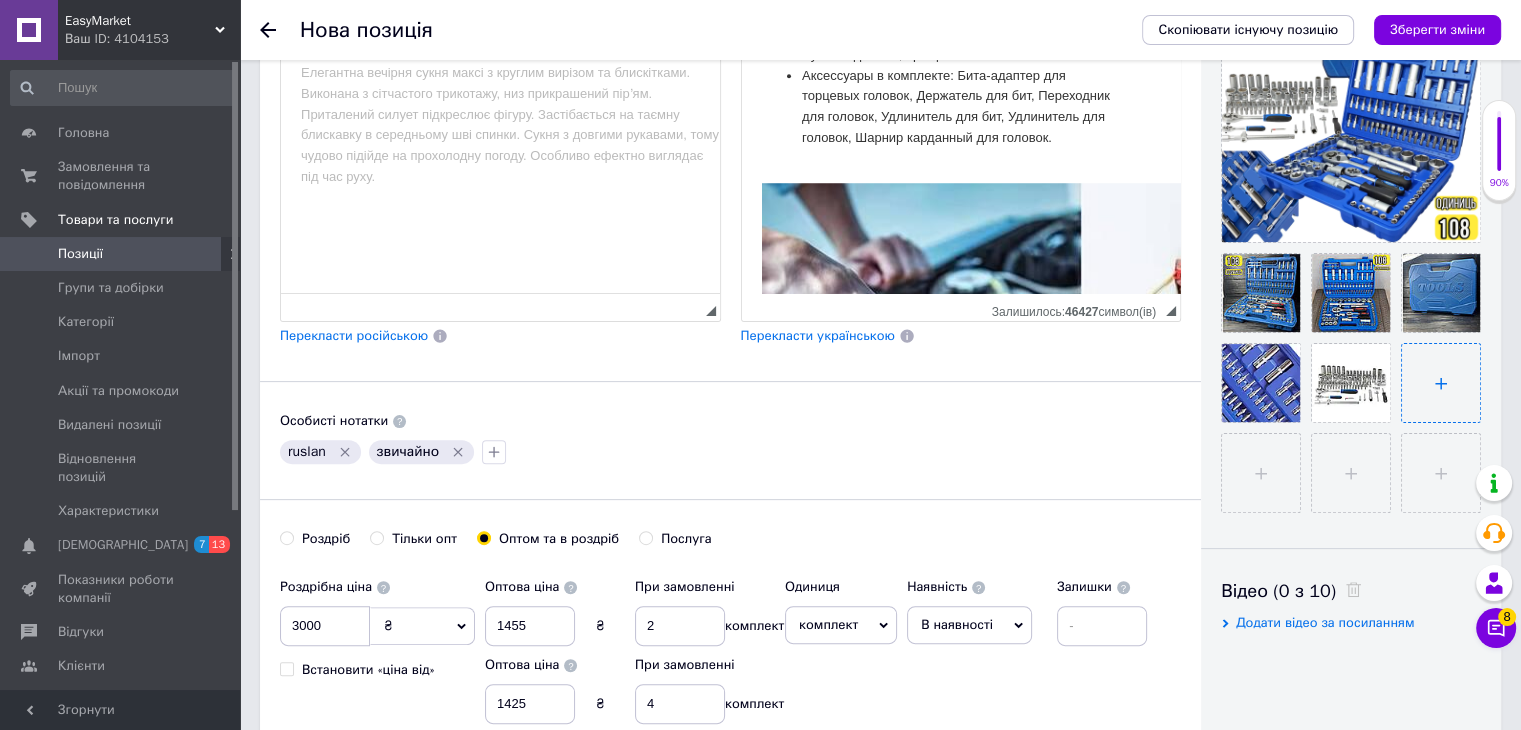 type on "C:\fakepath\5919607351_w640_h640_5919607351.webp" 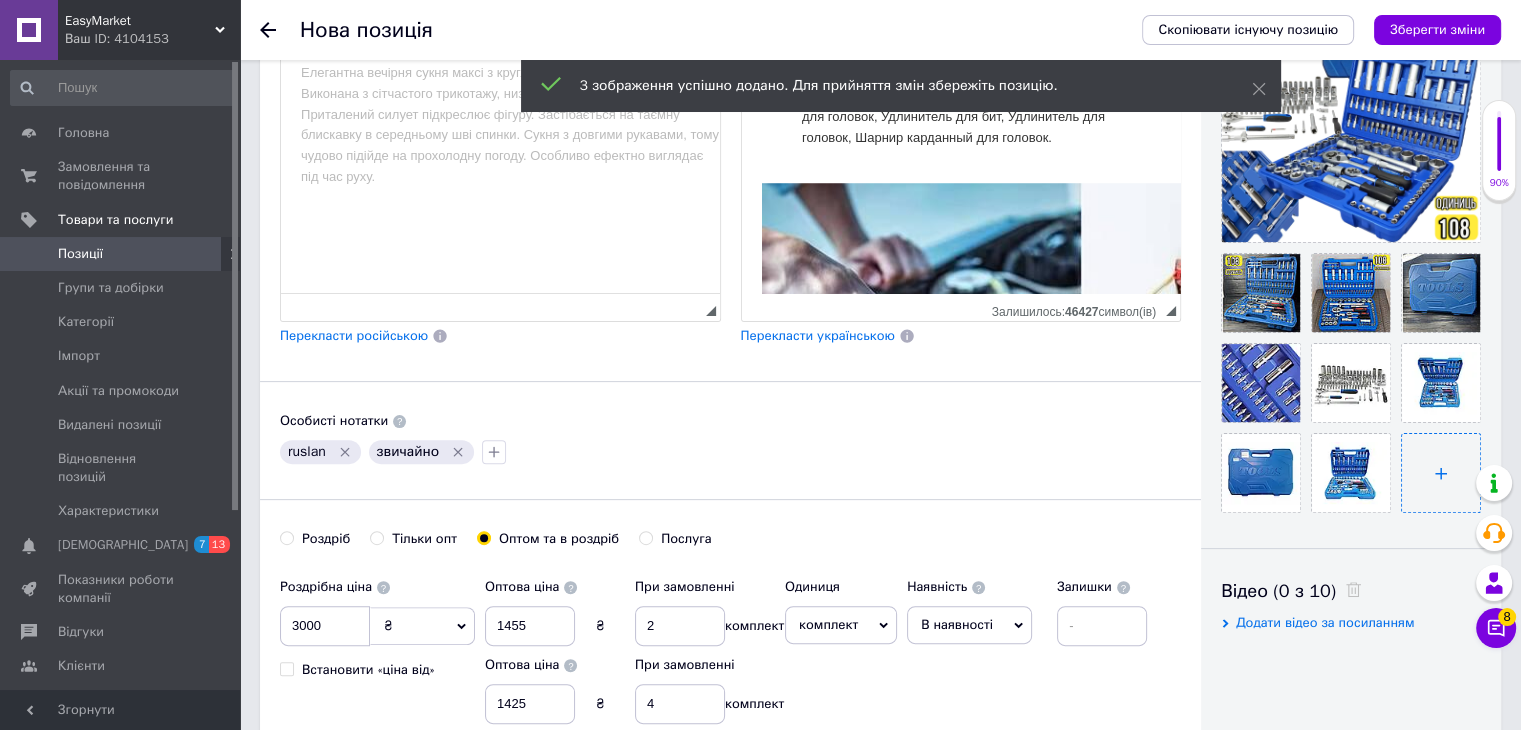 click at bounding box center [1441, 473] 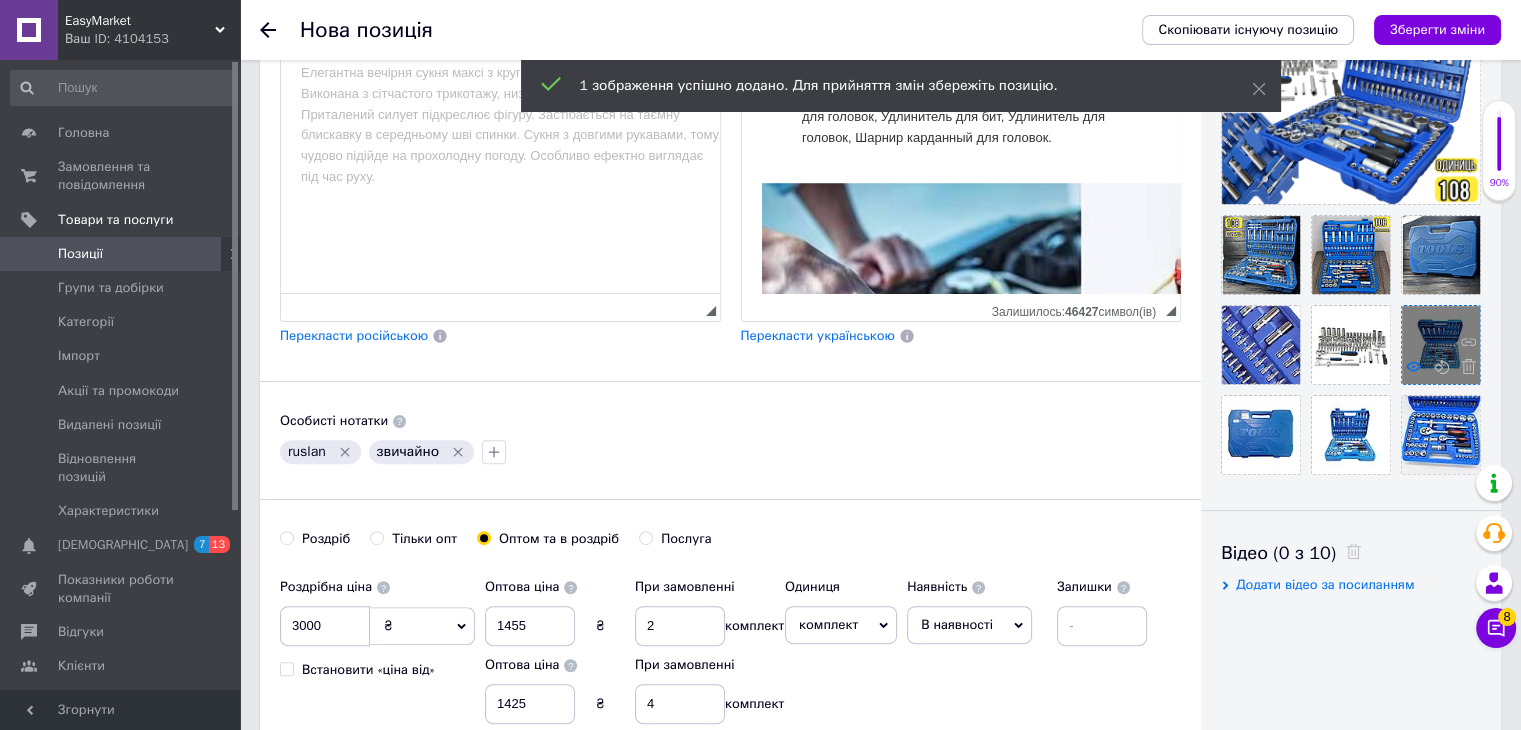 click 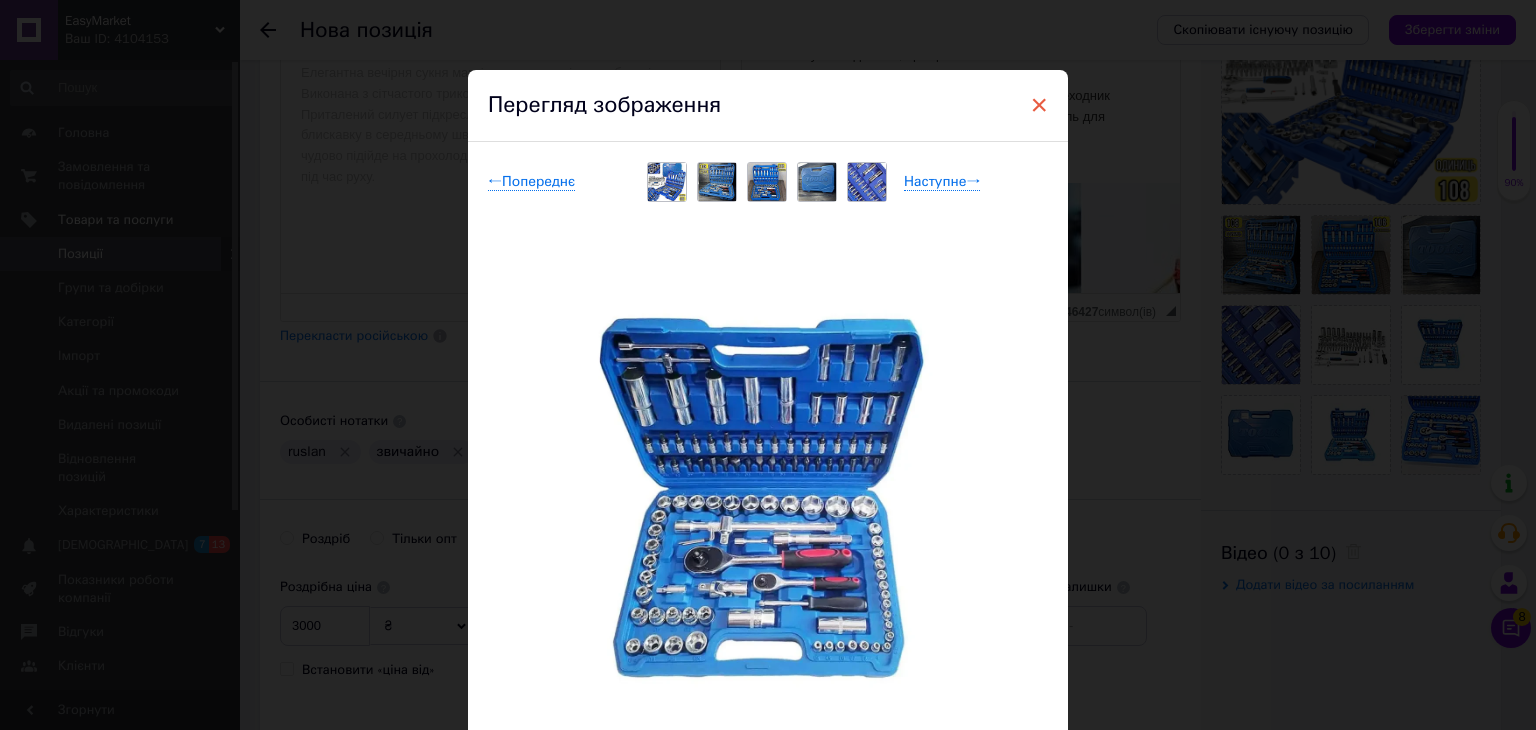 click on "×" at bounding box center (1039, 105) 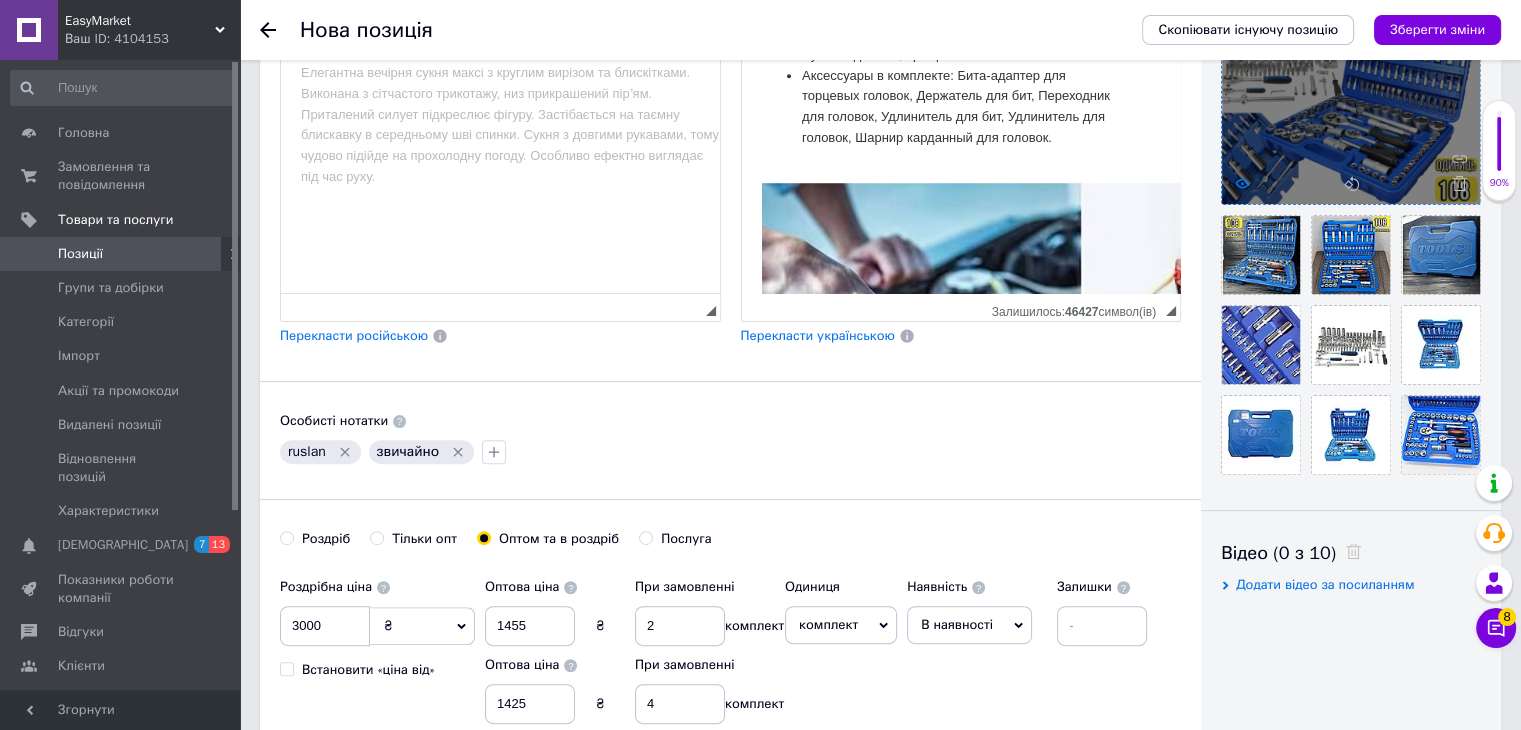 click 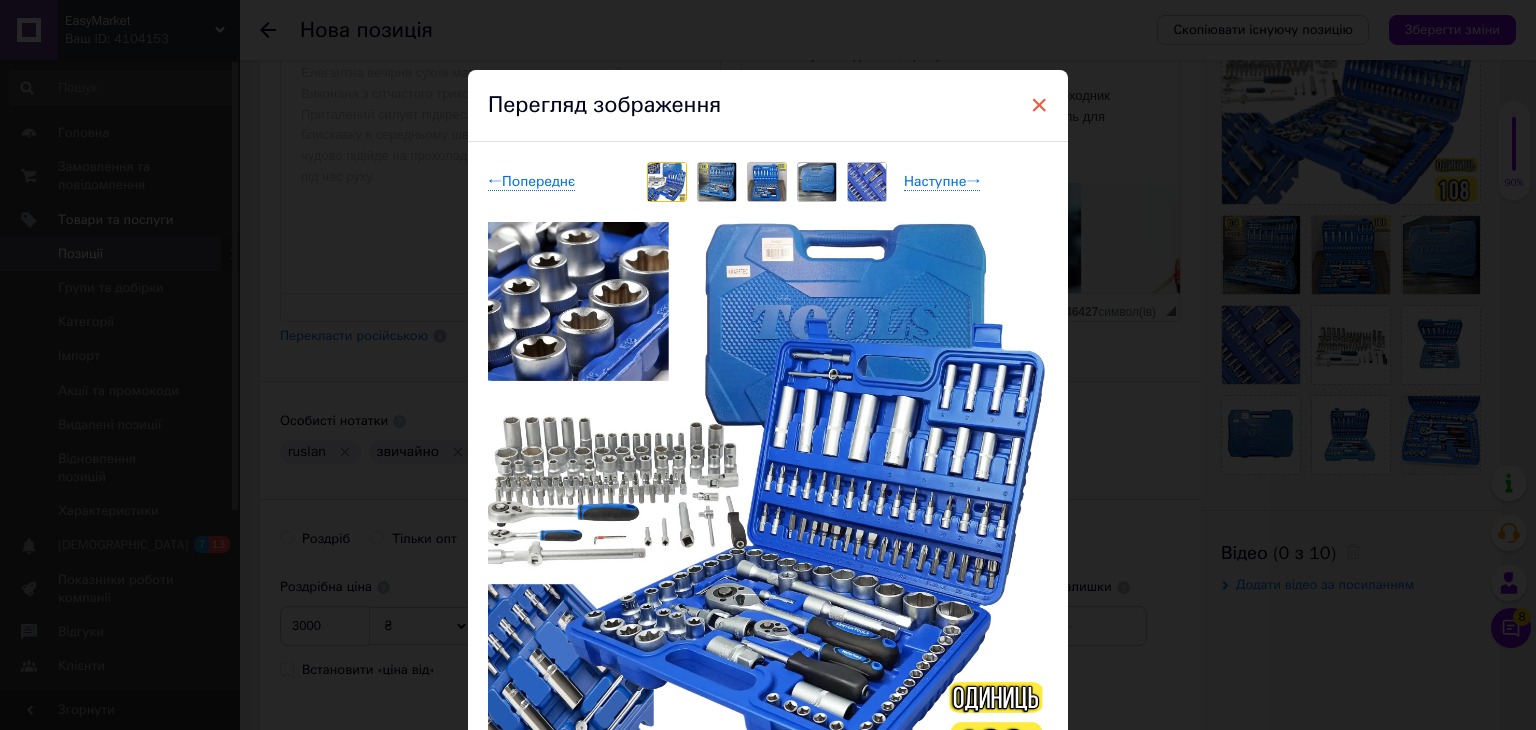 click on "×" at bounding box center (1039, 105) 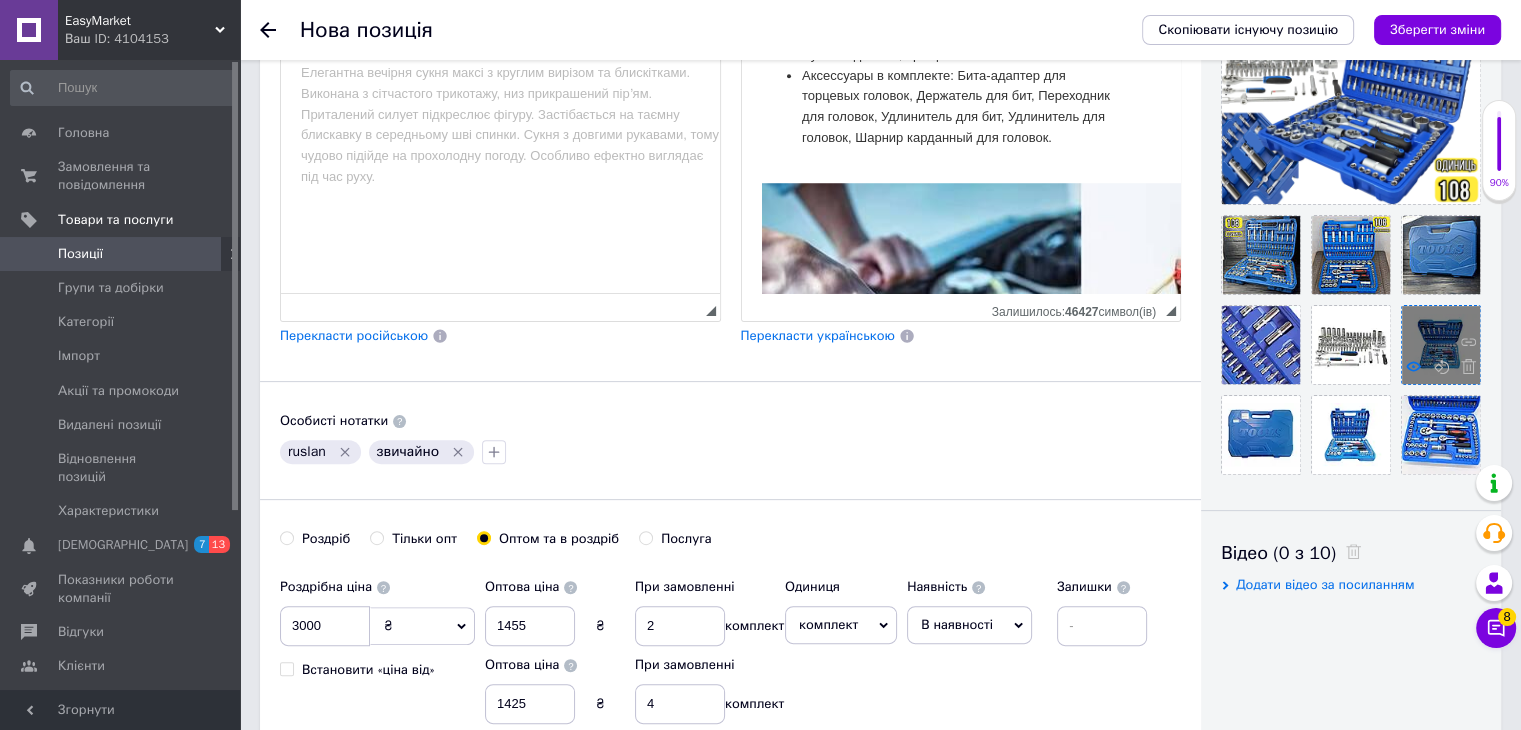 click 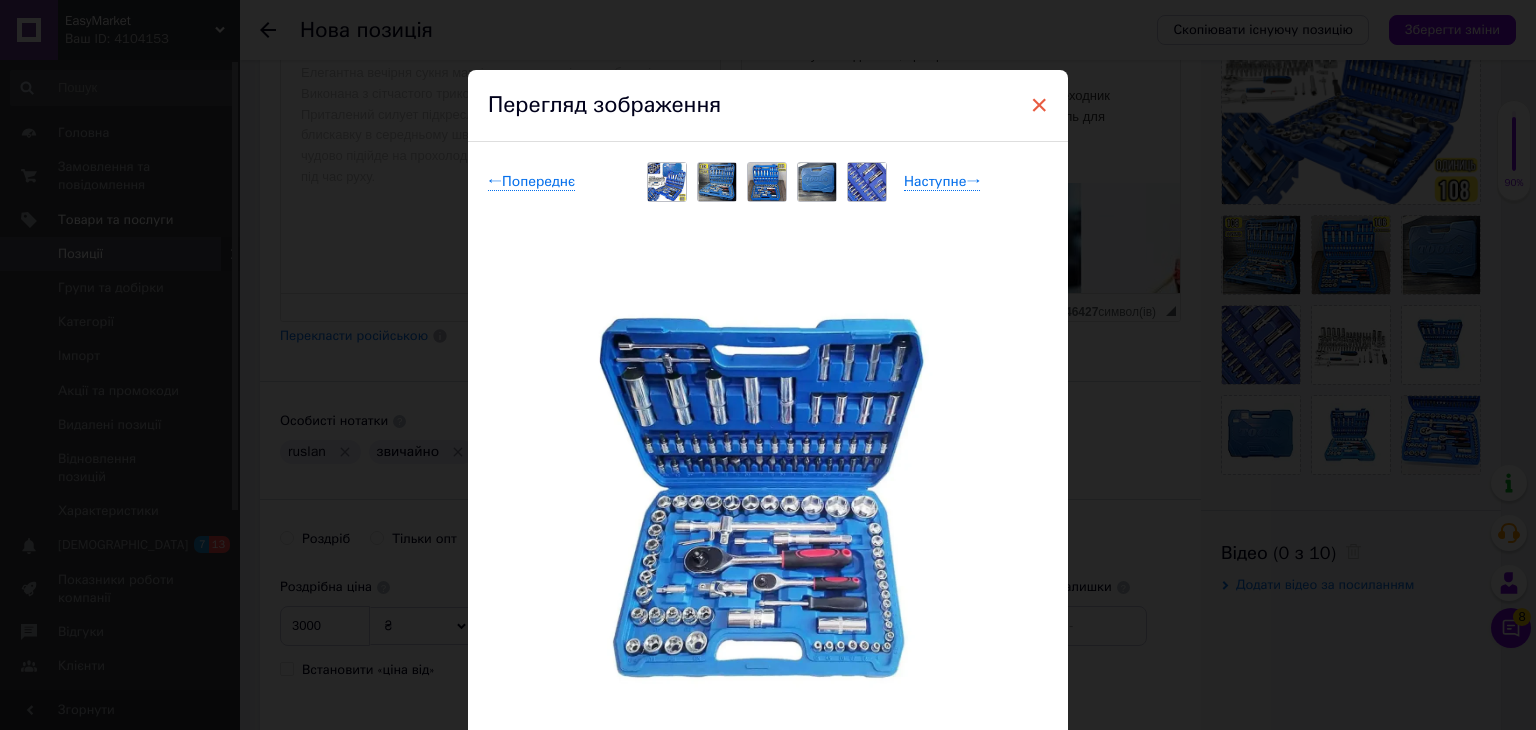 drag, startPoint x: 1028, startPoint y: 99, endPoint x: 390, endPoint y: 213, distance: 648.1049 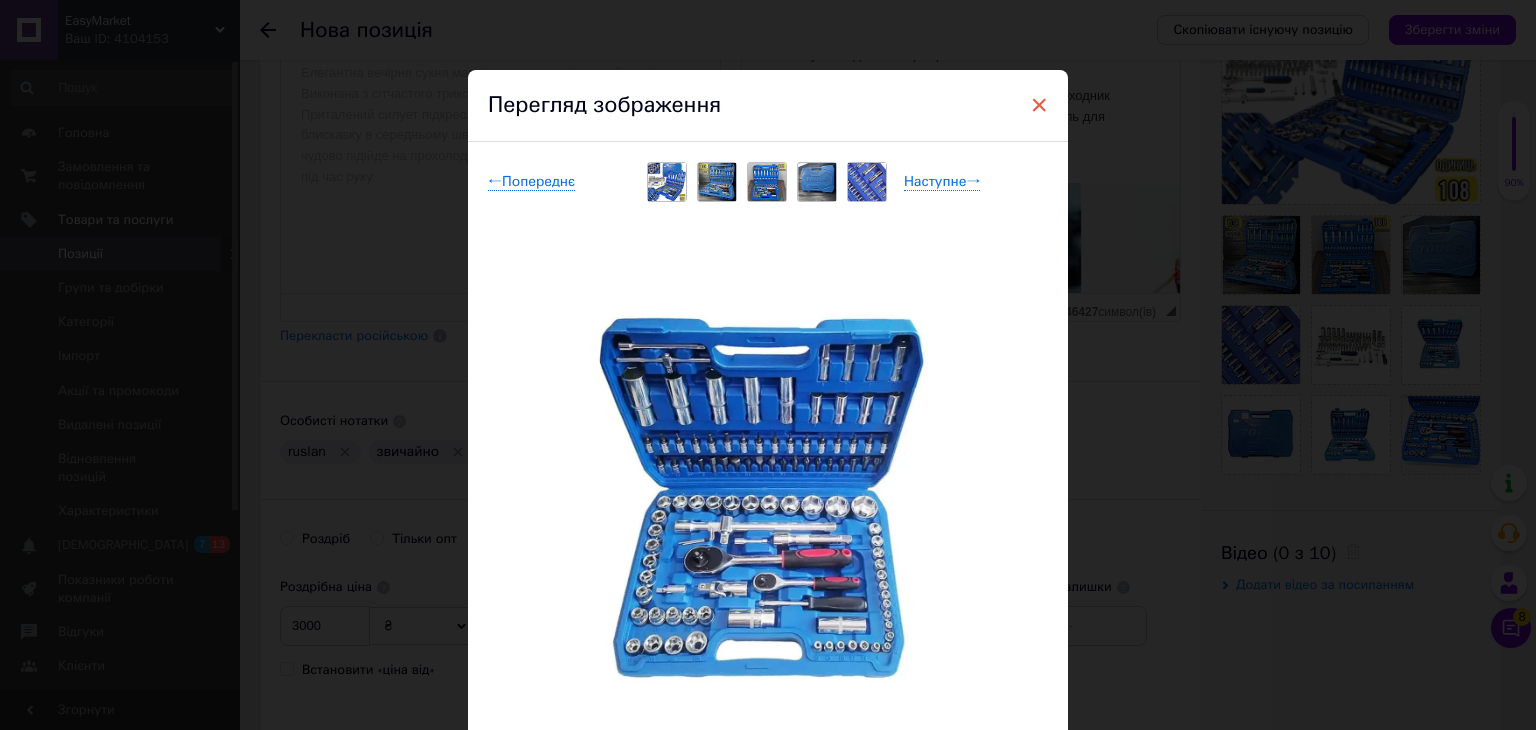 click on "×" at bounding box center (1039, 105) 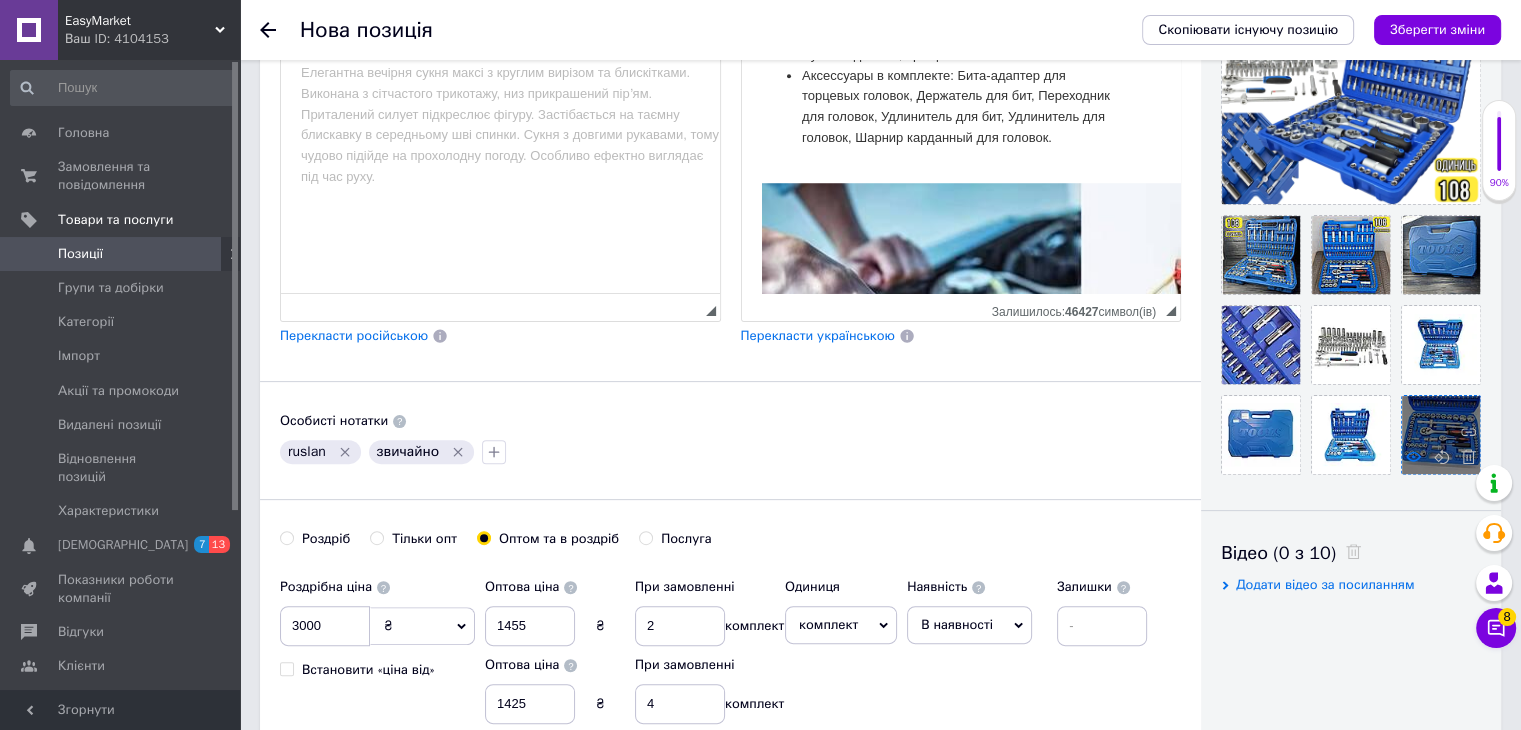click 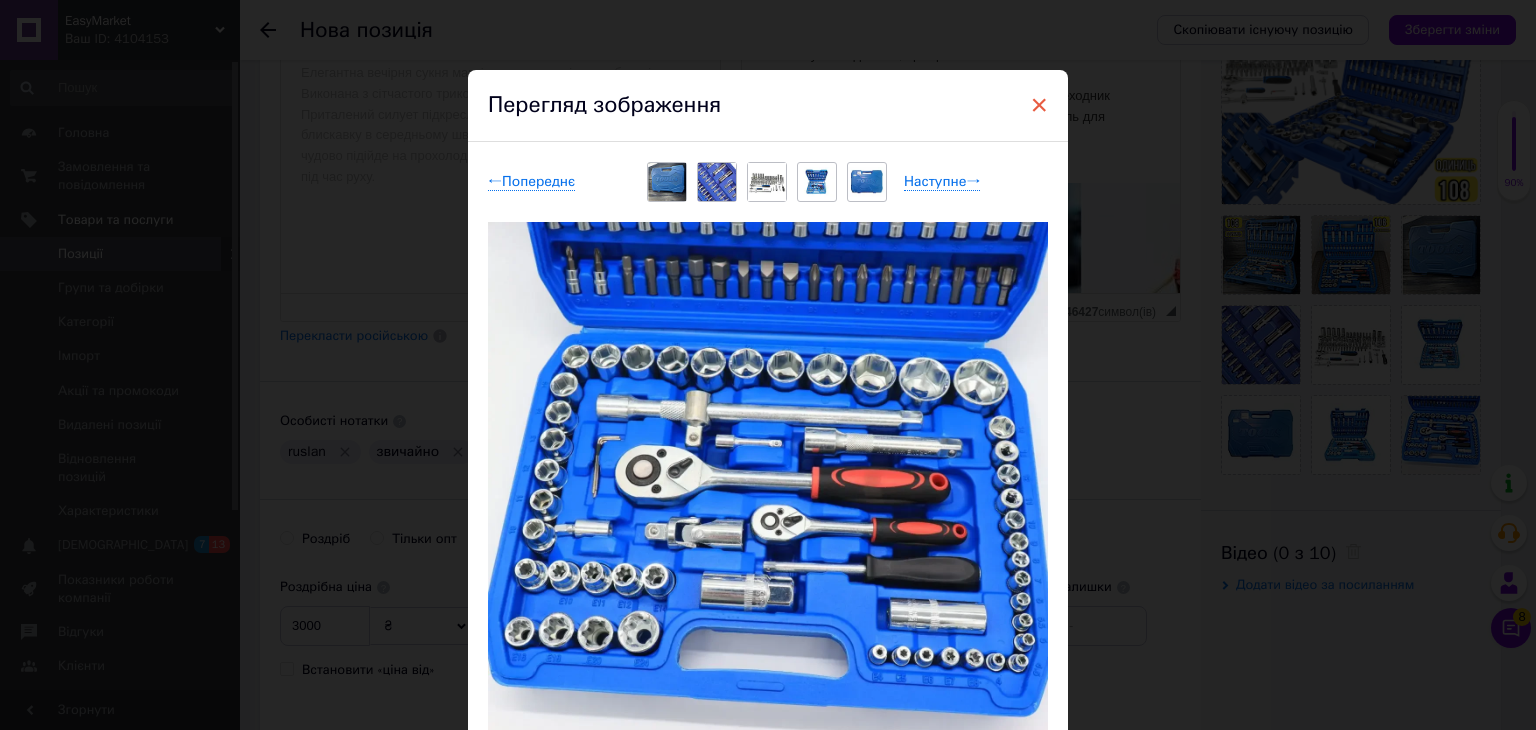 drag, startPoint x: 798, startPoint y: 449, endPoint x: 1032, endPoint y: 98, distance: 421.8495 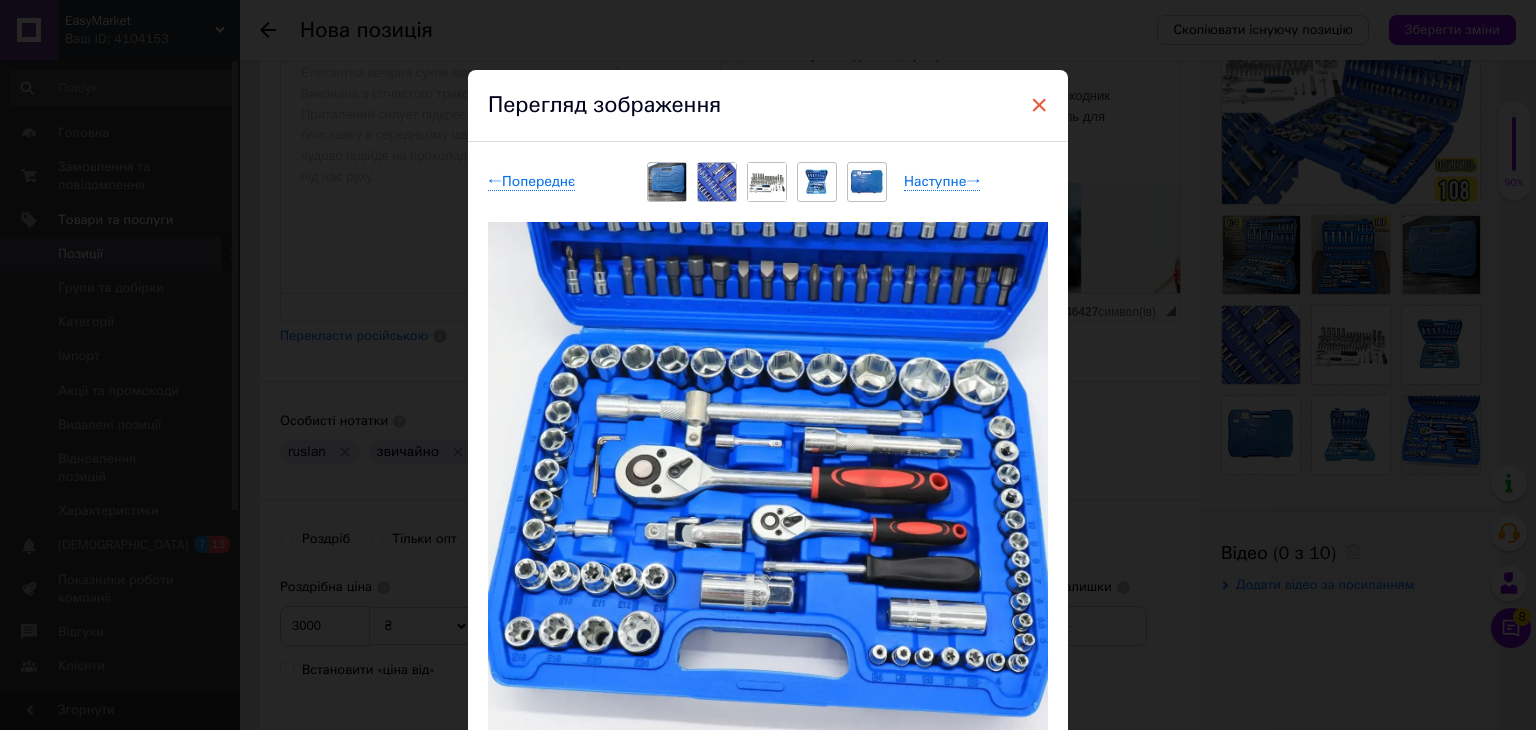 click on "×" at bounding box center [1039, 105] 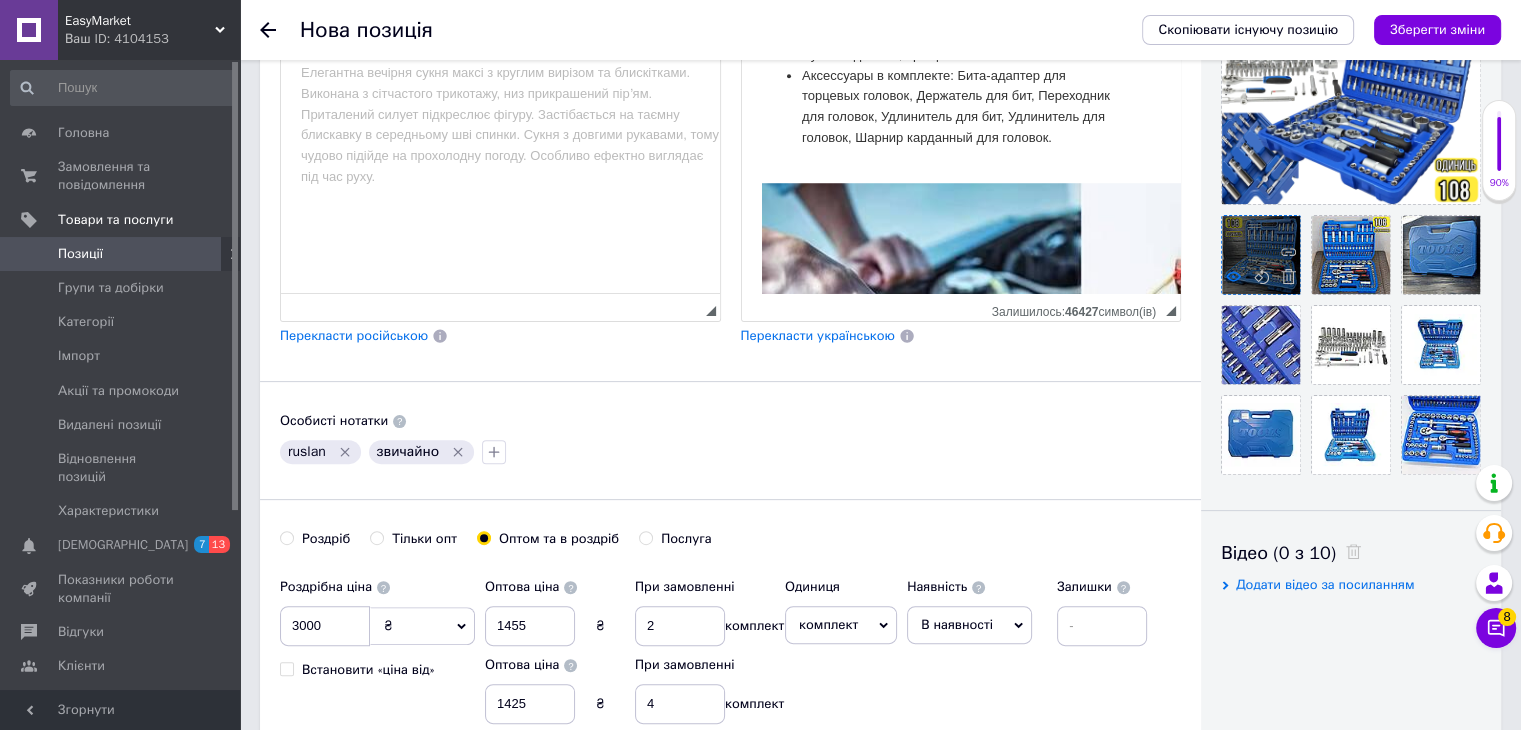 click 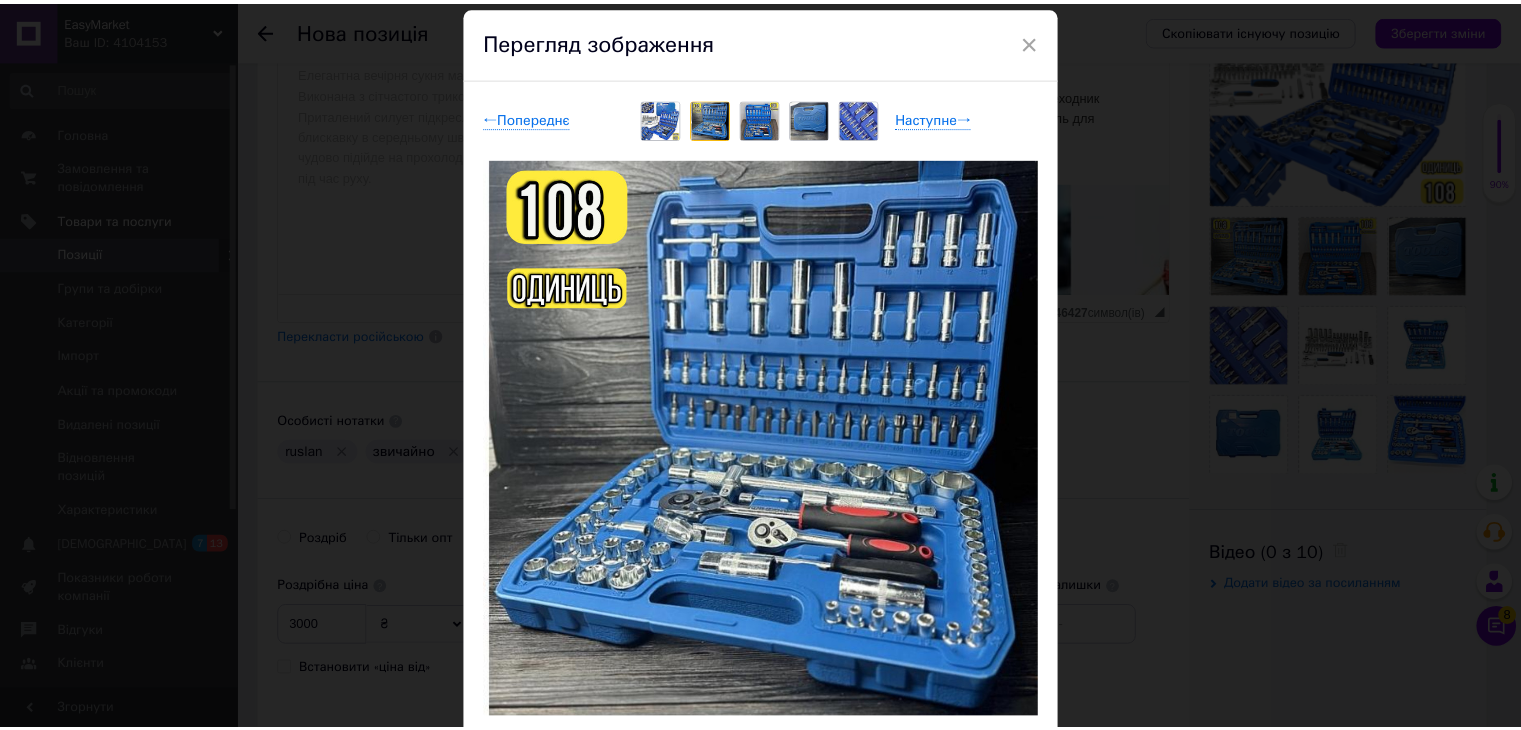 scroll, scrollTop: 100, scrollLeft: 0, axis: vertical 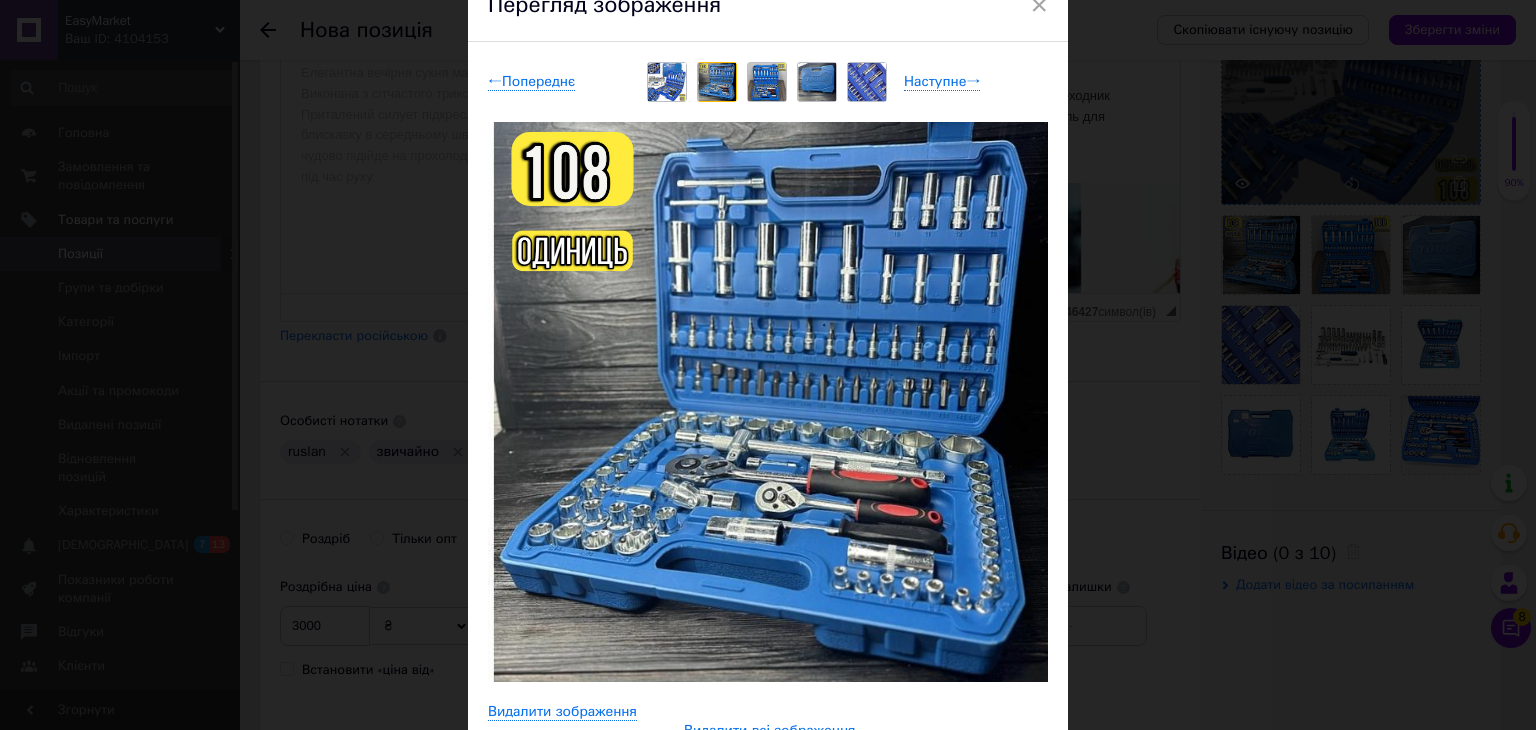 drag, startPoint x: 1316, startPoint y: 70, endPoint x: 1236, endPoint y: 85, distance: 81.394104 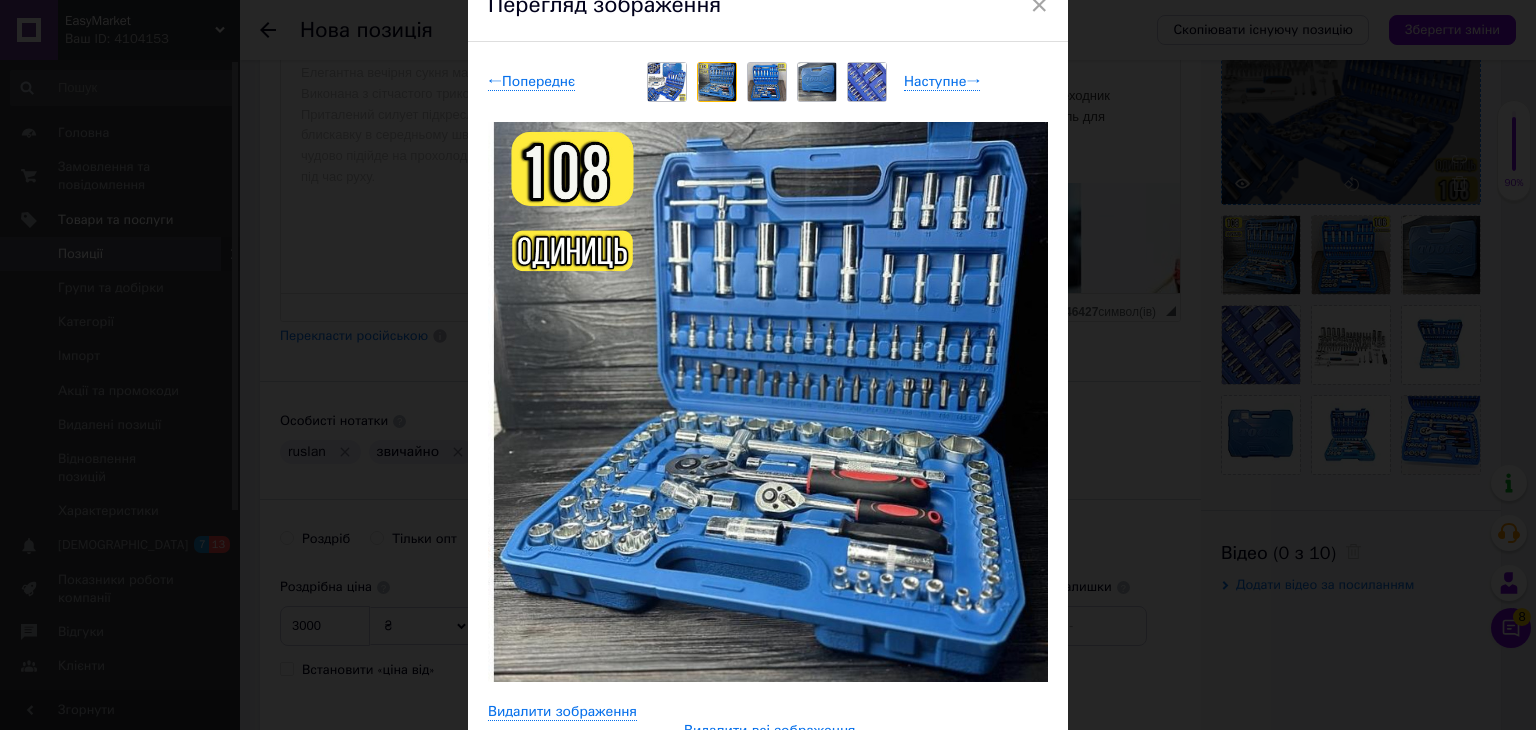 click on "× Перегляд зображення ← Попереднє Наступне → Видалити зображення Видалити всі зображення" at bounding box center (768, 365) 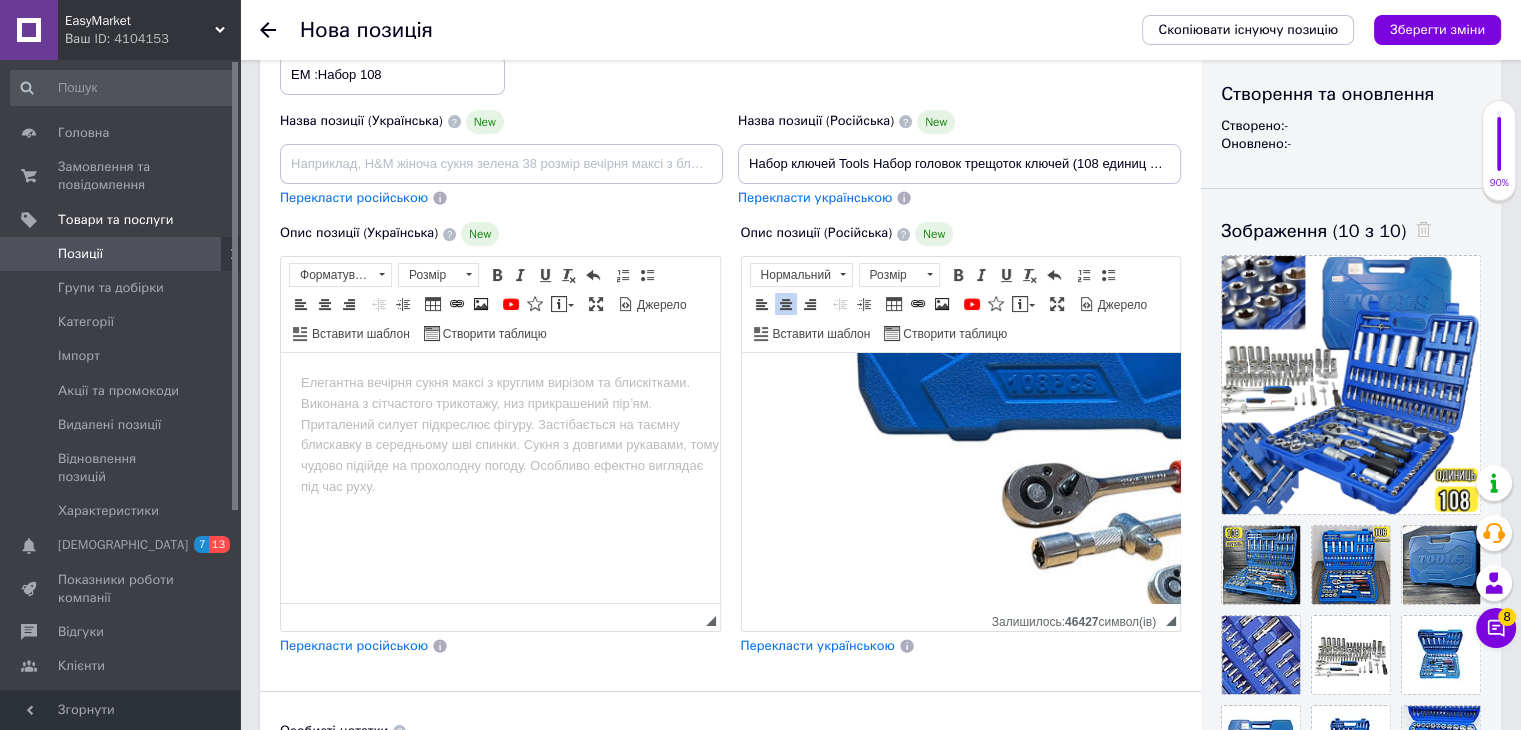 scroll, scrollTop: 0, scrollLeft: 0, axis: both 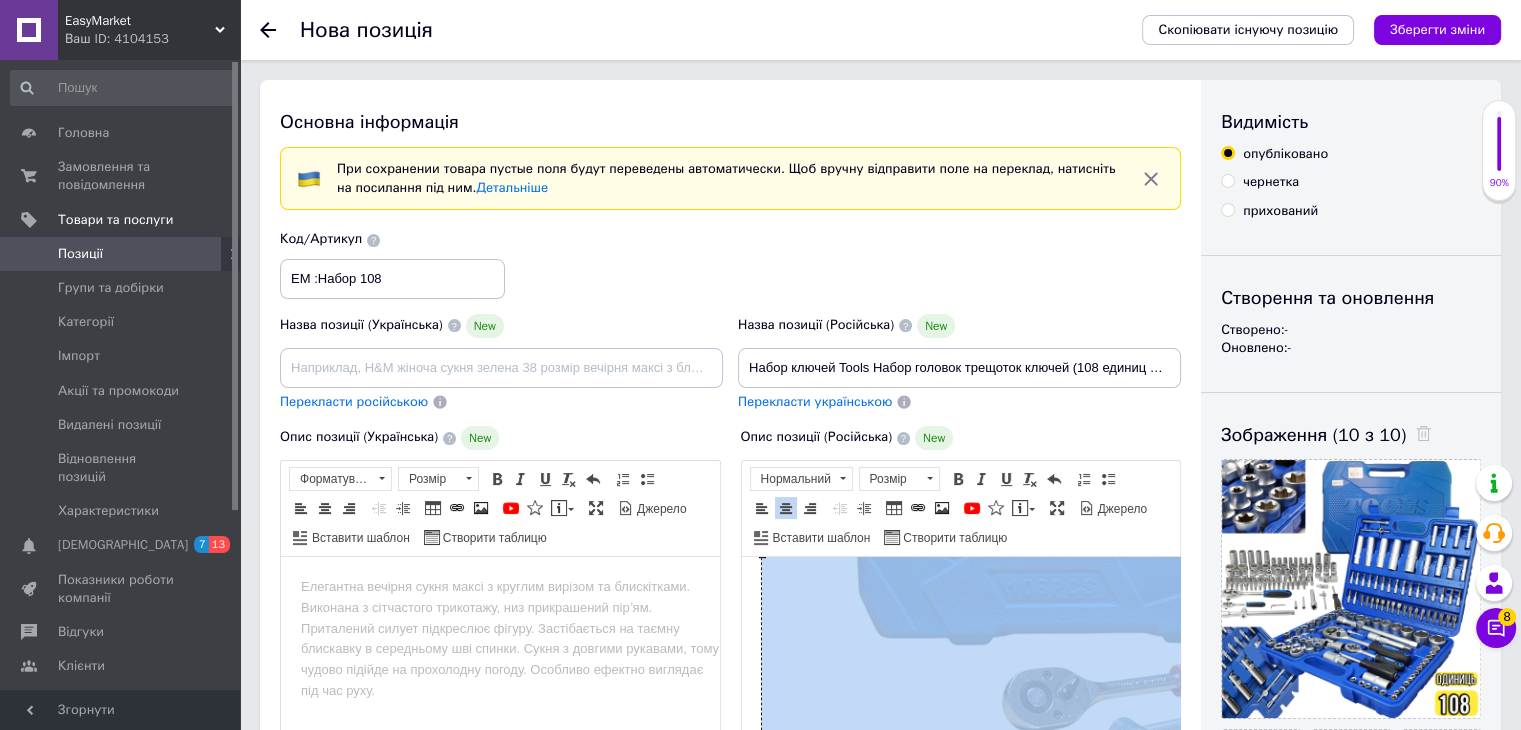 click at bounding box center [1081, 533] 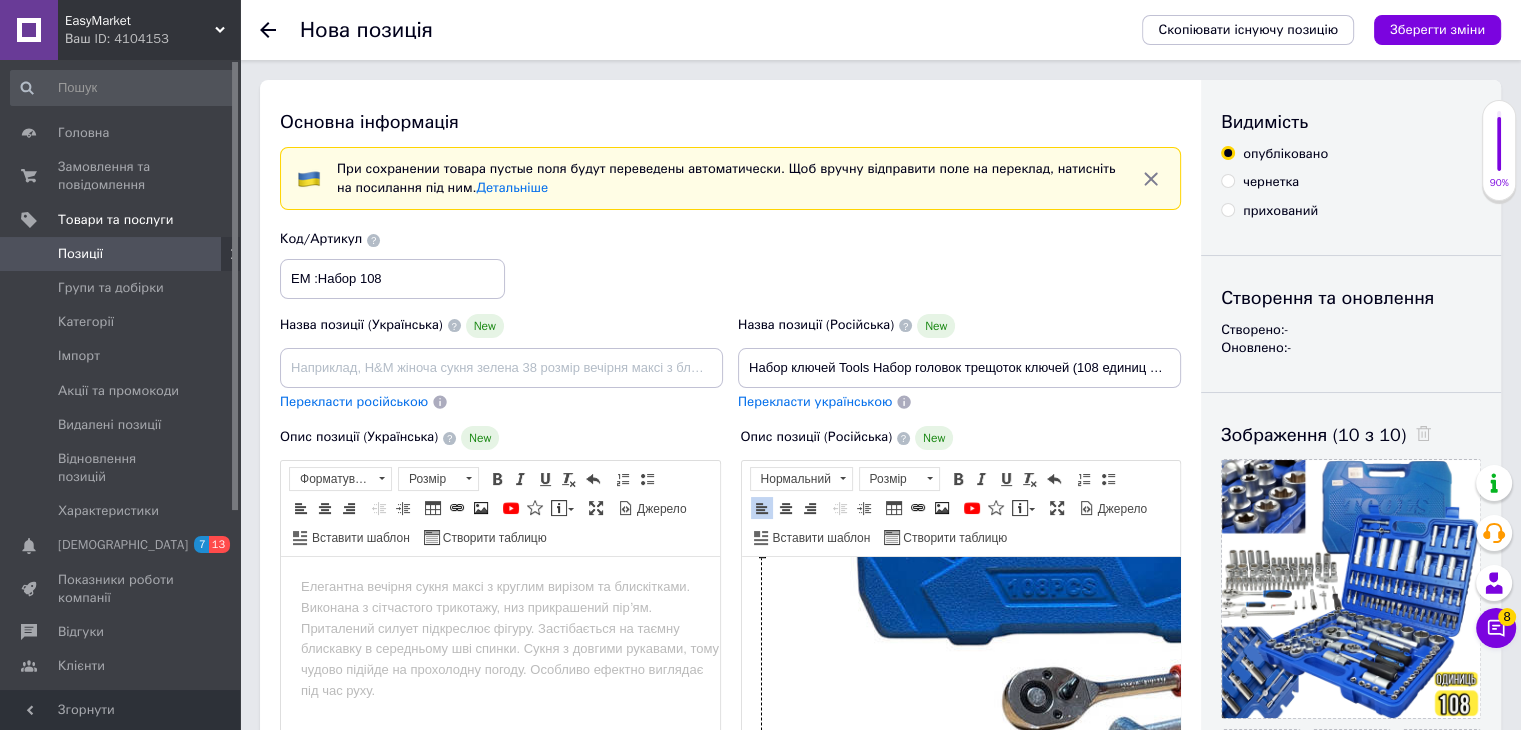 scroll, scrollTop: 579, scrollLeft: 0, axis: vertical 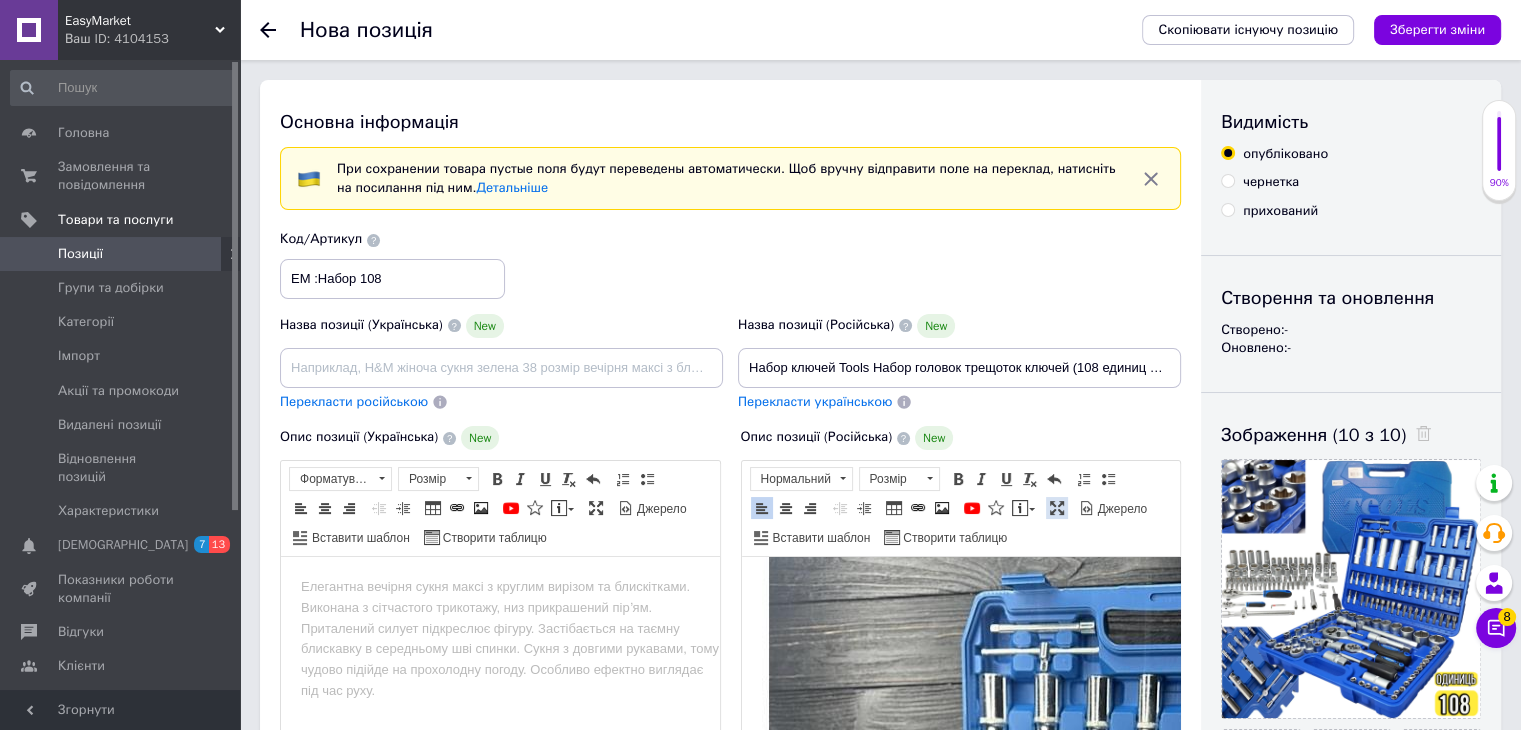 click on "Максимізувати" at bounding box center (1057, 508) 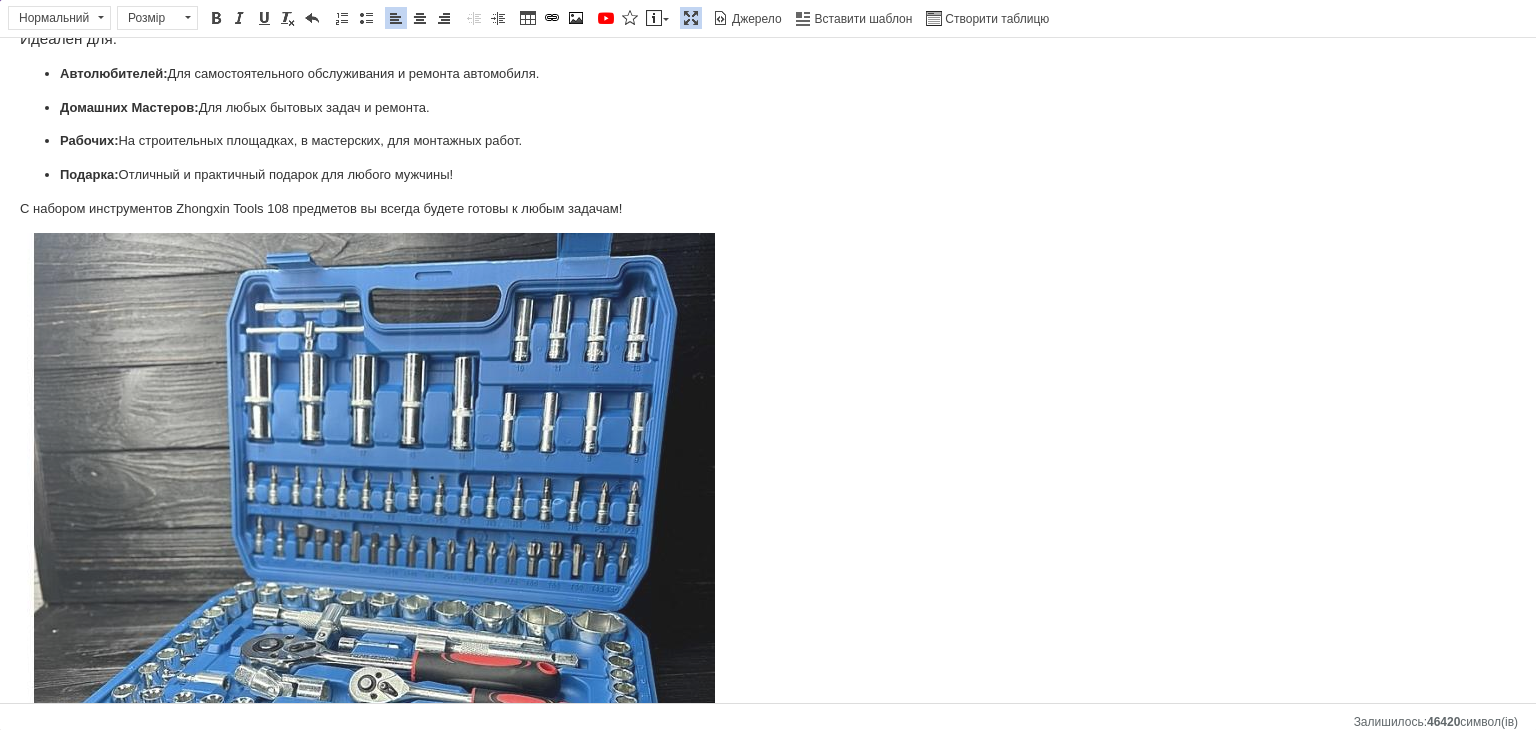 scroll, scrollTop: 0, scrollLeft: 0, axis: both 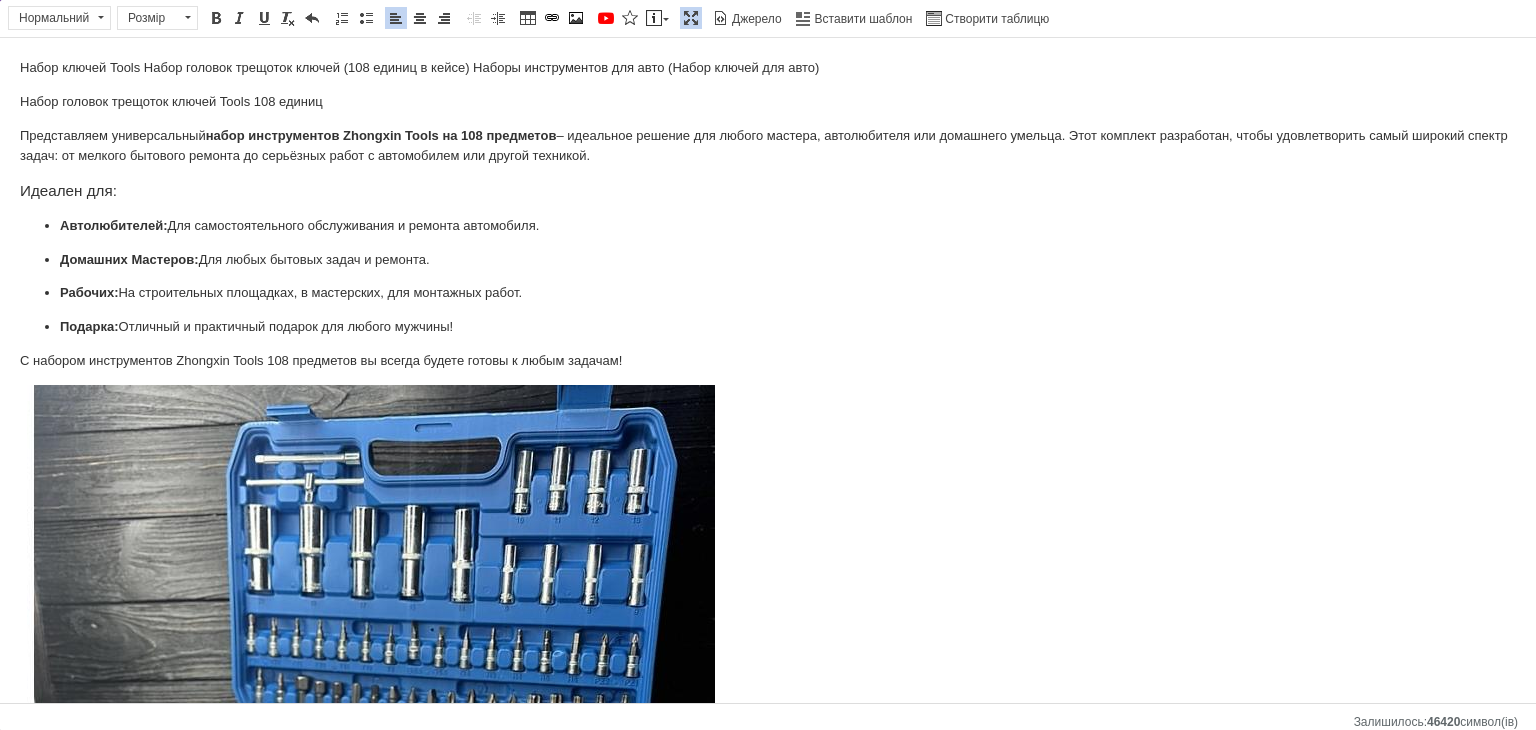 click on "Набор ключей Tools Набор головок трещоток ключей (108 единиц в кейсе) Наборы инструментов для авто (Набор ключей для авто) Набор головок трещоток ключей Tools 108 единиц Представляем универсальный  набор инструментов Zhongxin Tools на 108 предметов  – идеальное решение для любого мастера, автолюбителя или домашнего умельца. Этот комплект разработан, чтобы удовлетворить самый широкий спектр задач: от мелкого бытового ремонта до серьёзных работ с автомобилем или другой техникой. Идеален для: Автолюбителей:  Для самостоятельного обслуживания и ремонта автомобиля." at bounding box center [768, 1925] 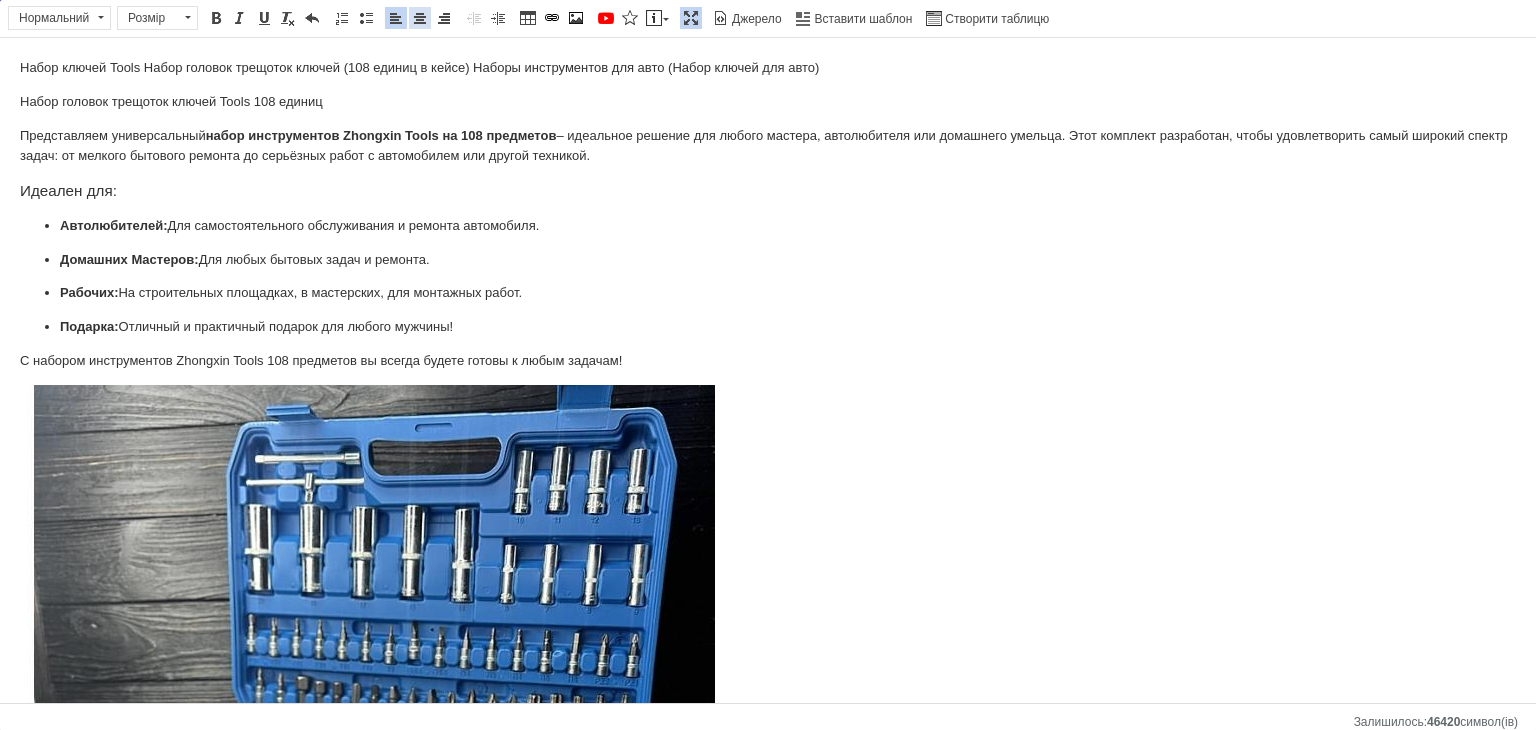 click at bounding box center [420, 18] 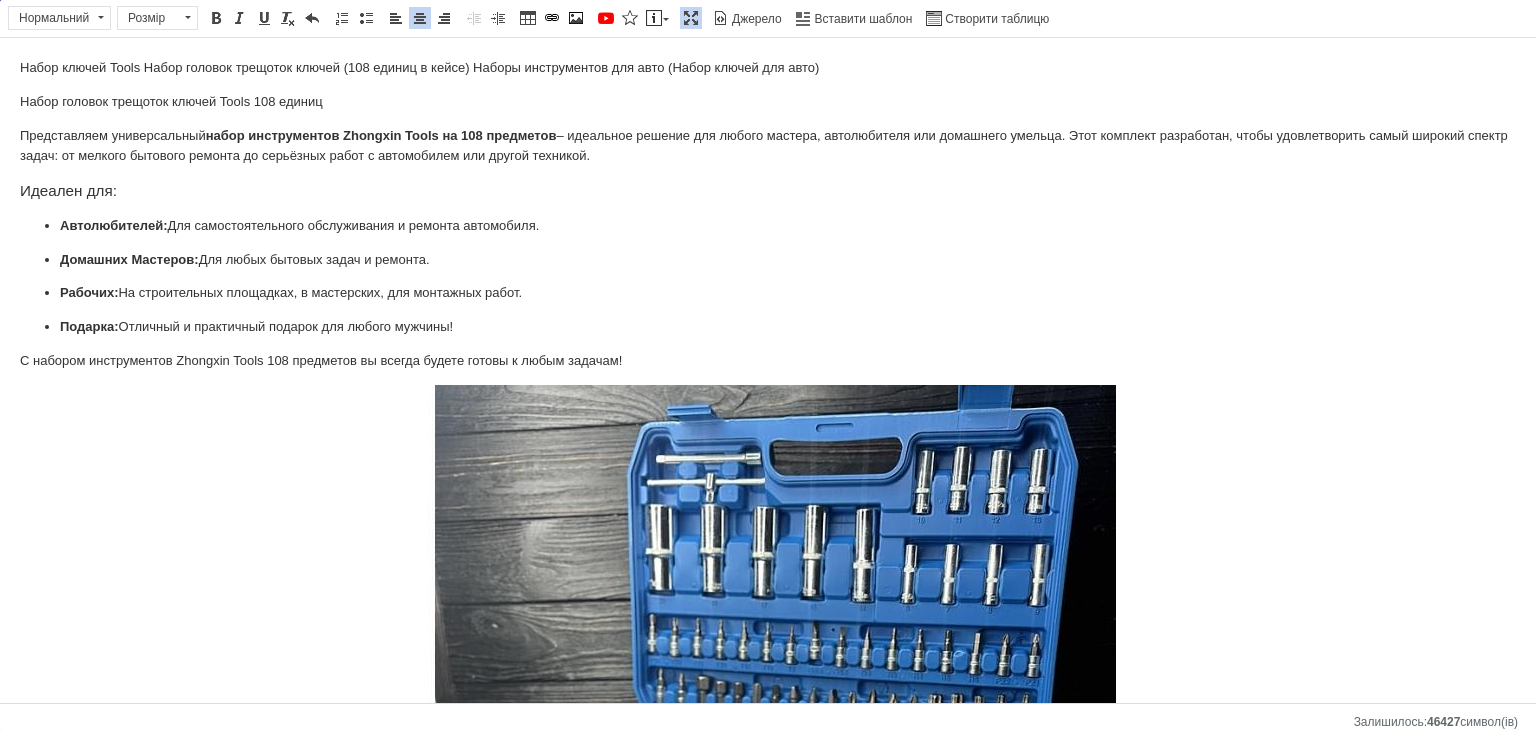 click on "Набор ключей Tools Набор головок трещоток ключей (108 единиц в кейсе) Наборы инструментов для авто (Набор ключей для авто) Набор головок трещоток ключей Tools 108 единиц Представляем универсальный  набор инструментов Zhongxin Tools на 108 предметов  – идеальное решение для любого мастера, автолюбителя или домашнего умельца. Этот комплект разработан, чтобы удовлетворить самый широкий спектр задач: от мелкого бытового ремонта до серьёзных работ с автомобилем или другой техникой. Идеален для: Автолюбителей:  Для самостоятельного обслуживания и ремонта автомобиля." at bounding box center [768, 1925] 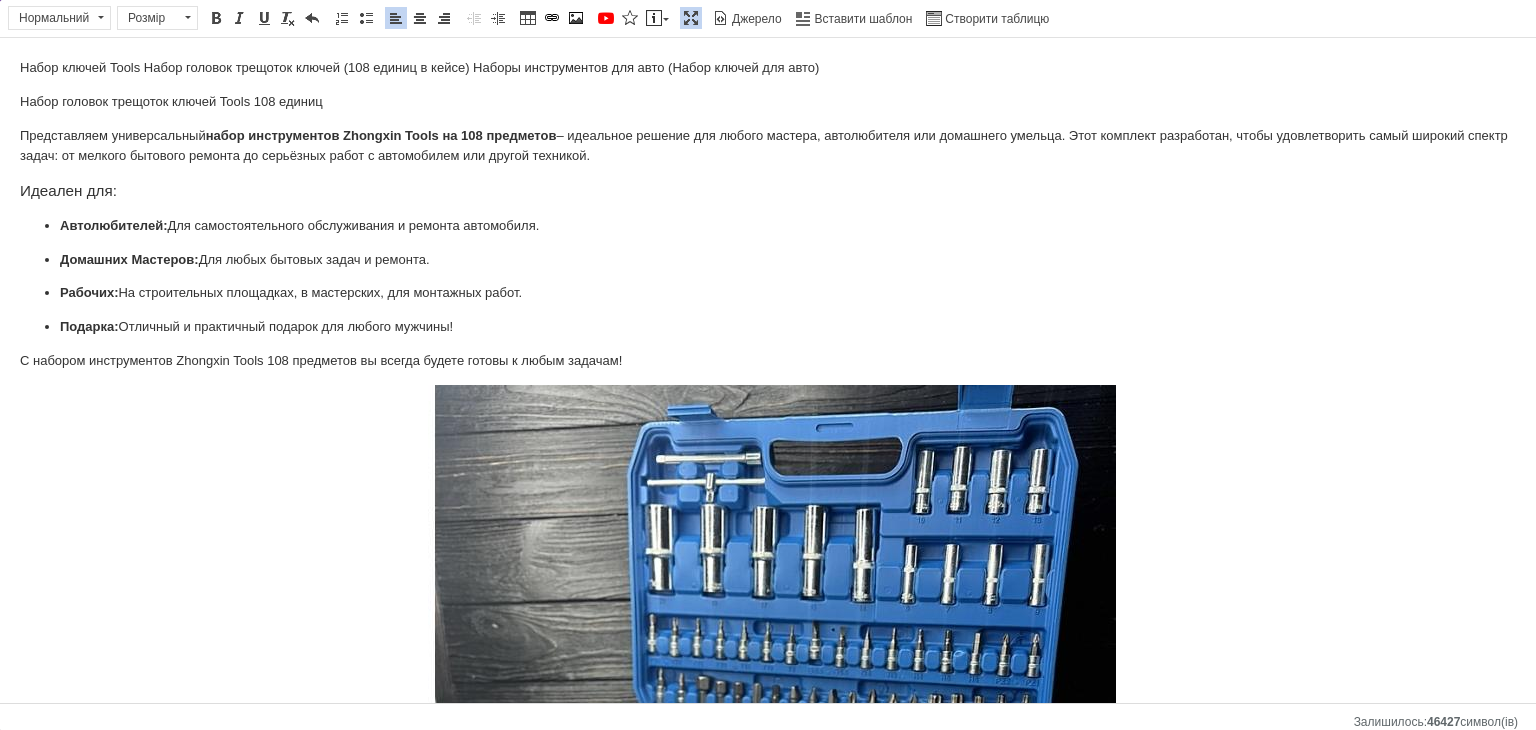click on "С набором инструментов Zhongxin Tools 108 предметов вы всегда будете готовы к любым задачам!" at bounding box center [768, 361] 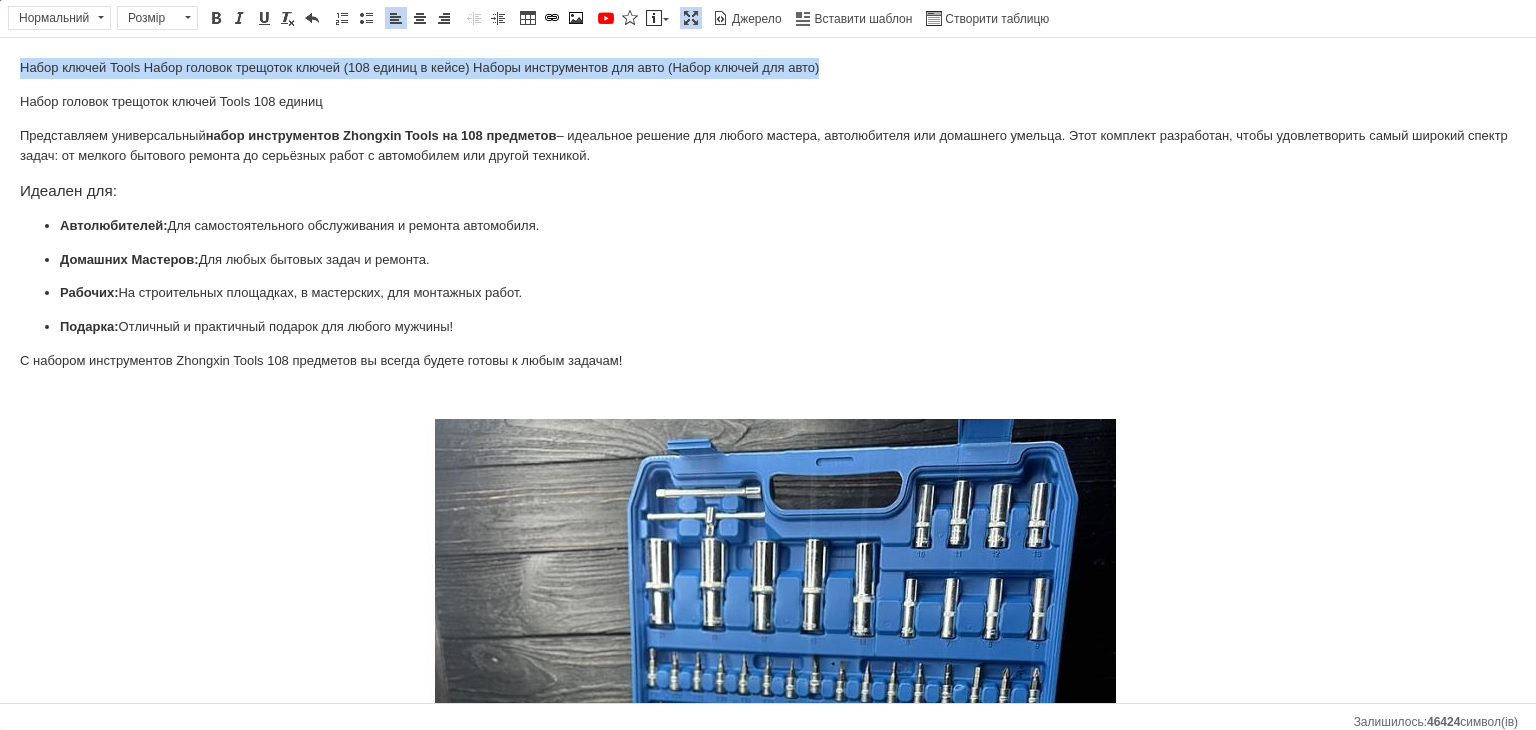 drag, startPoint x: 833, startPoint y: 64, endPoint x: 194, endPoint y: 70, distance: 639.0282 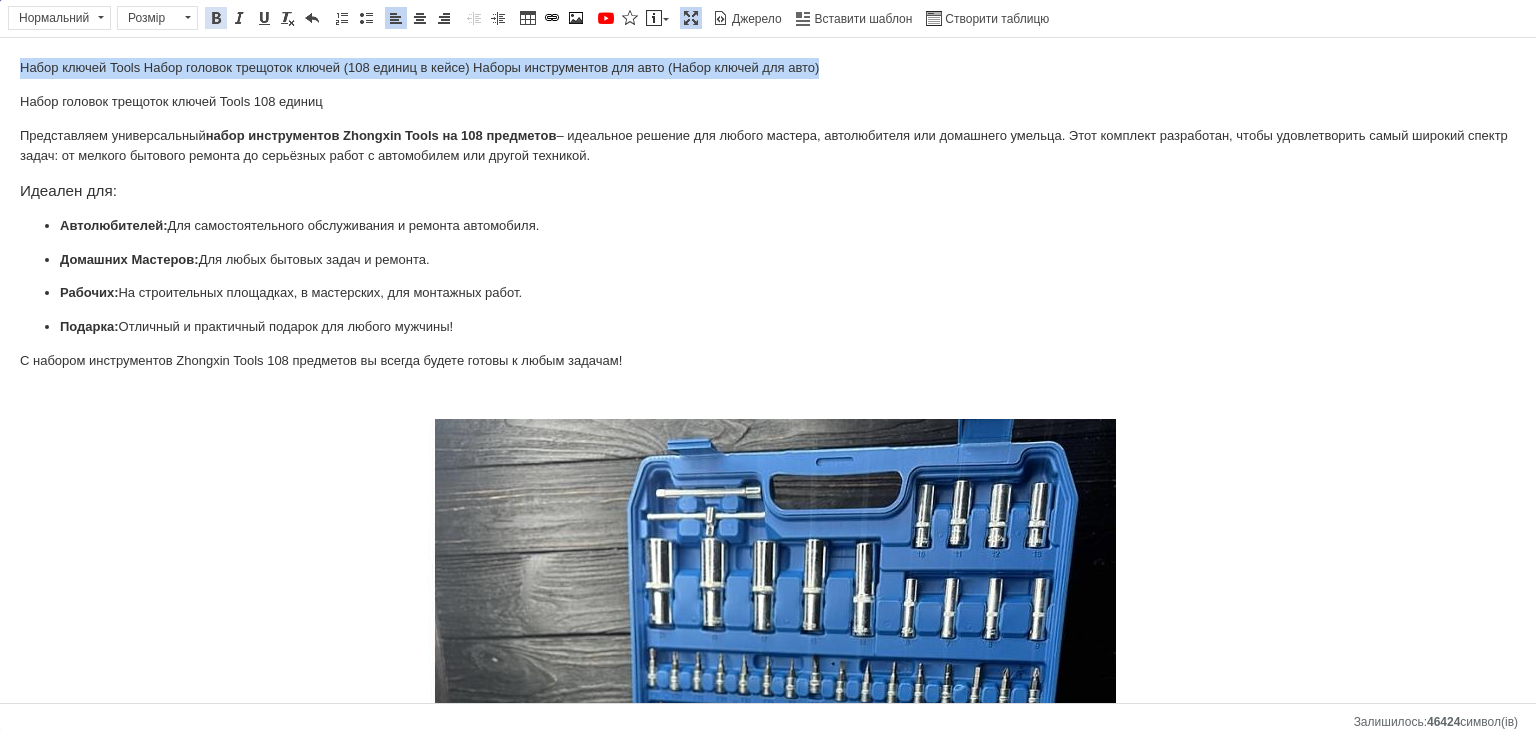 drag, startPoint x: 211, startPoint y: 13, endPoint x: 196, endPoint y: 13, distance: 15 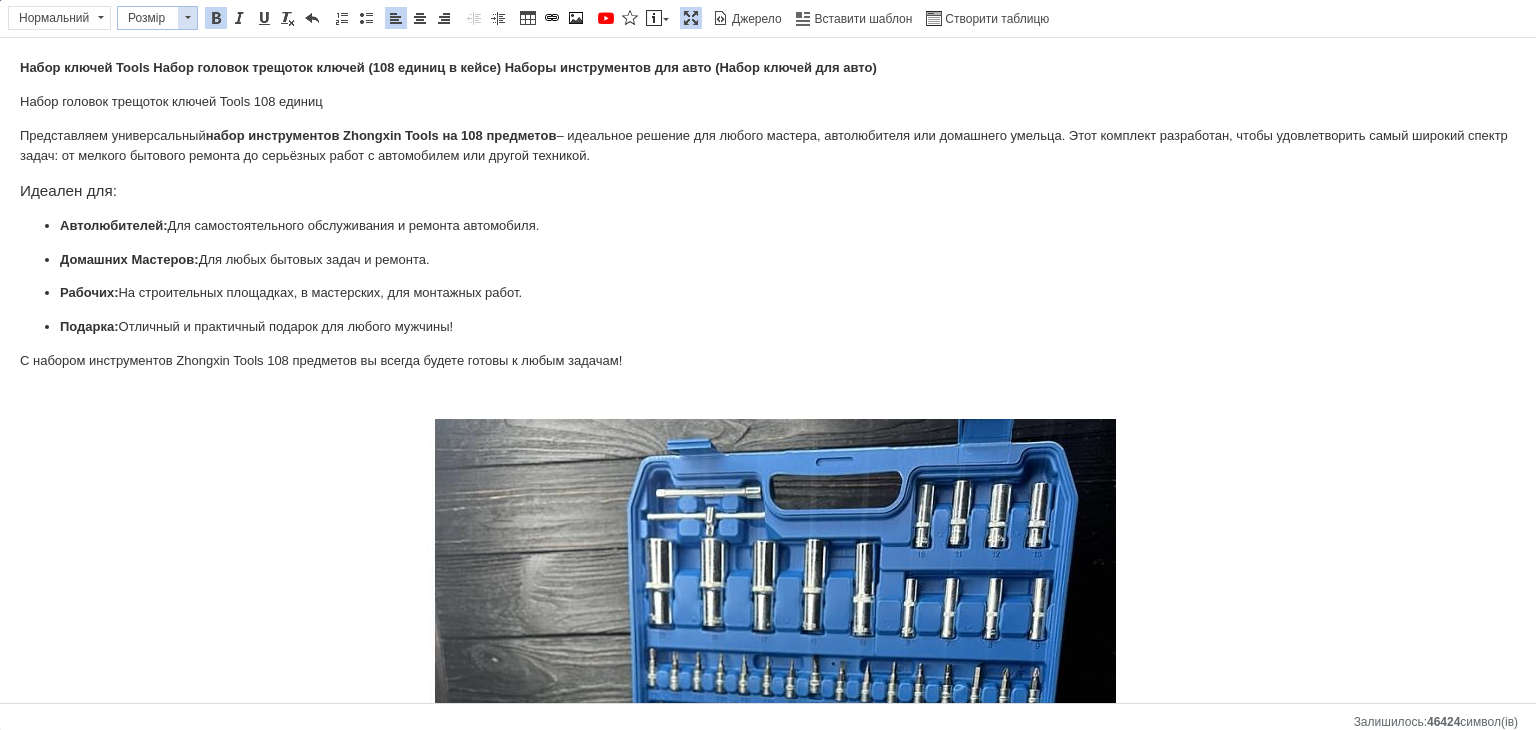 drag, startPoint x: 196, startPoint y: 13, endPoint x: 188, endPoint y: 20, distance: 10.630146 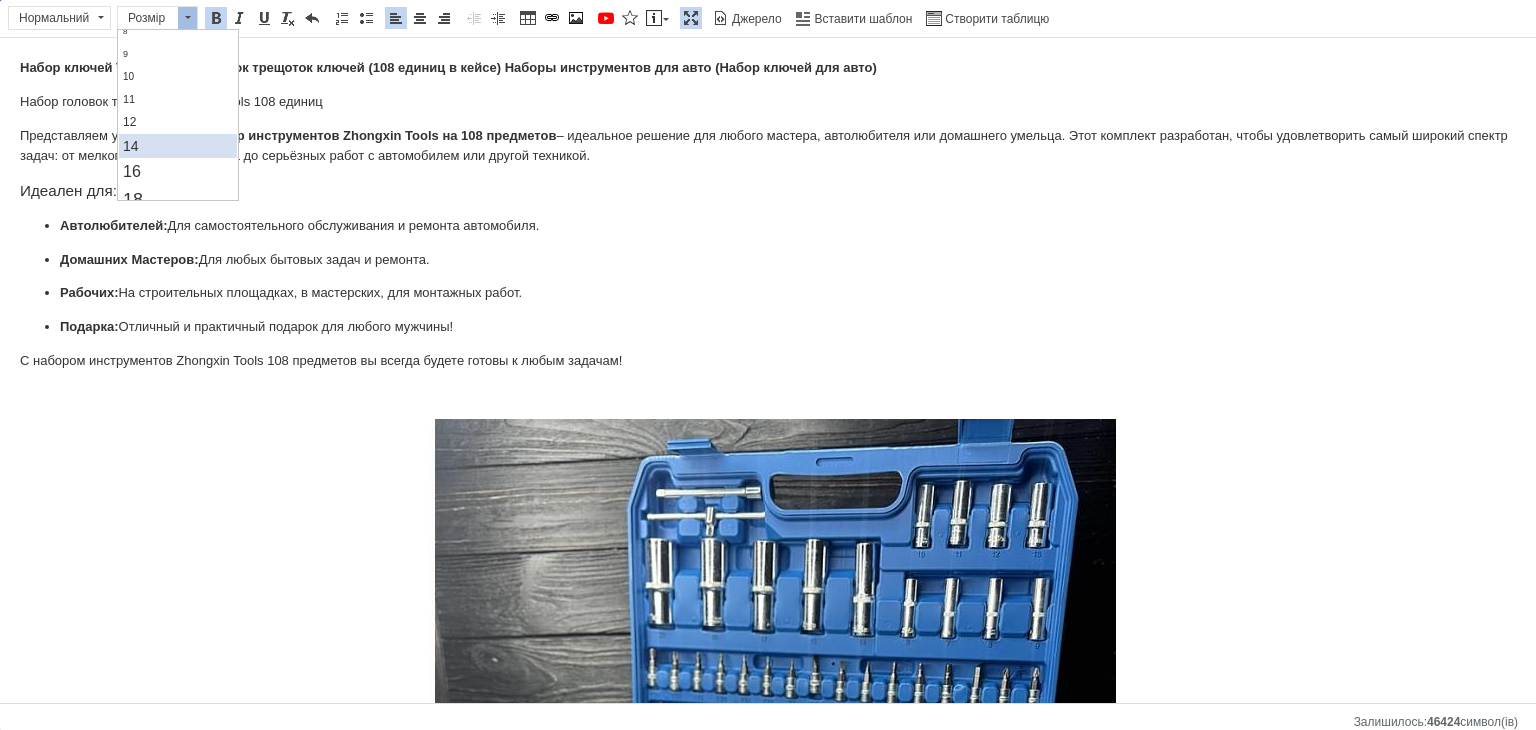 scroll, scrollTop: 100, scrollLeft: 0, axis: vertical 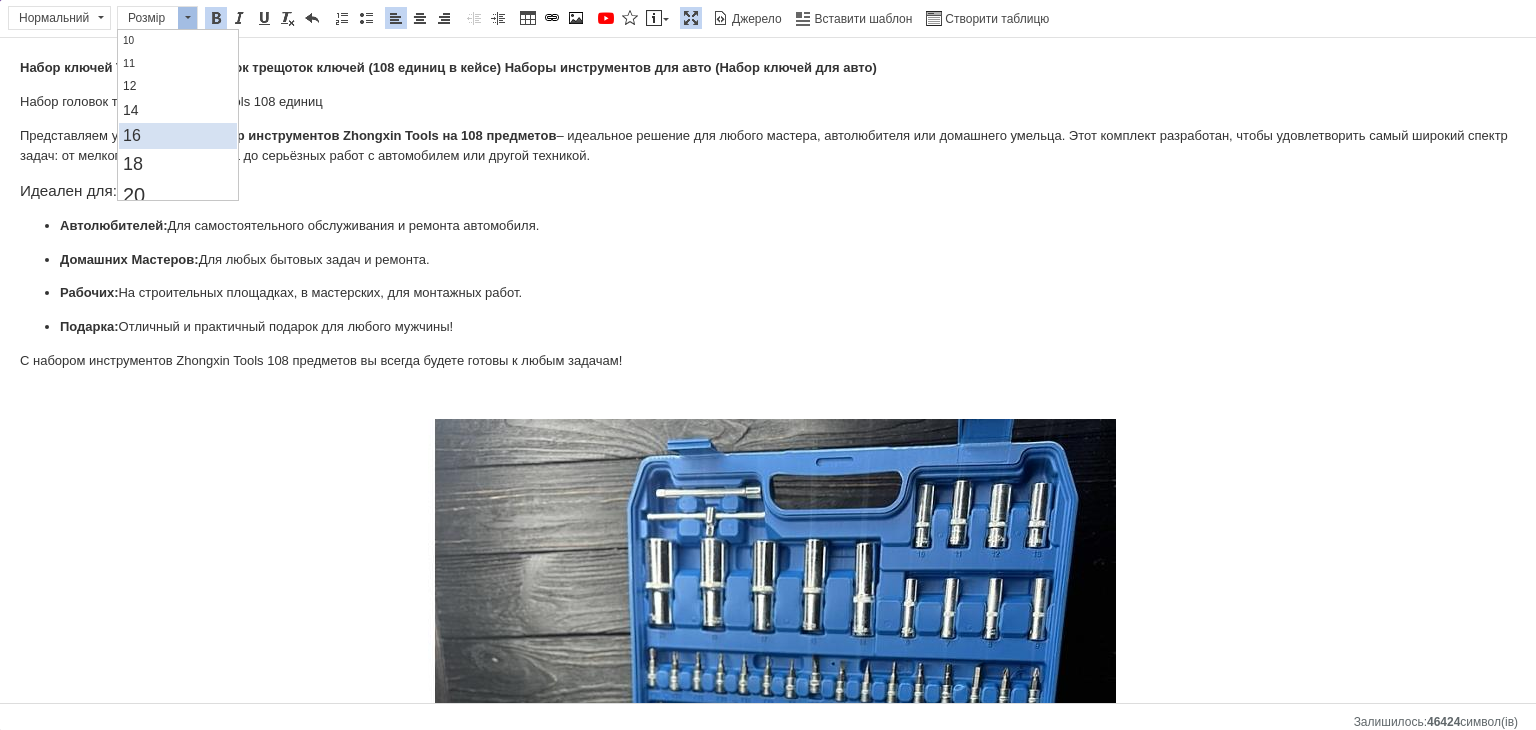 drag, startPoint x: 136, startPoint y: 138, endPoint x: 300, endPoint y: 82, distance: 173.29744 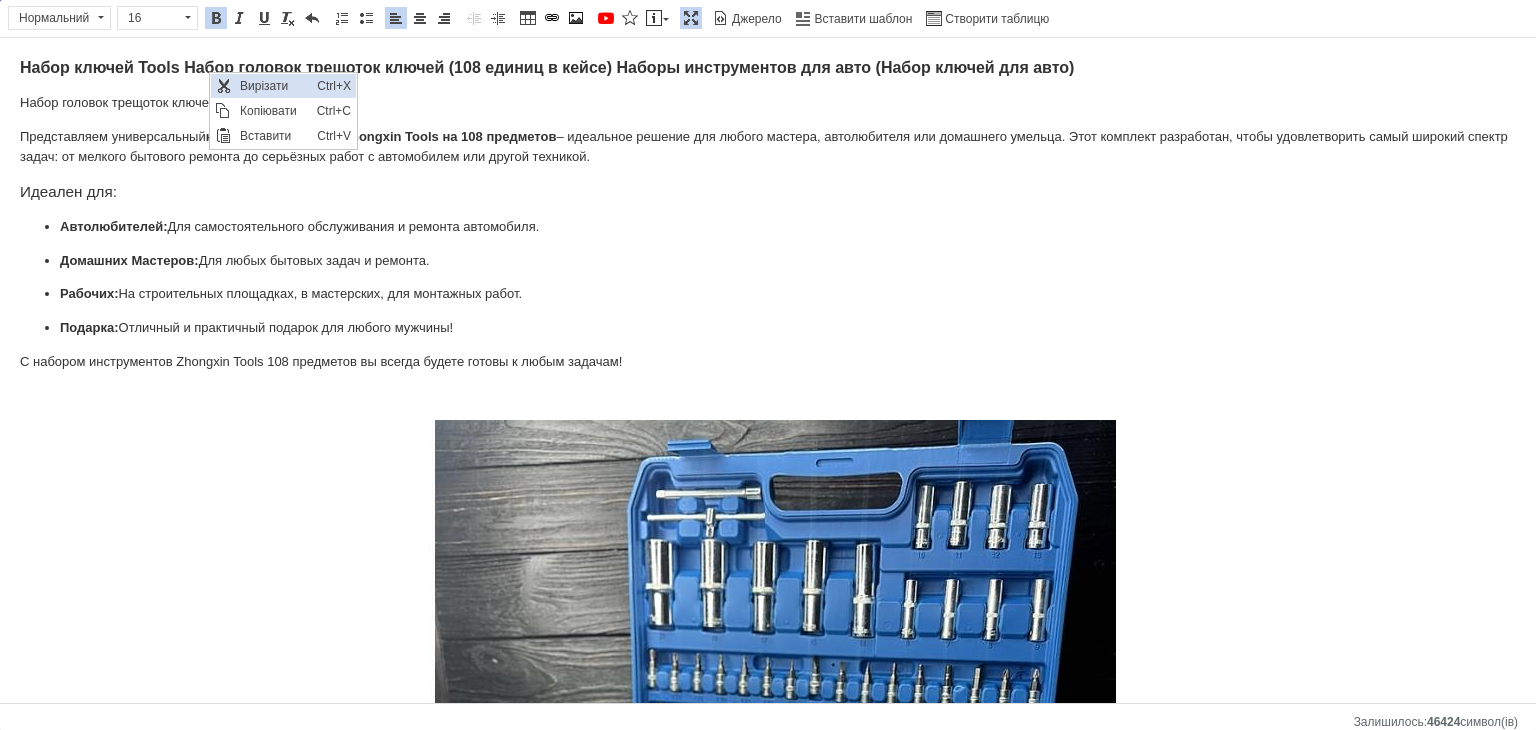 scroll, scrollTop: 0, scrollLeft: 0, axis: both 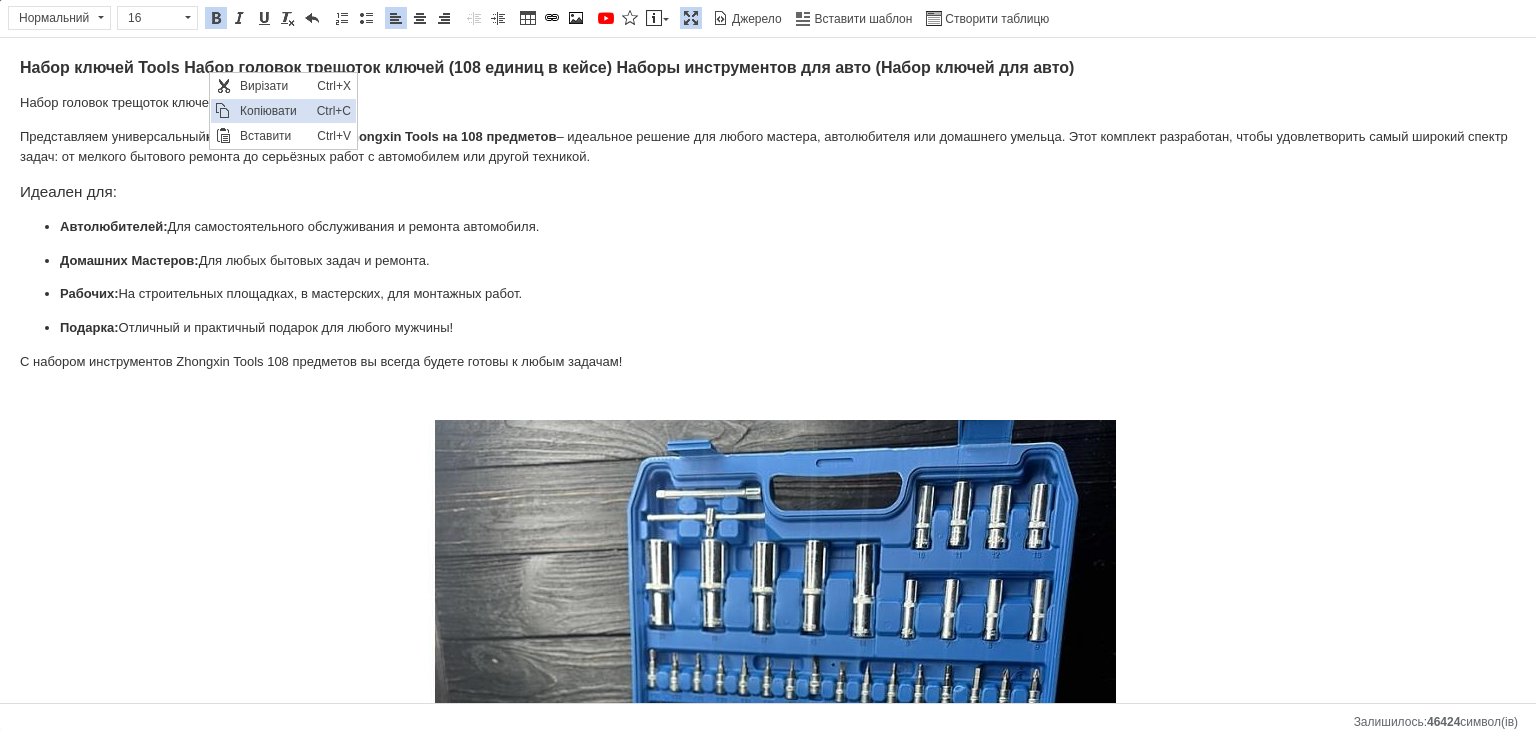 click on "Копіювати" at bounding box center (273, 111) 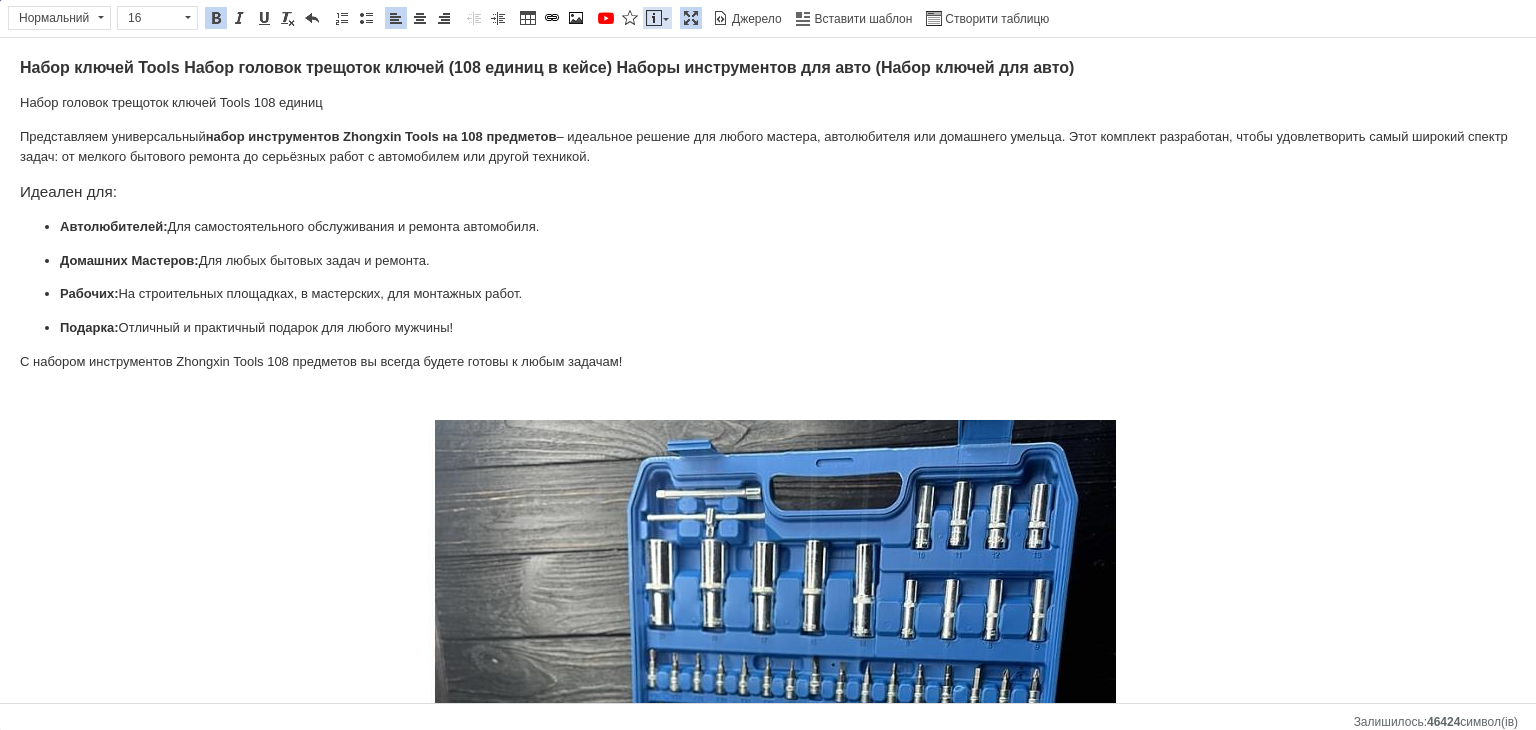 click at bounding box center [666, 19] 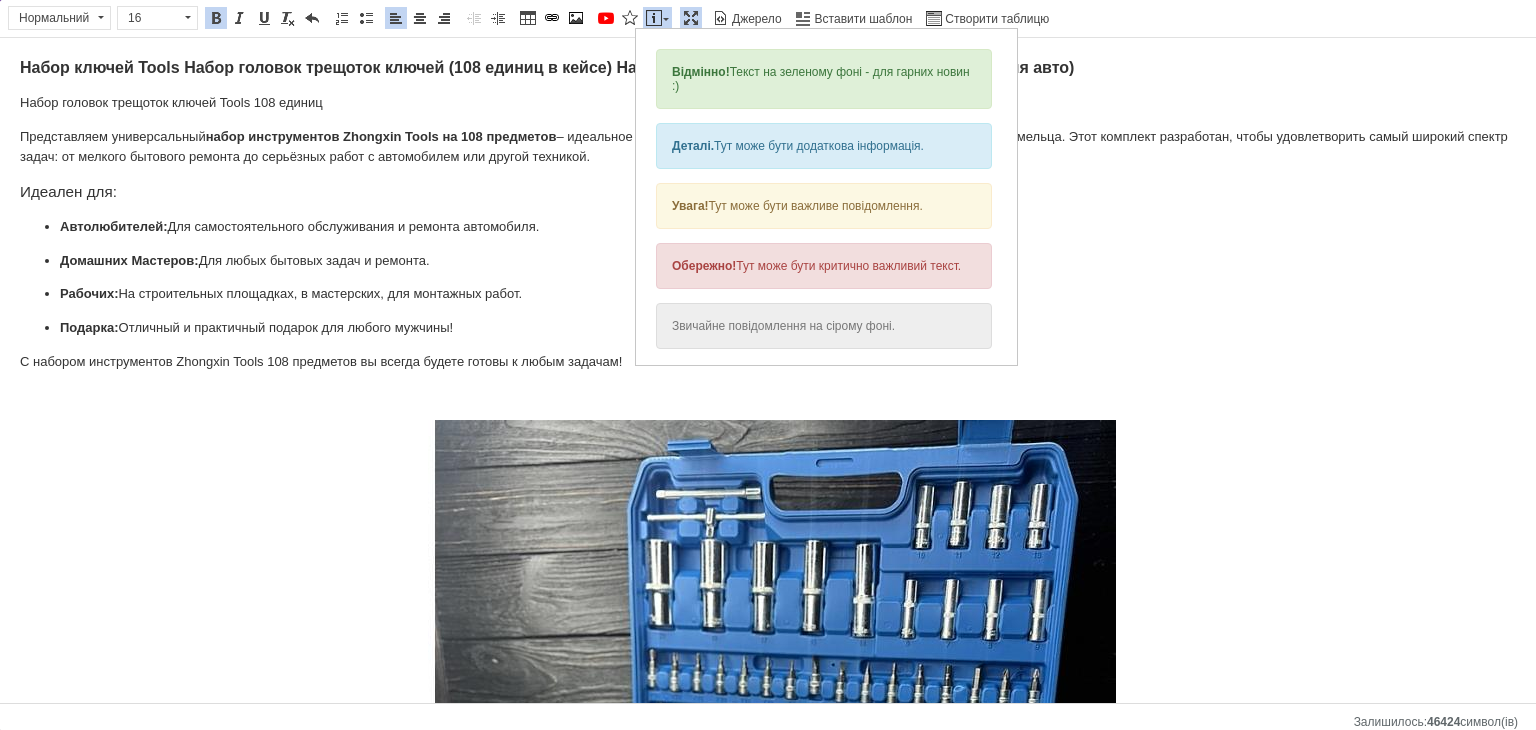 scroll, scrollTop: 0, scrollLeft: 0, axis: both 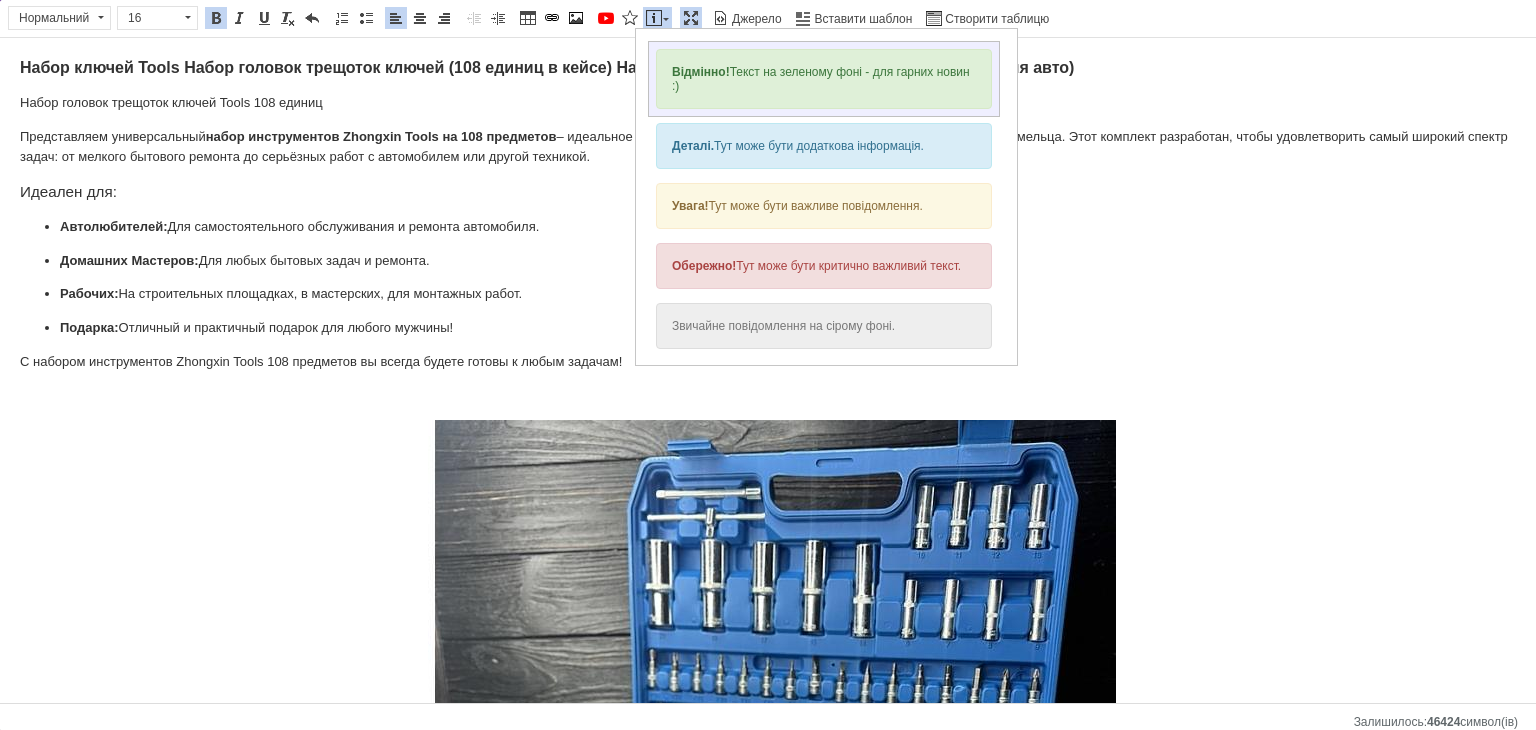 click on "Відмінно!  Текст на зеленому фоні - для гарних новин :)" at bounding box center [824, 79] 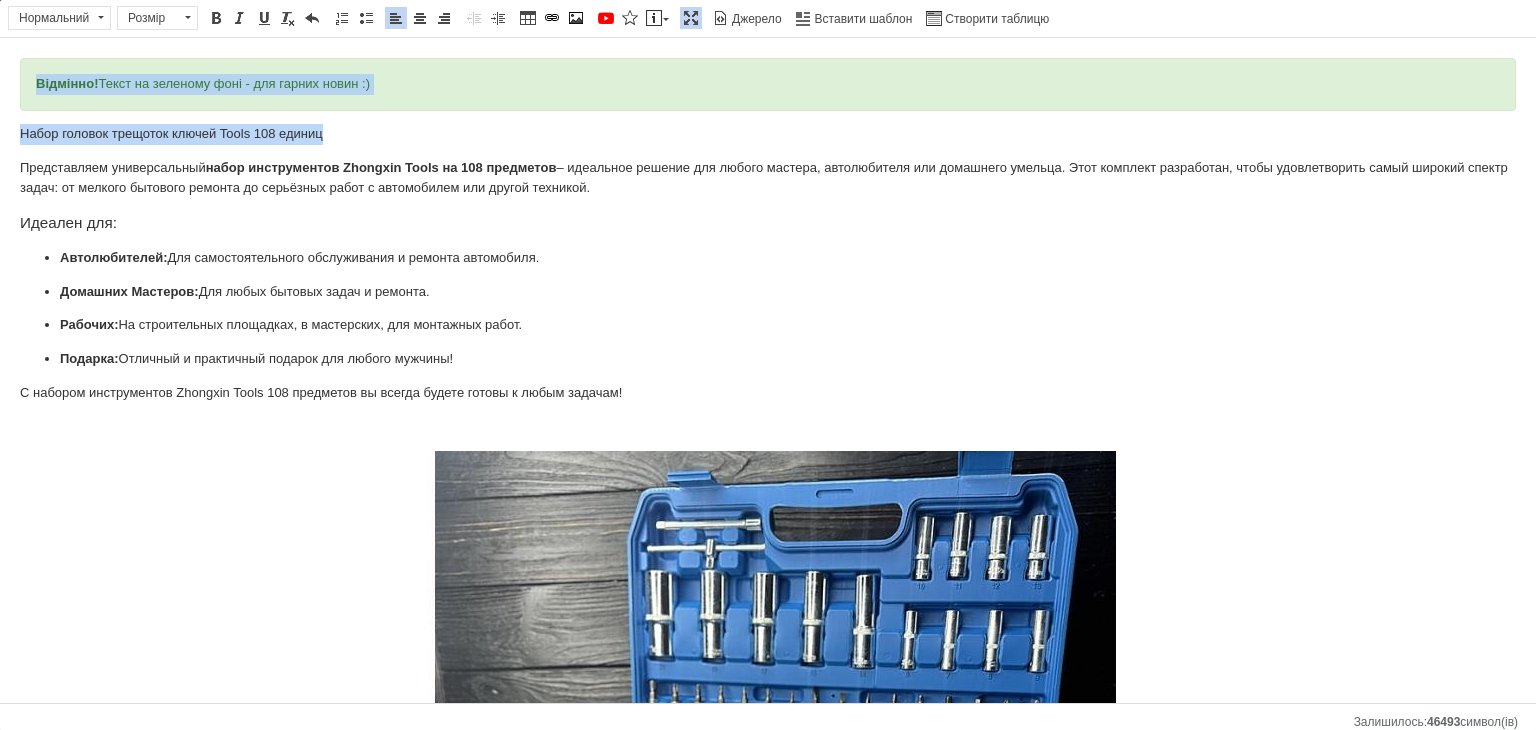 drag, startPoint x: 361, startPoint y: 94, endPoint x: 34, endPoint y: 67, distance: 328.1128 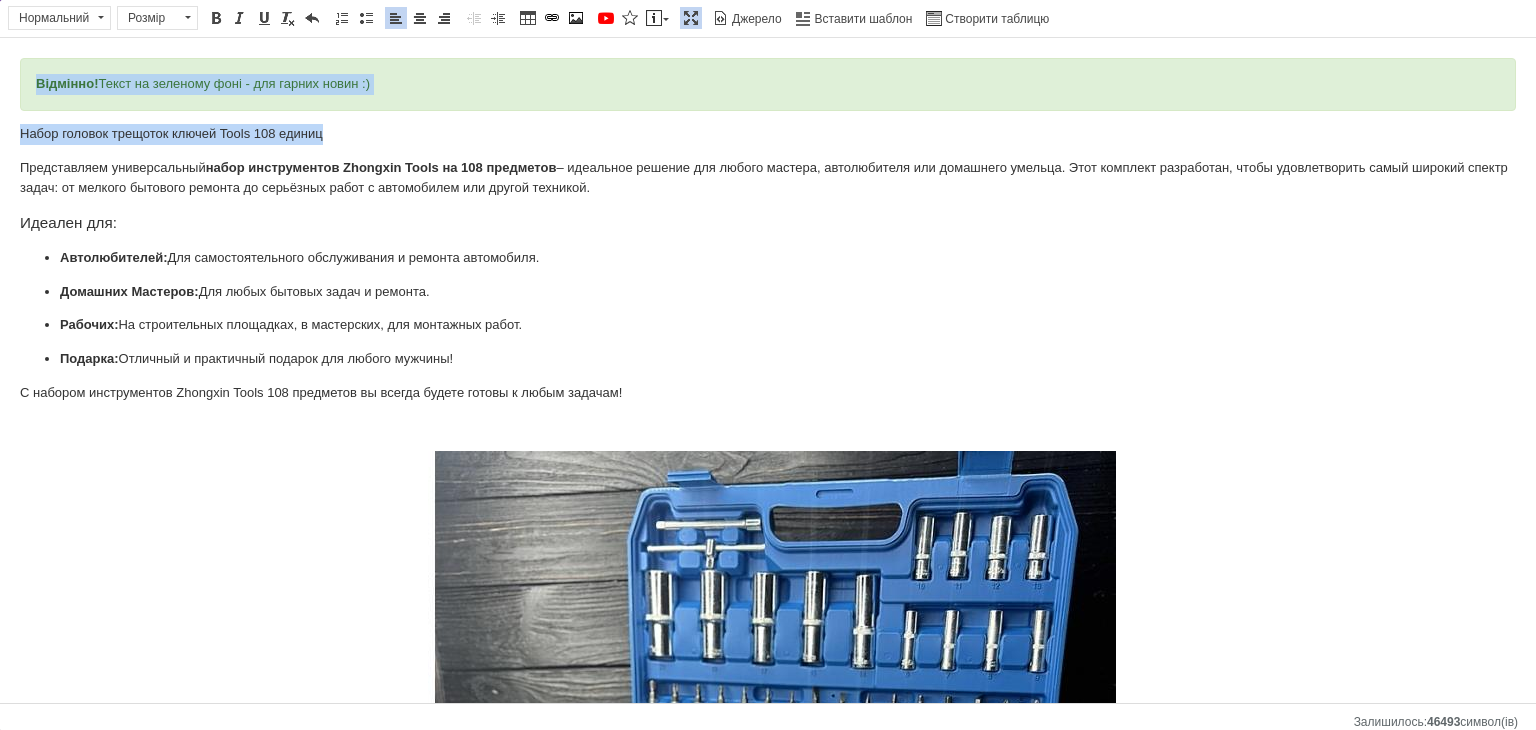 click on "Відмінно!  Текст на зеленому фоні - для гарних новин :) Набор головок трещоток ключей Tools 108 единиц Представляем универсальный  набор инструментов Zhongxin Tools на 108 предметов  – идеальное решение для любого мастера, автолюбителя или домашнего умельца. Этот комплект разработан, чтобы удовлетворить самый широкий спектр задач: от мелкого бытового ремонта до серьёзных работ с автомобилем или другой техникой. Идеален для: Автолюбителей:  Для самостоятельного обслуживания и ремонта автомобиля. Домашних Мастеров:  Для любых бытовых задач и ремонта. Рабочих:" at bounding box center [768, 1958] 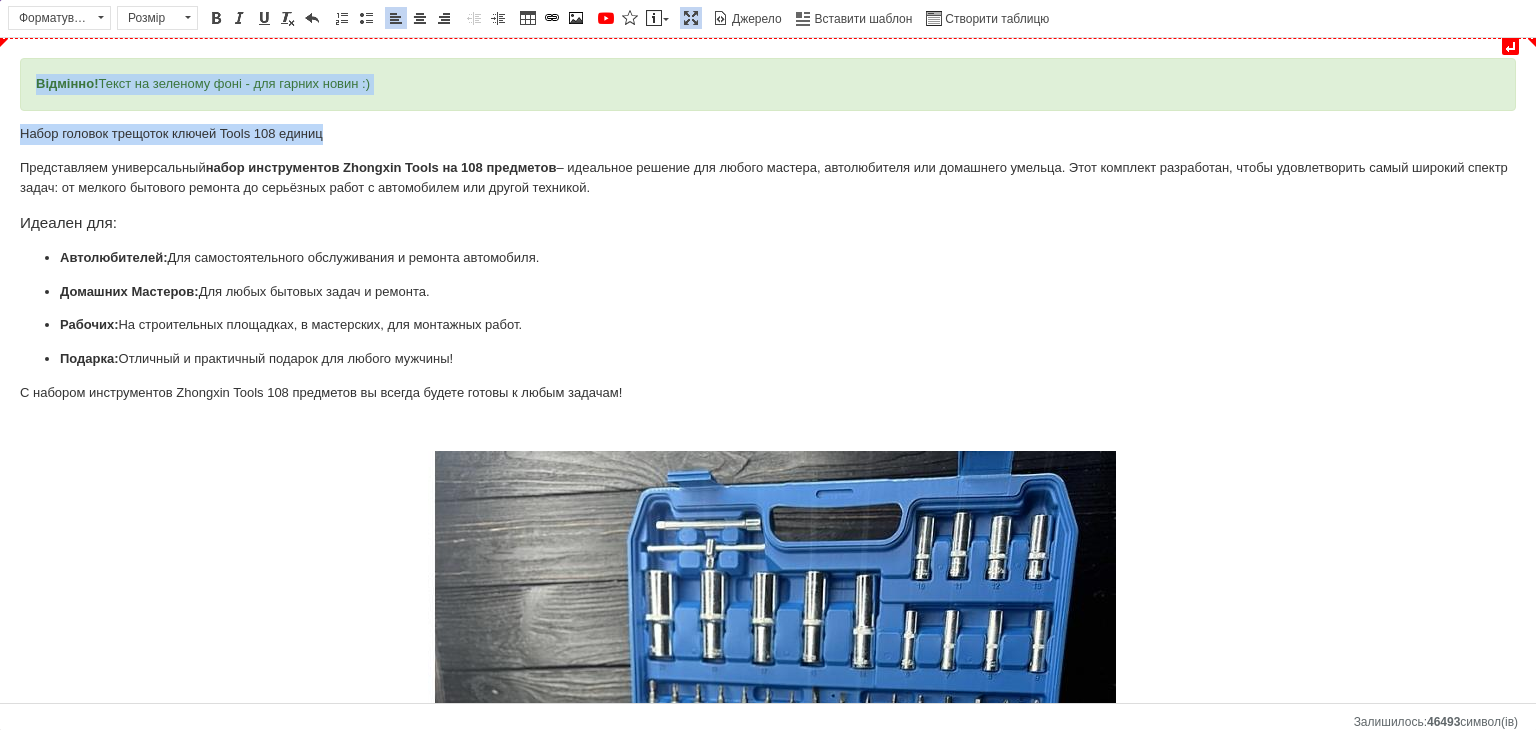 click on "Відмінно!  Текст на зеленому фоні - для гарних новин :)" at bounding box center (768, 84) 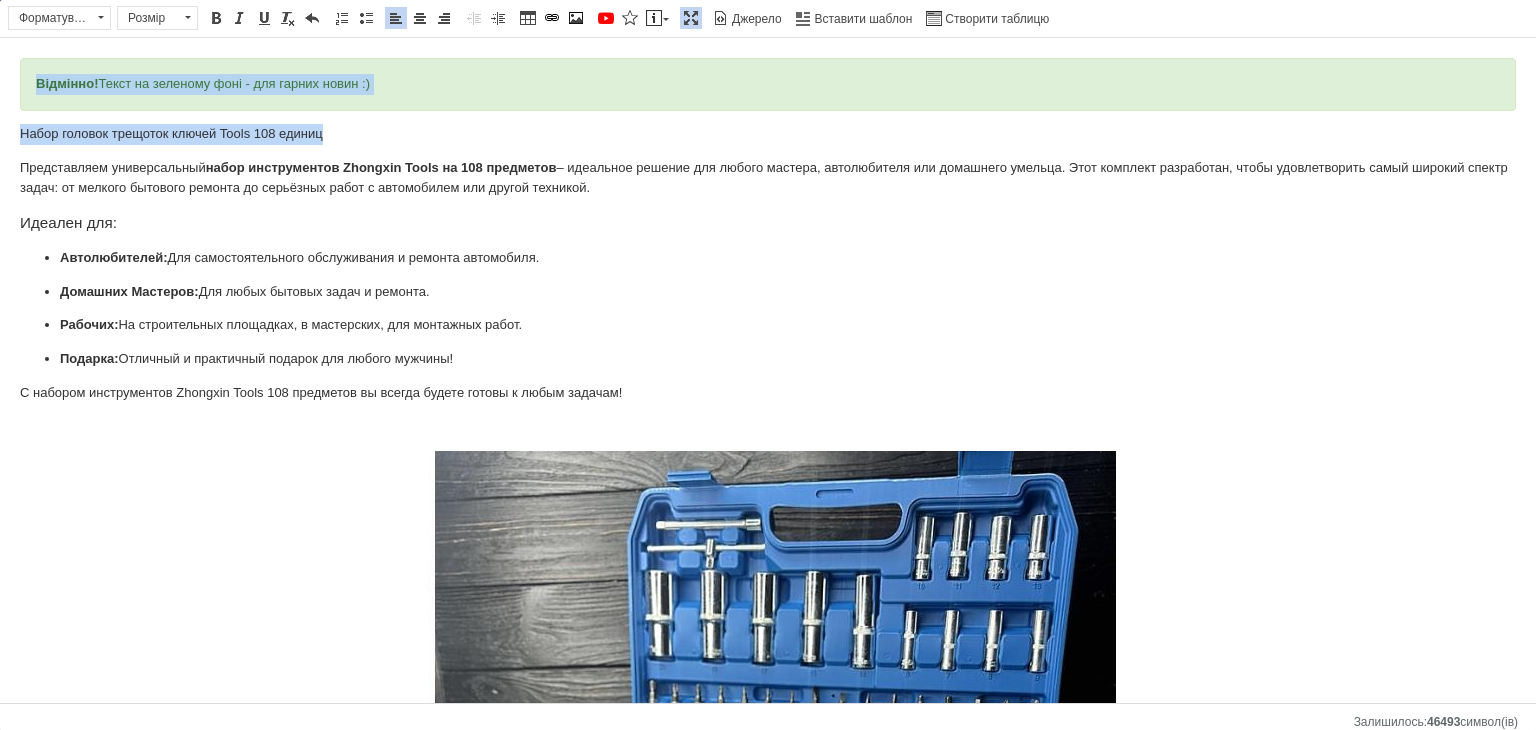 drag, startPoint x: 392, startPoint y: 84, endPoint x: 0, endPoint y: 80, distance: 392.02042 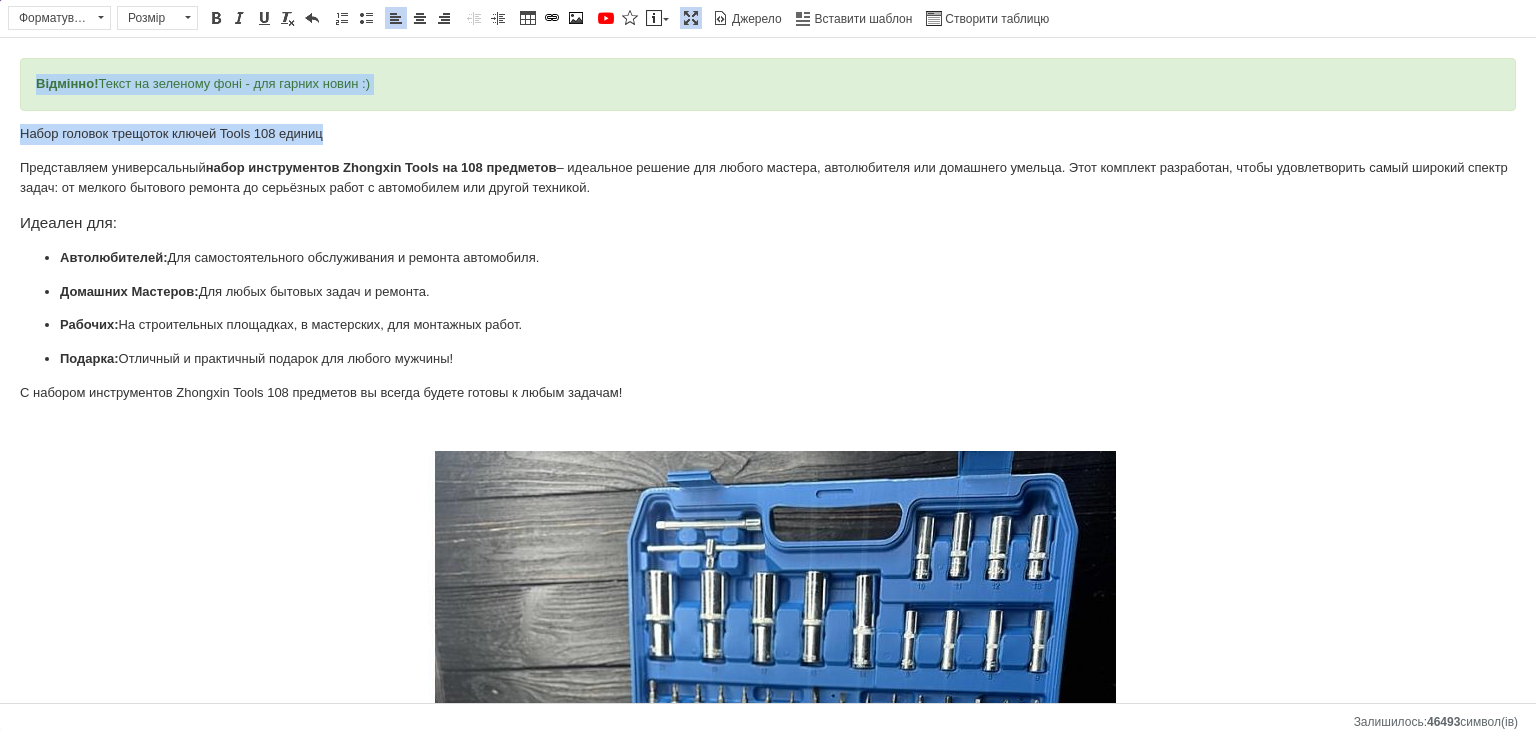 click on "Відмінно!  Текст на зеленому фоні - для гарних новин :) Набор головок трещоток ключей Tools 108 единиц Представляем универсальный  набор инструментов Zhongxin Tools на 108 предметов  – идеальное решение для любого мастера, автолюбителя или домашнего умельца. Этот комплект разработан, чтобы удовлетворить самый широкий спектр задач: от мелкого бытового ремонта до серьёзных работ с автомобилем или другой техникой. Идеален для: Автолюбителей:  Для самостоятельного обслуживания и ремонта автомобиля. Домашних Мастеров:  Для любых бытовых задач и ремонта. Рабочих:" at bounding box center [768, 1958] 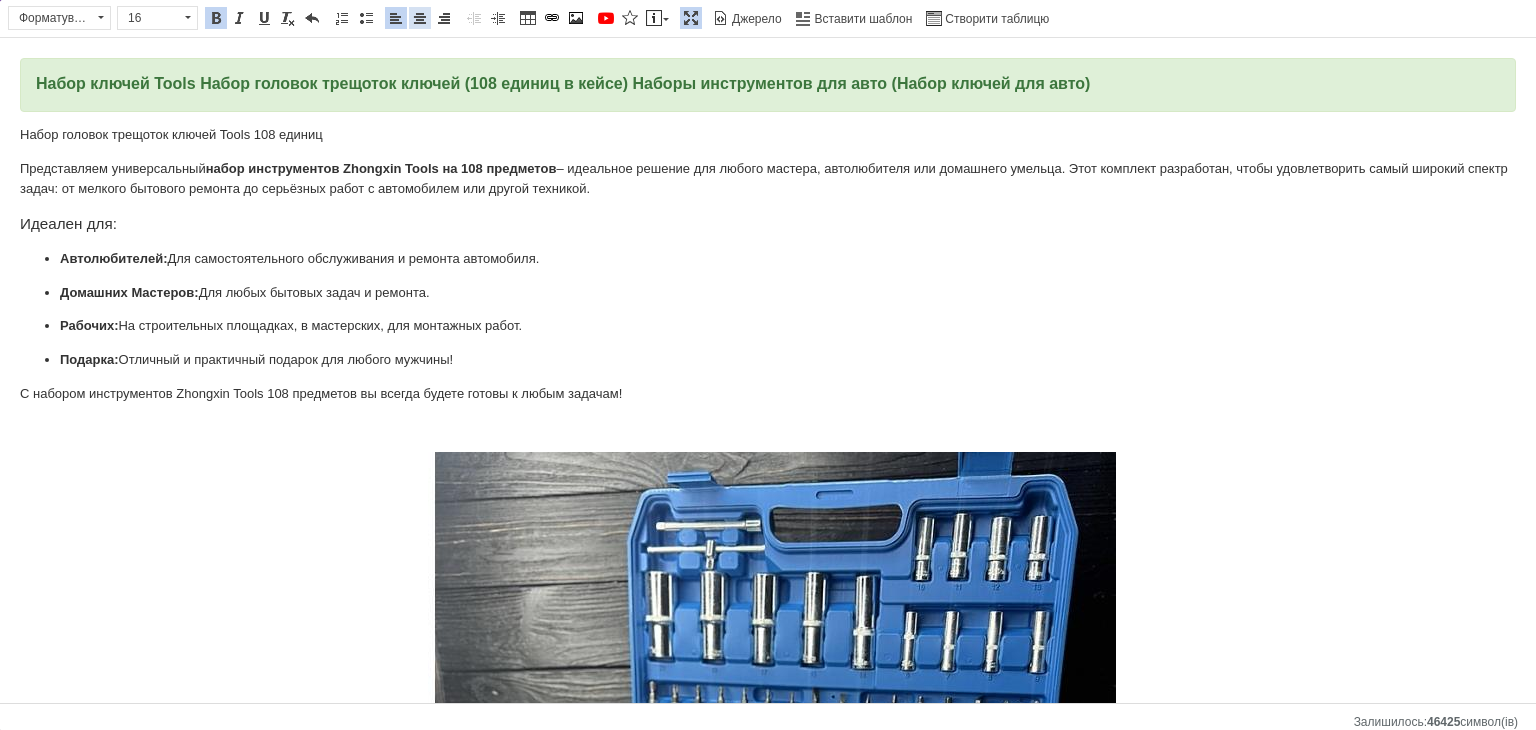drag, startPoint x: 411, startPoint y: 18, endPoint x: 404, endPoint y: 10, distance: 10.630146 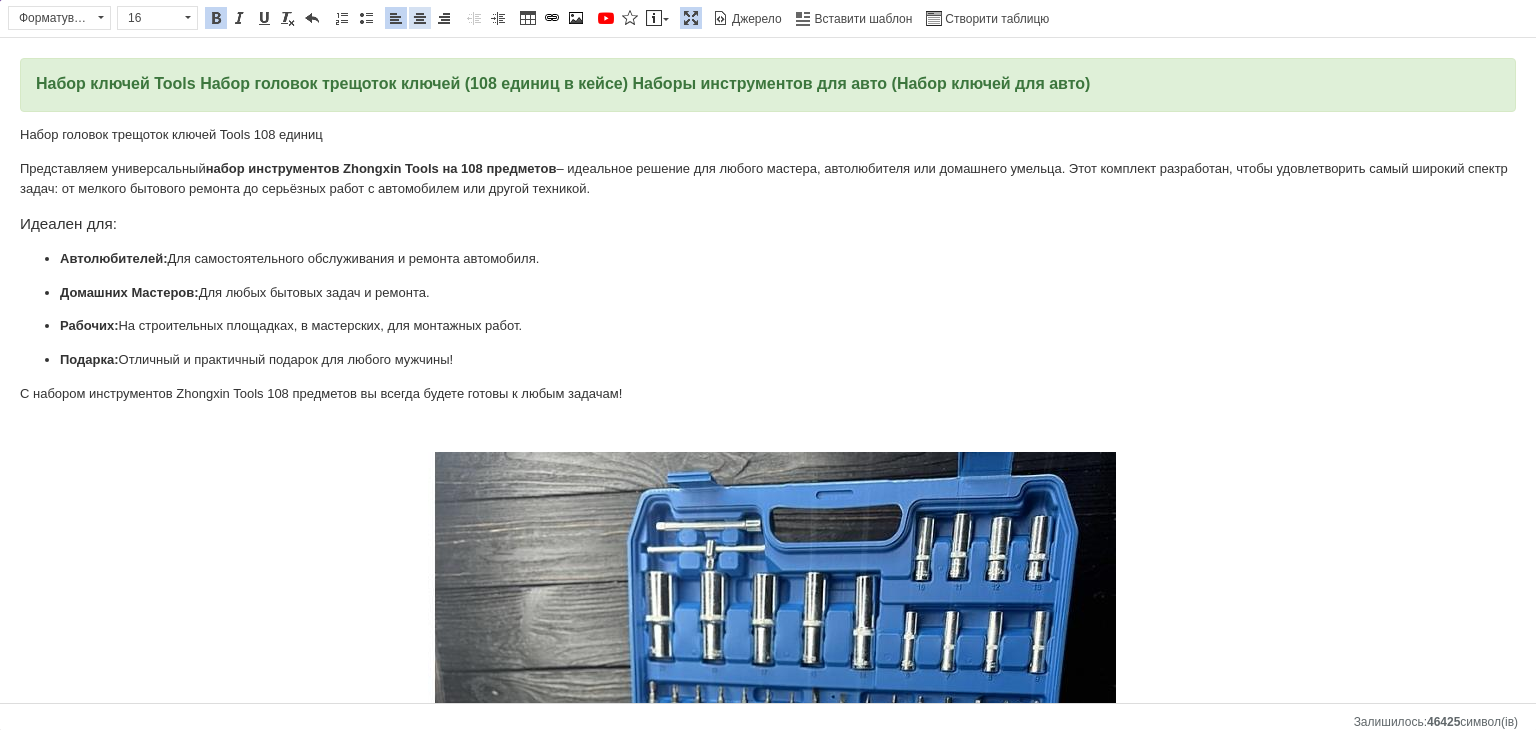 click at bounding box center [420, 18] 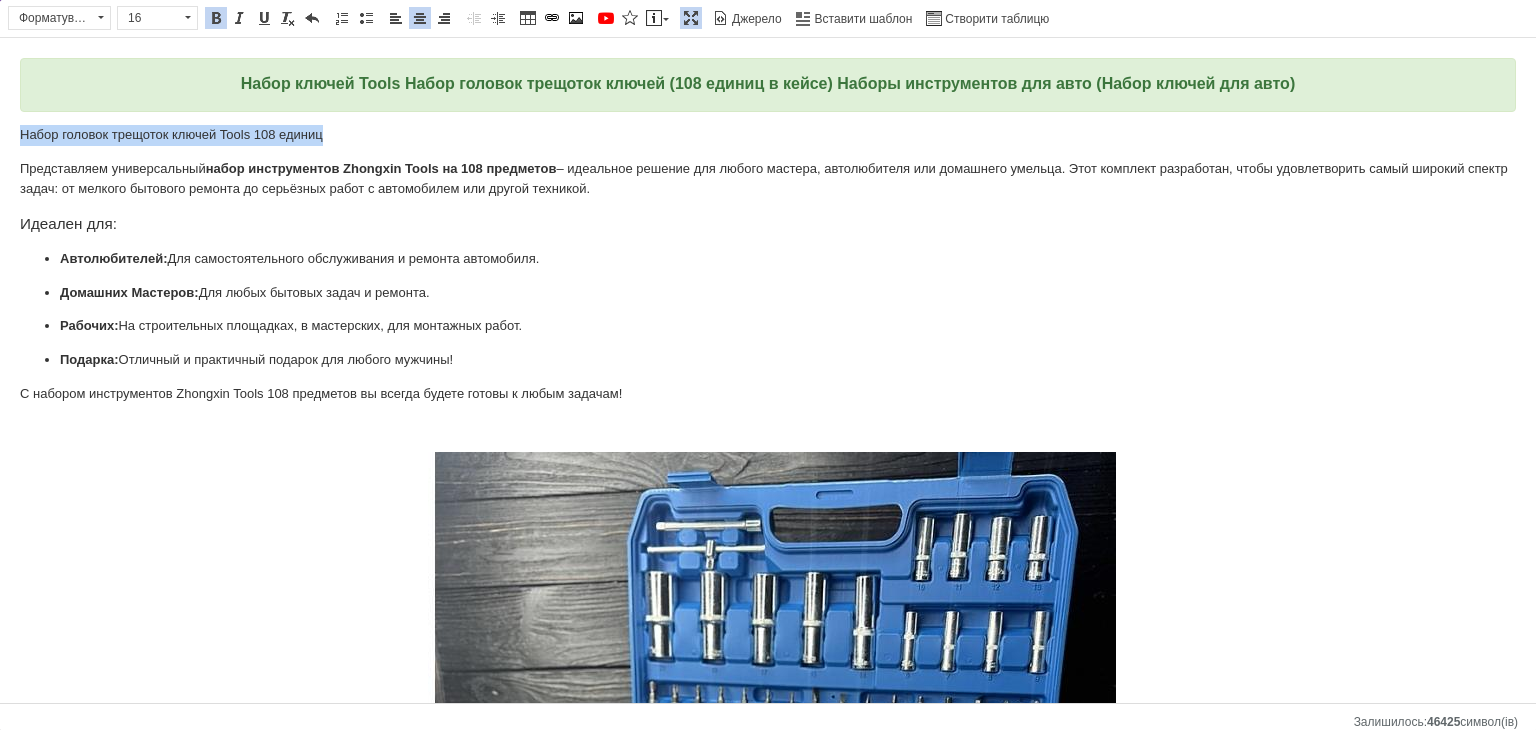 drag, startPoint x: 348, startPoint y: 138, endPoint x: 0, endPoint y: 132, distance: 348.05173 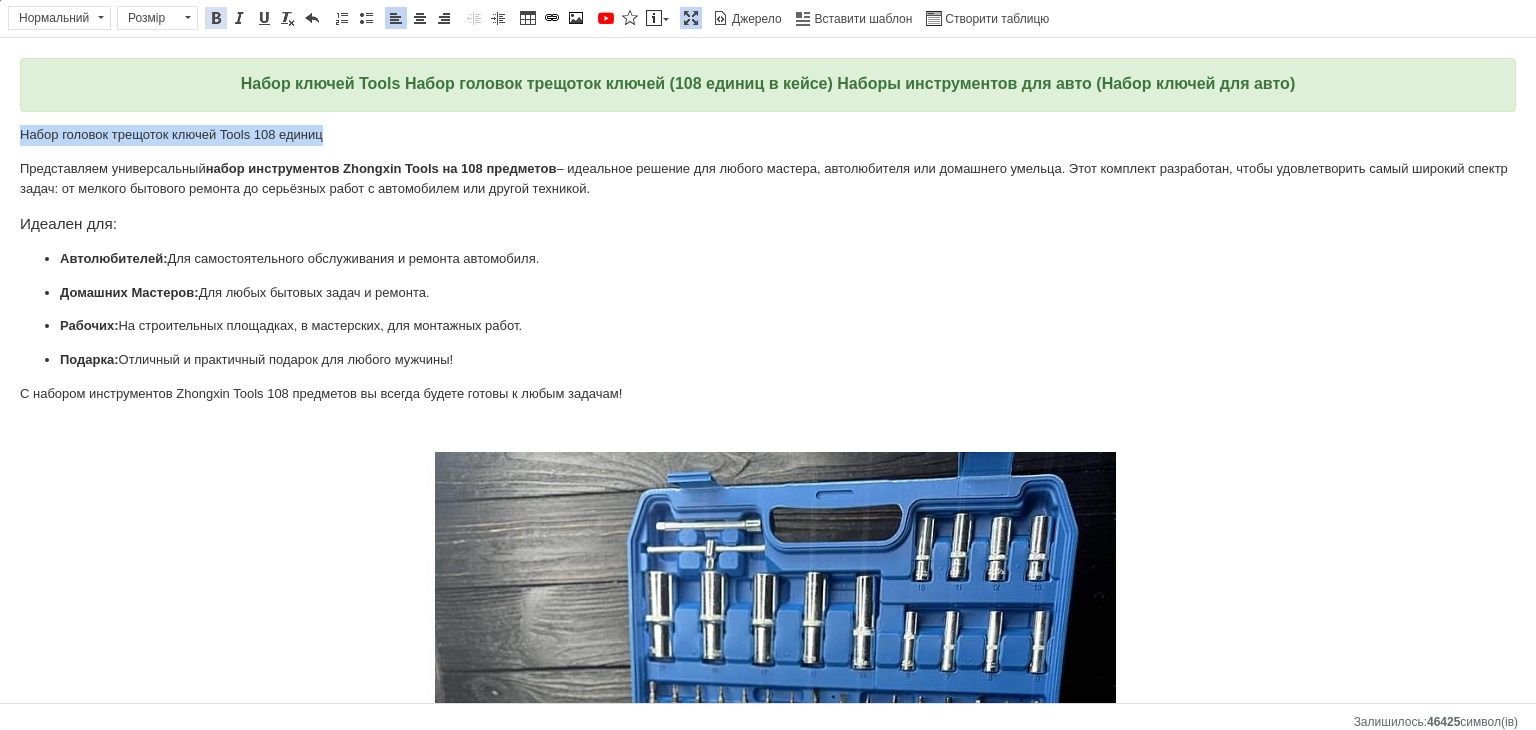 click at bounding box center [216, 18] 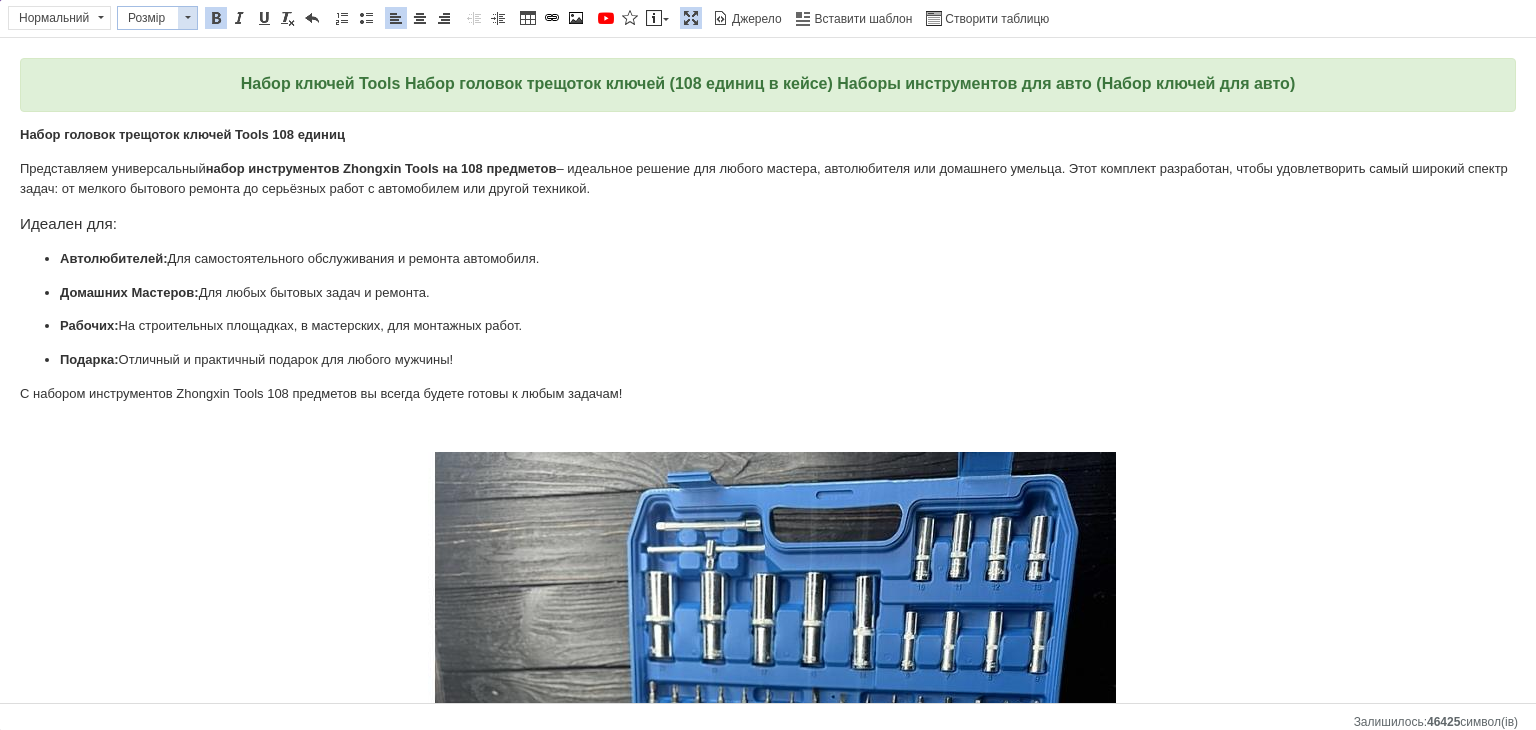 click at bounding box center [187, 18] 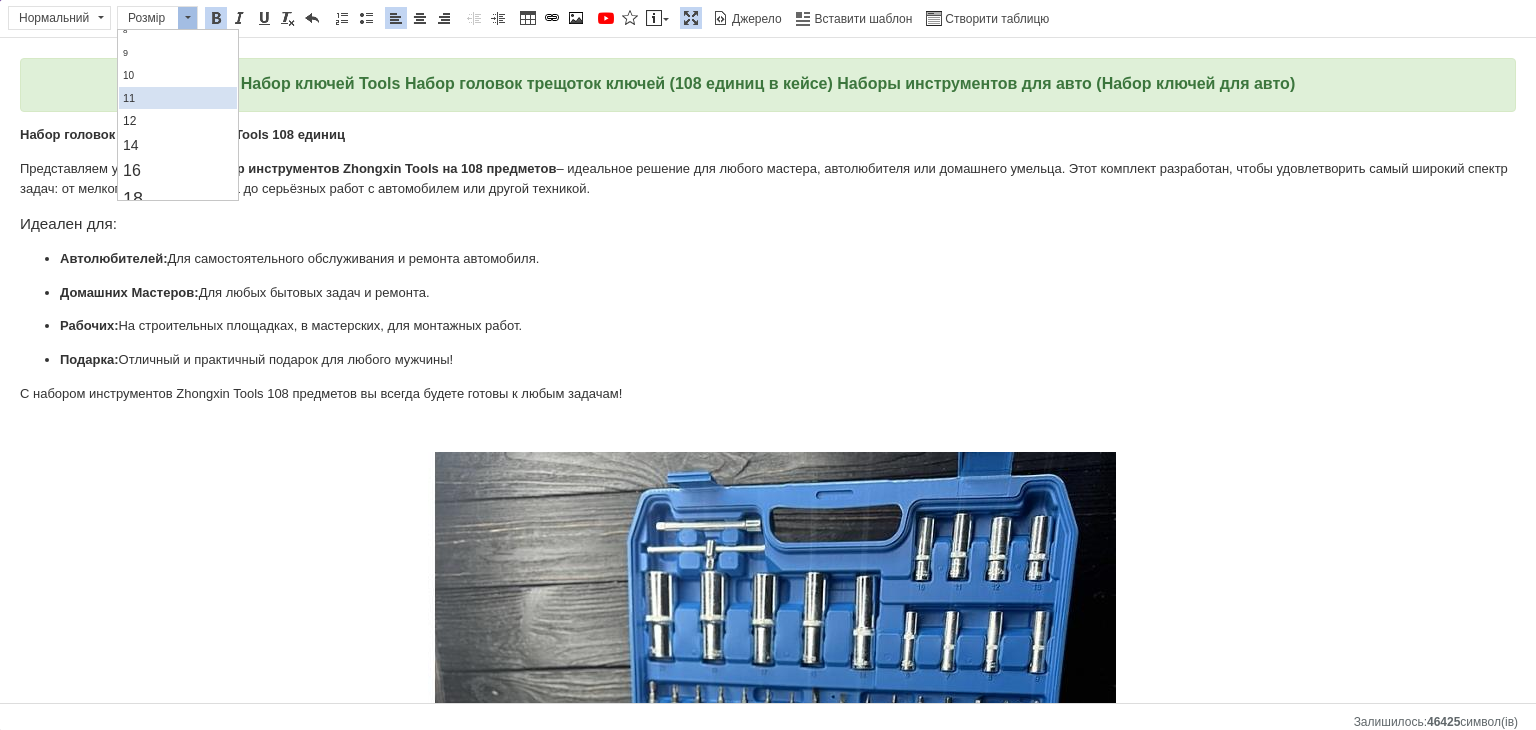 scroll, scrollTop: 100, scrollLeft: 0, axis: vertical 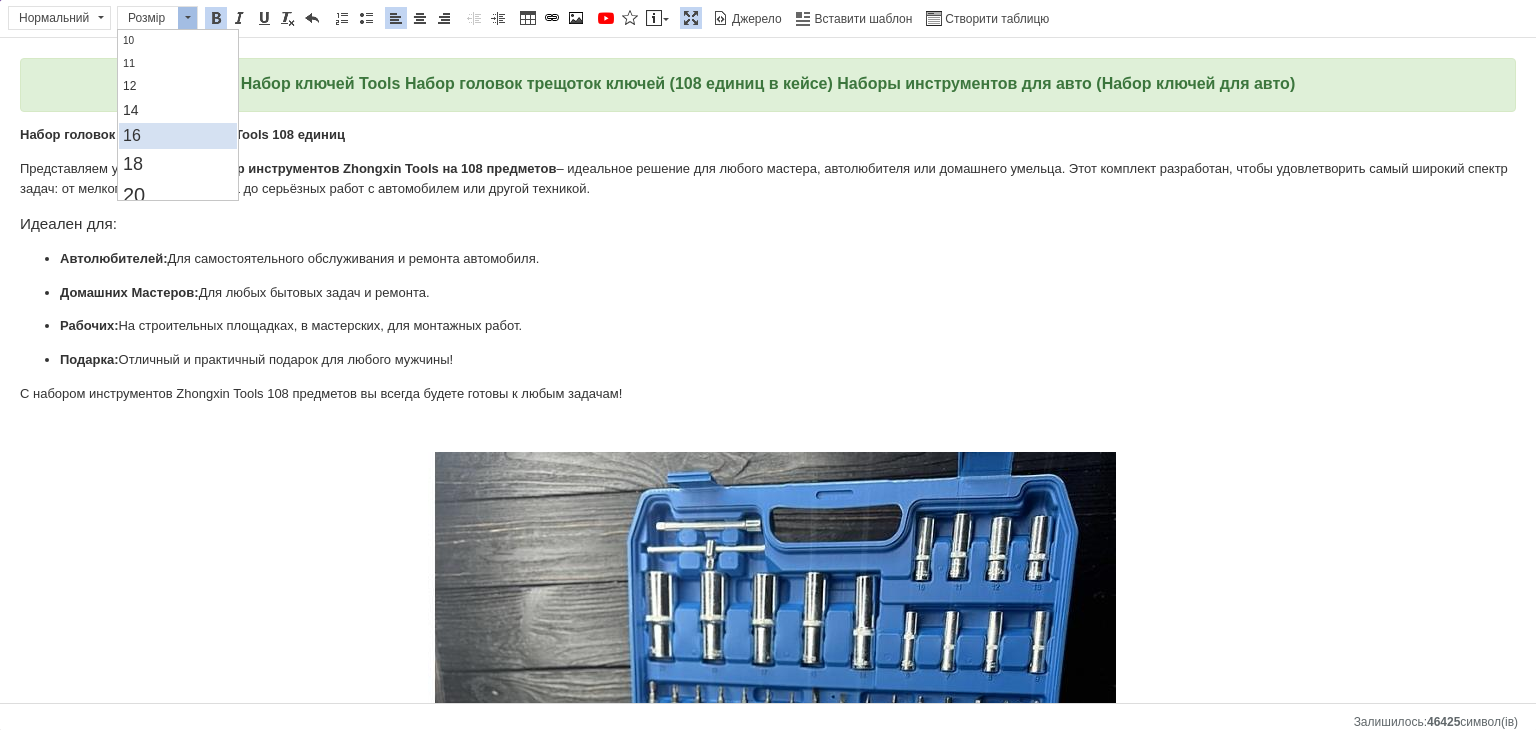 click on "16" at bounding box center (177, 136) 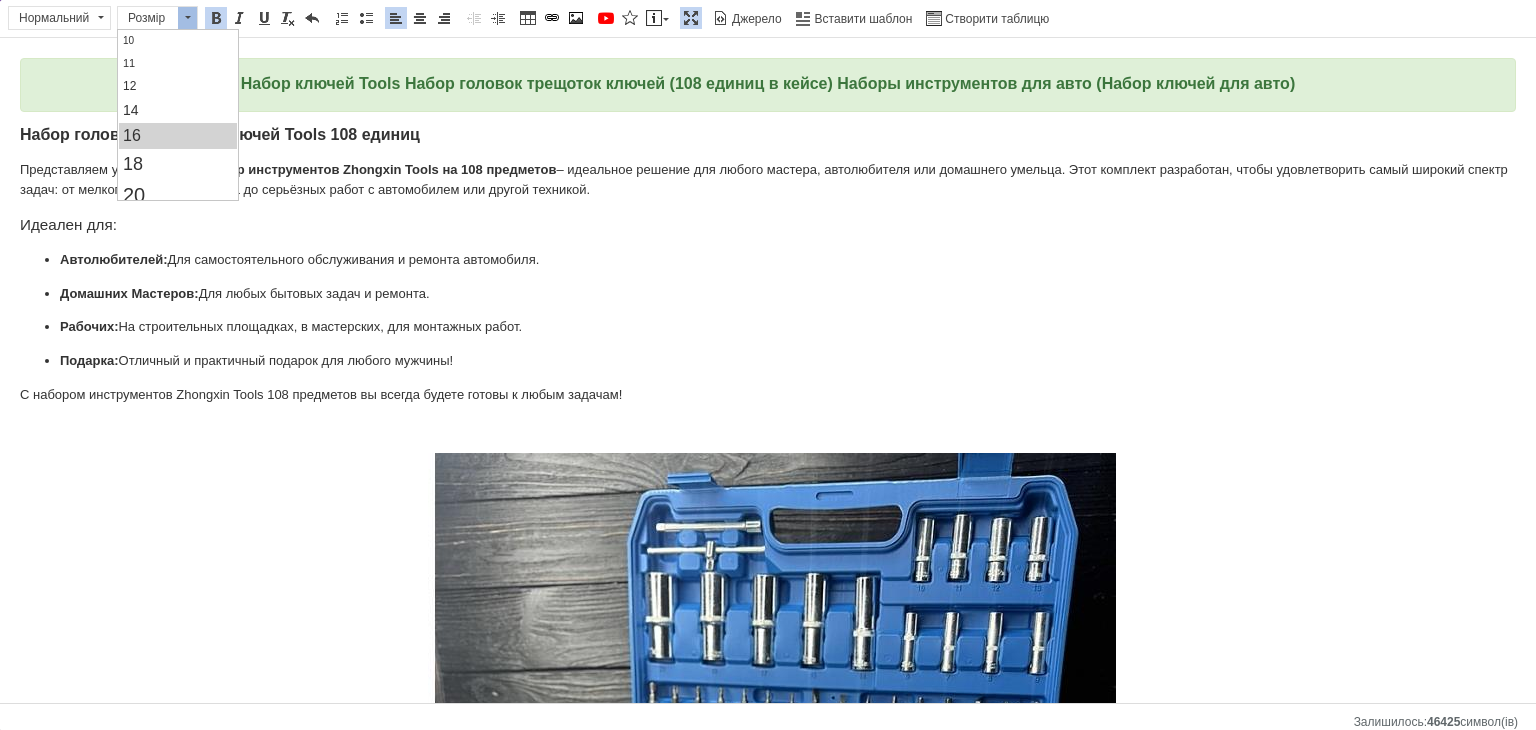 scroll, scrollTop: 0, scrollLeft: 0, axis: both 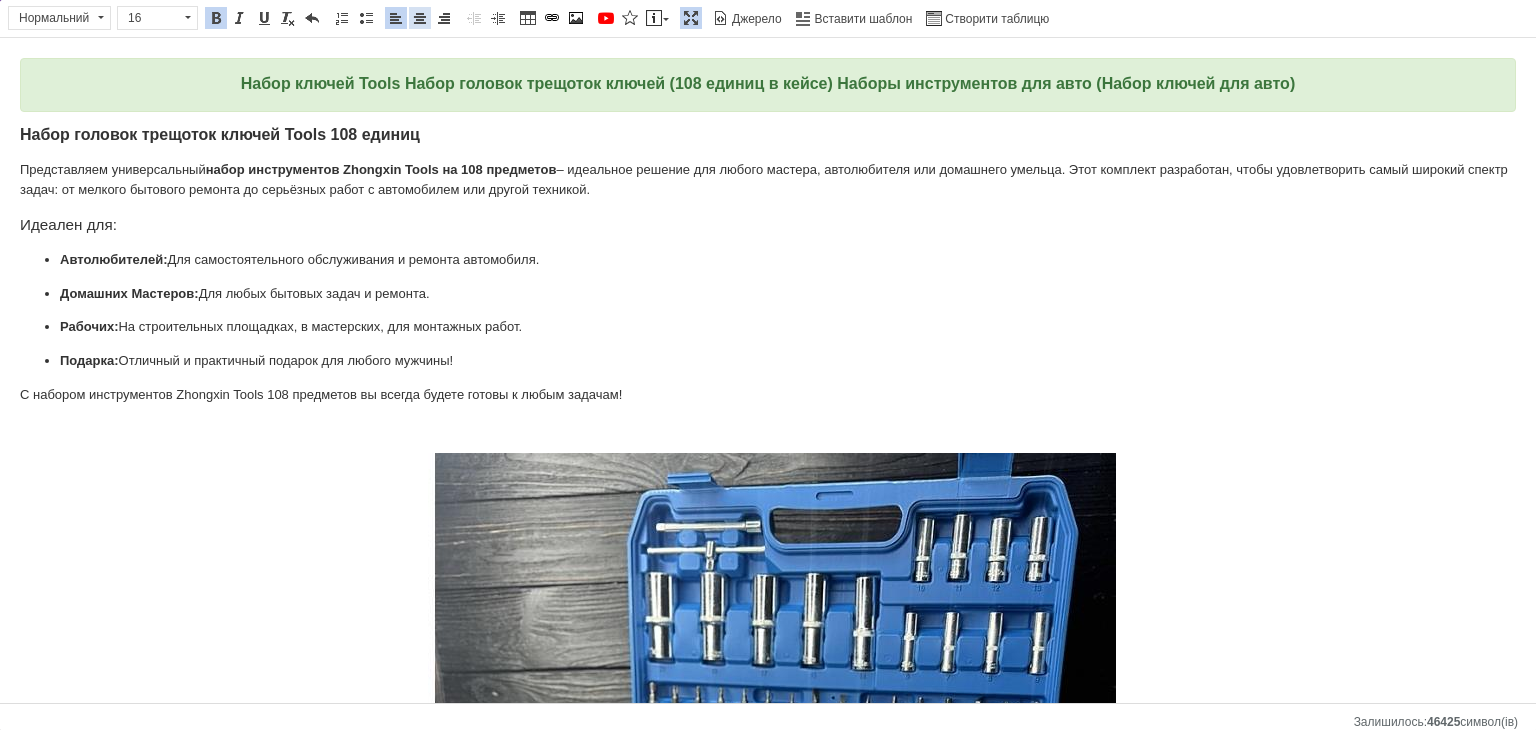 click at bounding box center [420, 18] 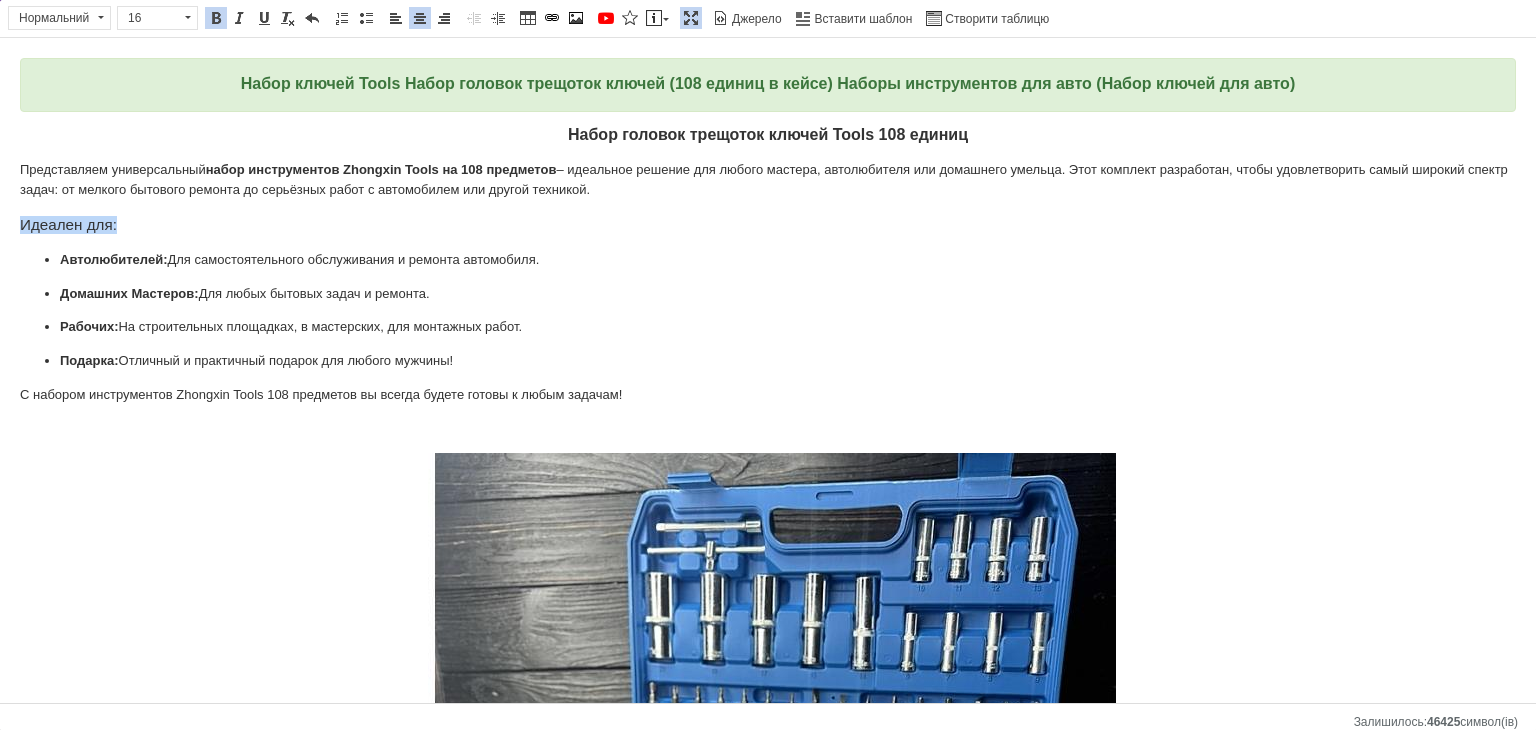 drag, startPoint x: 138, startPoint y: 229, endPoint x: 0, endPoint y: 218, distance: 138.43771 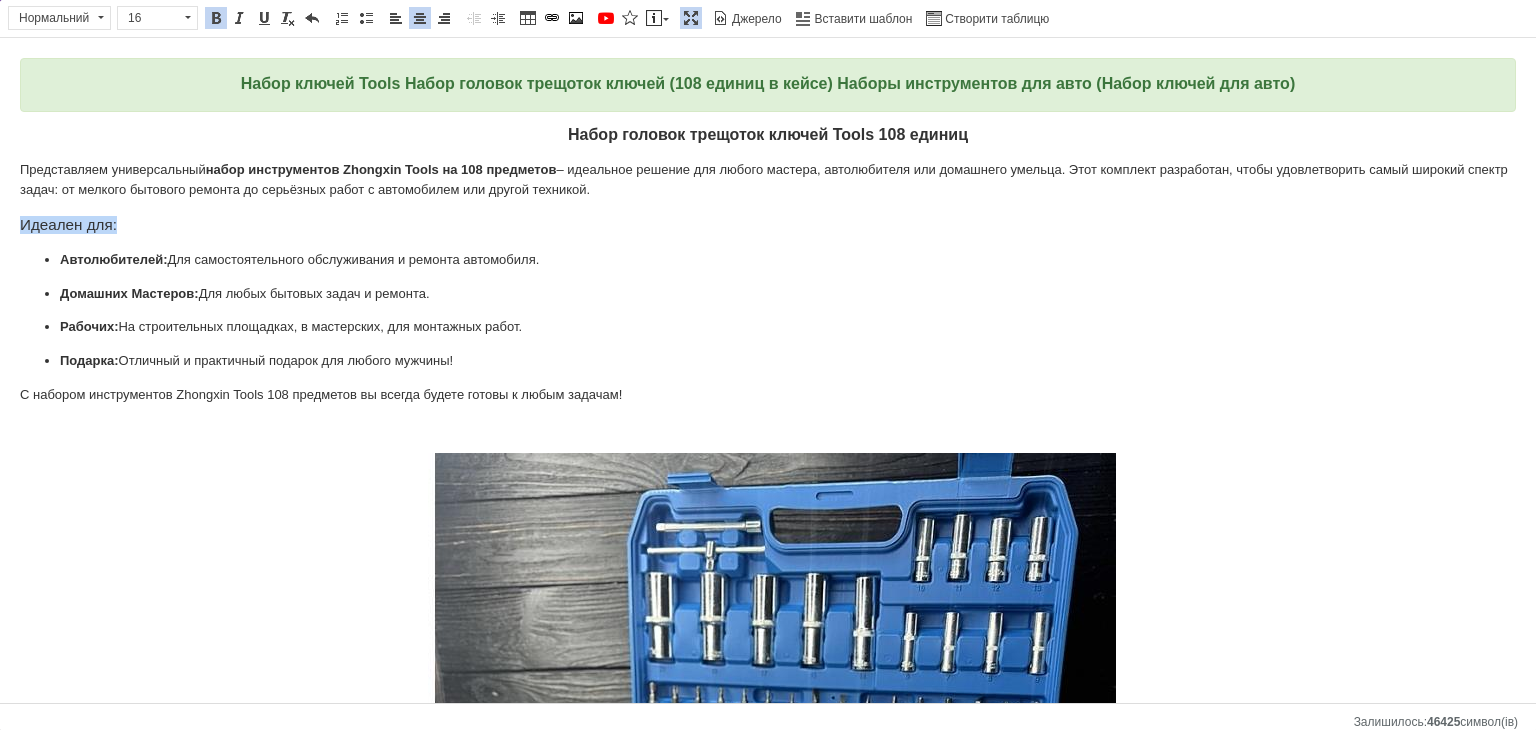 click on "Набор ключей Tools Набор головок трещоток ключей (108 единиц в кейсе) Наборы инструментов для авто (Набор ключей для авто) Набор головок трещоток ключей Tools 108 единиц Представляем универсальный  набор инструментов Zhongxin Tools на 108 предметов  – идеальное решение для любого мастера, автолюбителя или домашнего умельца. Этот комплект разработан, чтобы удовлетворить самый широкий спектр задач: от мелкого бытового ремонта до серьёзных работ с автомобилем или другой техникой. Идеален для: Автолюбителей:  Для самостоятельного обслуживания и ремонта автомобиля." at bounding box center [768, 1959] 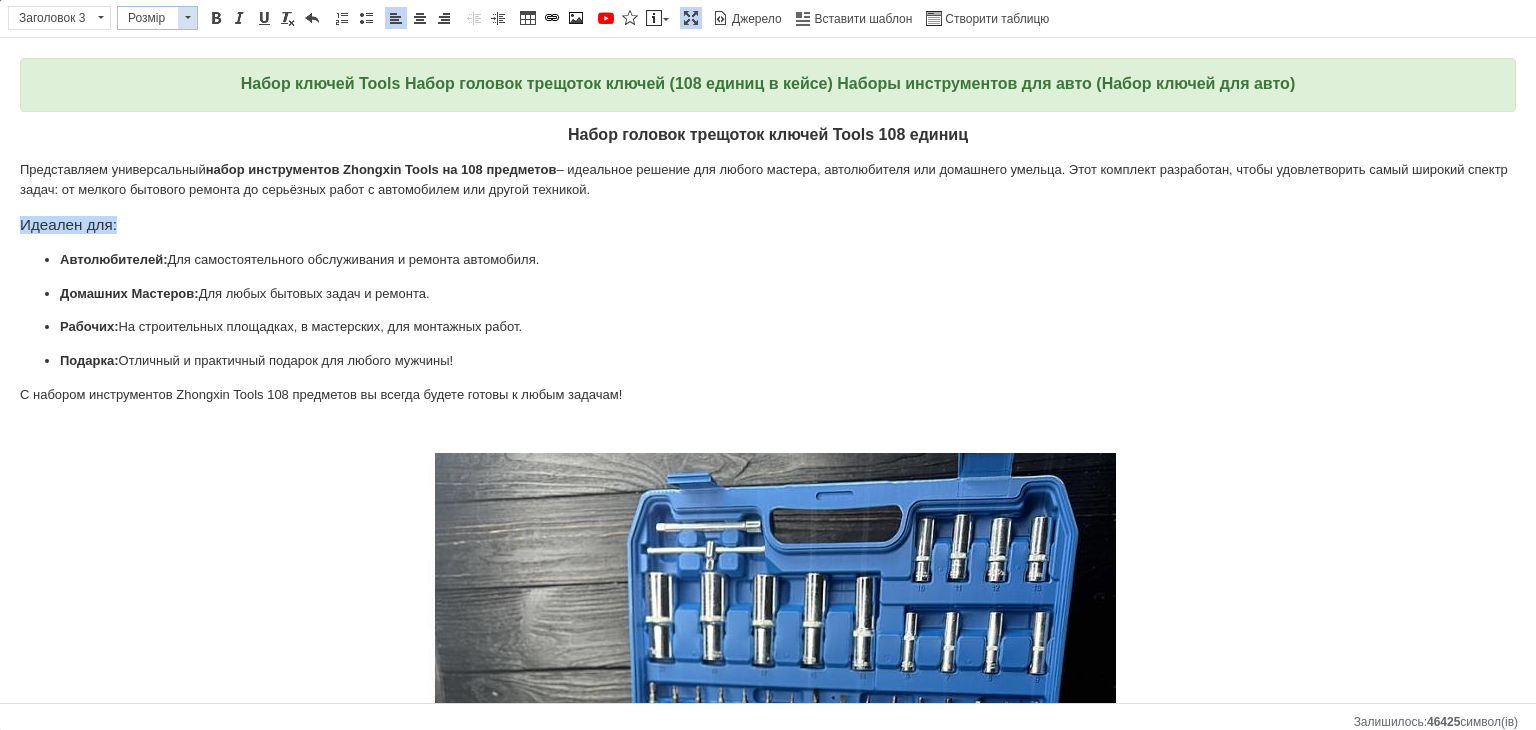 click at bounding box center [187, 18] 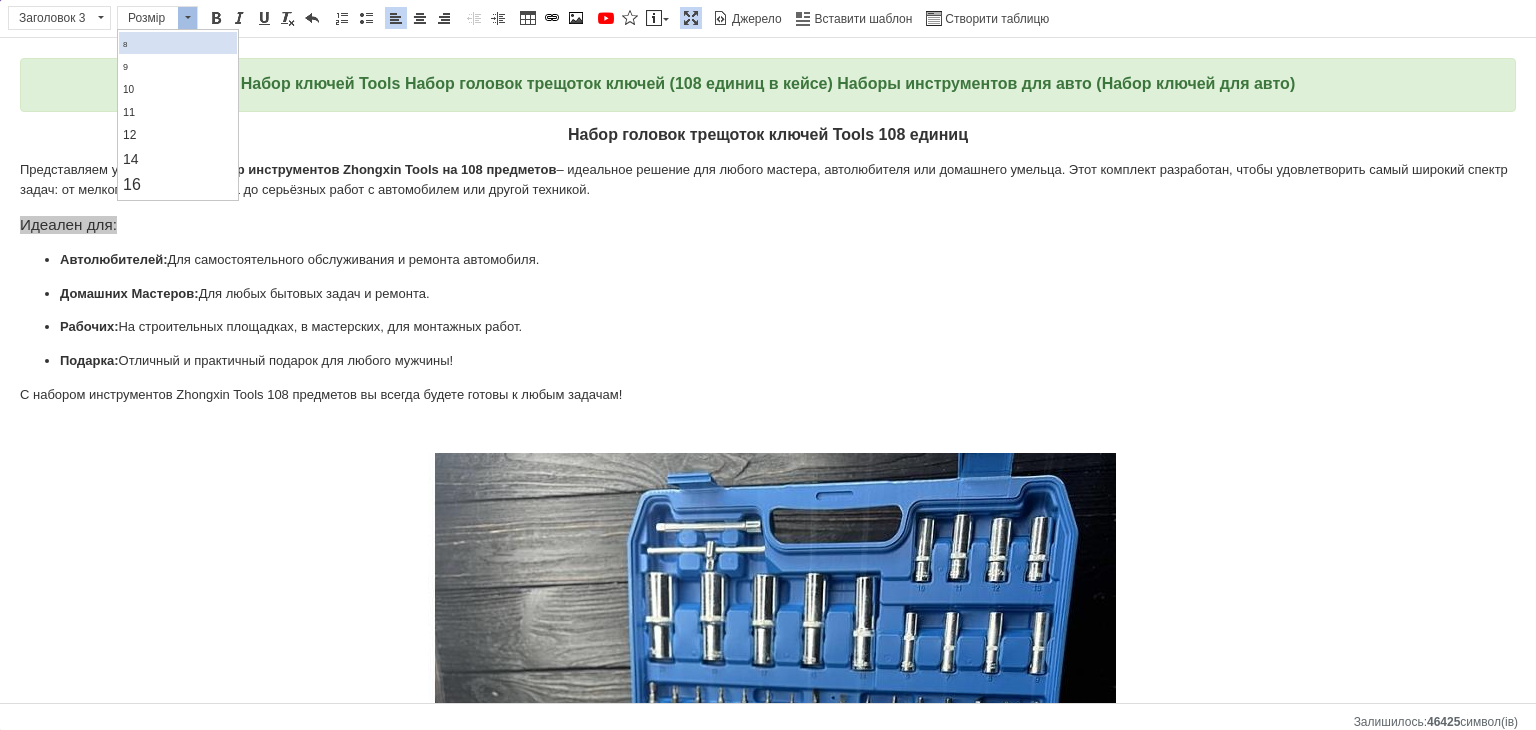scroll, scrollTop: 100, scrollLeft: 0, axis: vertical 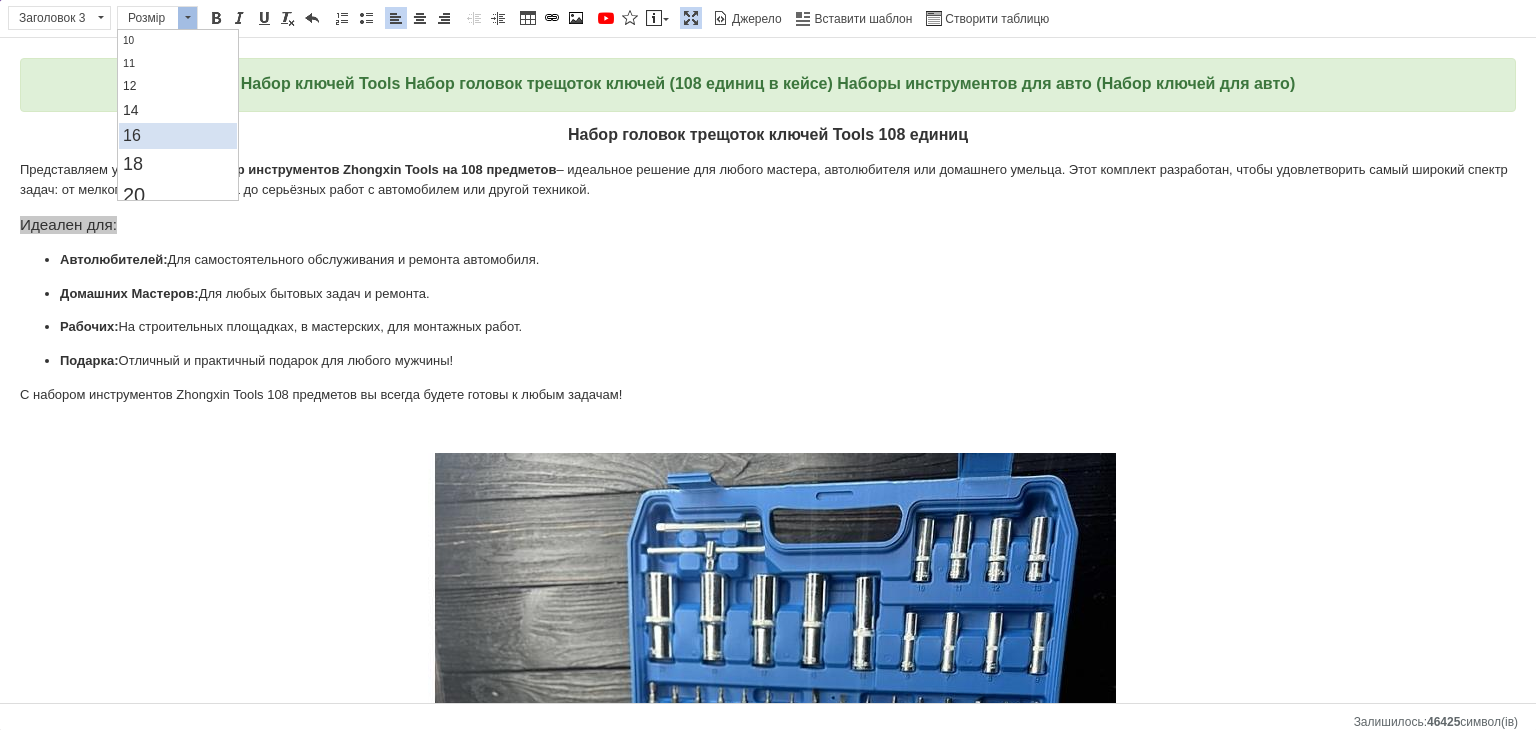 click on "16" at bounding box center (177, 136) 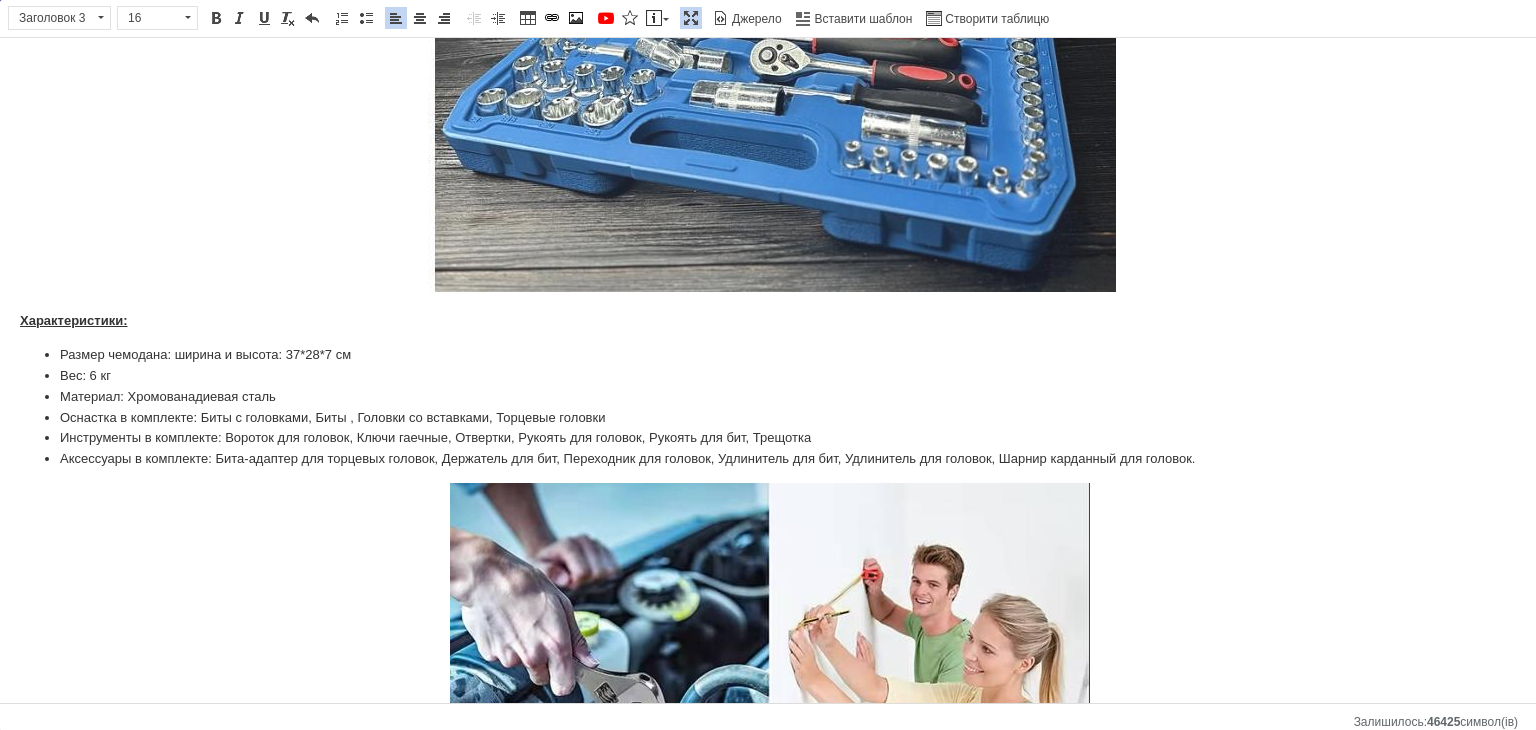 scroll, scrollTop: 900, scrollLeft: 0, axis: vertical 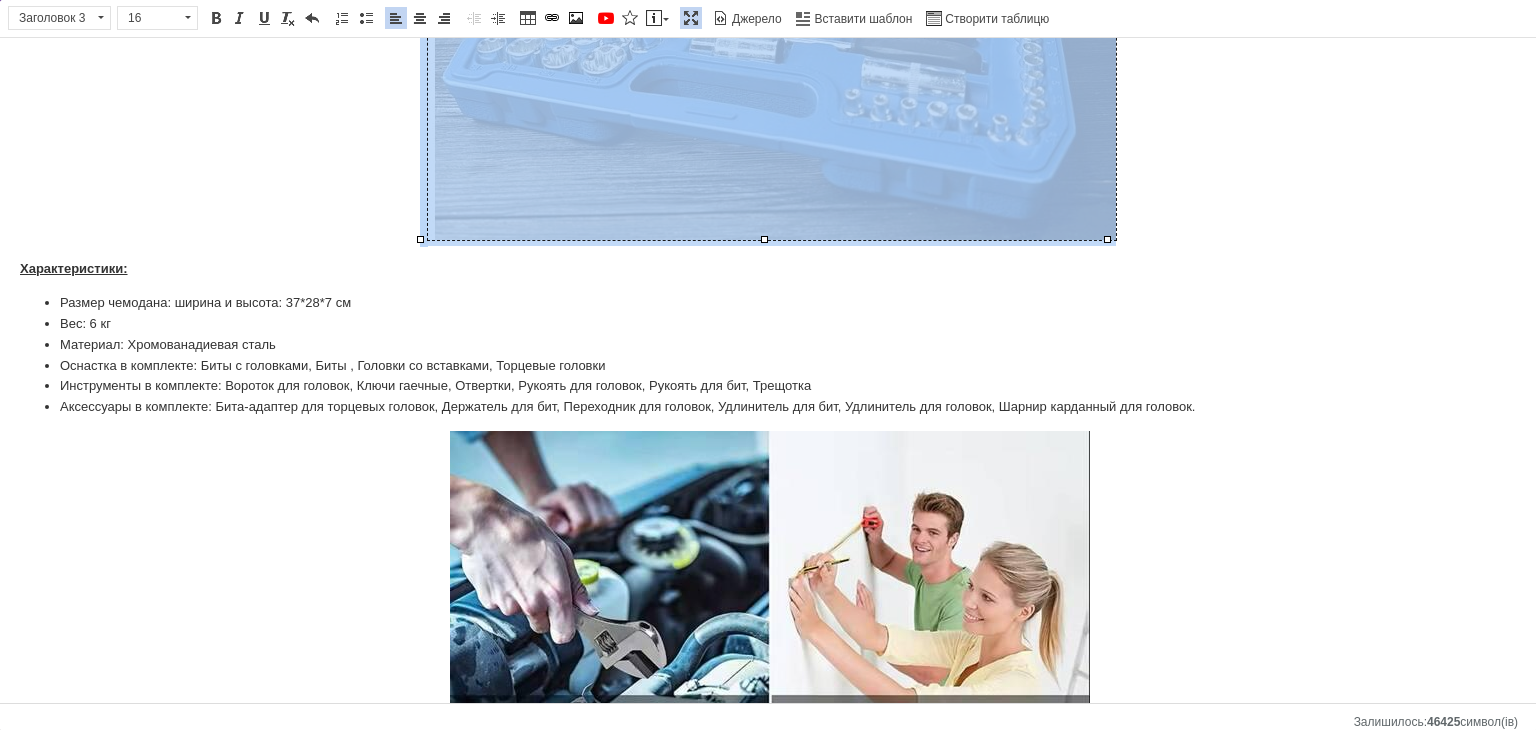 click at bounding box center [772, -104] 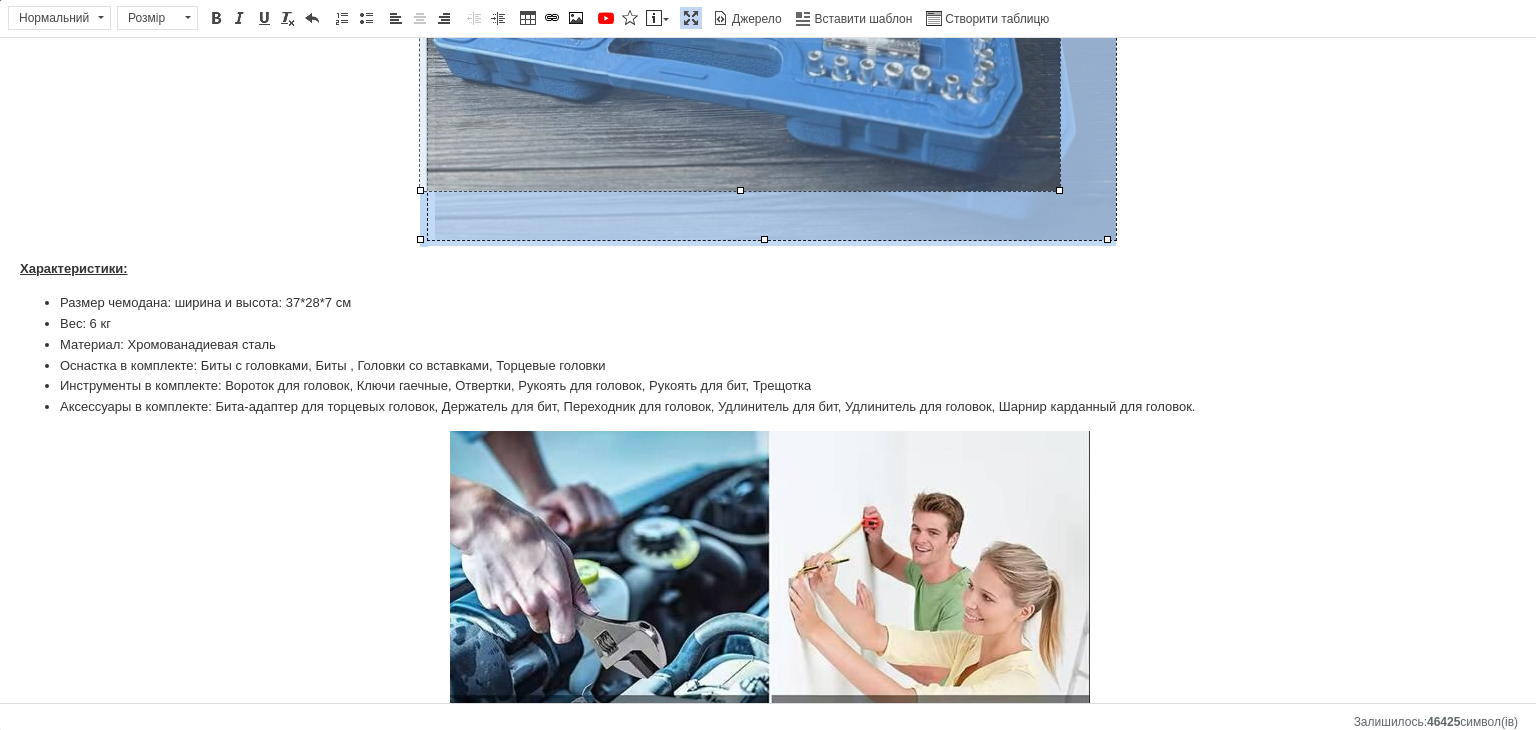 drag, startPoint x: 1108, startPoint y: 240, endPoint x: 1055, endPoint y: 194, distance: 70.178345 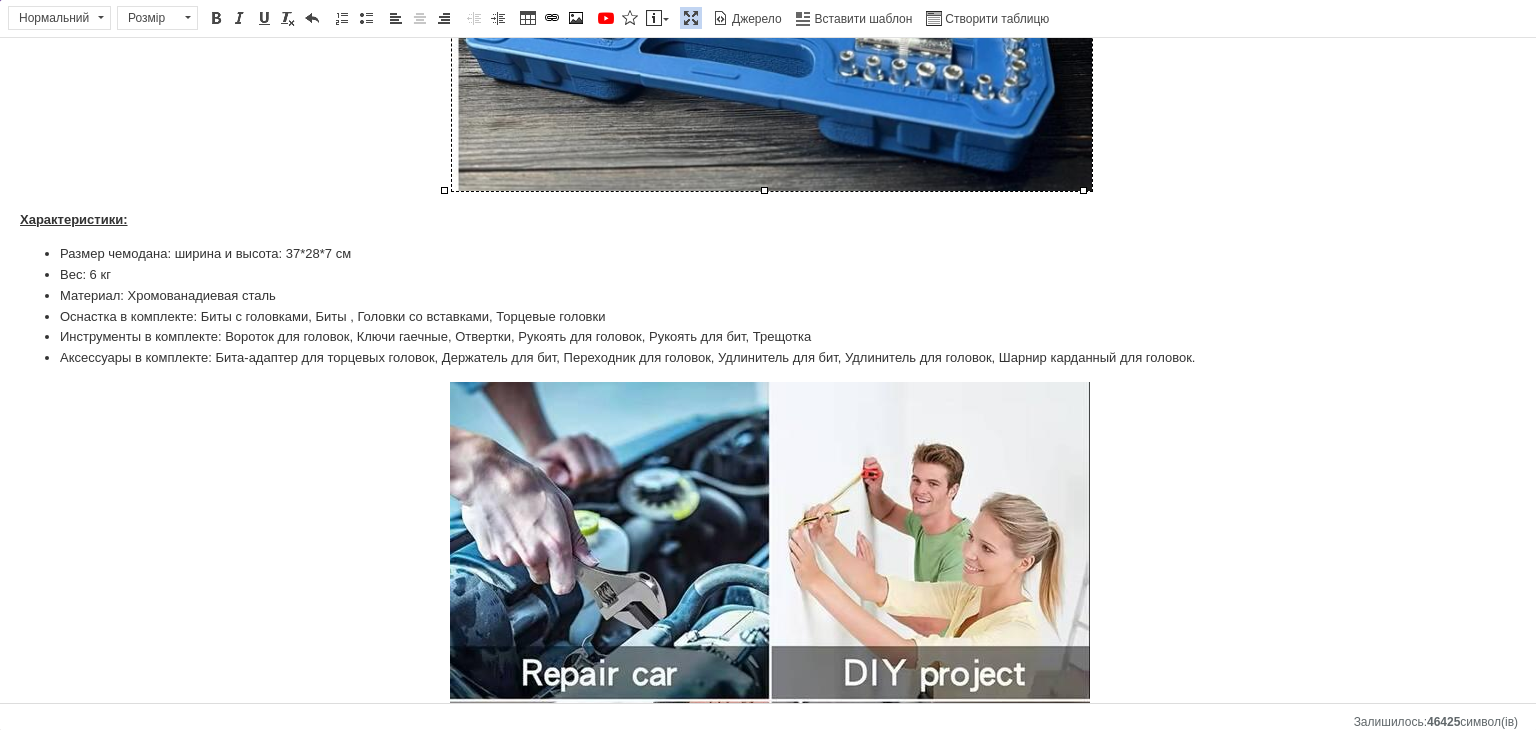 click on "Размер чемодана: ширина и высота: 37*28*7 см" at bounding box center (768, 254) 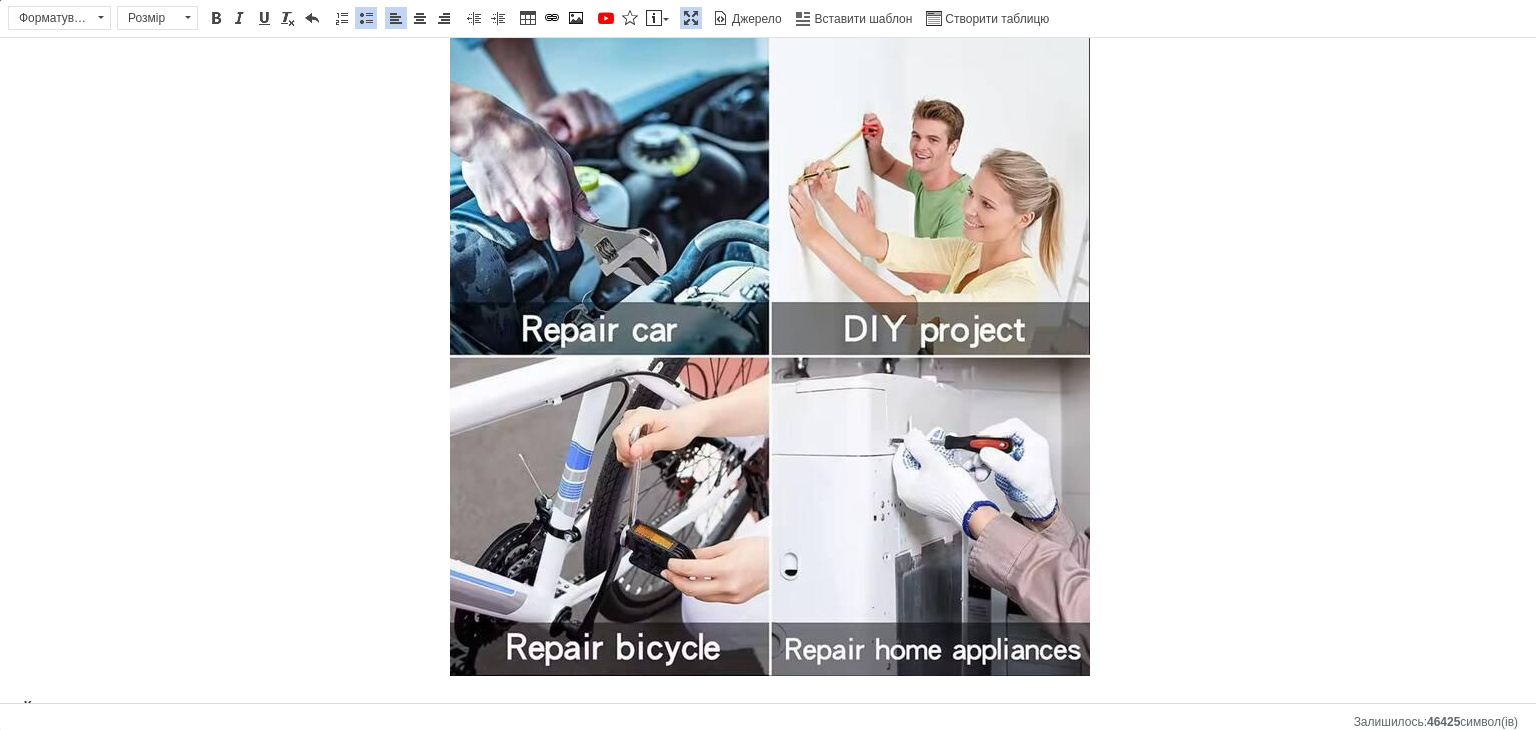 scroll, scrollTop: 1300, scrollLeft: 0, axis: vertical 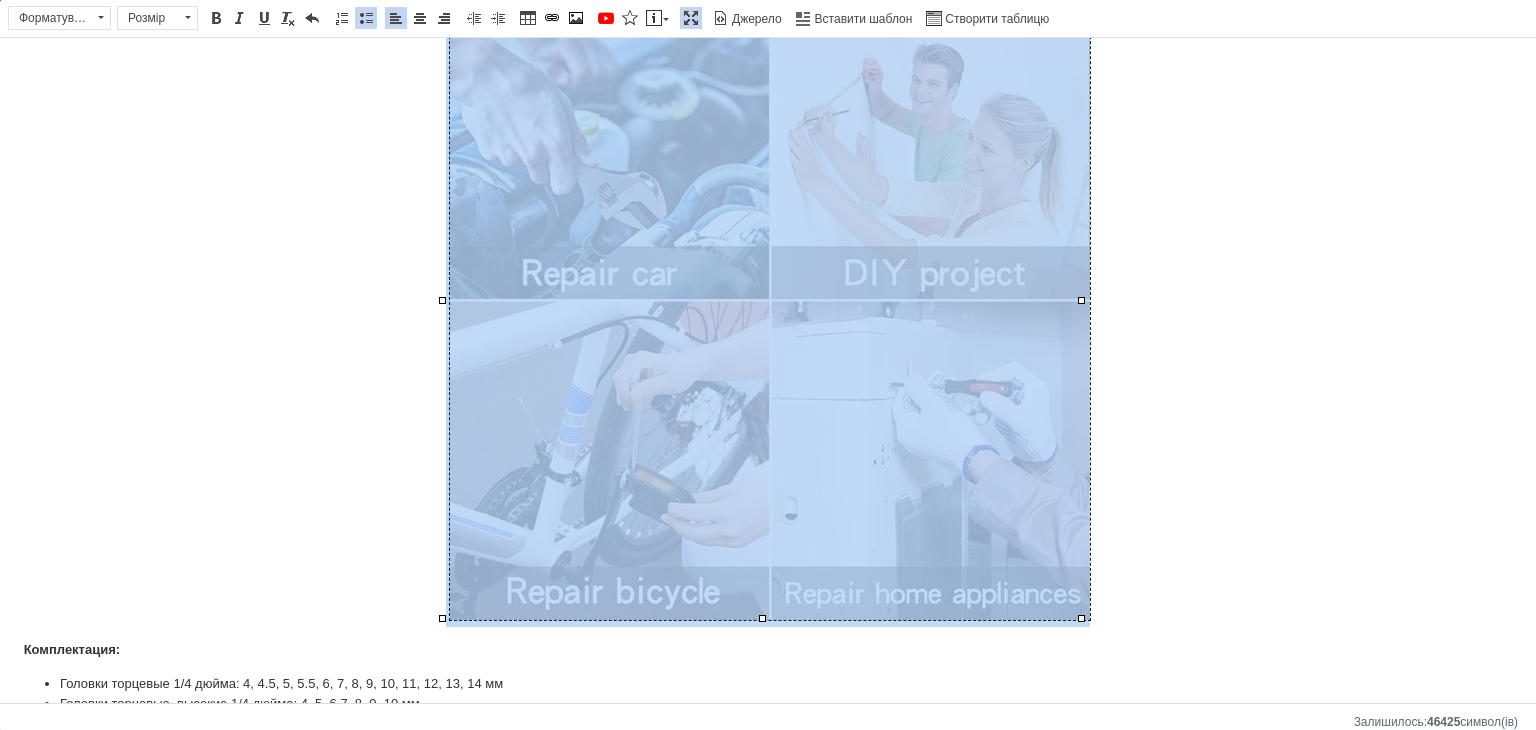 click at bounding box center [770, 301] 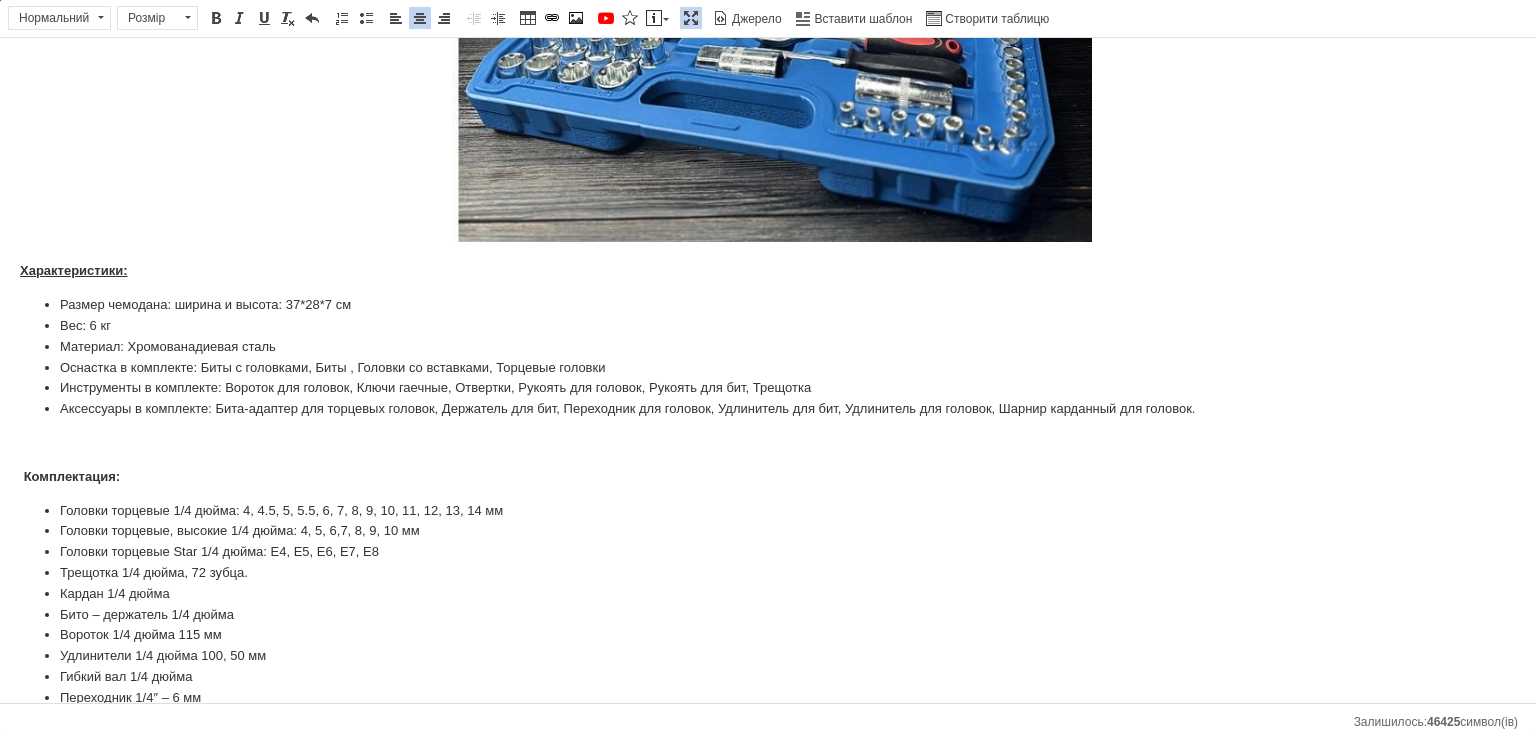 scroll, scrollTop: 845, scrollLeft: 0, axis: vertical 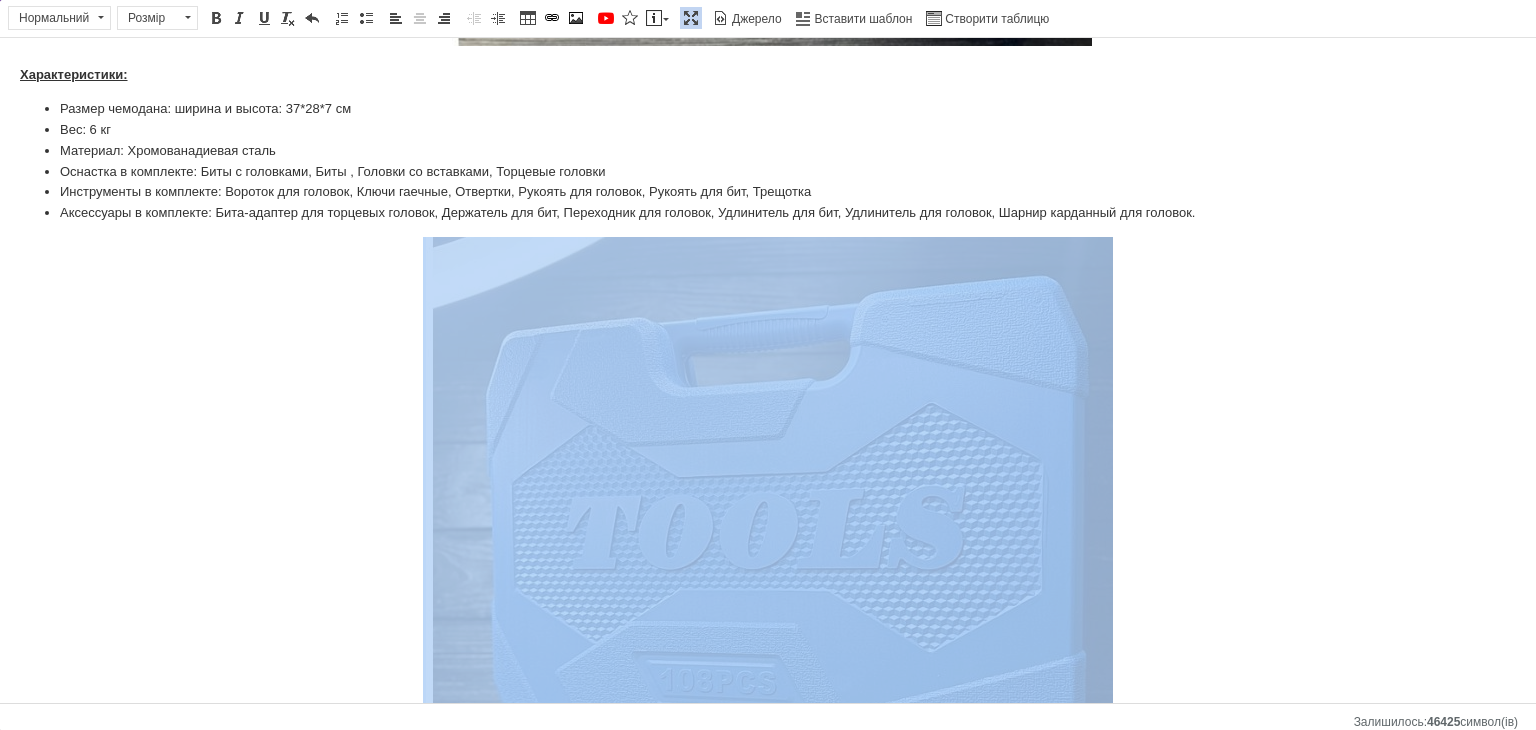 drag, startPoint x: 920, startPoint y: 449, endPoint x: 956, endPoint y: 450, distance: 36.013885 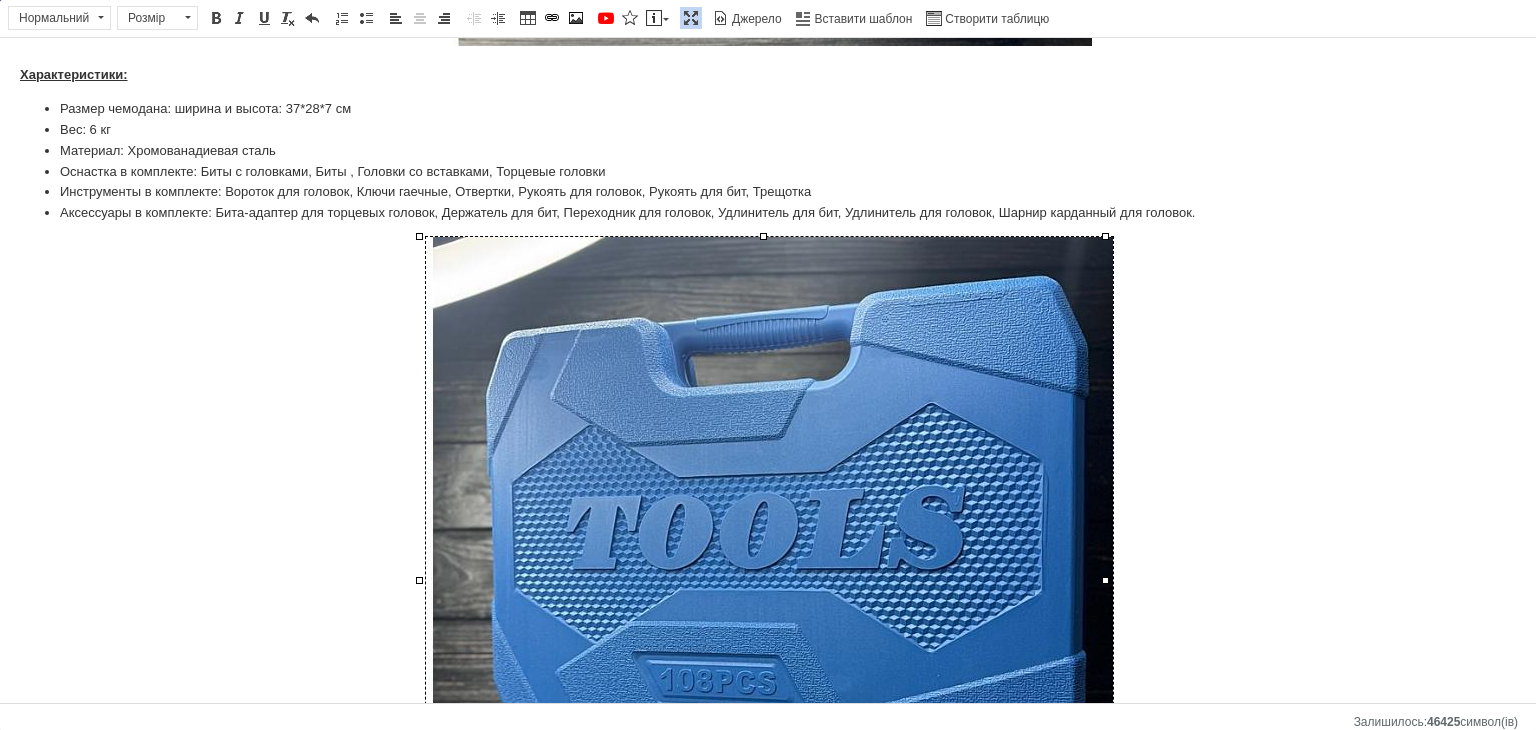 click on "Набор ключей Tools Набор головок трещоток ключей (108 единиц в кейсе) Наборы инструментов для авто (Набор ключей для авто) Набор головок трещоток ключей Tools 108 единиц Представляем универсальный  набор инструментов Zhongxin Tools на 108 предметов  – идеальное решение для любого мастера, автолюбителя или домашнего умельца. Этот комплект разработан, чтобы удовлетворить самый широкий спектр задач: от мелкого бытового ремонта до серьёзных работ с автомобилем или другой техникой. Идеален для: Автолюбителей:  Для самостоятельного обслуживания и ремонта автомобиля." at bounding box center [768, 914] 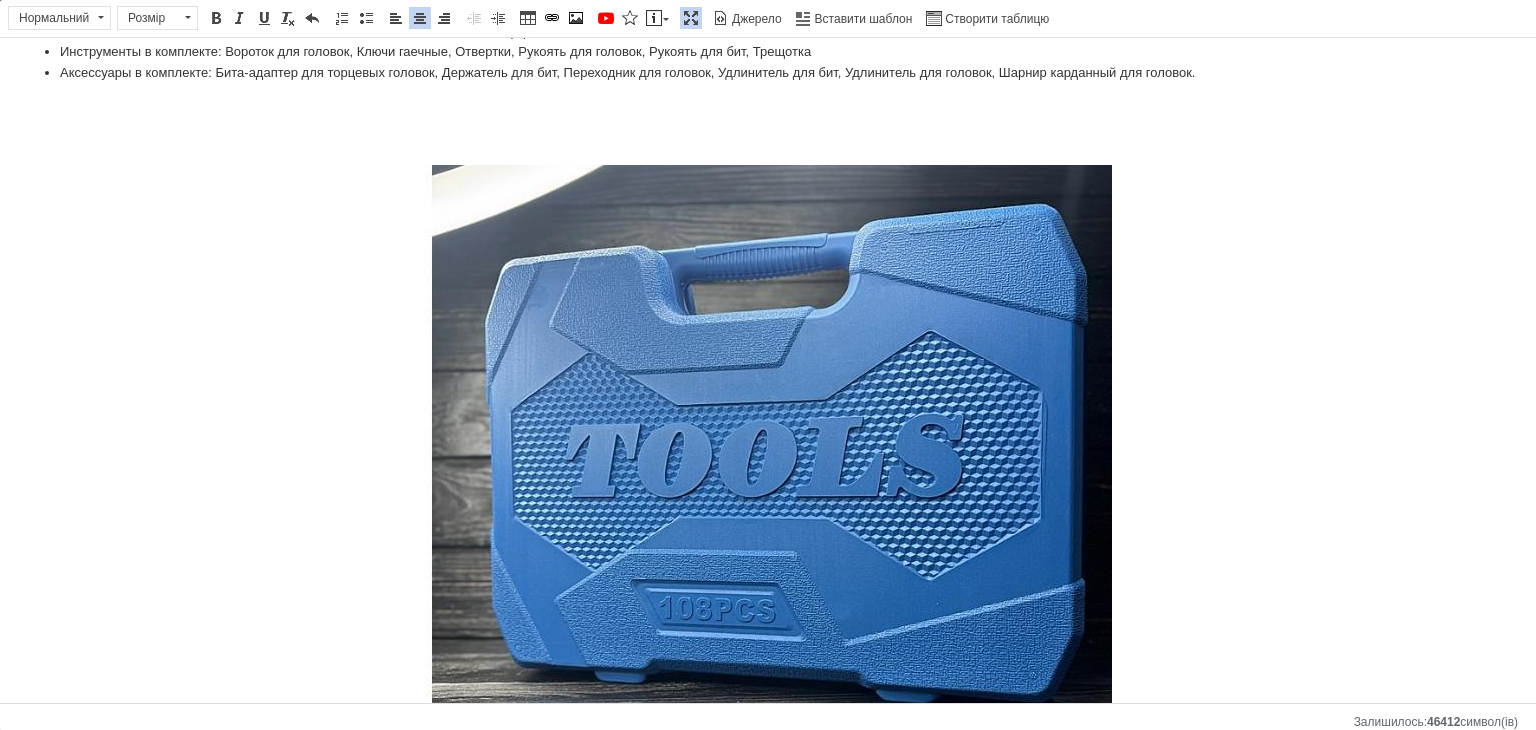 scroll, scrollTop: 1034, scrollLeft: 0, axis: vertical 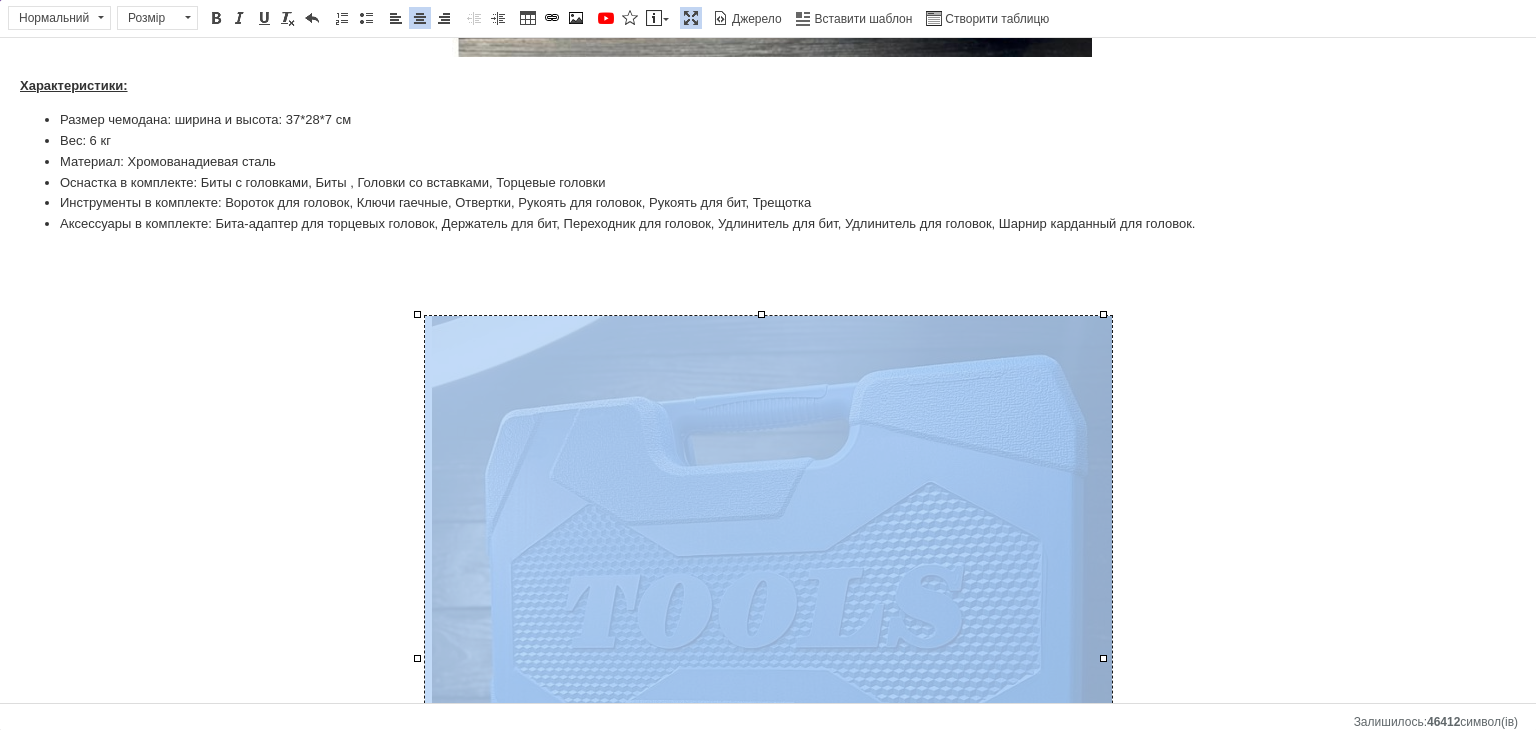 click 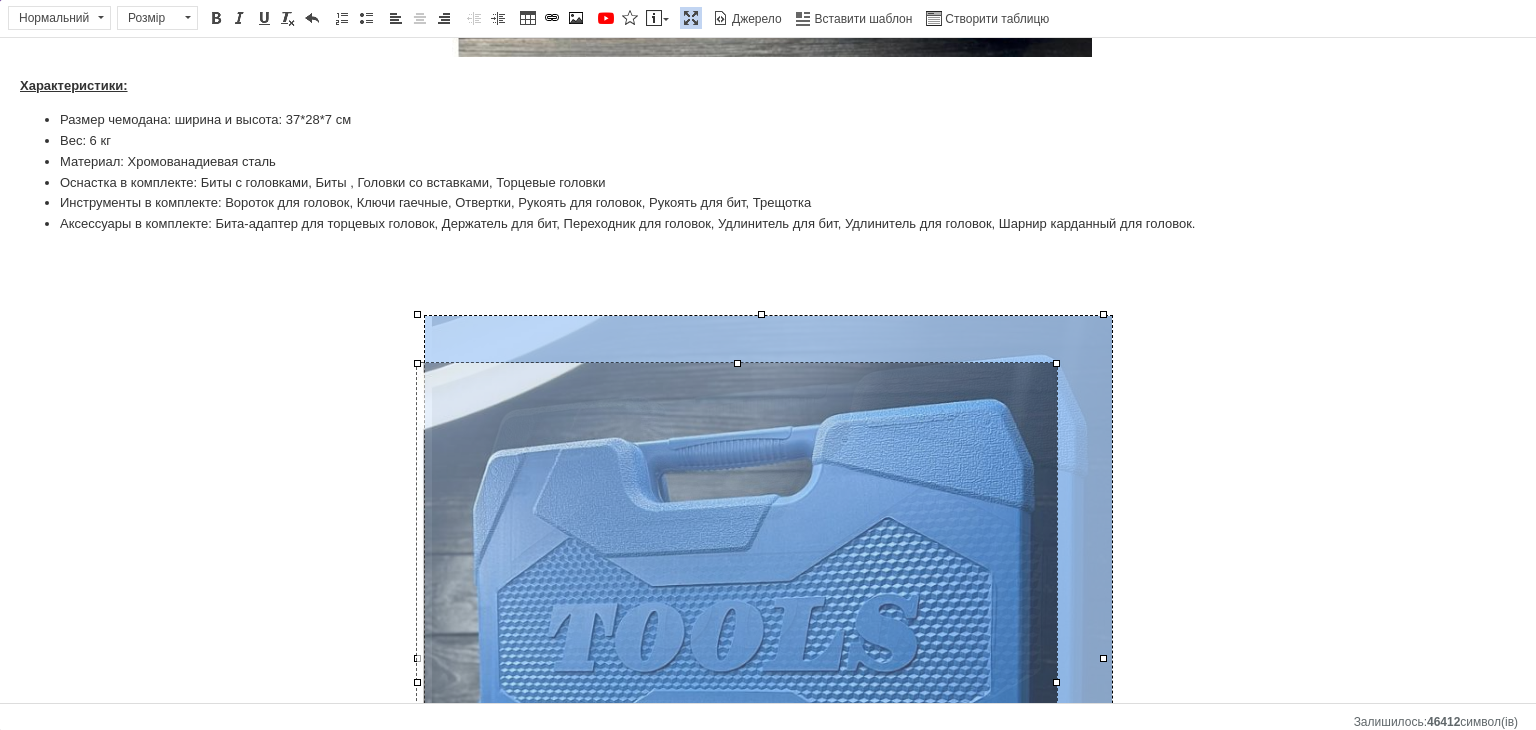 drag, startPoint x: 1103, startPoint y: 317, endPoint x: 1030, endPoint y: 387, distance: 101.13852 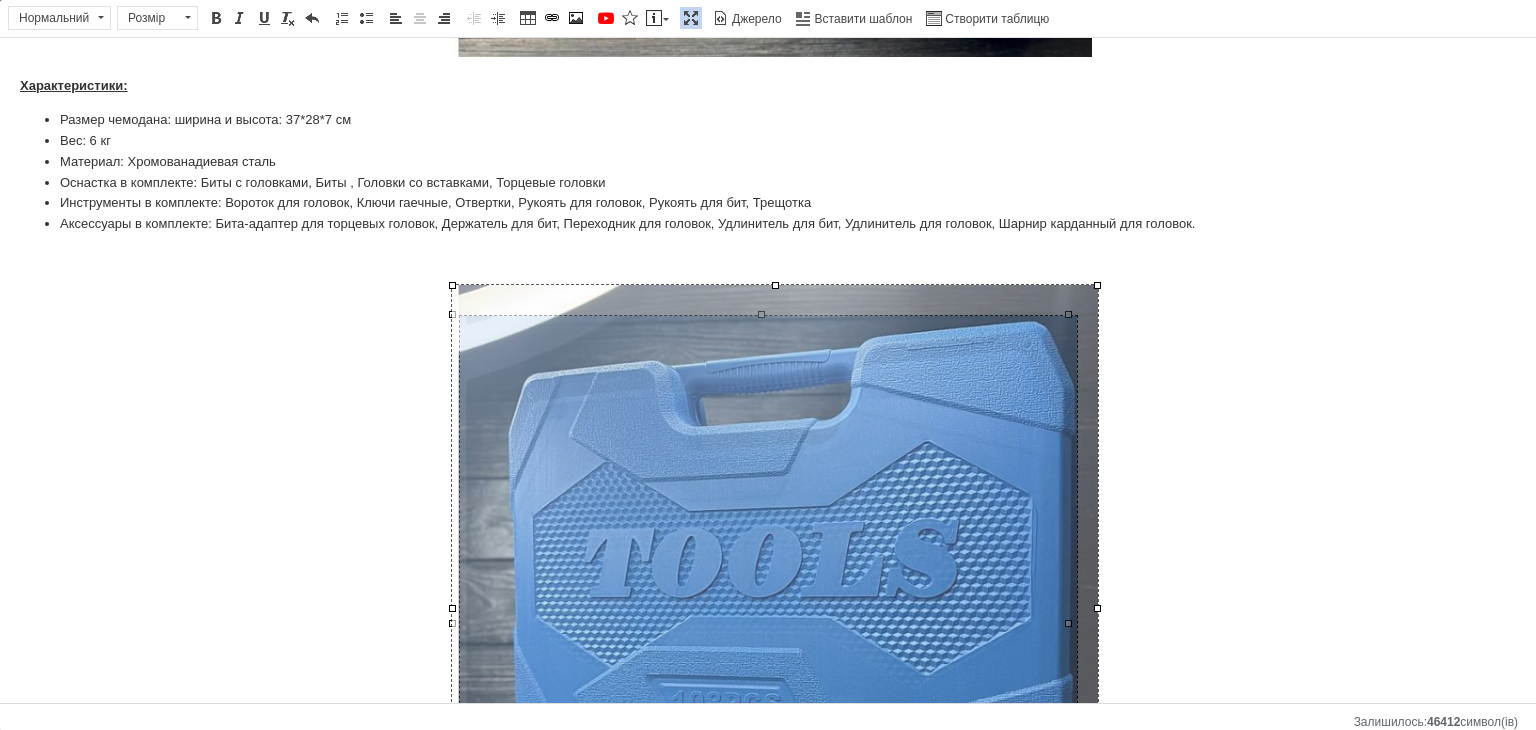 drag, startPoint x: 1068, startPoint y: 314, endPoint x: 1100, endPoint y: 300, distance: 34.928497 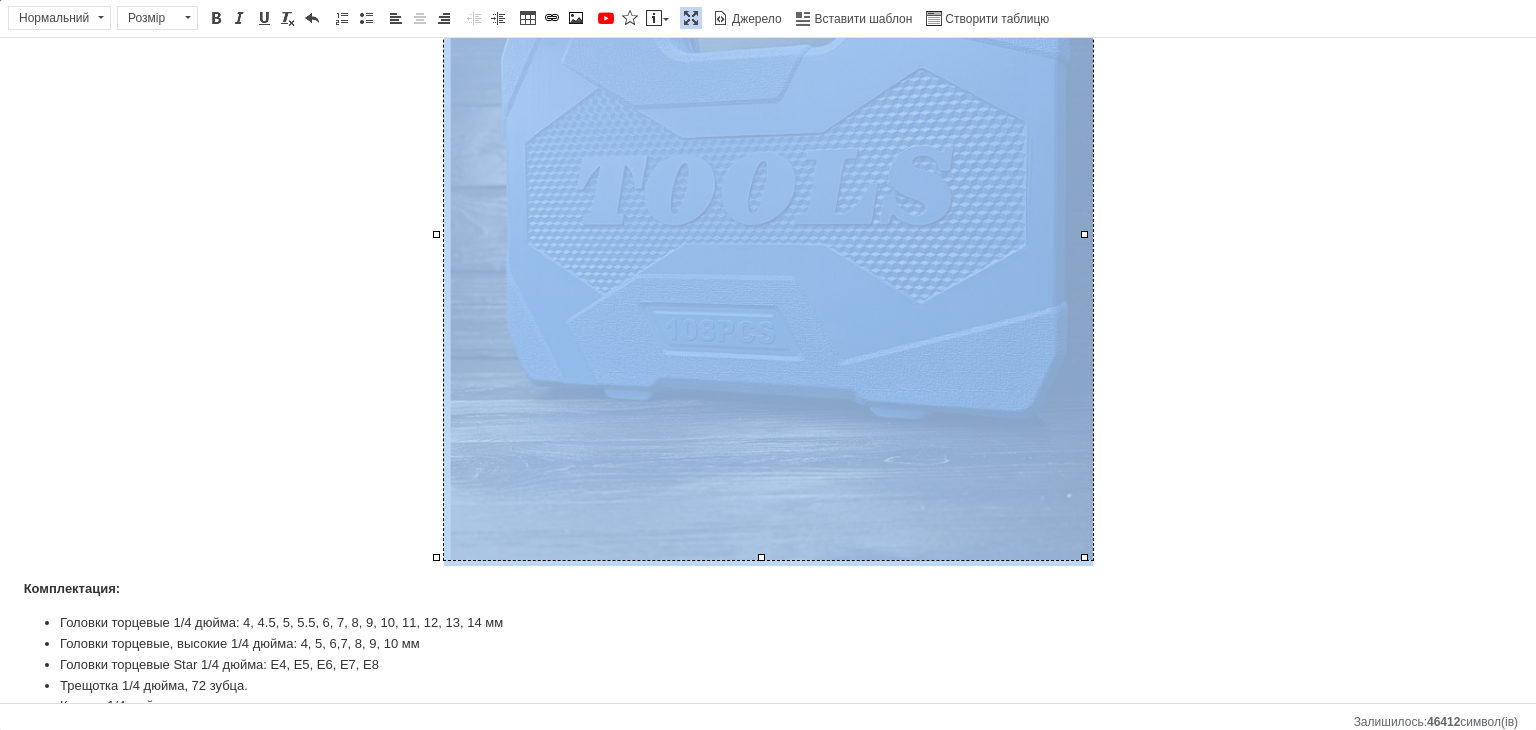 scroll, scrollTop: 1634, scrollLeft: 0, axis: vertical 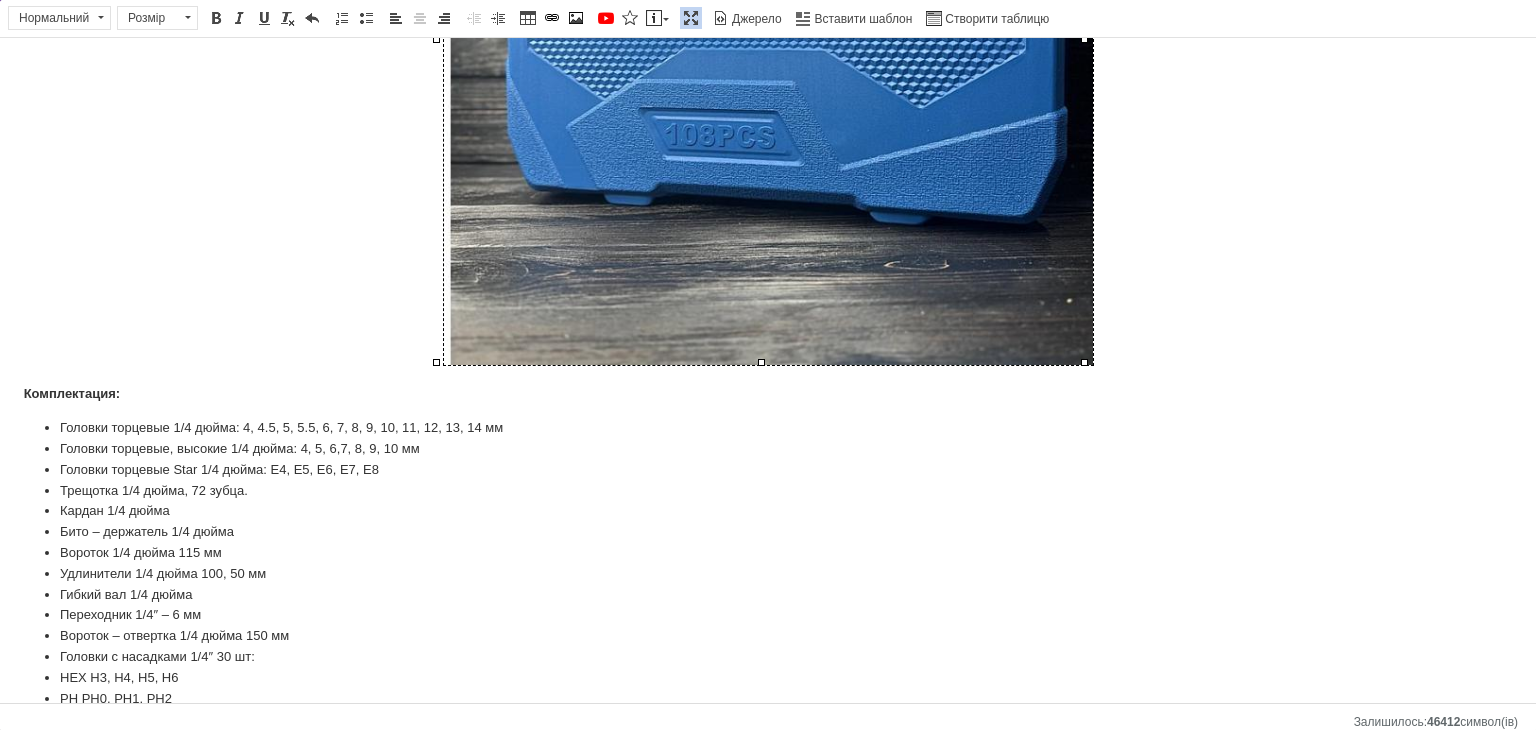 click on "Набор ключей Tools Набор головок трещоток ключей (108 единиц в кейсе) Наборы инструментов для авто (Набор ключей для авто) Набор головок трещоток ключей Tools 108 единиц Представляем универсальный  набор инструментов Zhongxin Tools на 108 предметов  – идеальное решение для любого мастера, автолюбителя или домашнего умельца. Этот комплект разработан, чтобы удовлетворить самый широкий спектр задач: от мелкого бытового ремонта до серьёзных работ с автомобилем или другой техникой. Идеален для: Автолюбителей:  Для самостоятельного обслуживания и ремонта автомобиля." at bounding box center (768, 340) 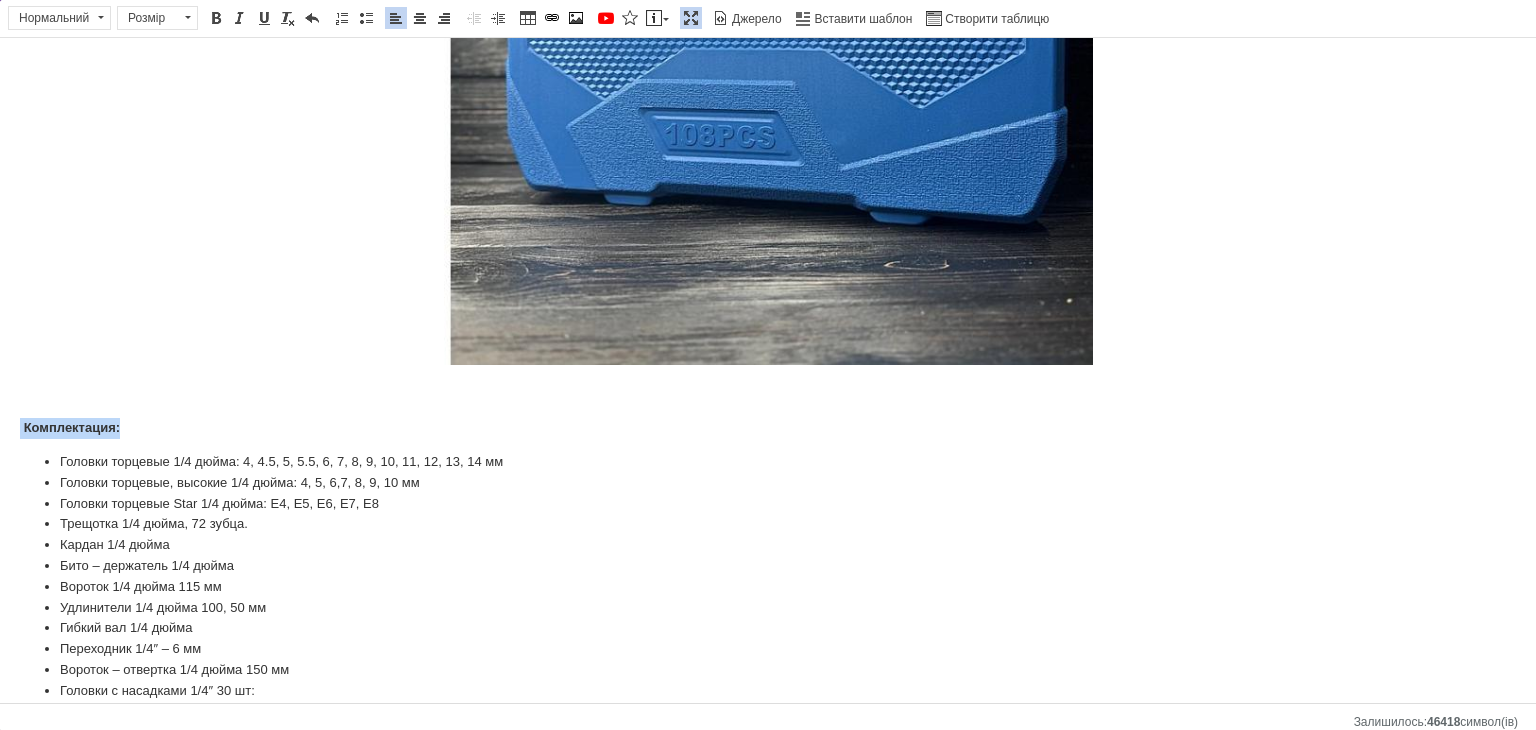 drag, startPoint x: 132, startPoint y: 432, endPoint x: 0, endPoint y: 432, distance: 132 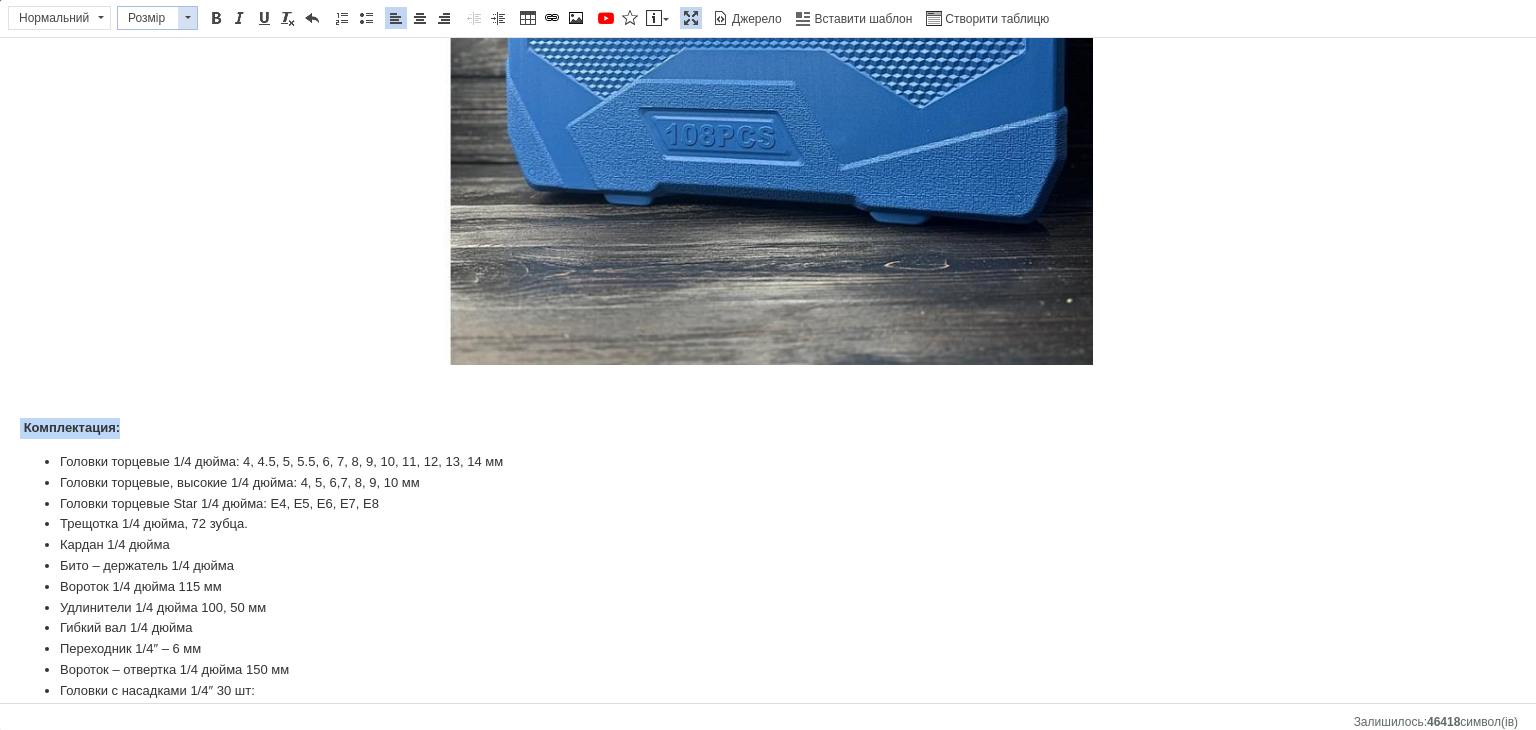click at bounding box center (187, 18) 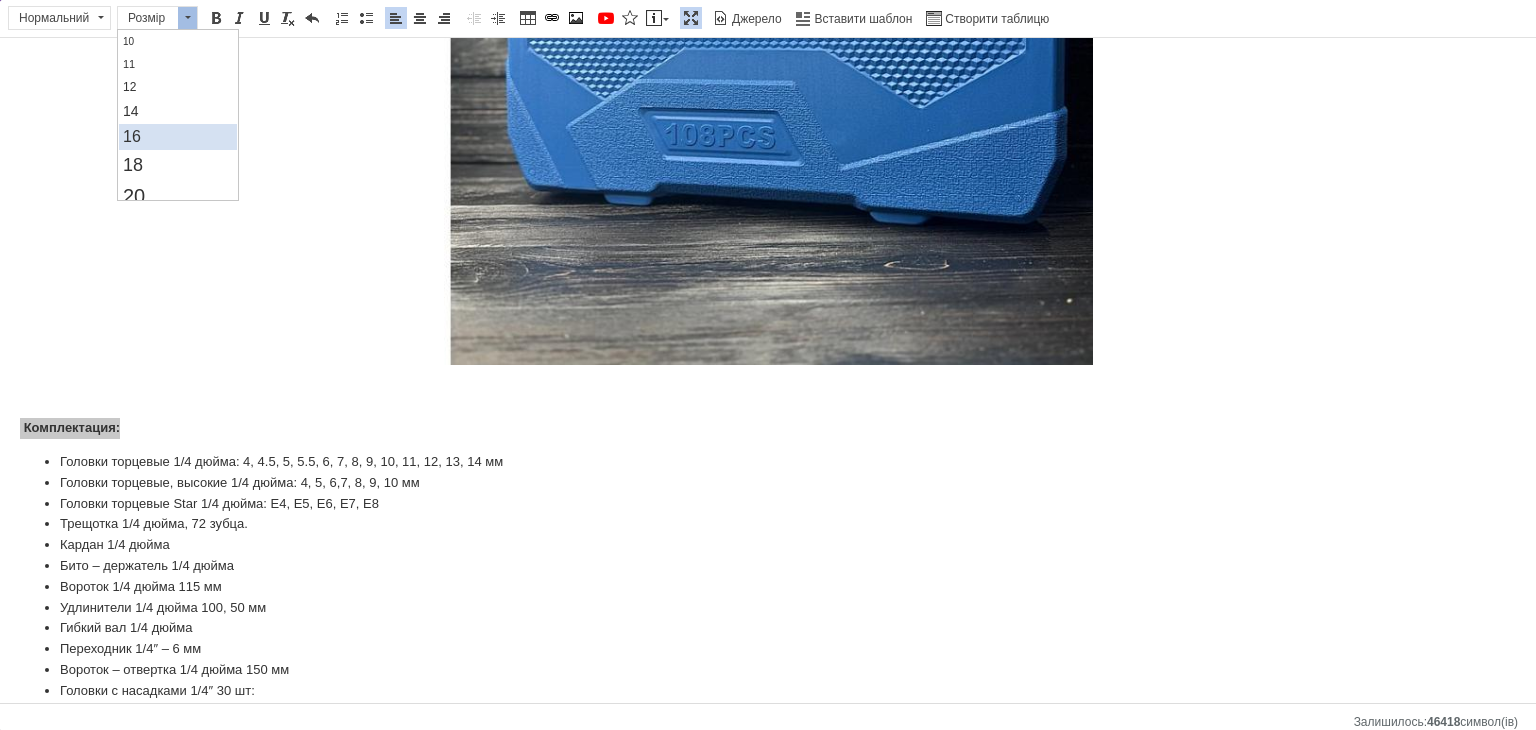 scroll, scrollTop: 100, scrollLeft: 0, axis: vertical 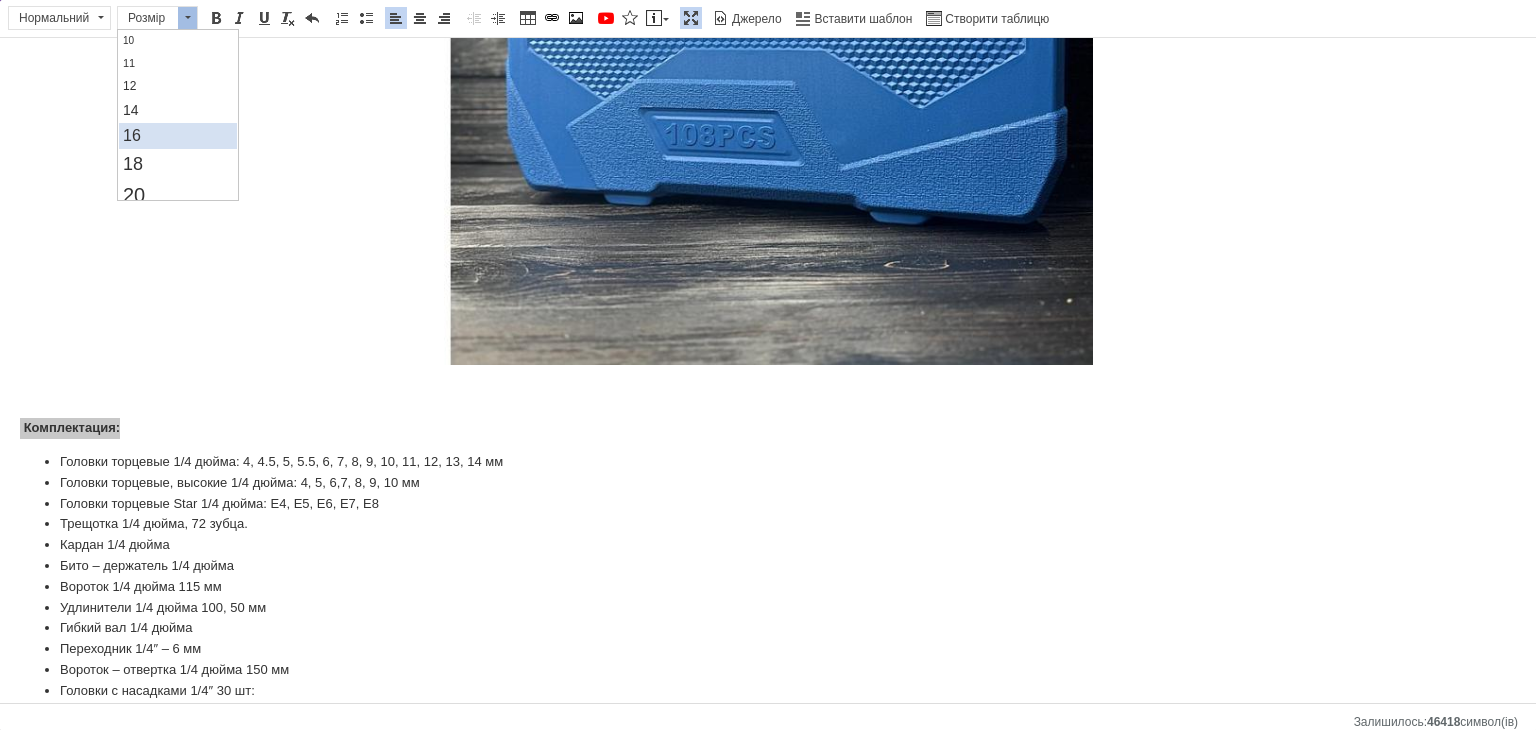 click on "16" at bounding box center [177, 136] 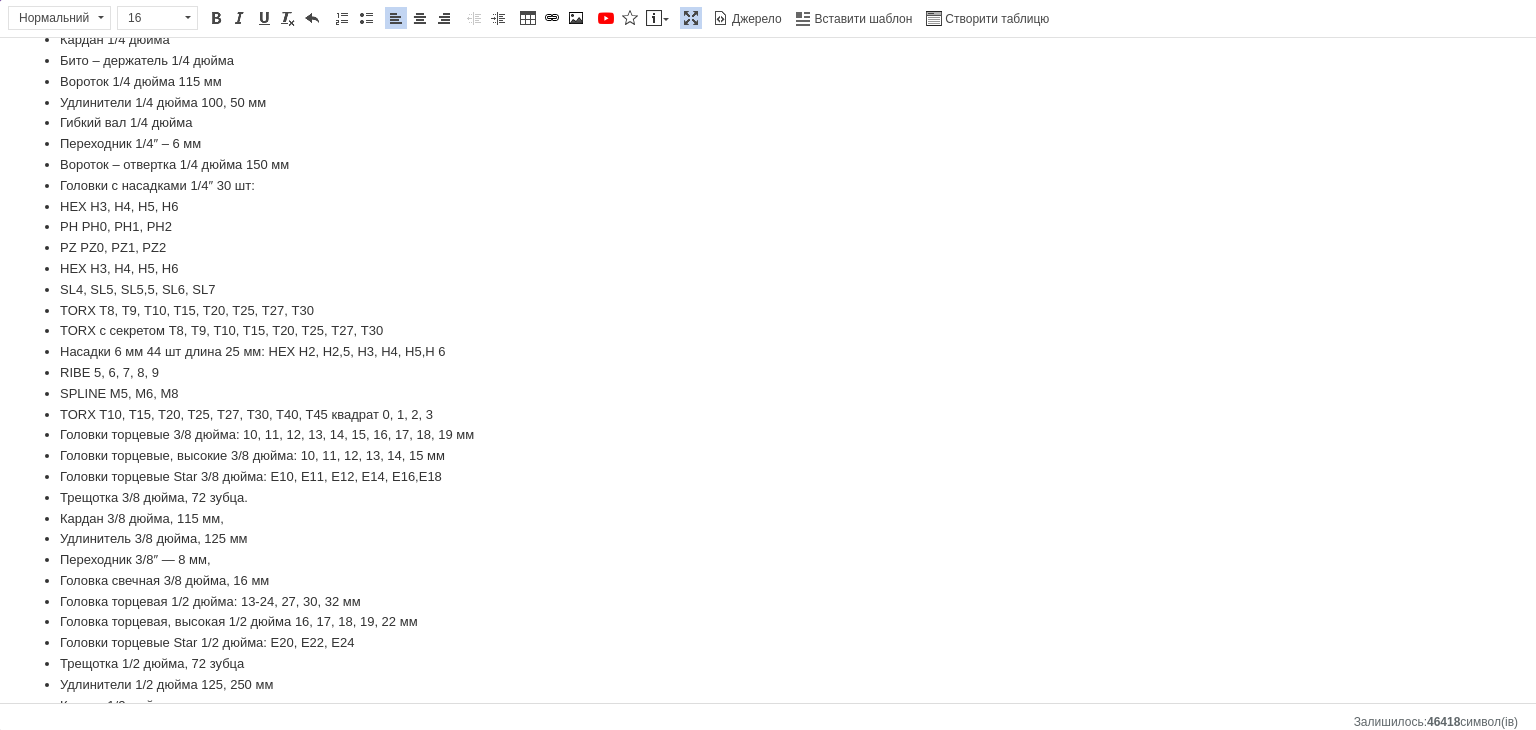 scroll, scrollTop: 2734, scrollLeft: 0, axis: vertical 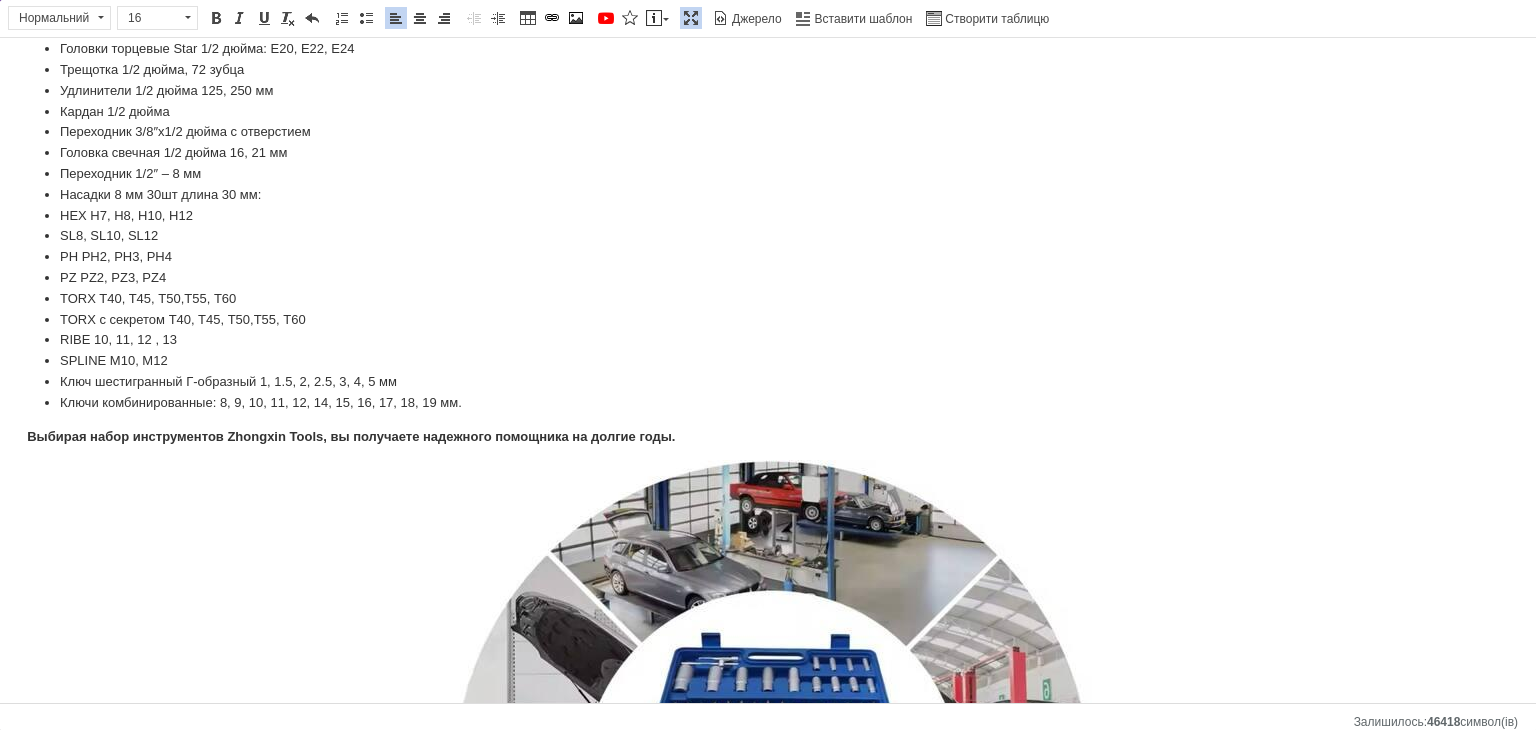 click on "Выбирая набор инструментов Zhongxin Tools, вы получаете надежного помощника на долгие годы." at bounding box center (768, 437) 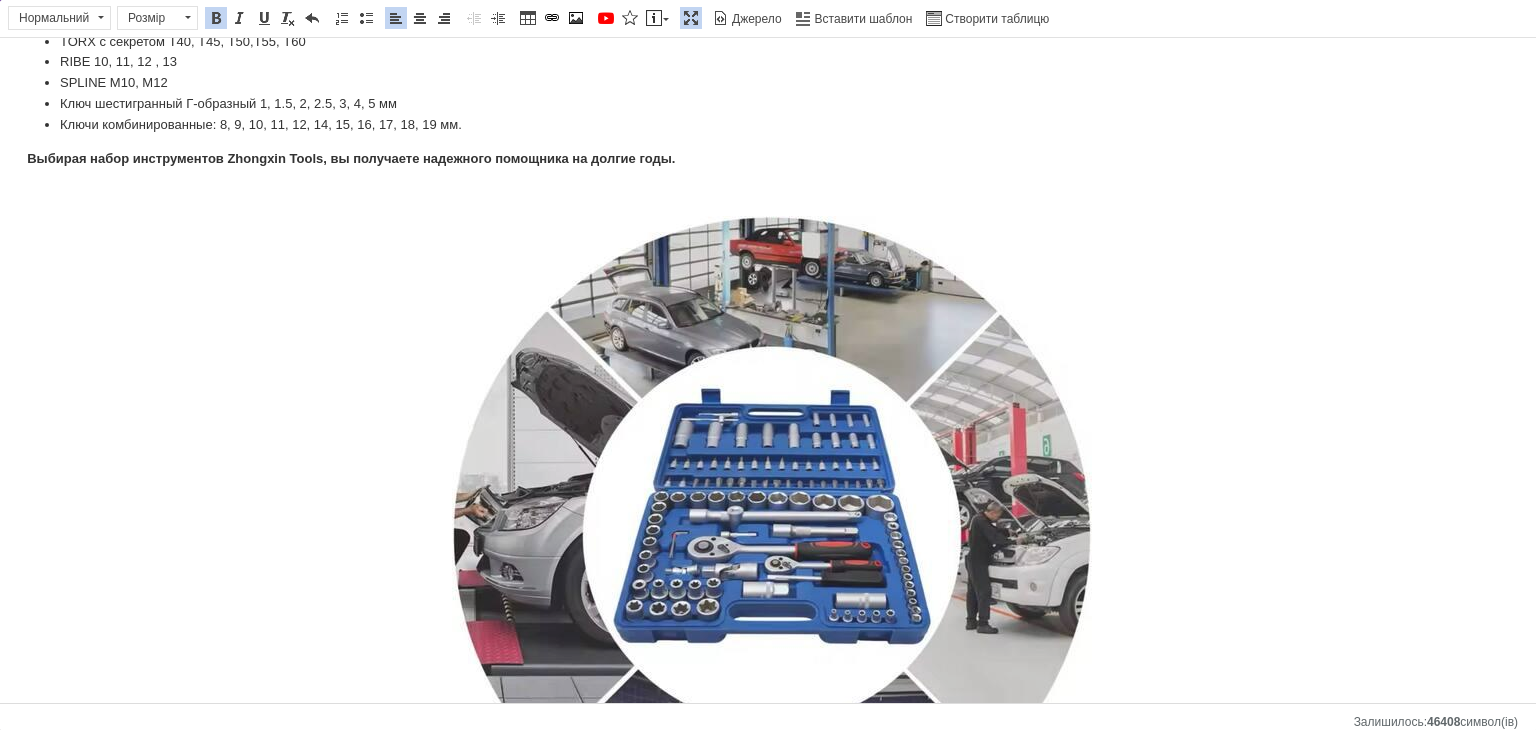 scroll, scrollTop: 2872, scrollLeft: 0, axis: vertical 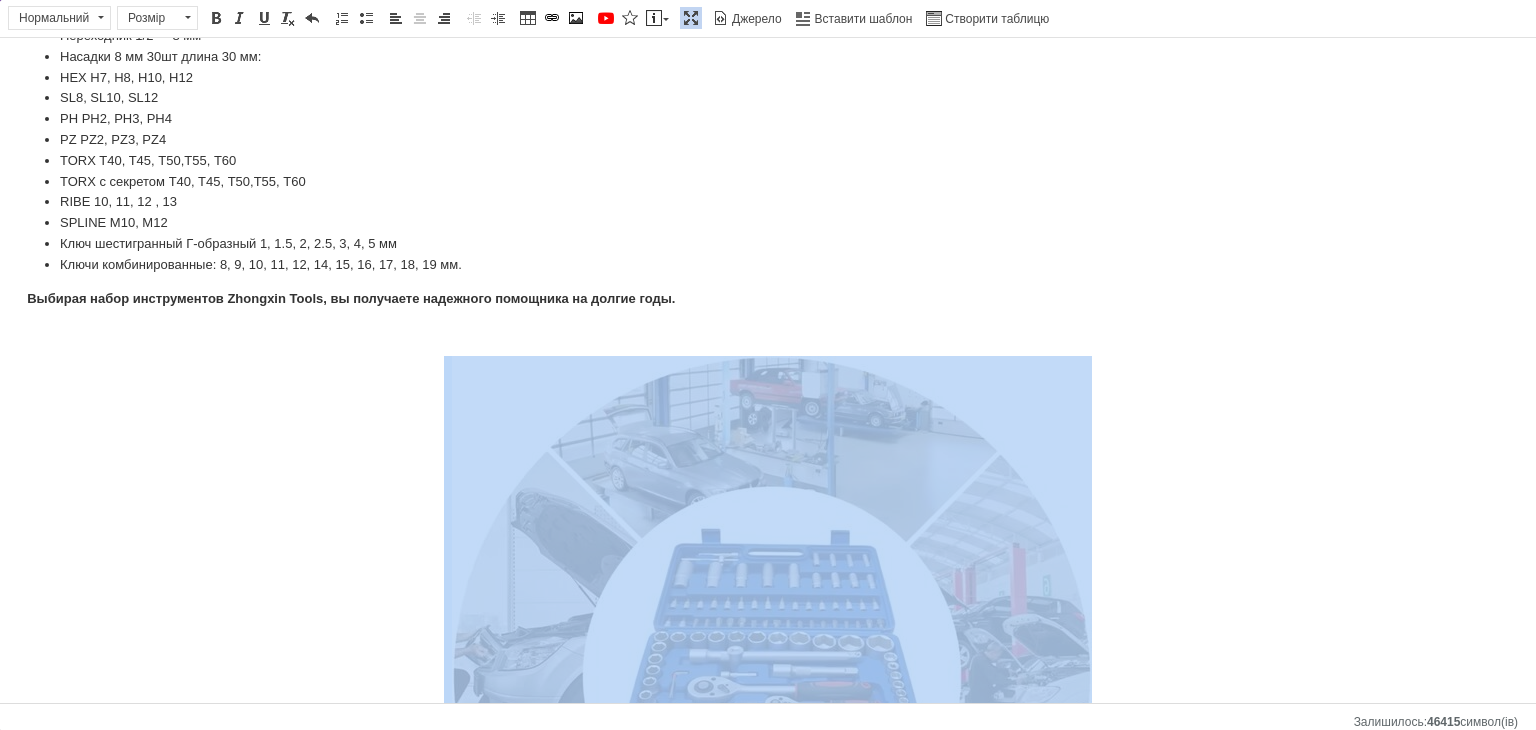 click at bounding box center [772, 673] 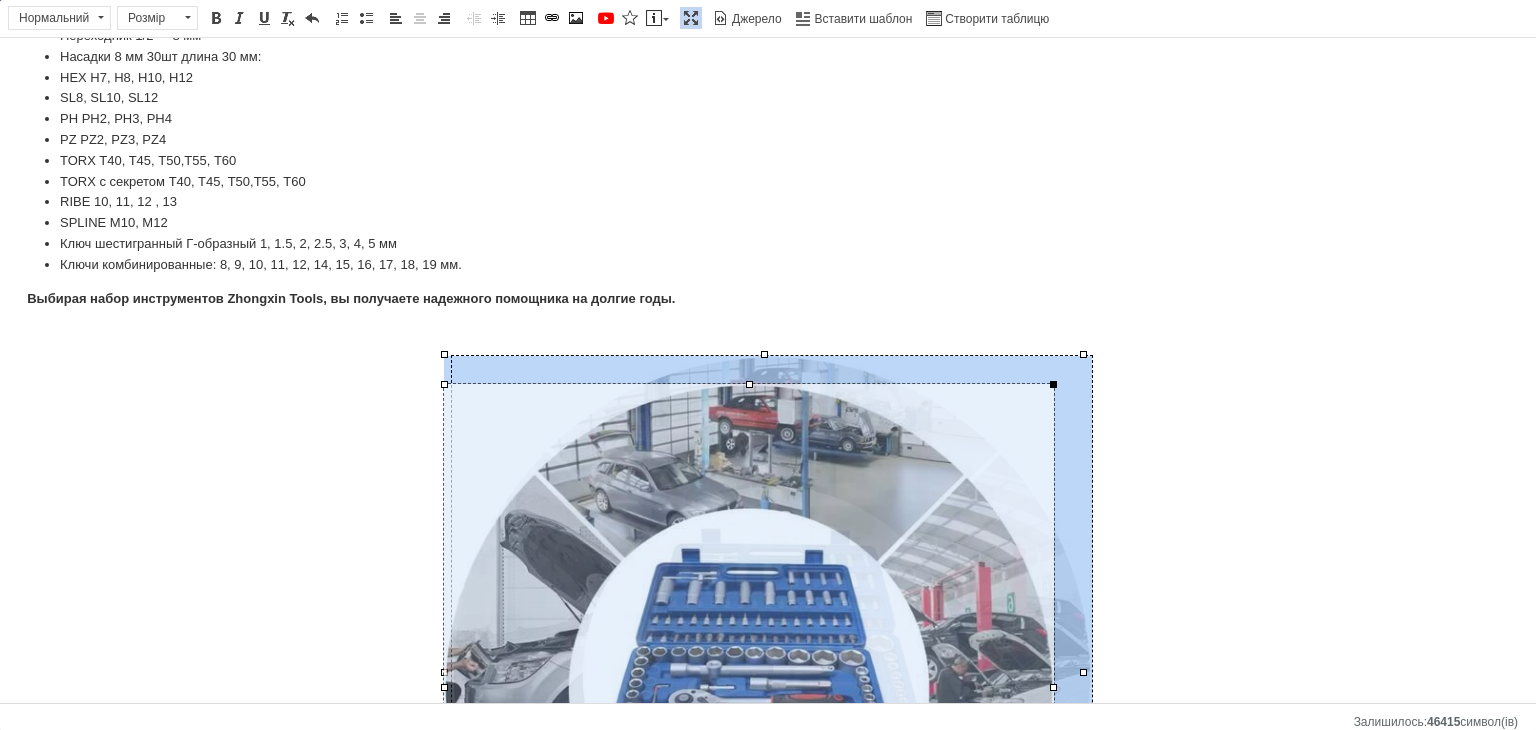 drag, startPoint x: 1085, startPoint y: 352, endPoint x: 1054, endPoint y: 382, distance: 43.13931 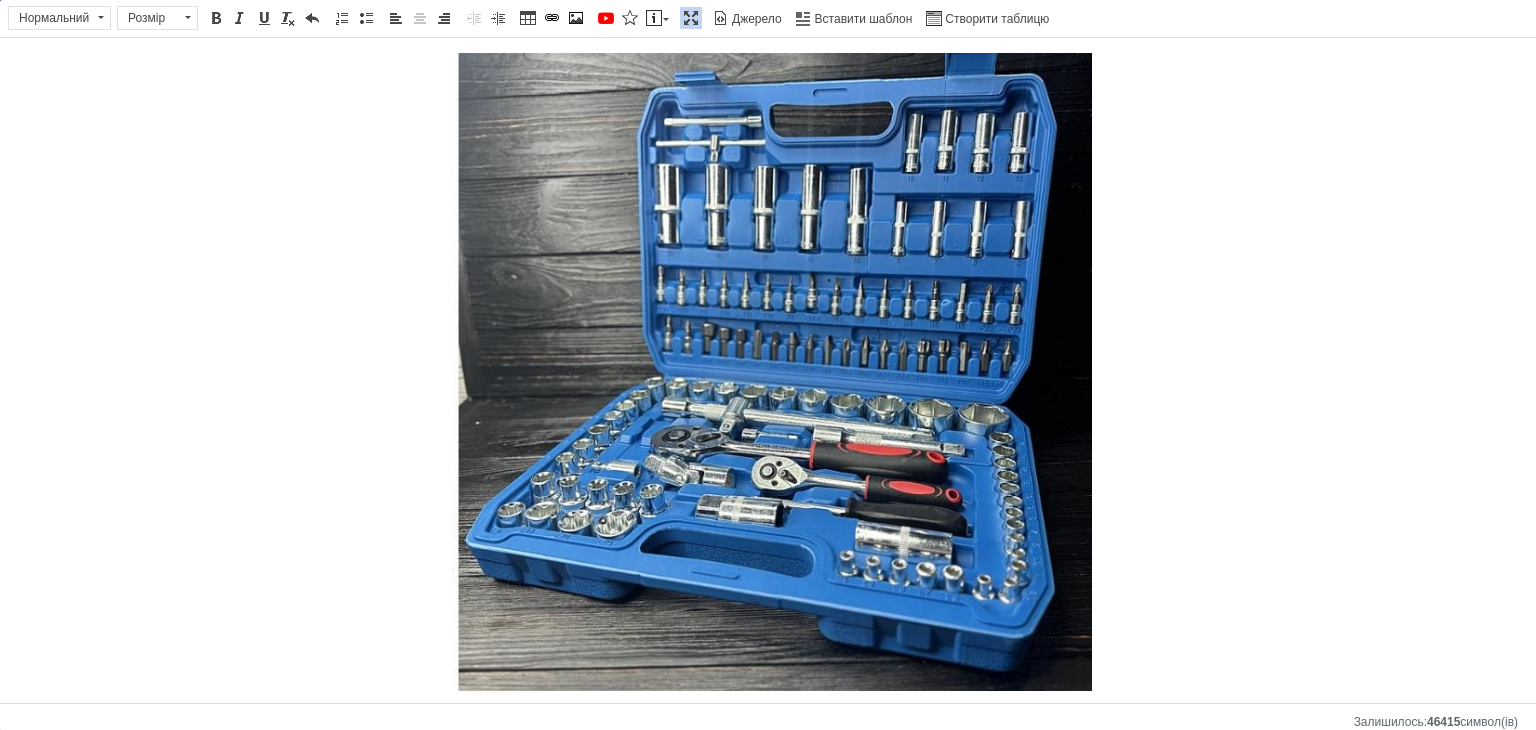 scroll, scrollTop: 0, scrollLeft: 0, axis: both 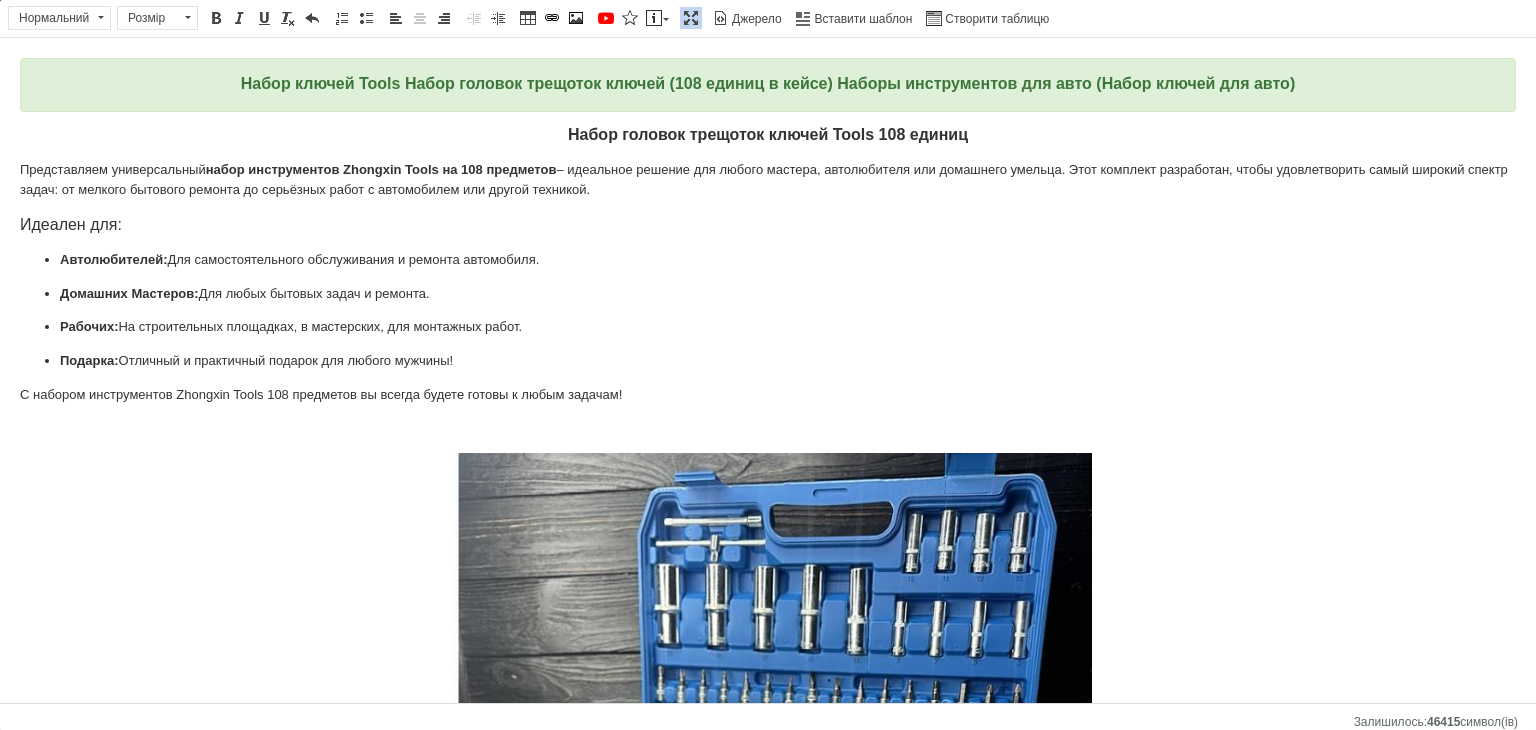 click at bounding box center (691, 18) 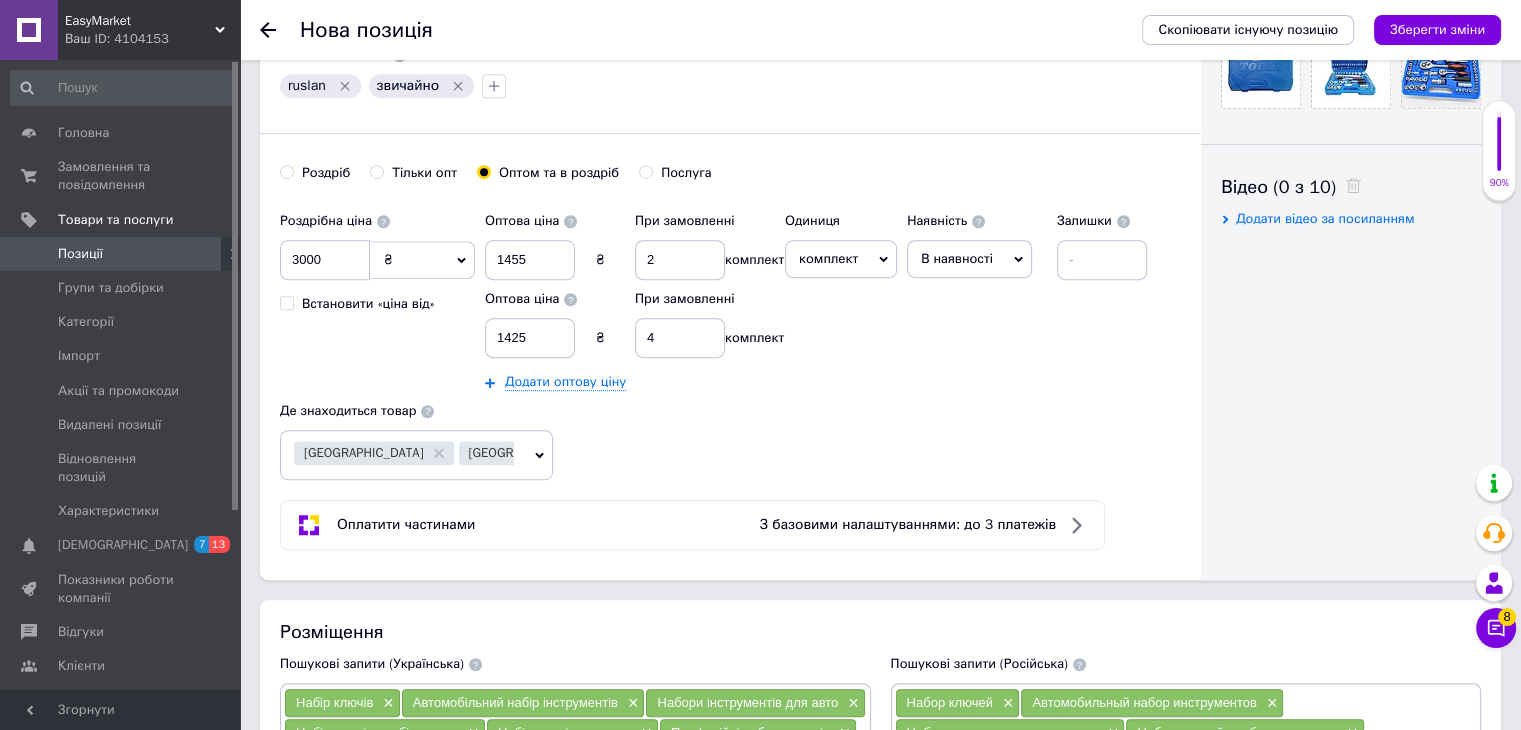 scroll, scrollTop: 1014, scrollLeft: 0, axis: vertical 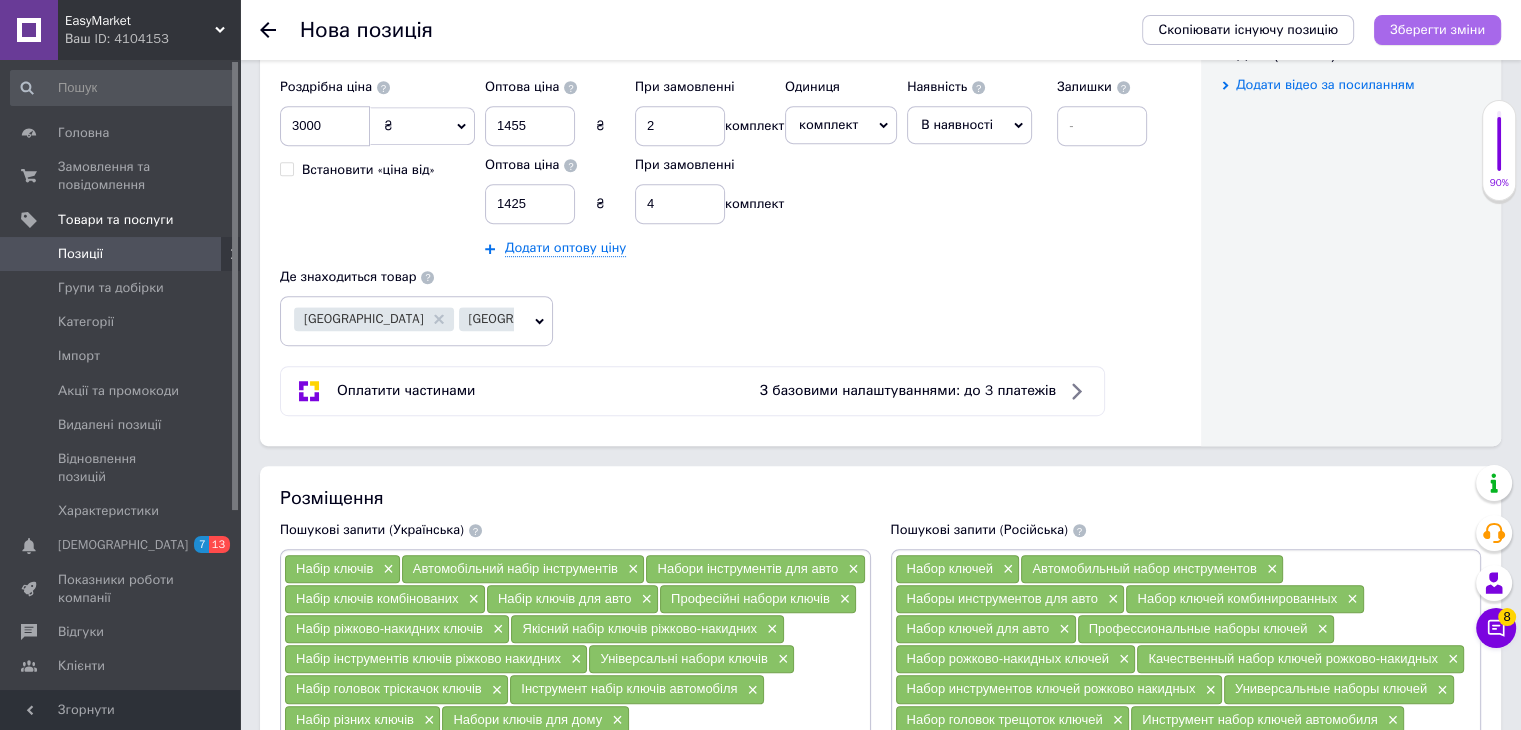 click on "Зберегти зміни" at bounding box center [1437, 30] 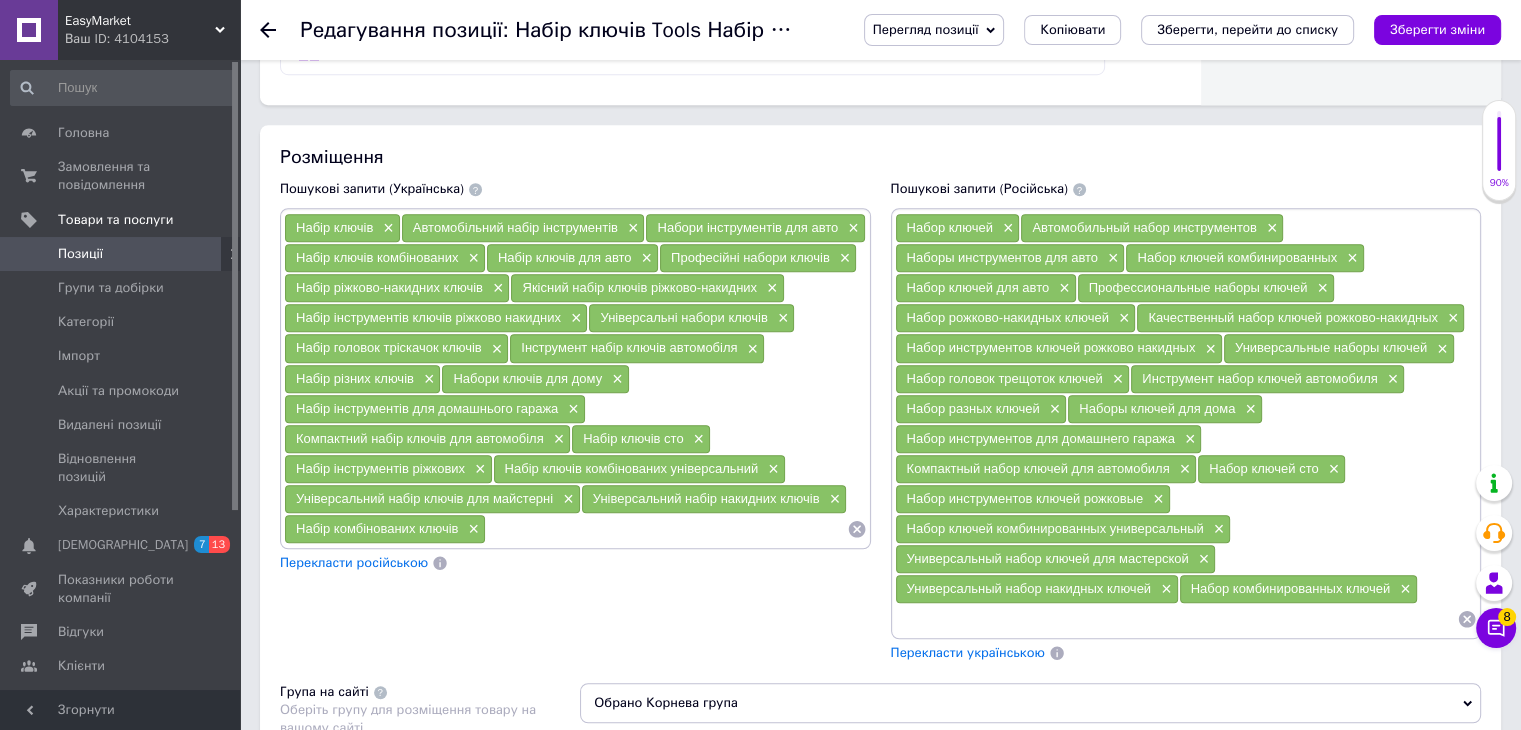 scroll, scrollTop: 1900, scrollLeft: 0, axis: vertical 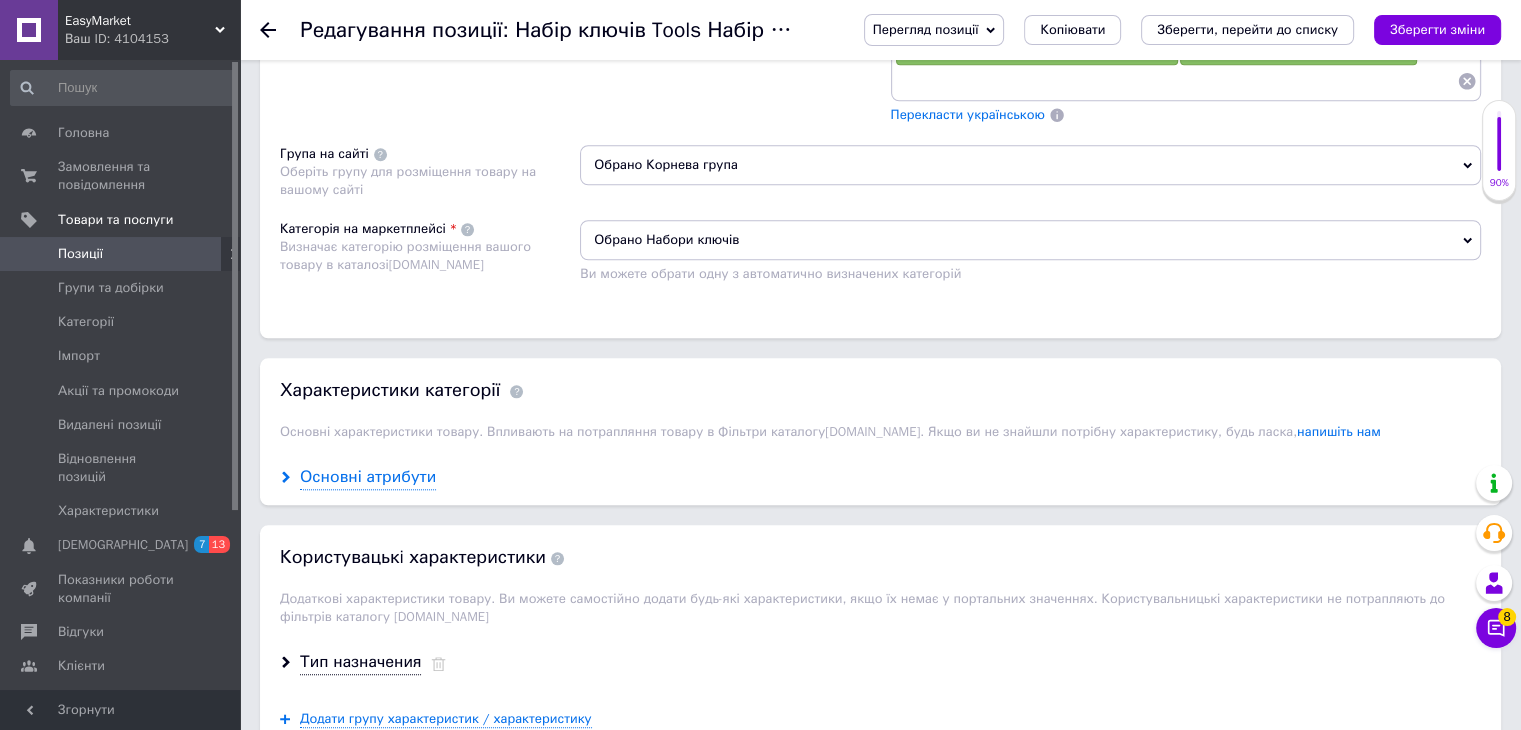 click on "Основні атрибути" at bounding box center [368, 477] 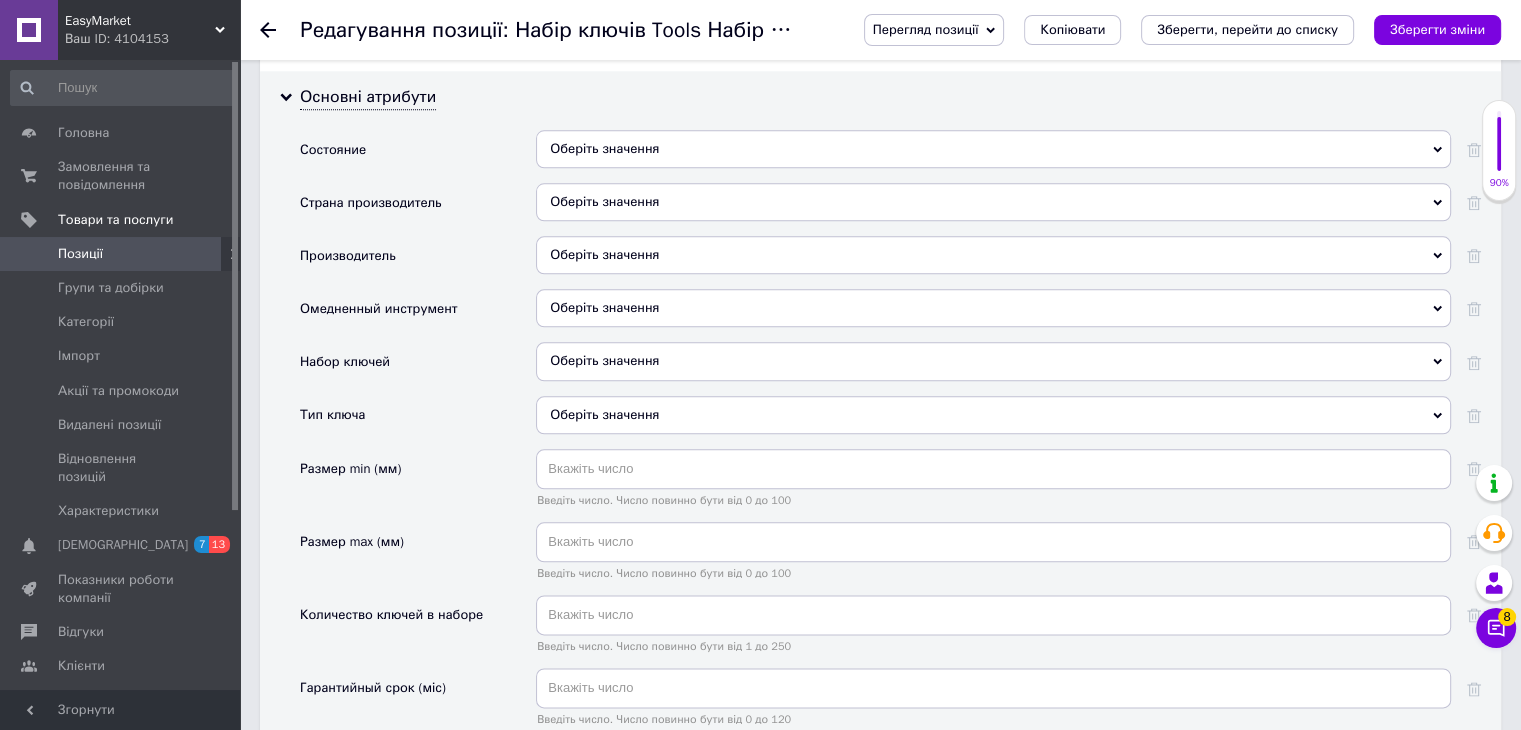 scroll, scrollTop: 2300, scrollLeft: 0, axis: vertical 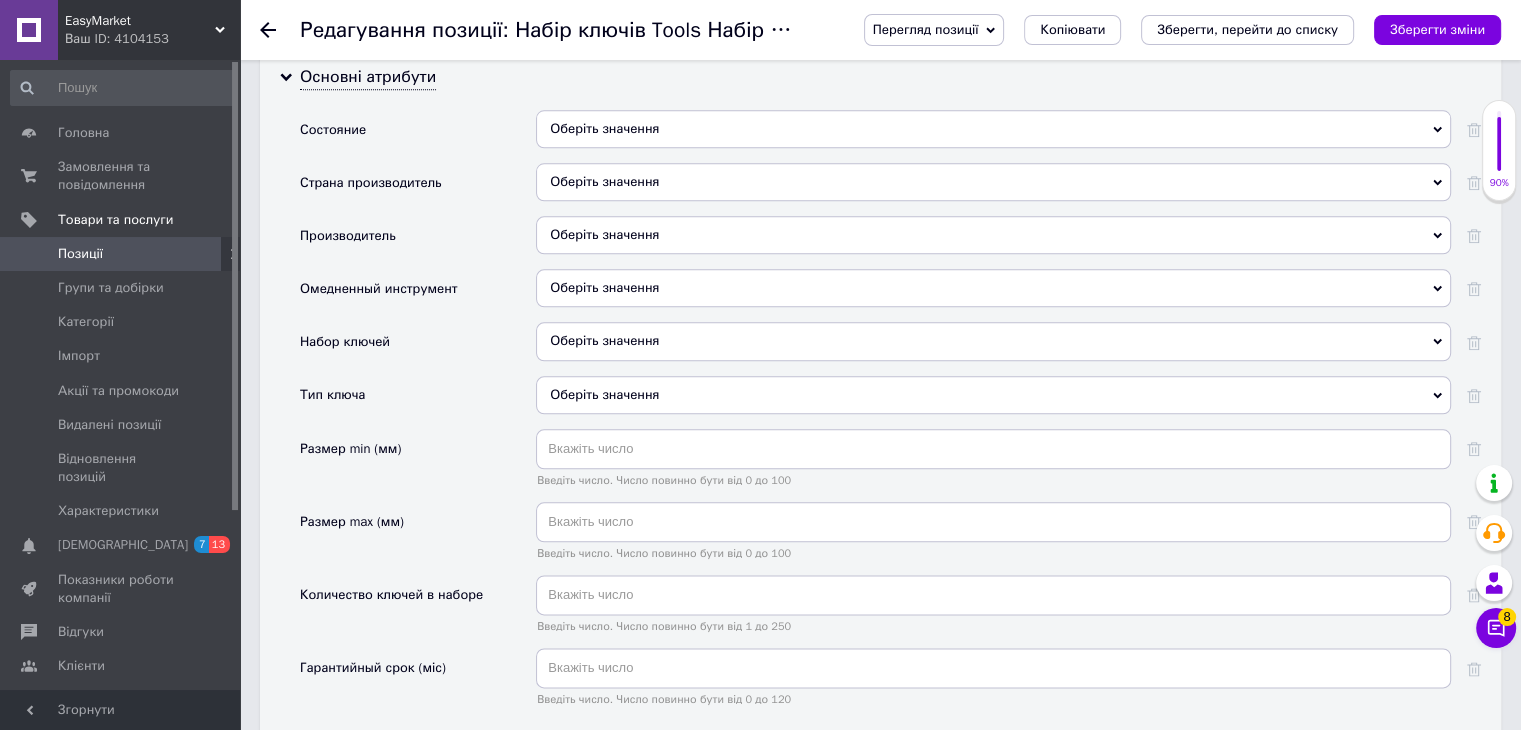 click on "Оберіть значення" at bounding box center [993, 129] 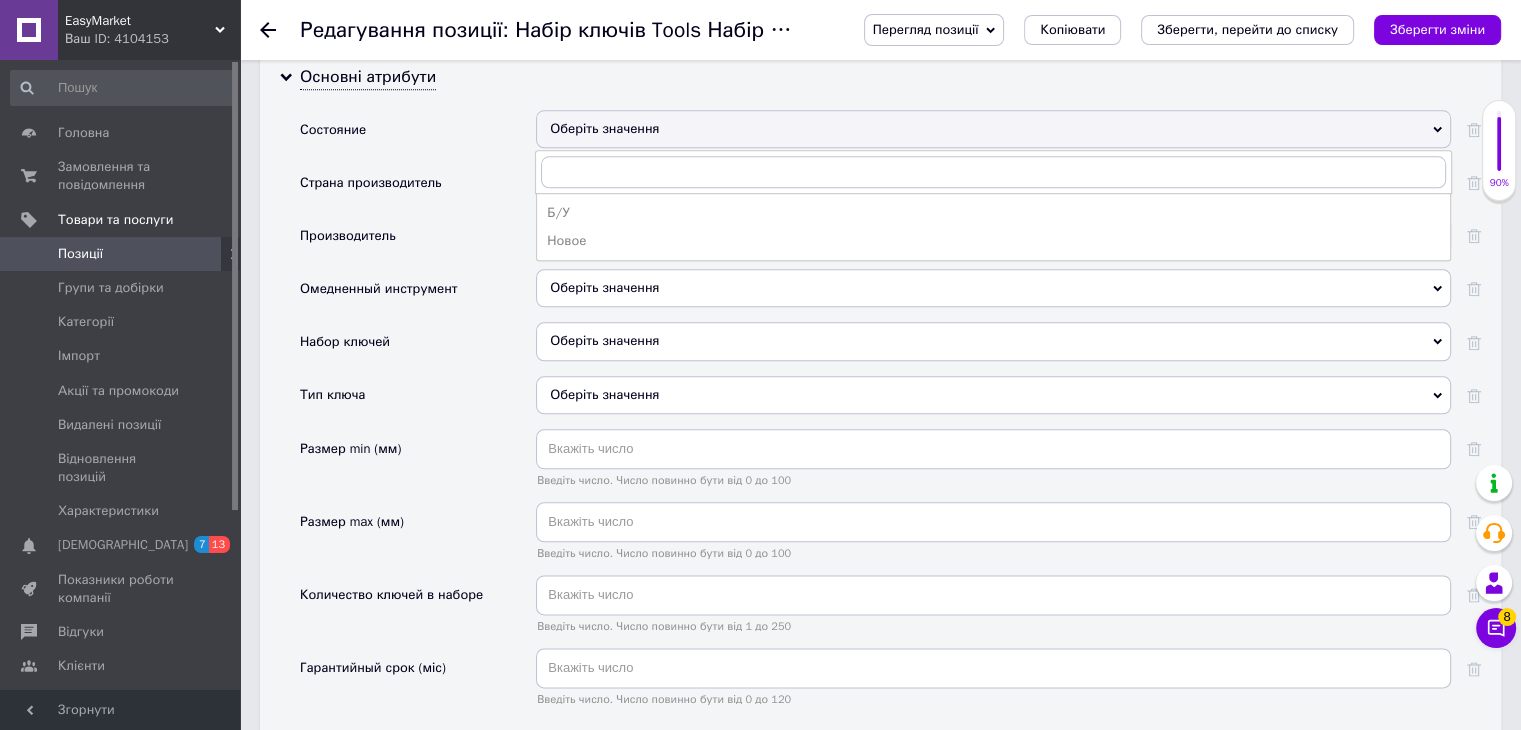 click on "Новое" at bounding box center (993, 241) 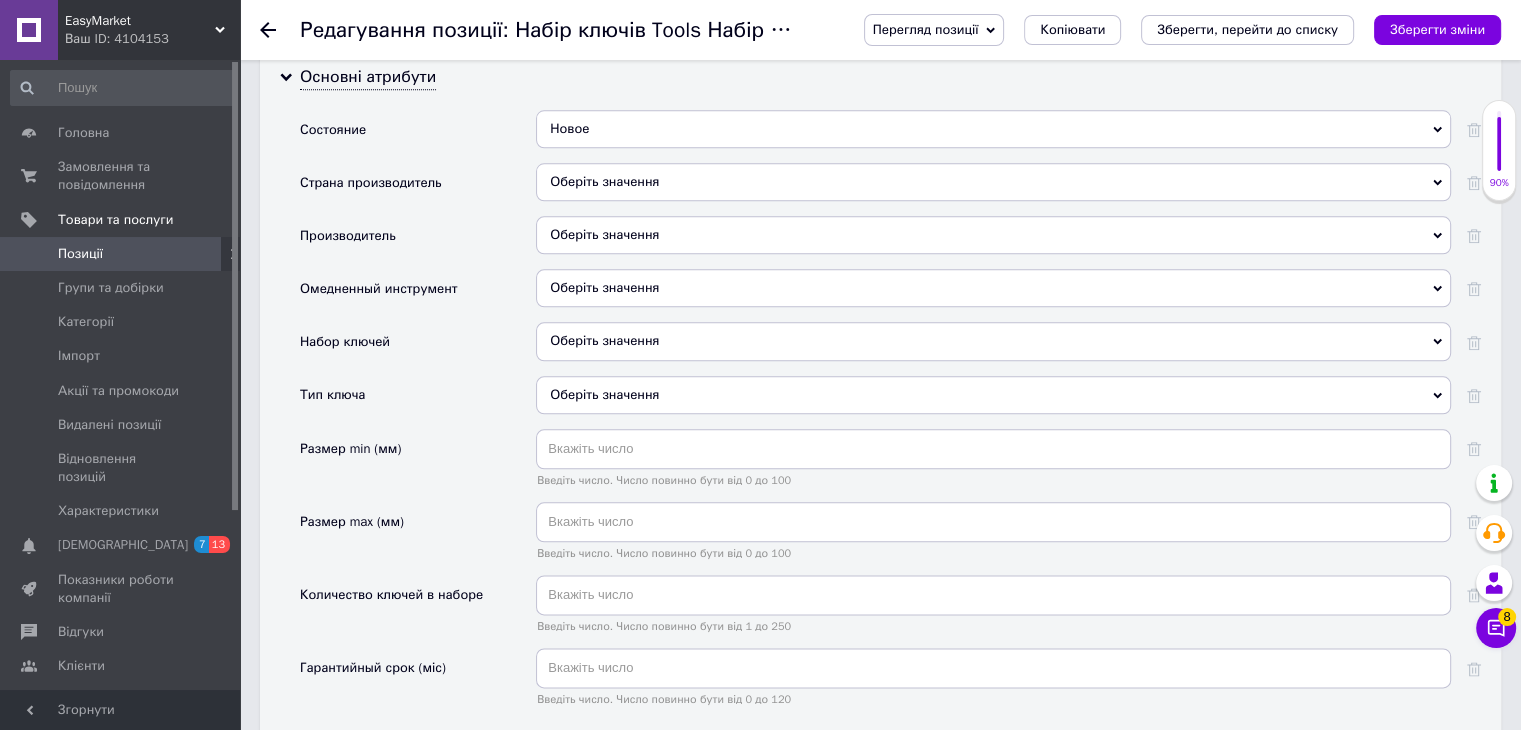 click on "Оберіть значення" at bounding box center (993, 182) 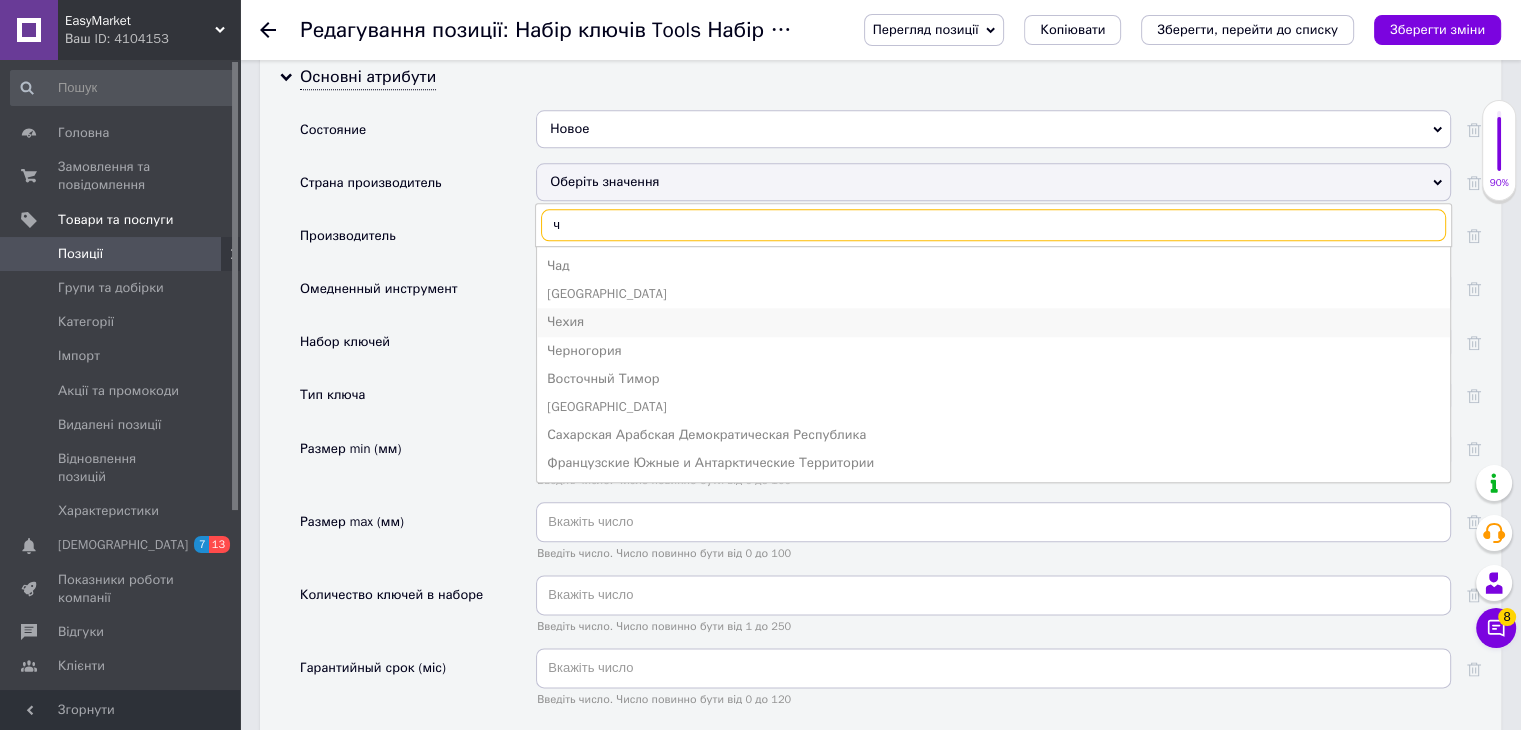 type on "ч" 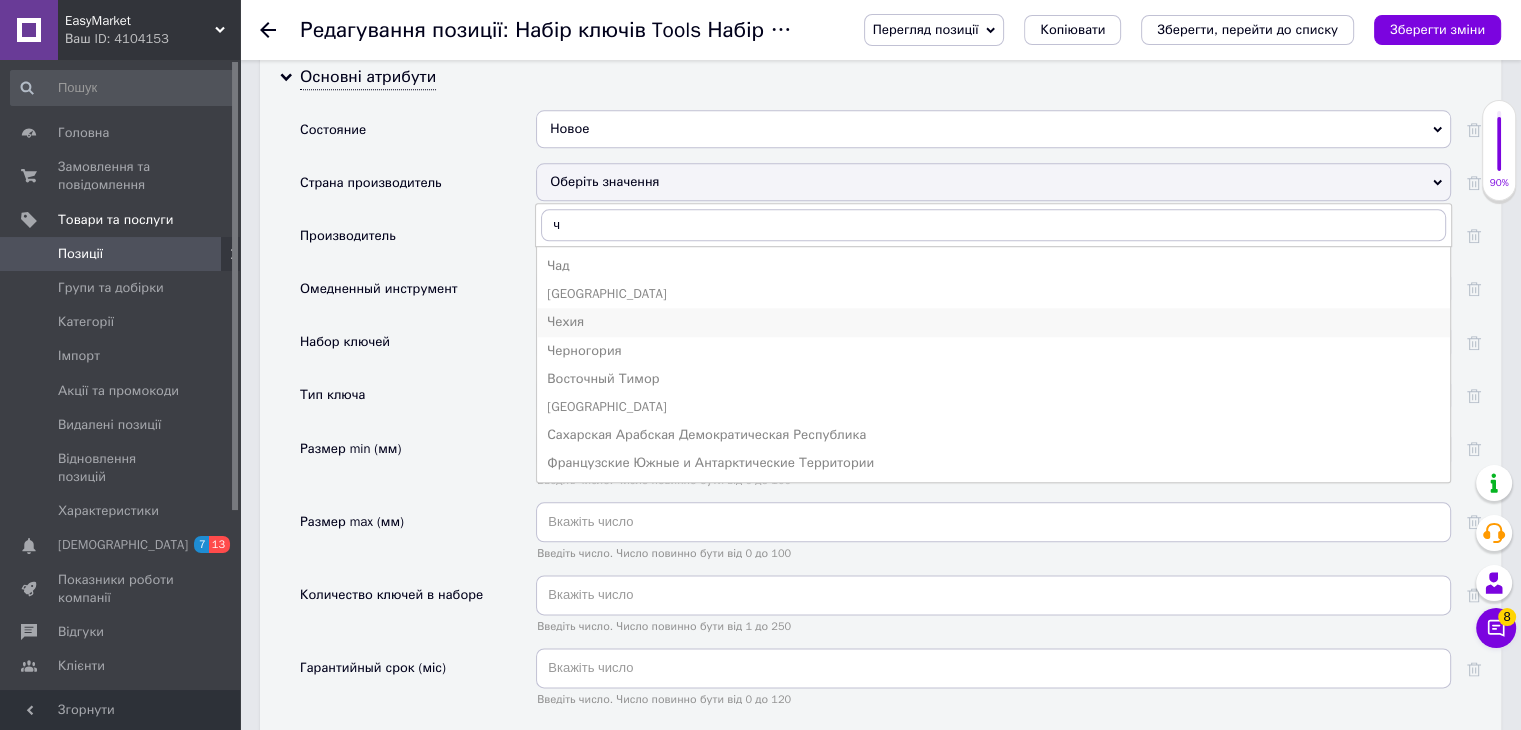 click on "Чехия" at bounding box center (993, 322) 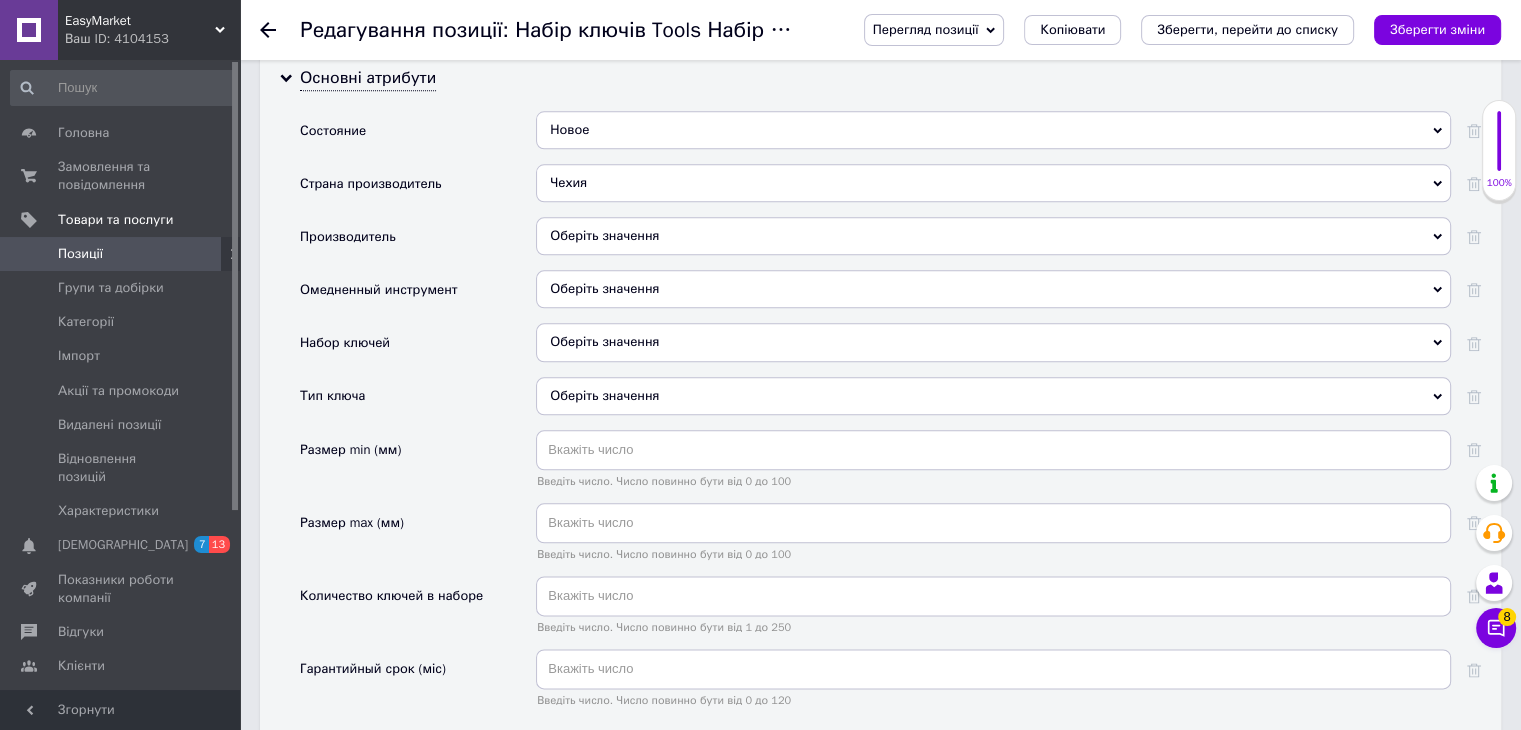 scroll, scrollTop: 2300, scrollLeft: 0, axis: vertical 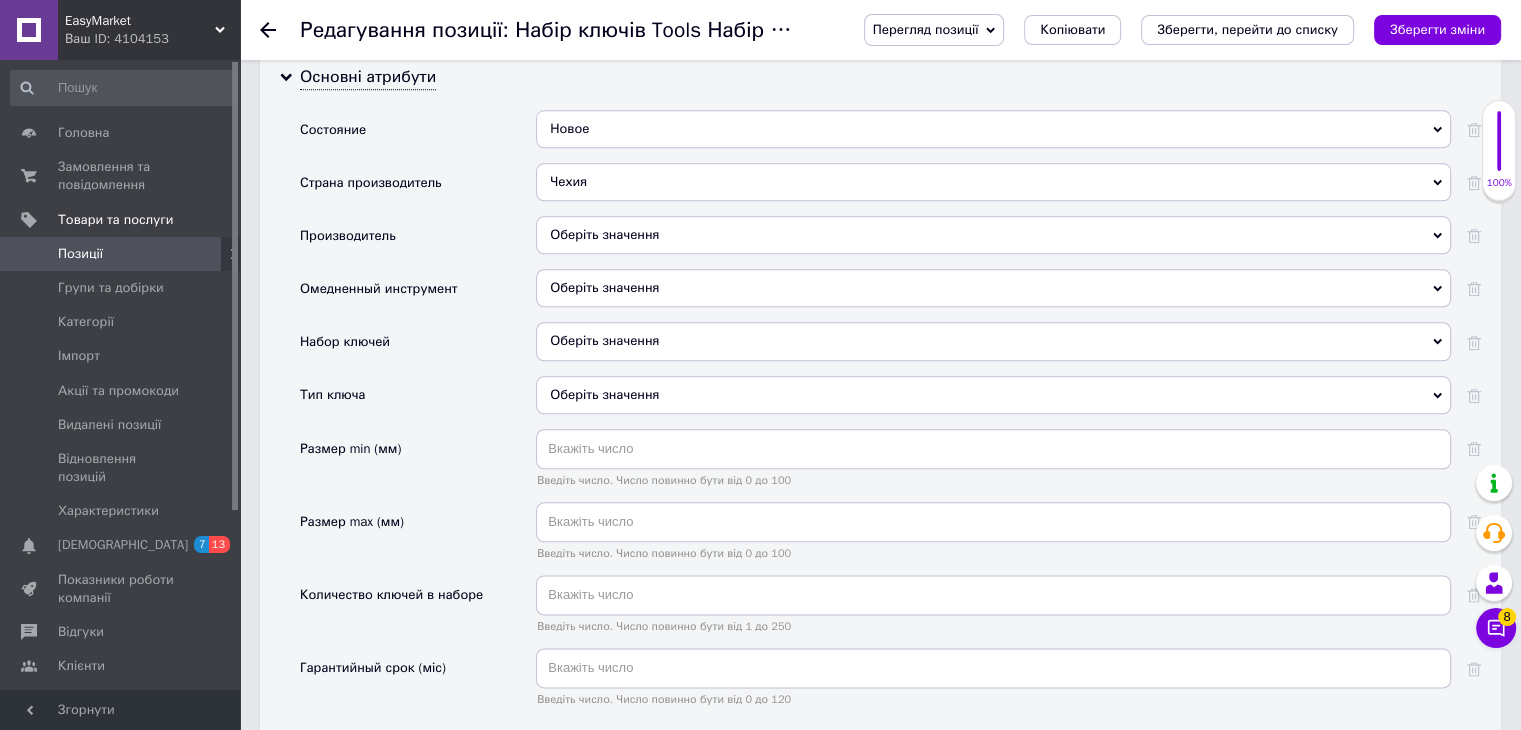 click on "Оберіть значення" at bounding box center [993, 395] 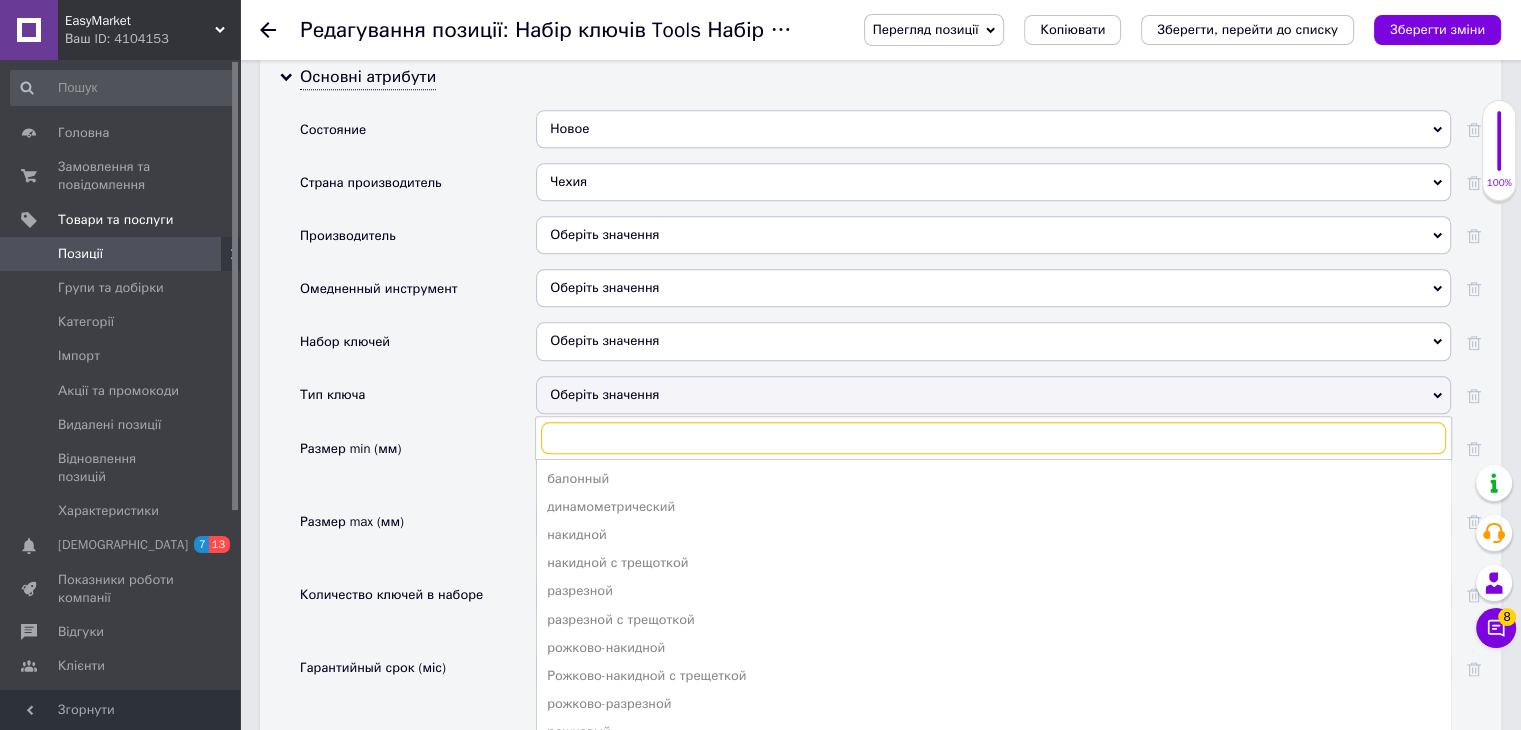 scroll, scrollTop: 2400, scrollLeft: 0, axis: vertical 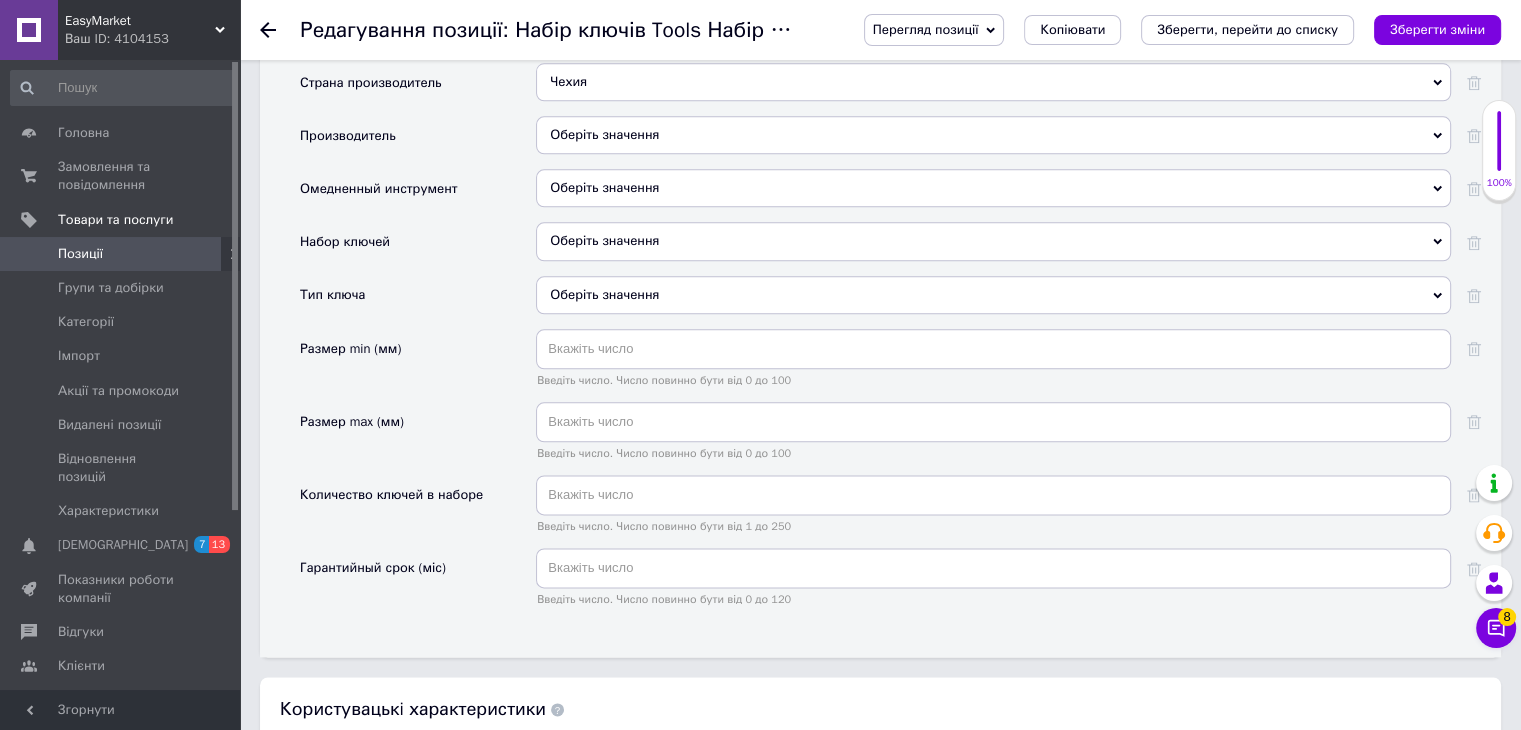 click on "Размер max (мм)" at bounding box center [418, 438] 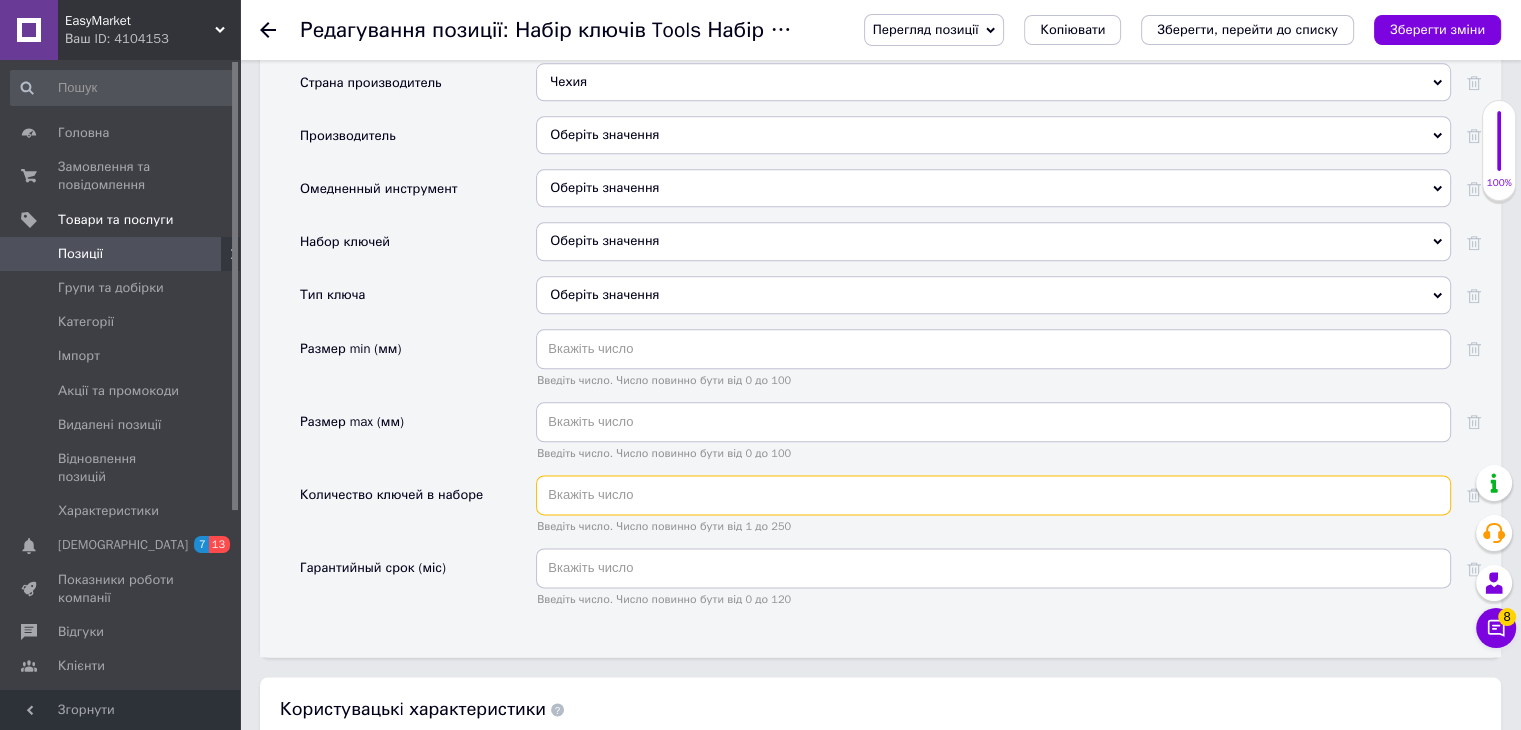 click at bounding box center (993, 495) 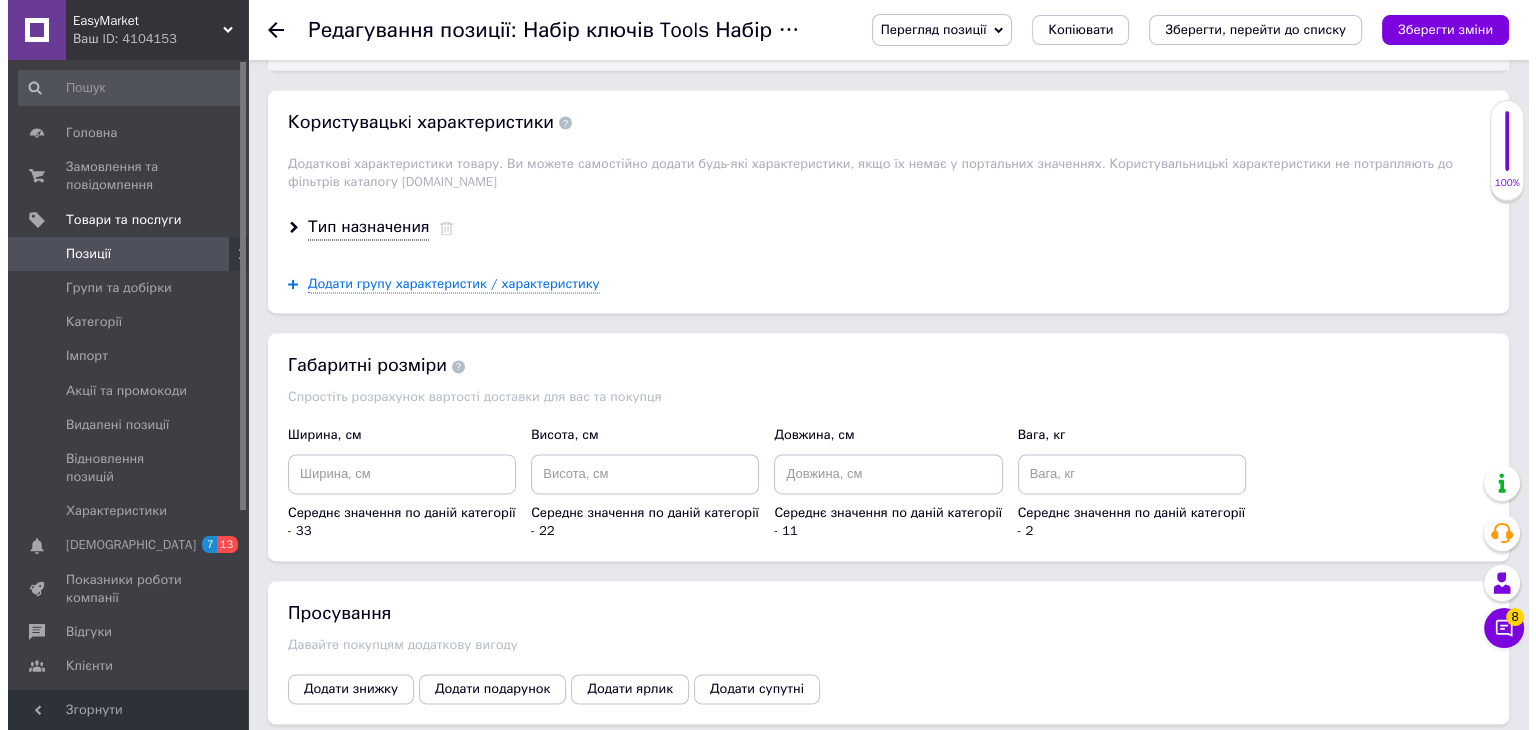 scroll, scrollTop: 3000, scrollLeft: 0, axis: vertical 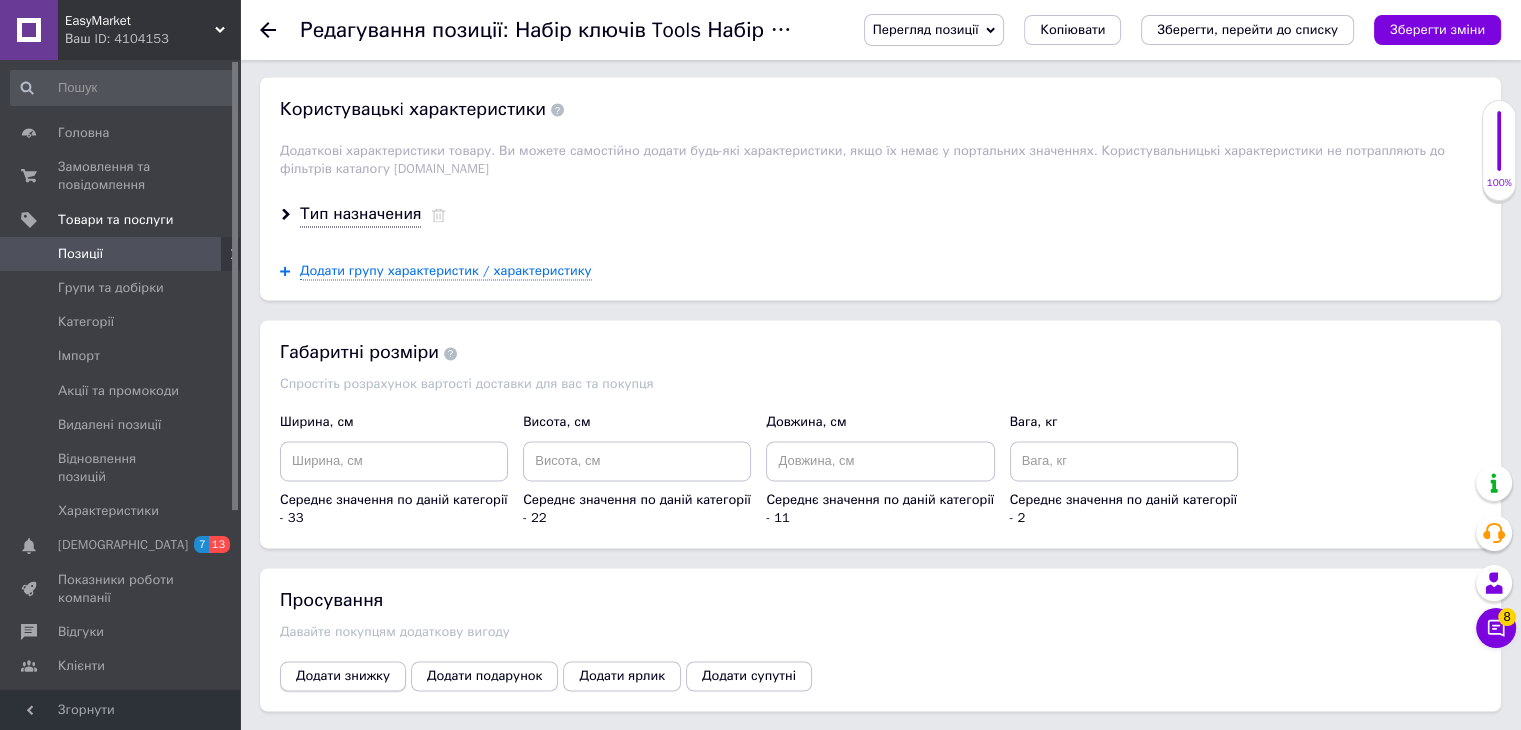 type on "108" 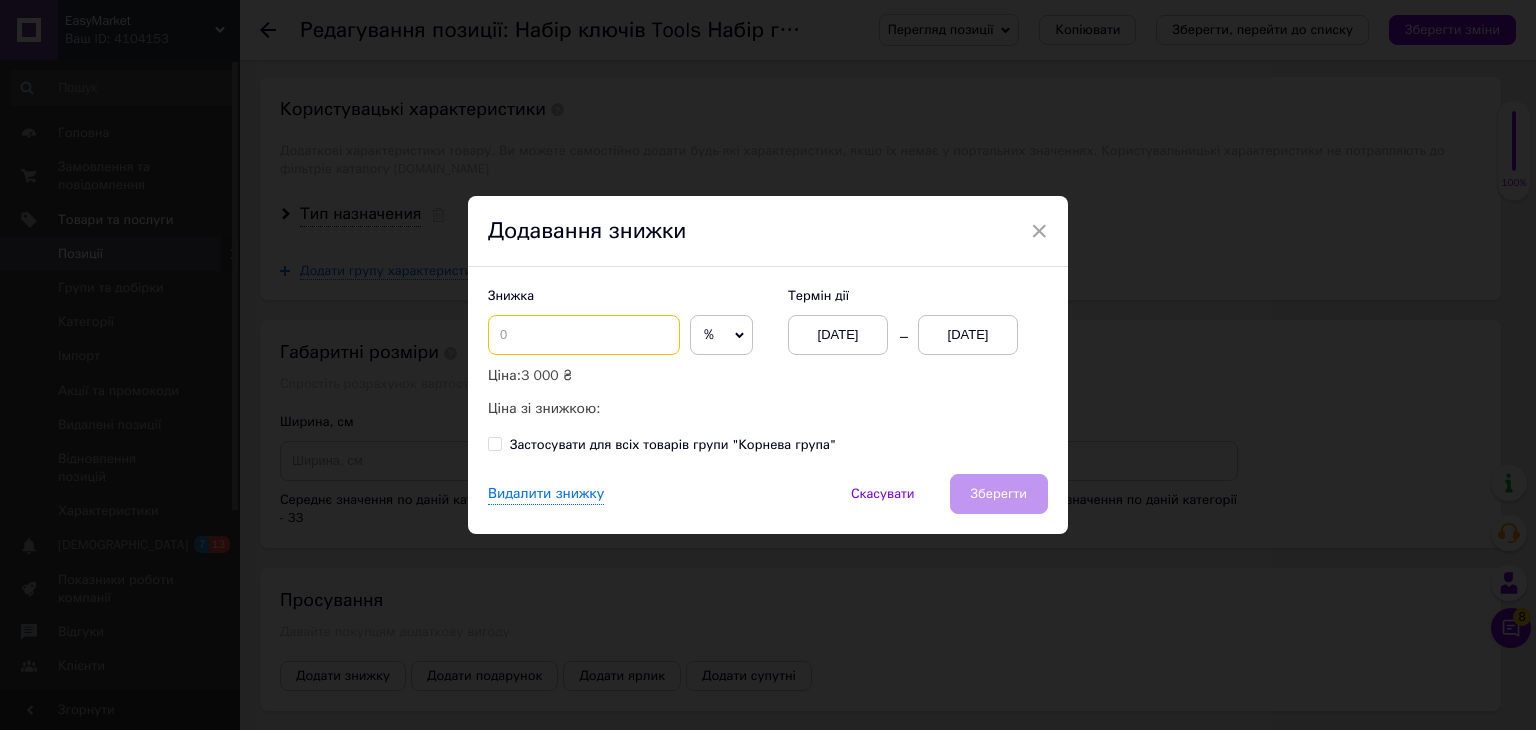 click at bounding box center [584, 335] 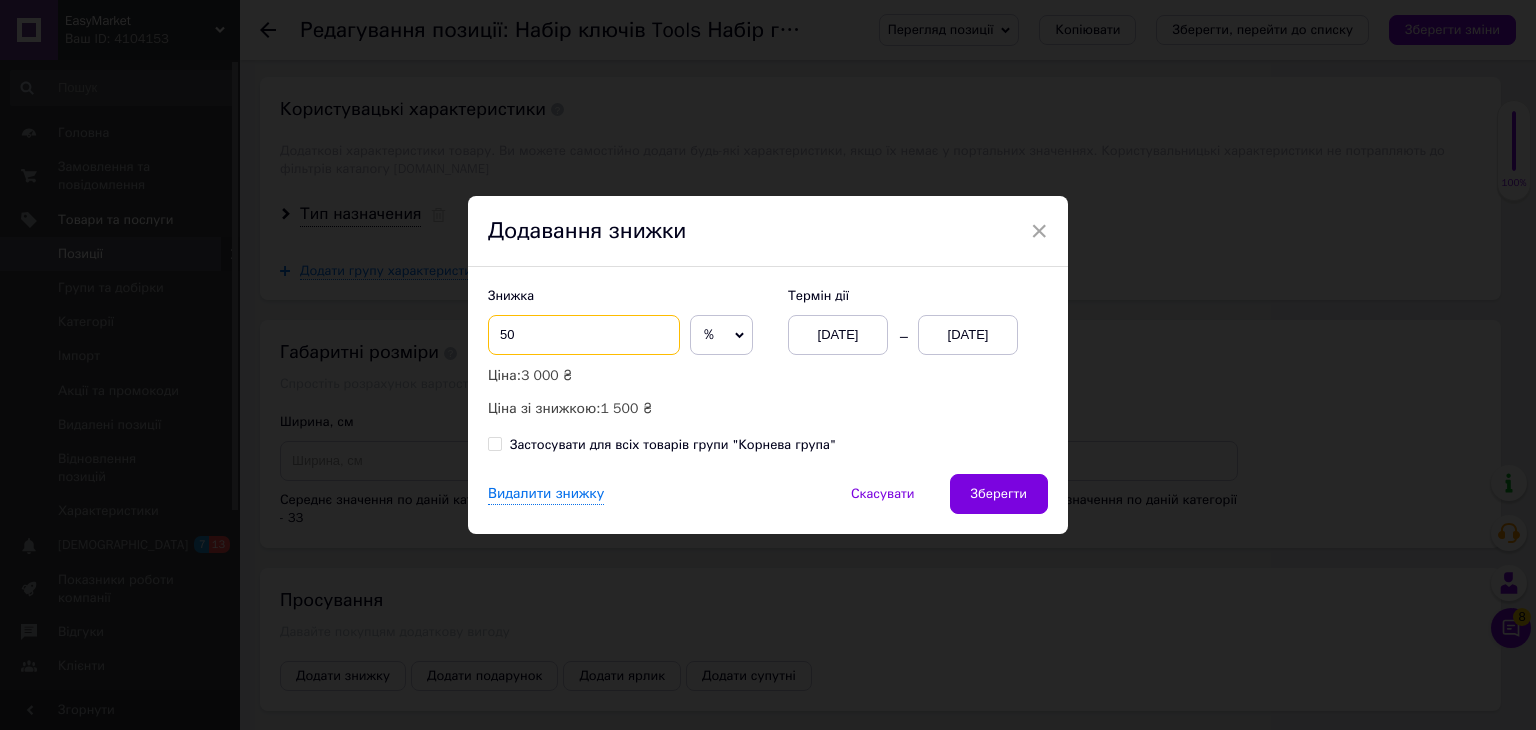 type on "50" 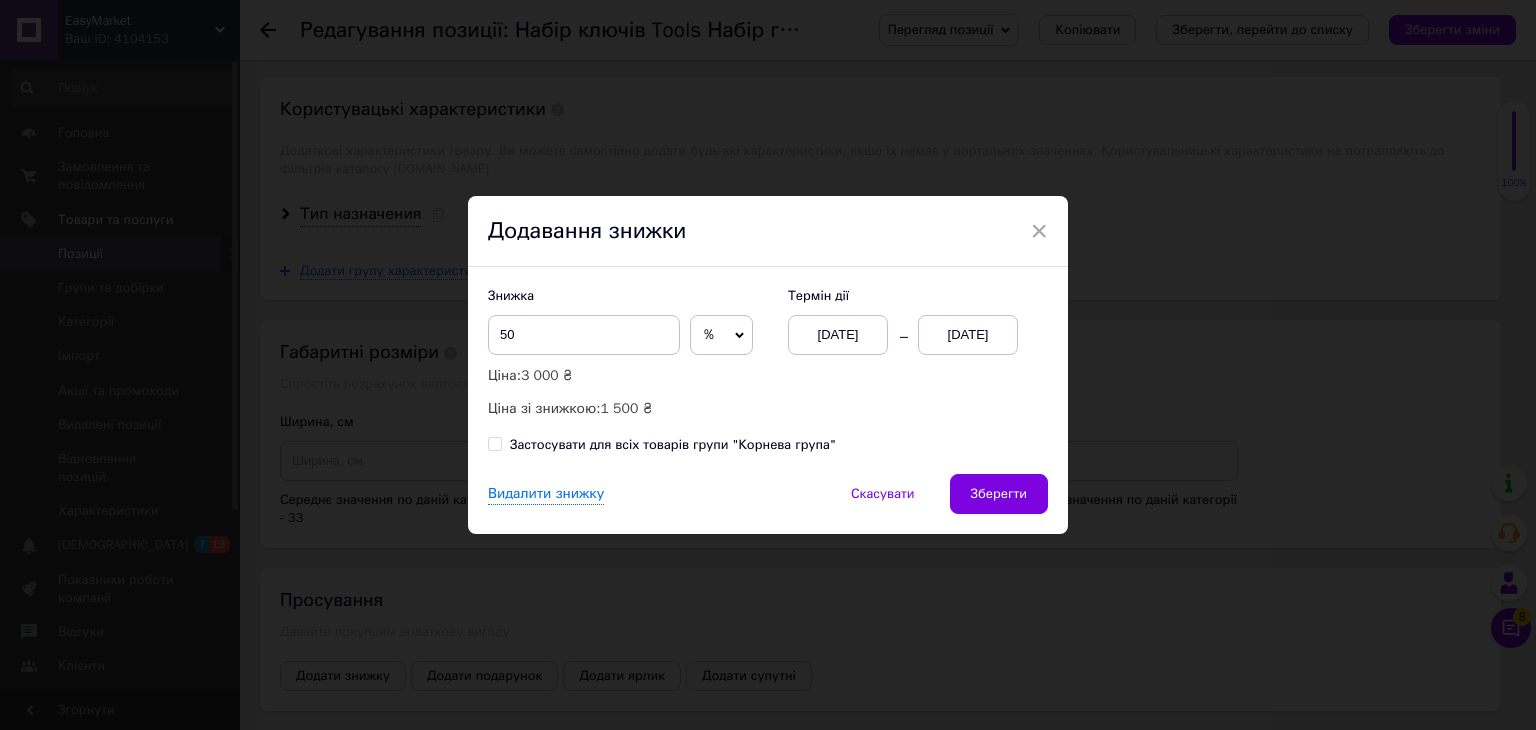 click on "[DATE]" at bounding box center (968, 335) 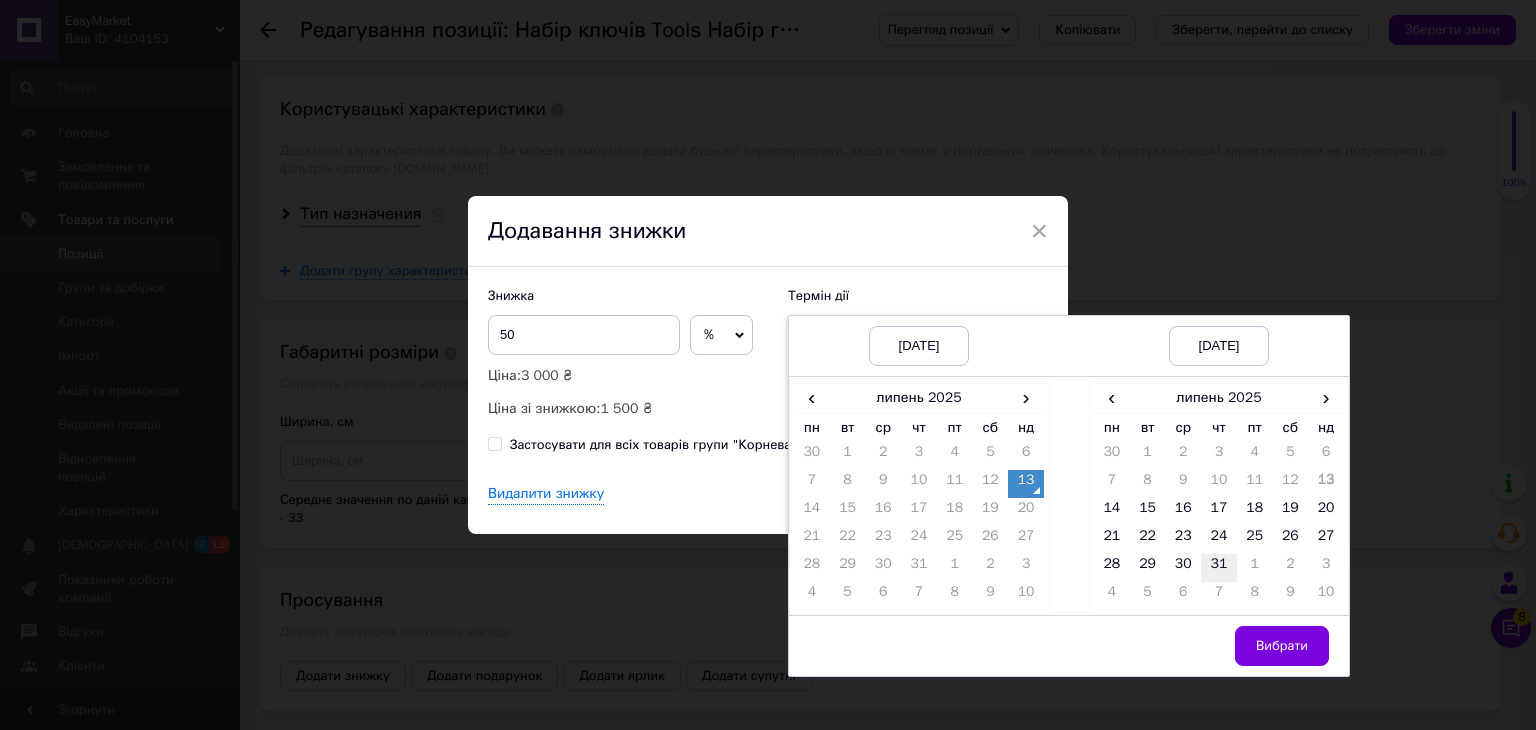 click on "31" at bounding box center (1219, 568) 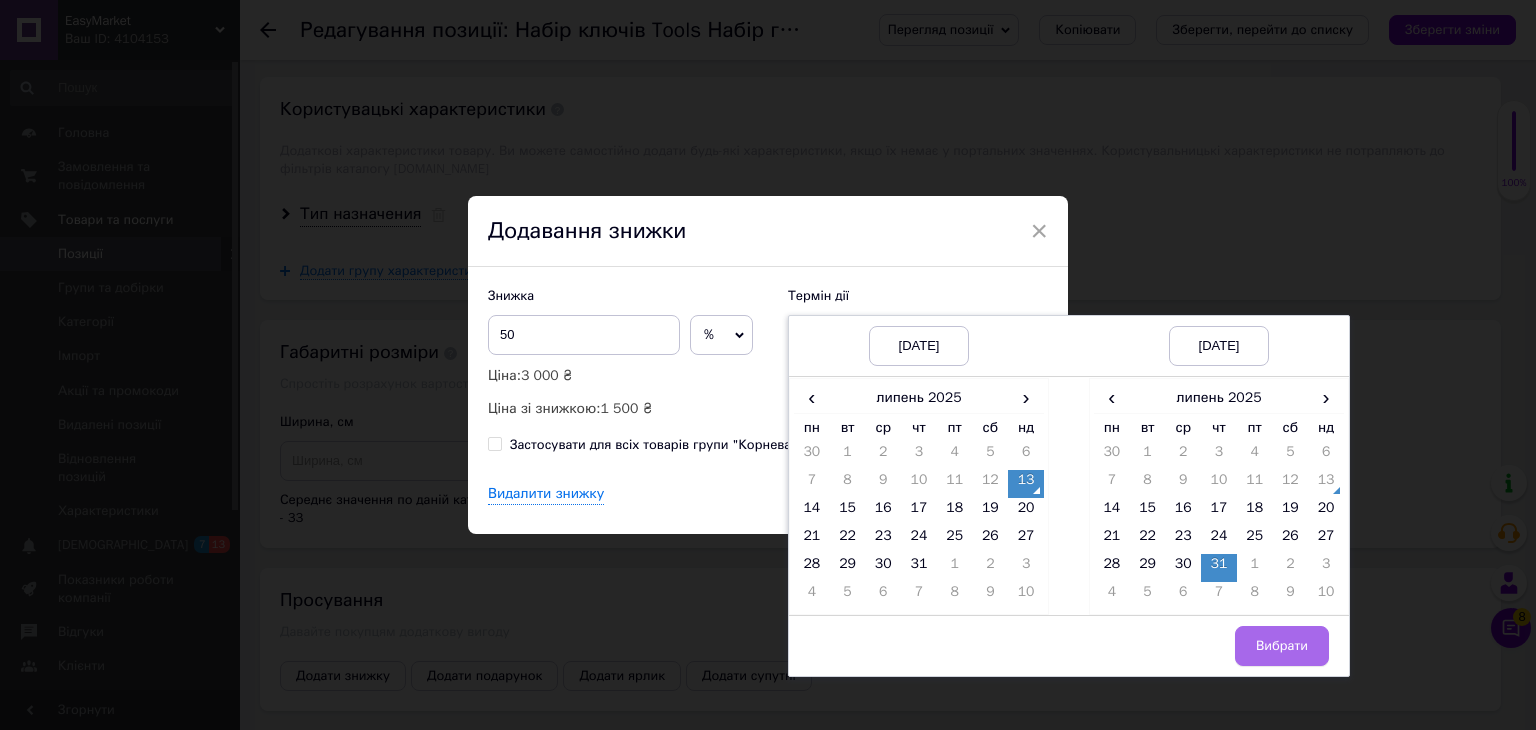 click on "Вибрати" at bounding box center (1282, 646) 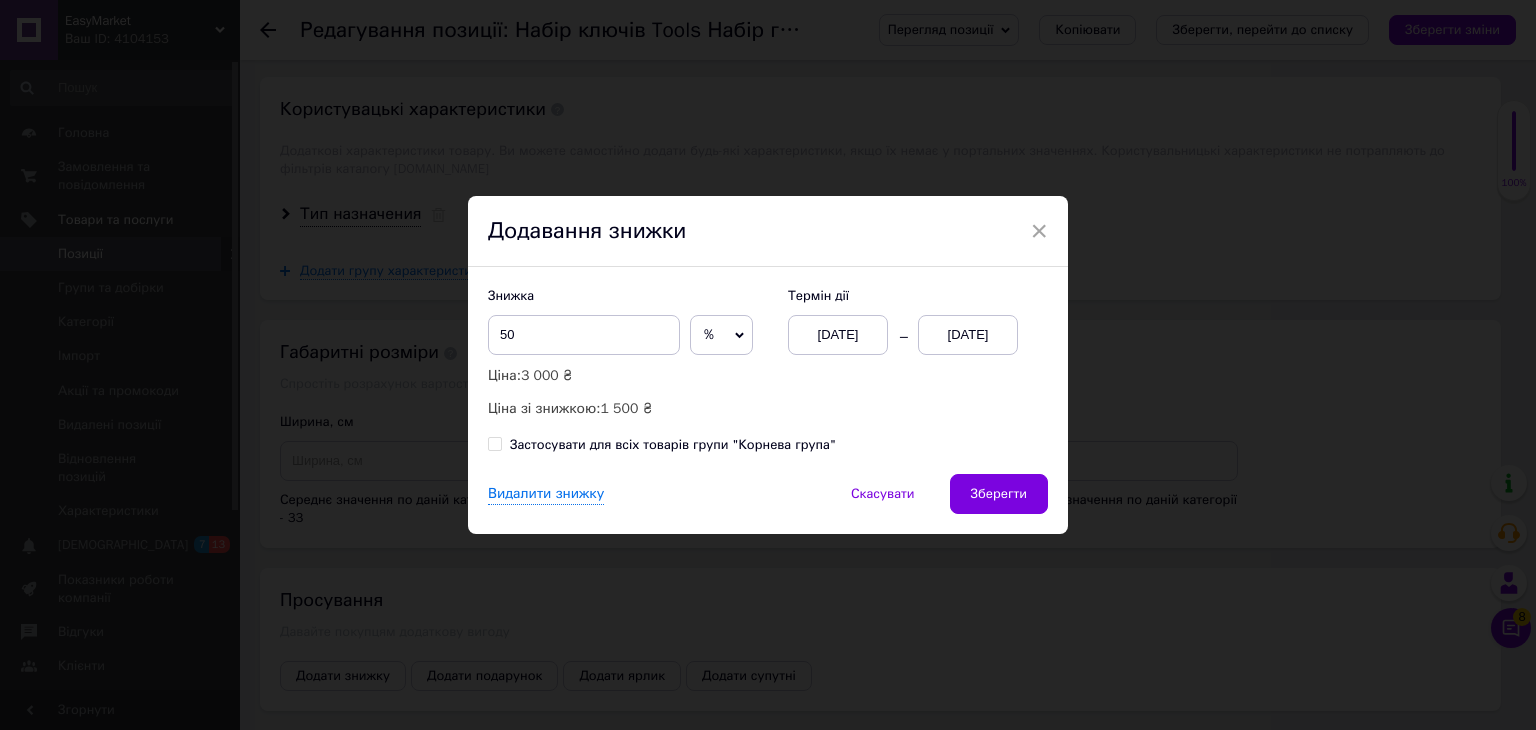 drag, startPoint x: 1000, startPoint y: 482, endPoint x: 716, endPoint y: 500, distance: 284.56985 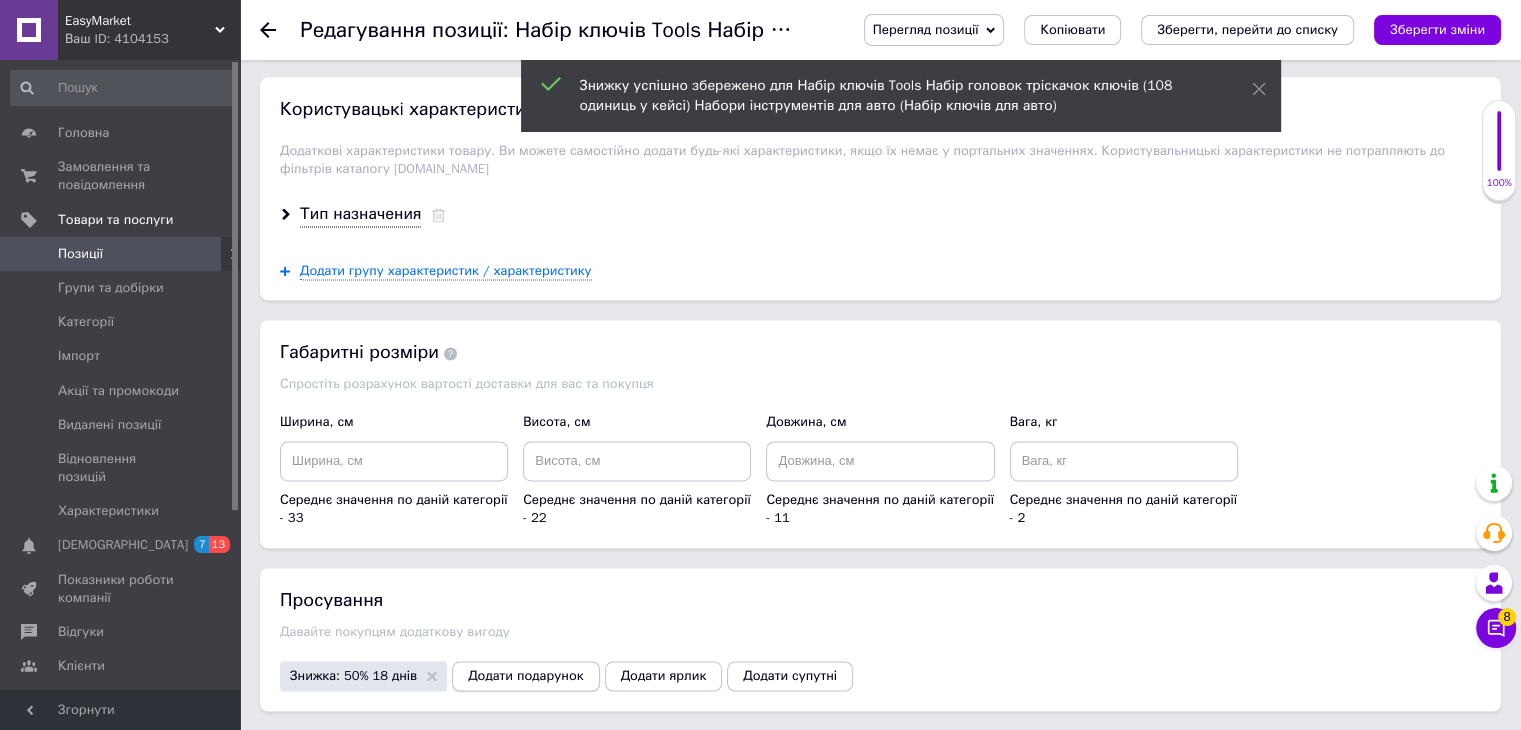 click on "Додати подарунок" at bounding box center (525, 676) 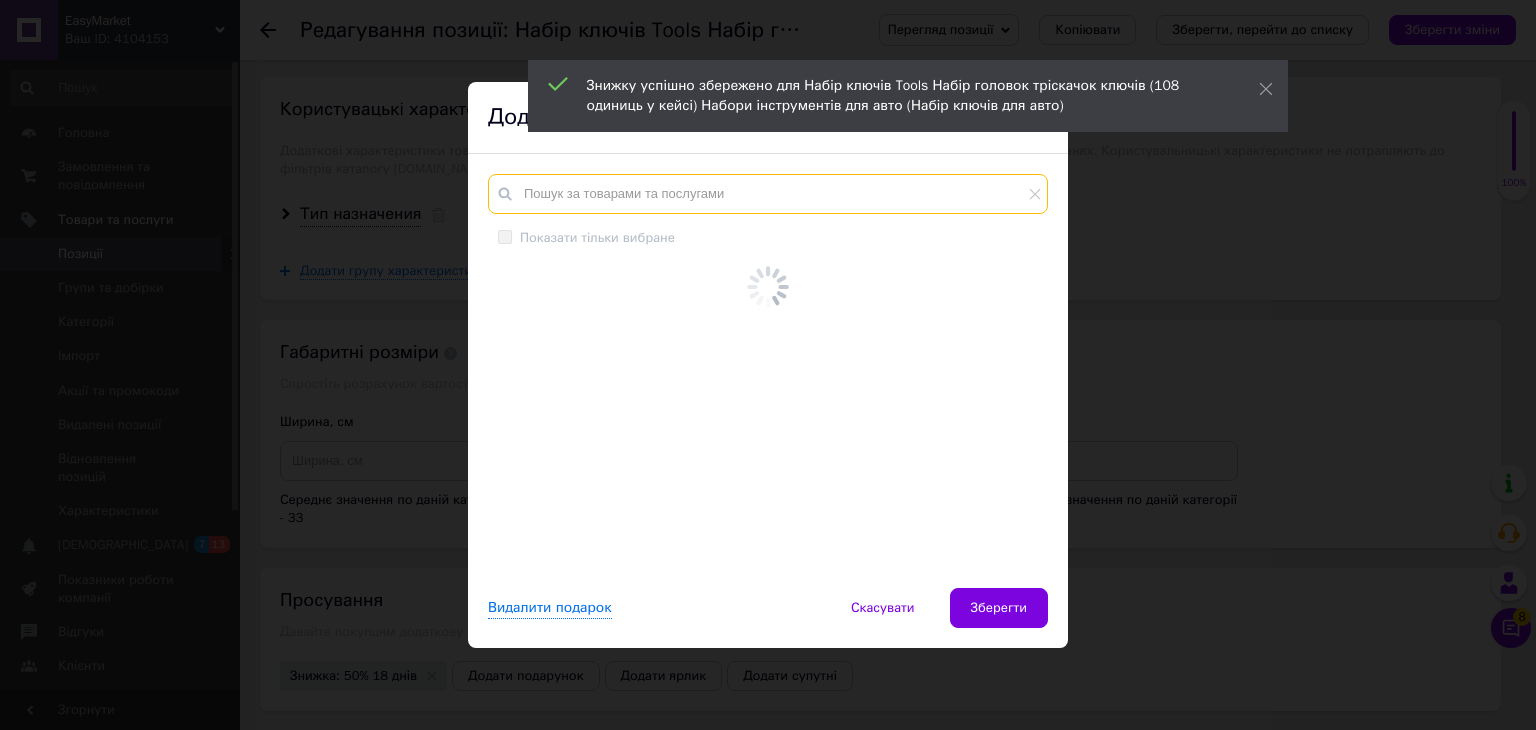 click at bounding box center [768, 194] 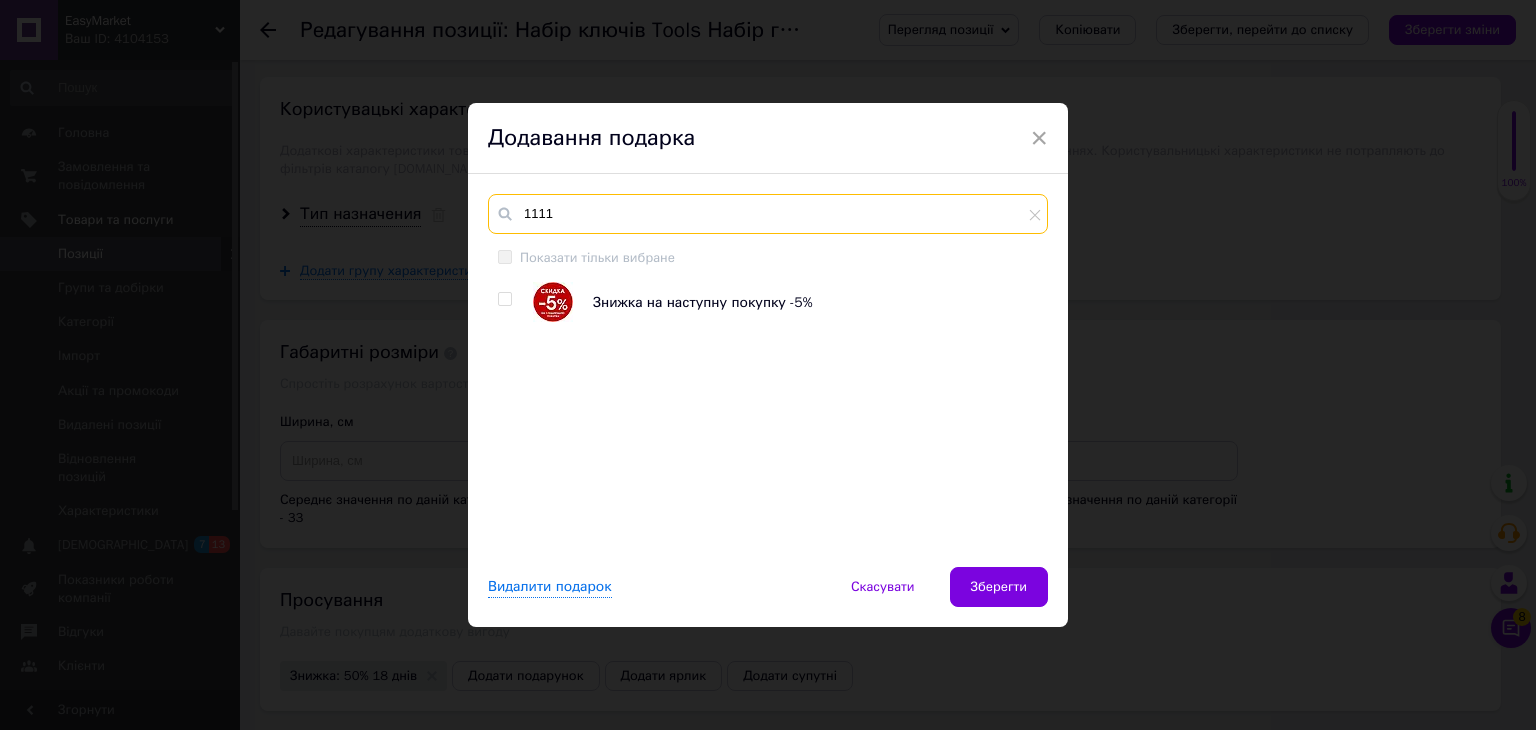 type on "1111" 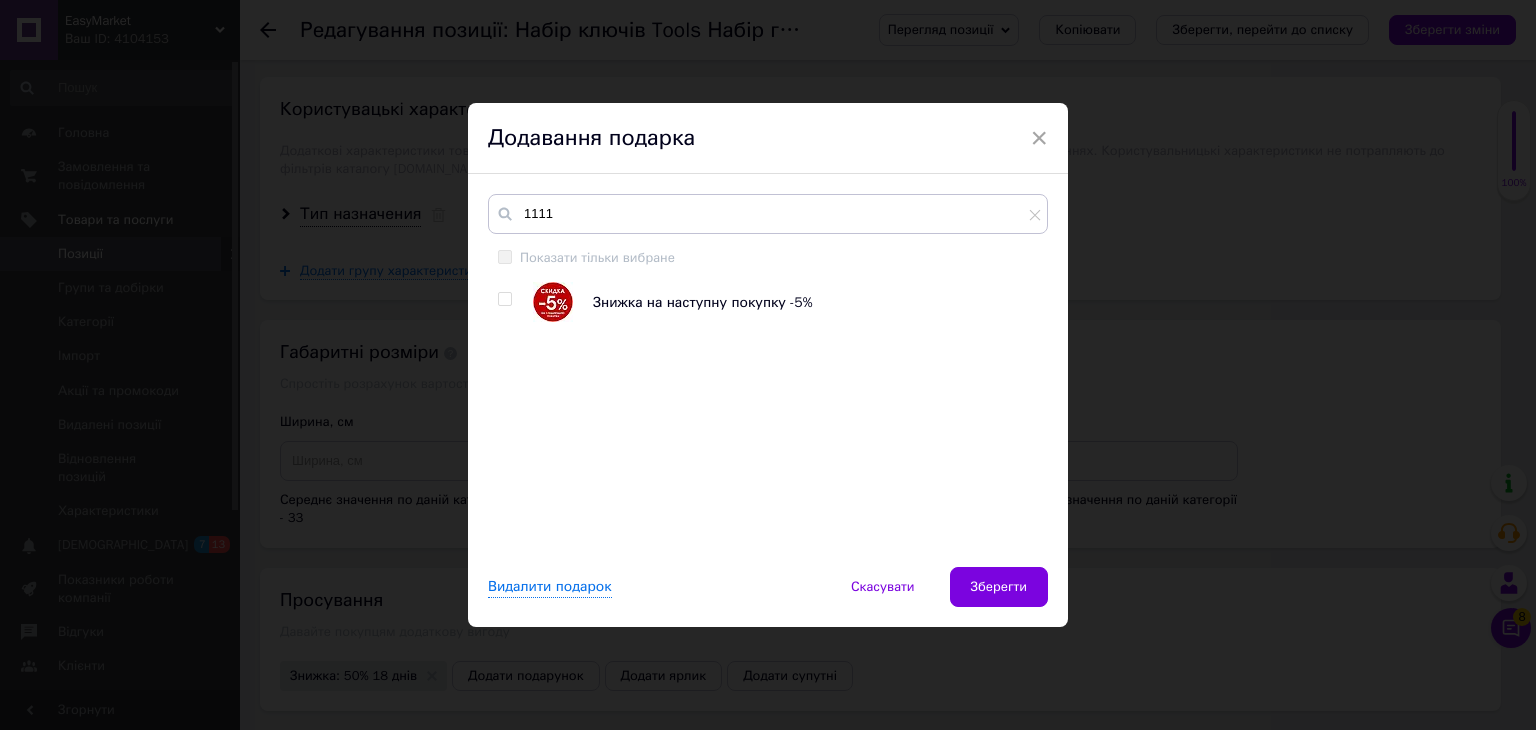 click at bounding box center [505, 299] 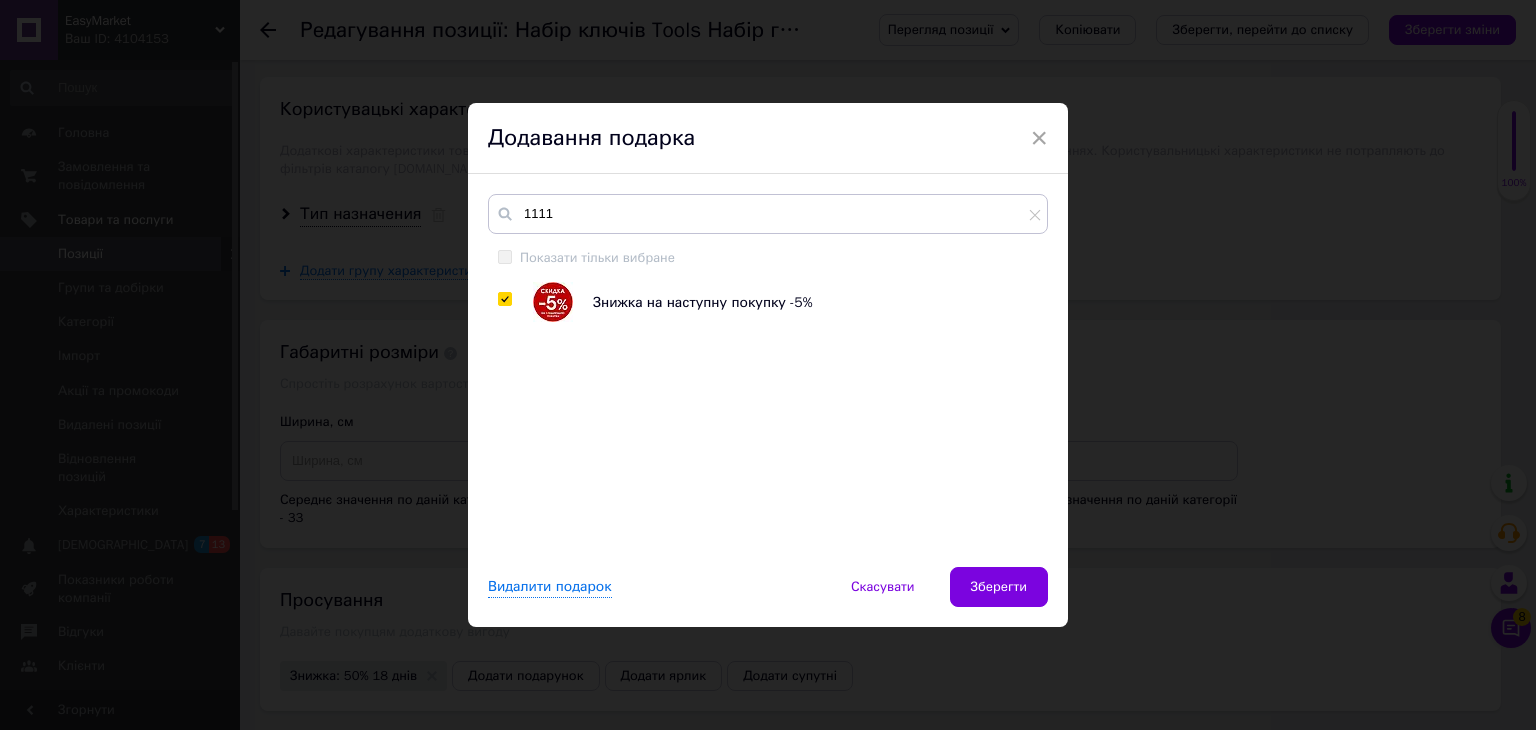 checkbox on "true" 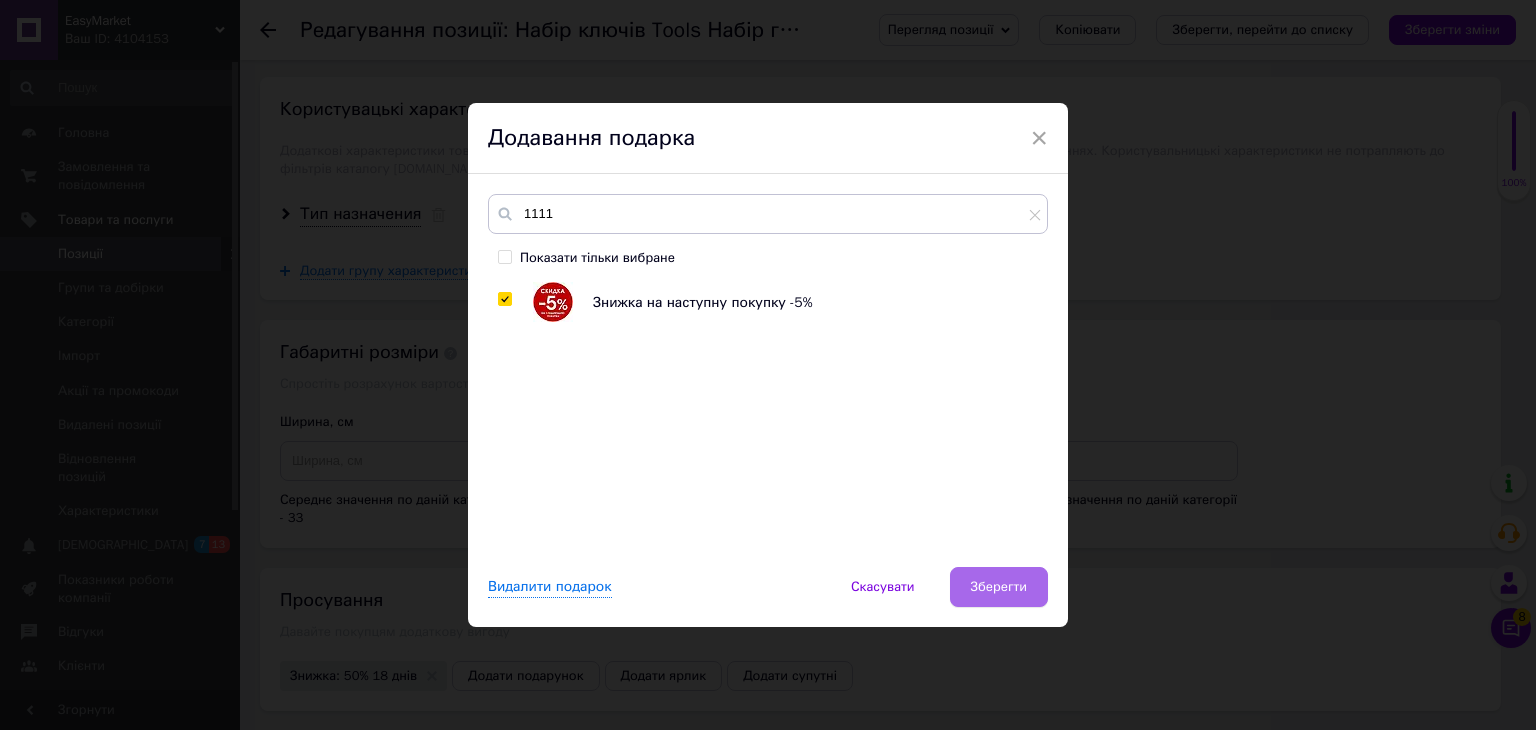 click on "Зберегти" at bounding box center [999, 587] 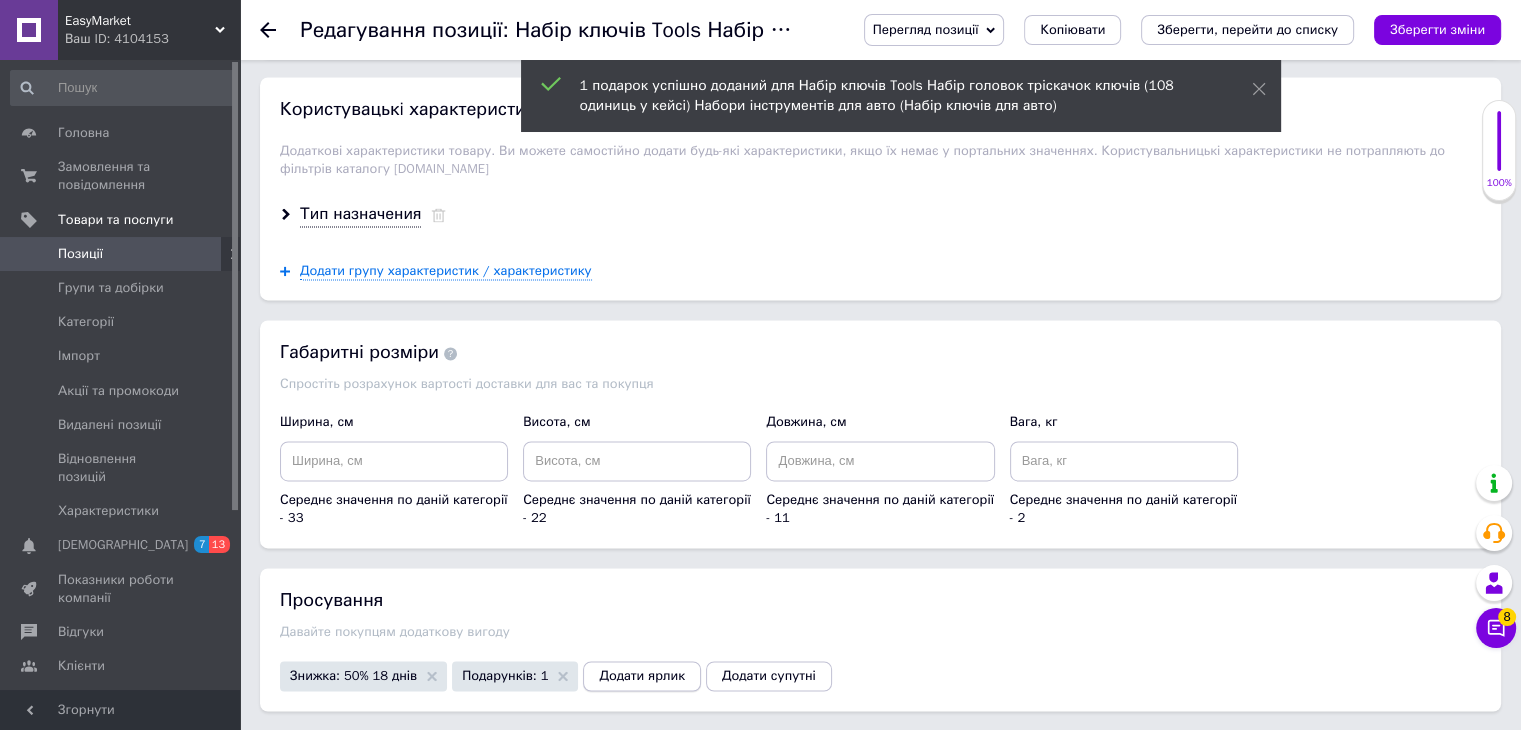 click on "Додати ярлик" at bounding box center [642, 676] 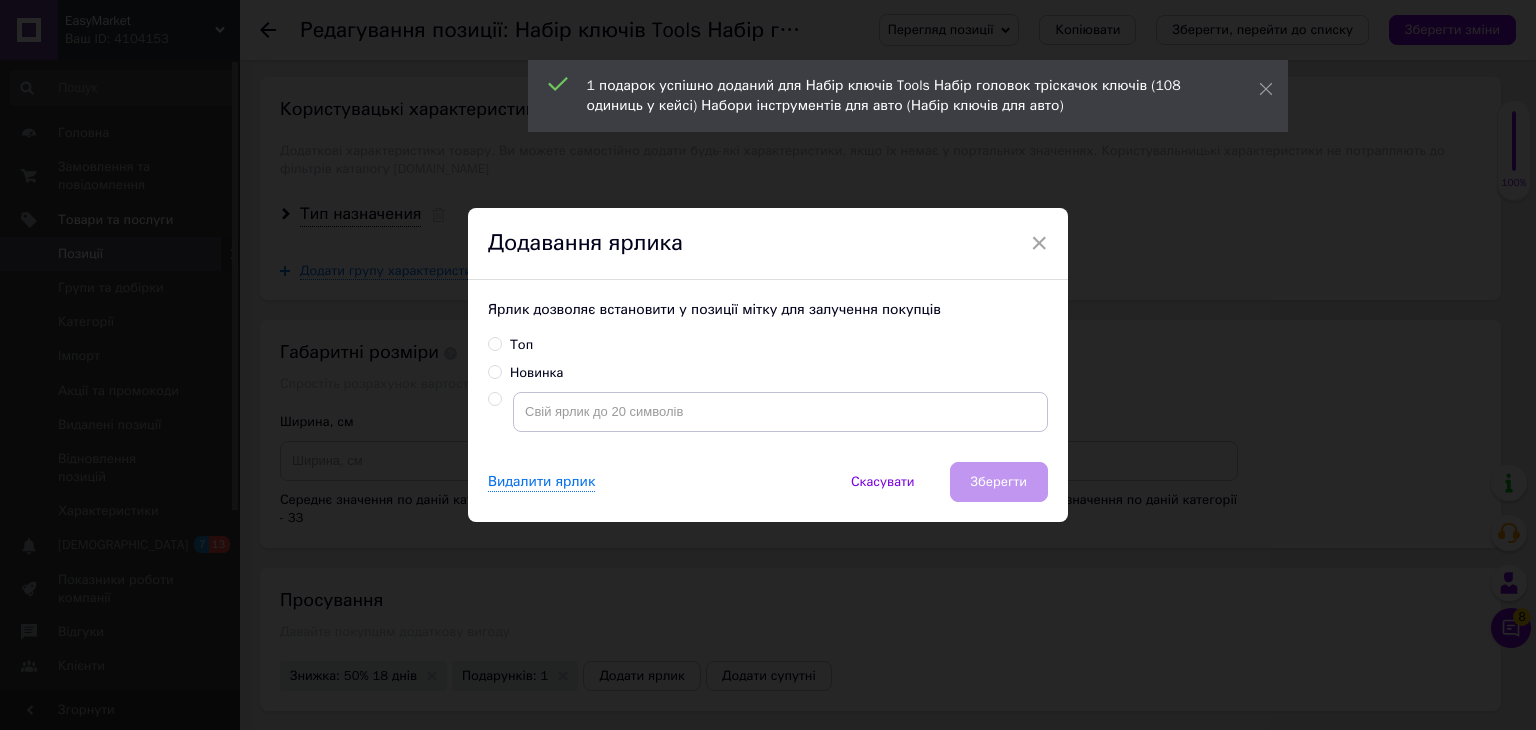 drag, startPoint x: 486, startPoint y: 340, endPoint x: 635, endPoint y: 408, distance: 163.78339 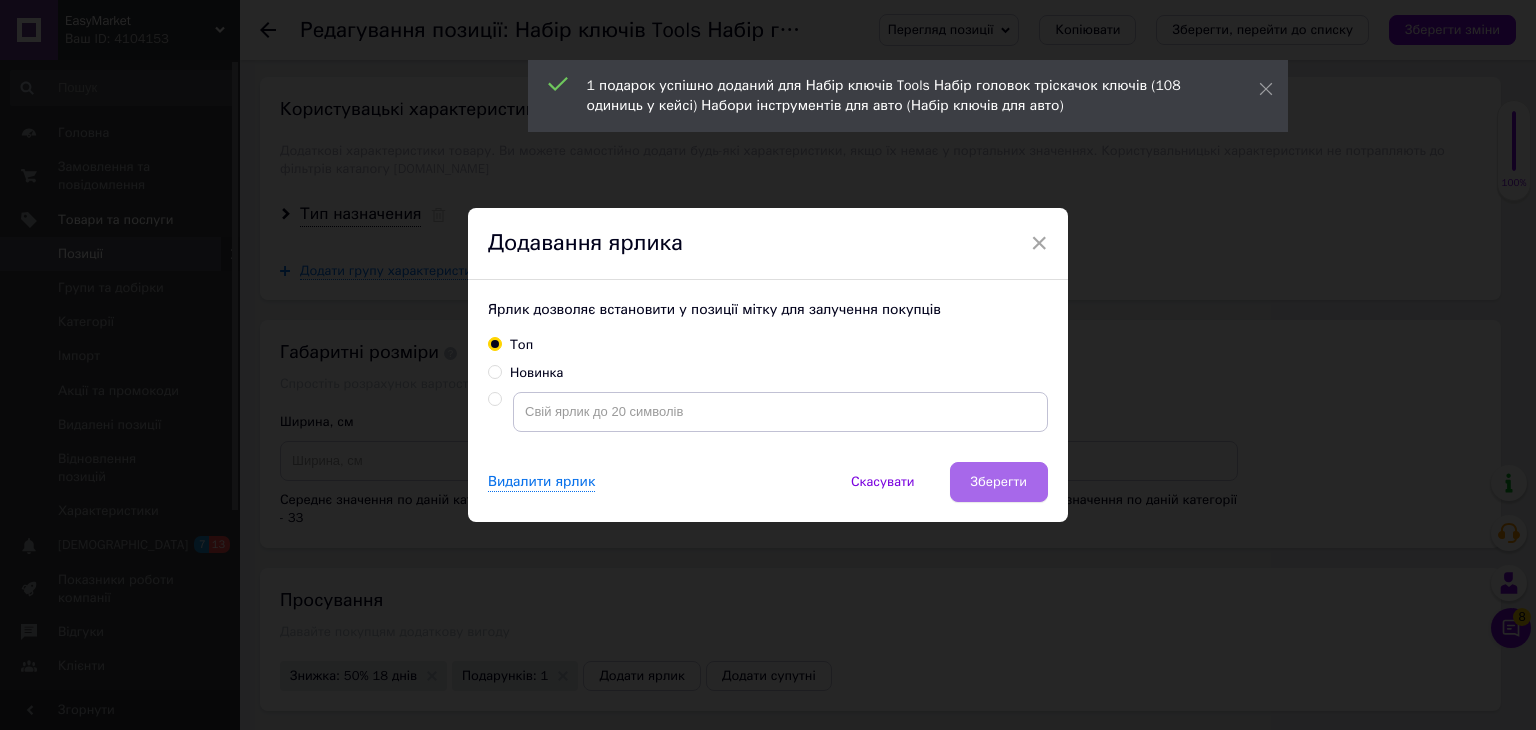 click on "Зберегти" at bounding box center (999, 482) 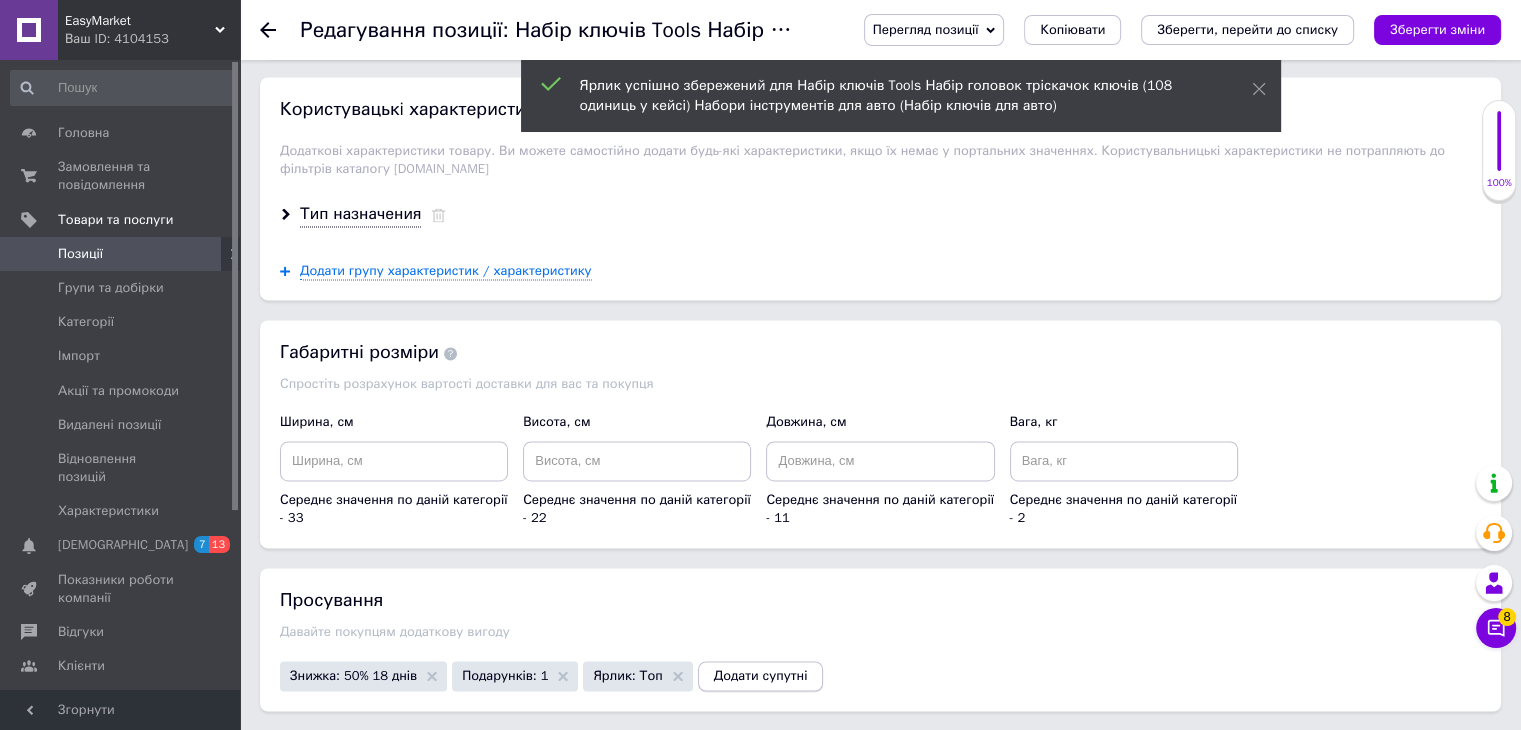 click on "Додати супутні" at bounding box center (761, 676) 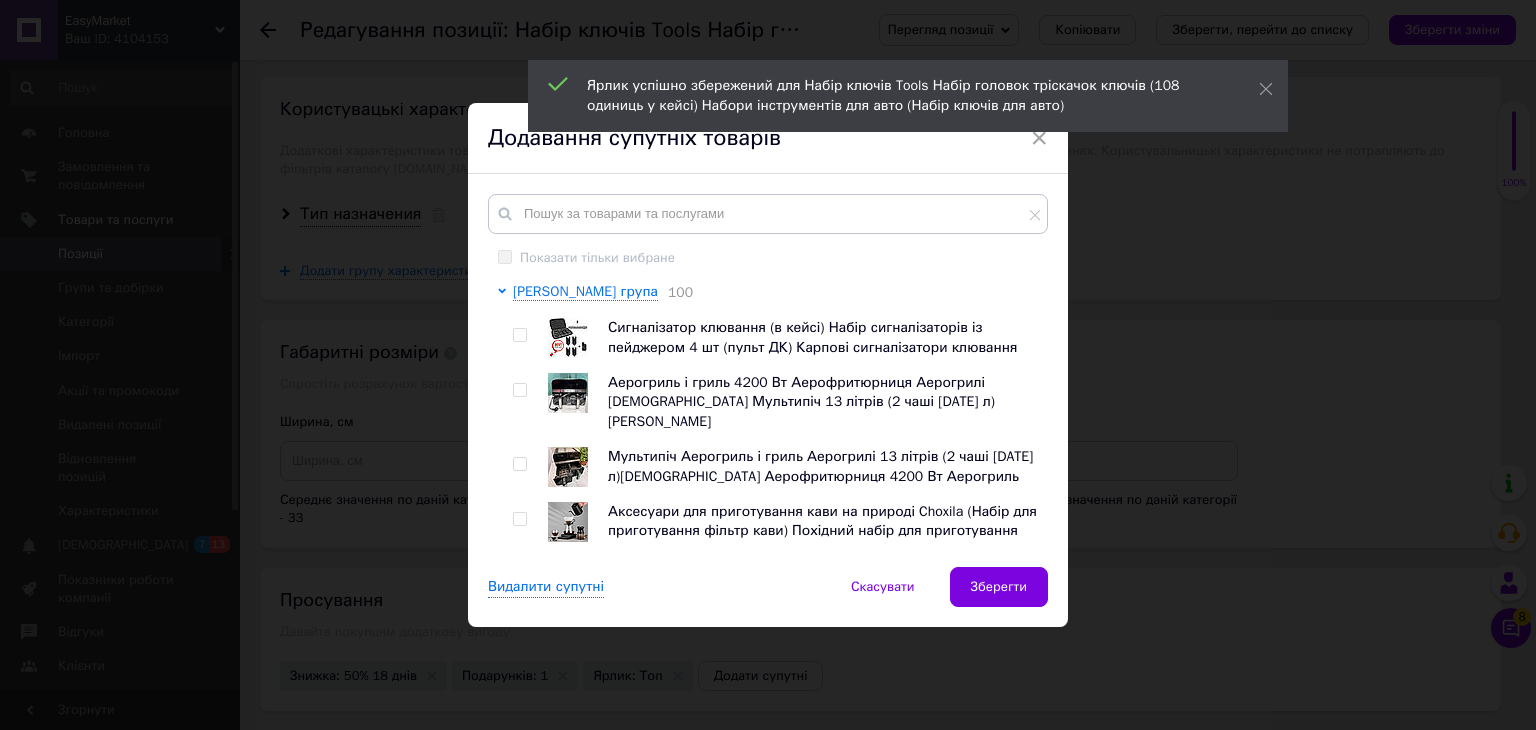 drag, startPoint x: 520, startPoint y: 341, endPoint x: 522, endPoint y: 366, distance: 25.079872 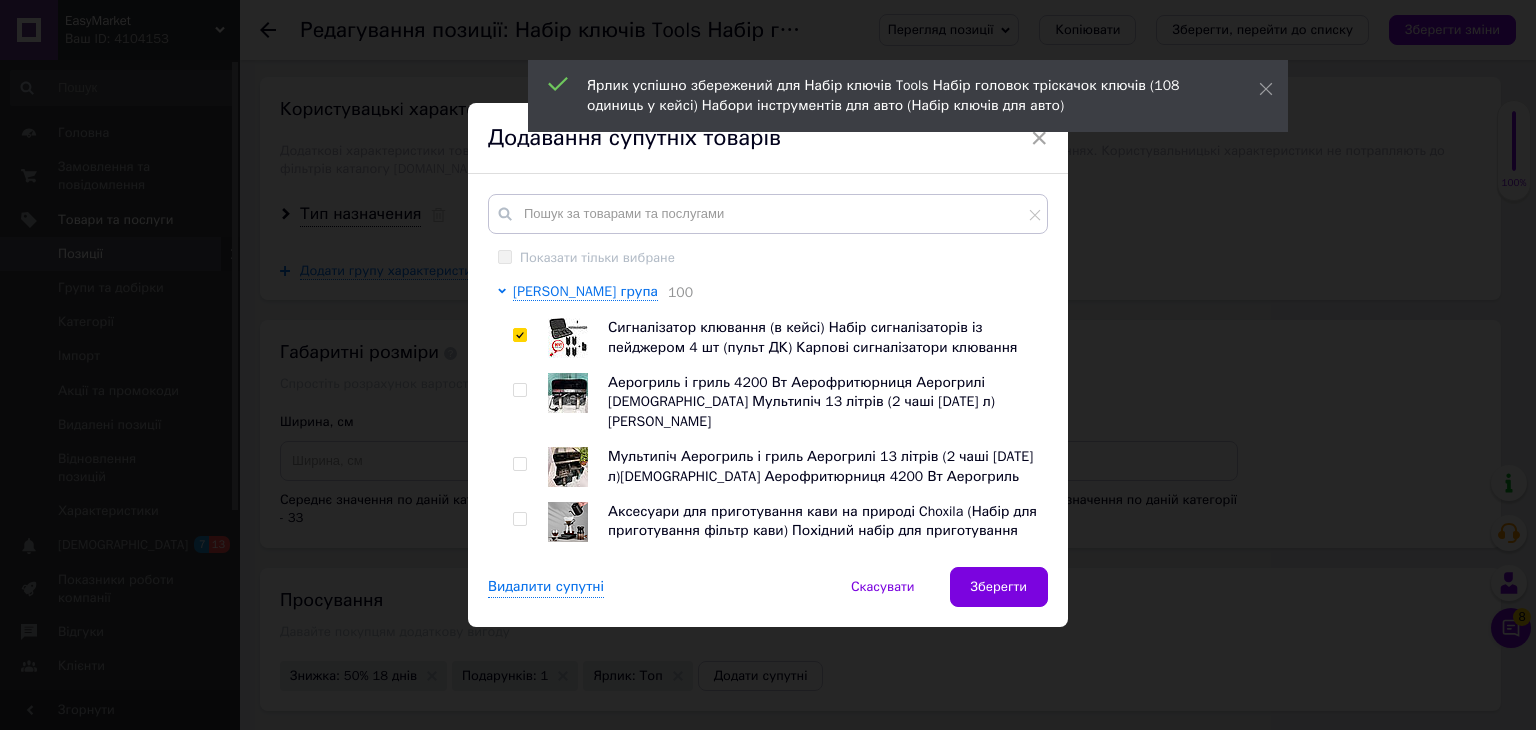 checkbox on "true" 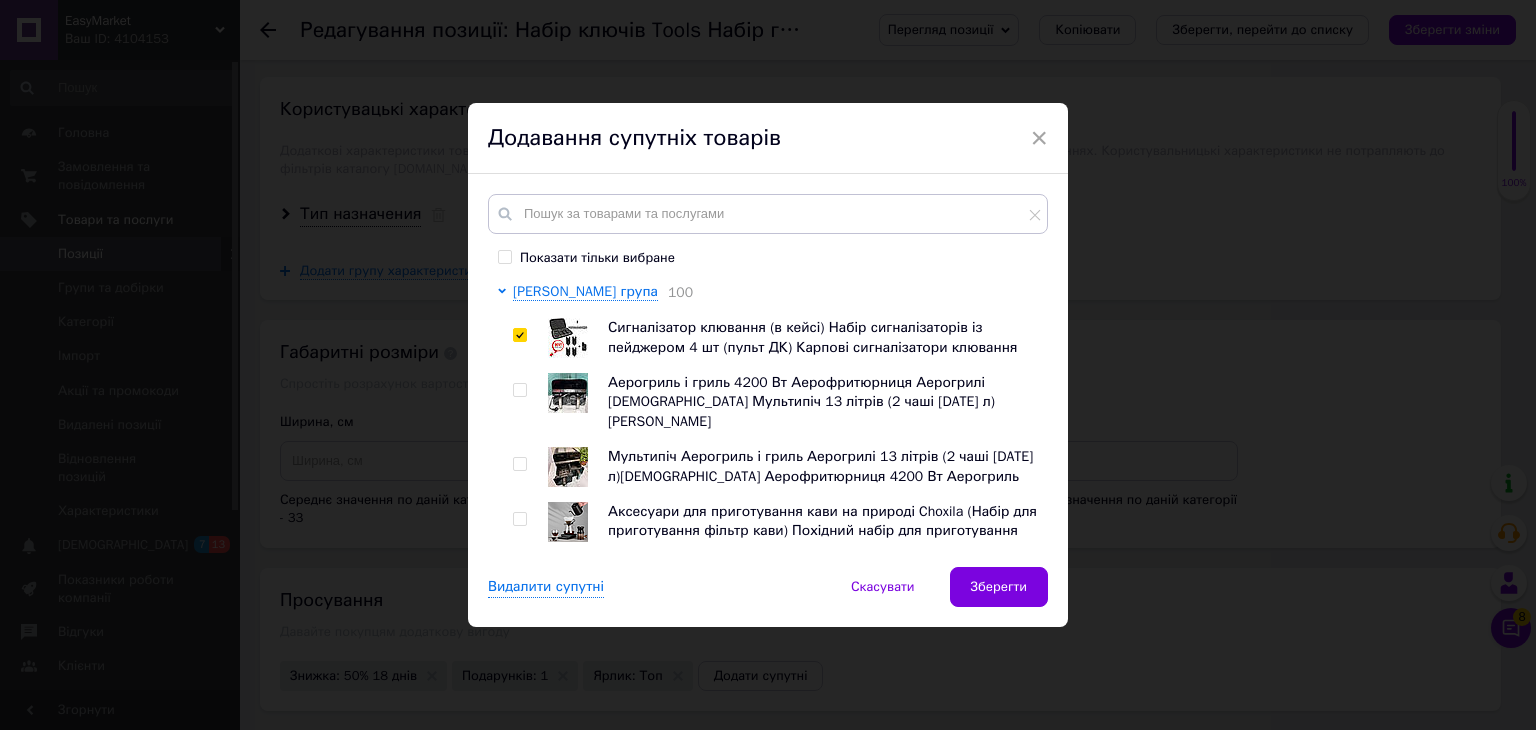 click at bounding box center [519, 390] 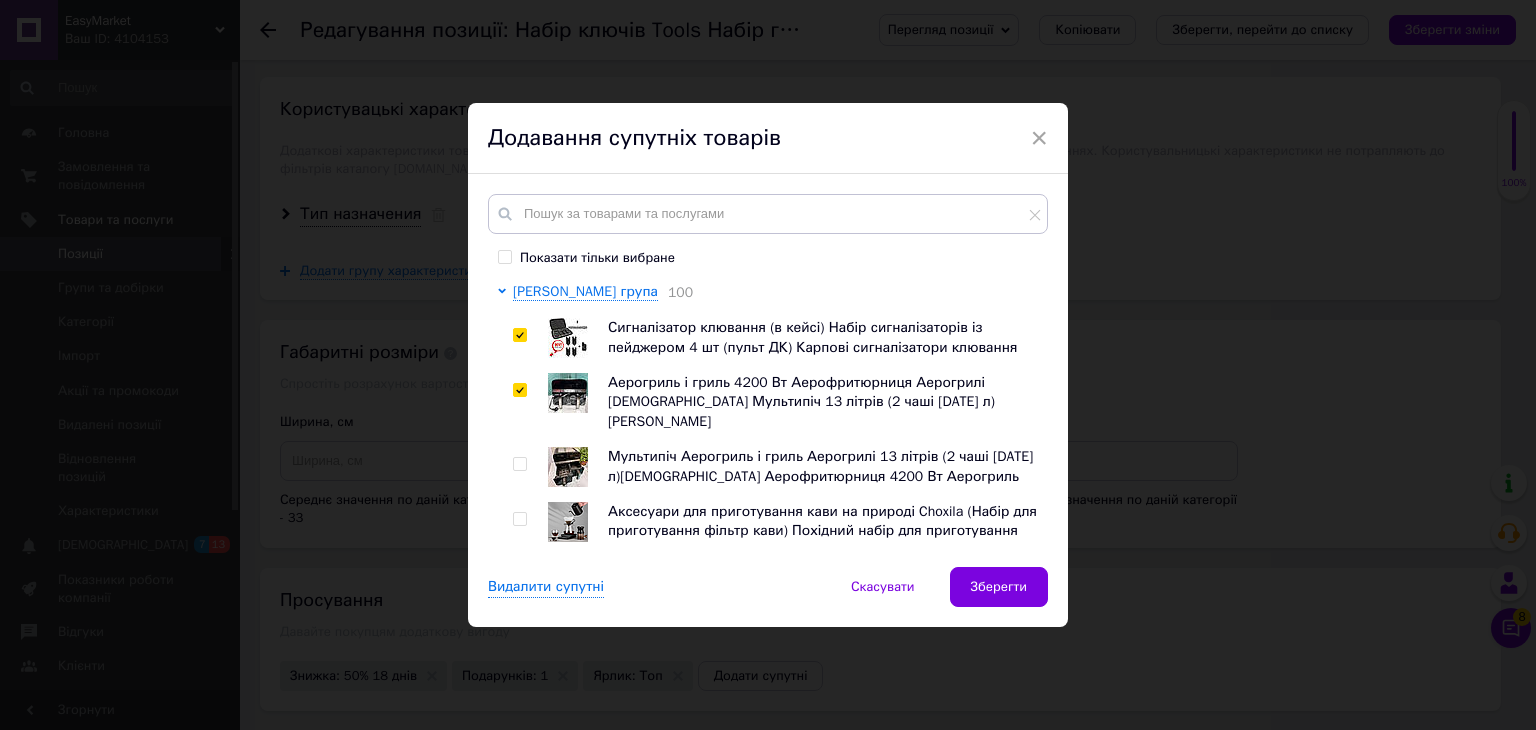 checkbox on "true" 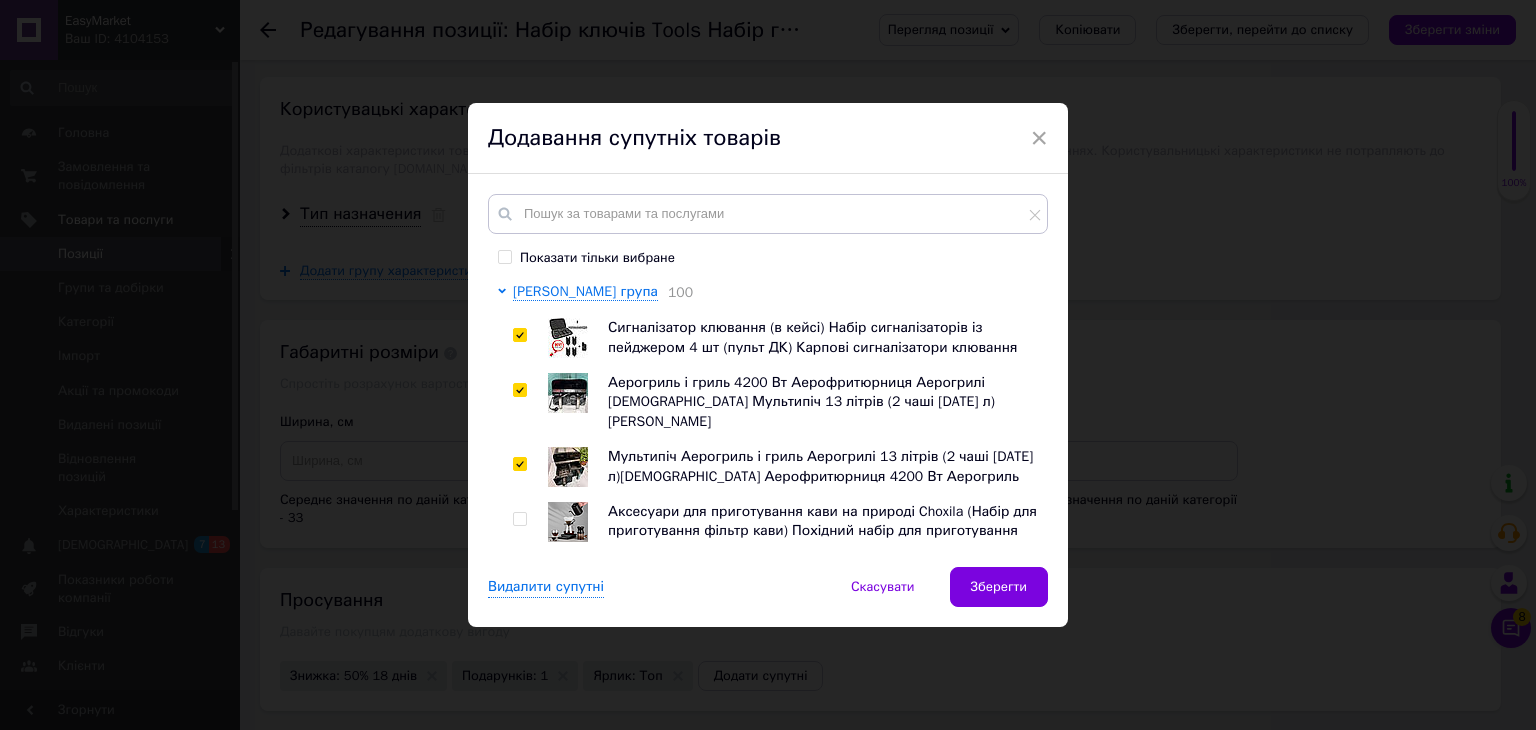 checkbox on "true" 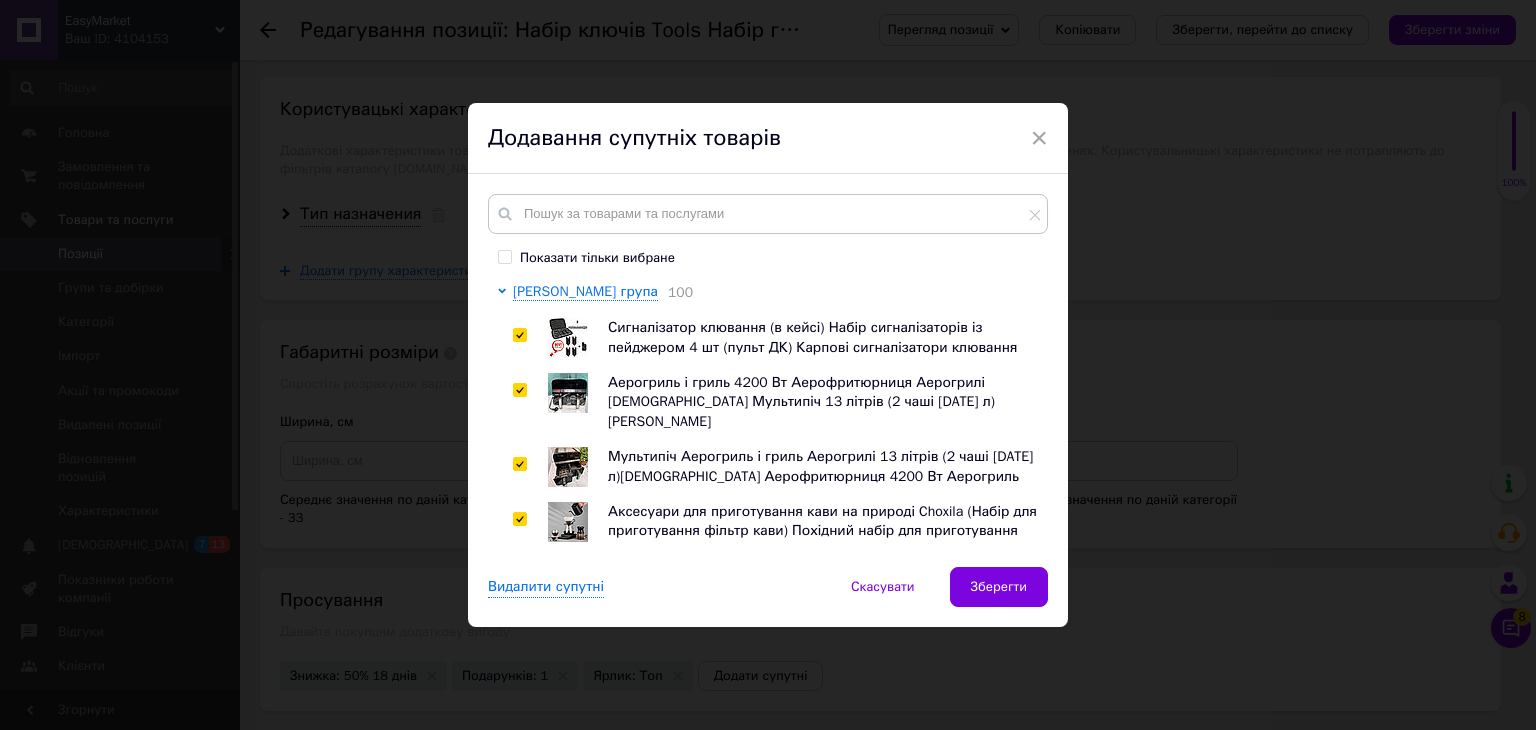 checkbox on "true" 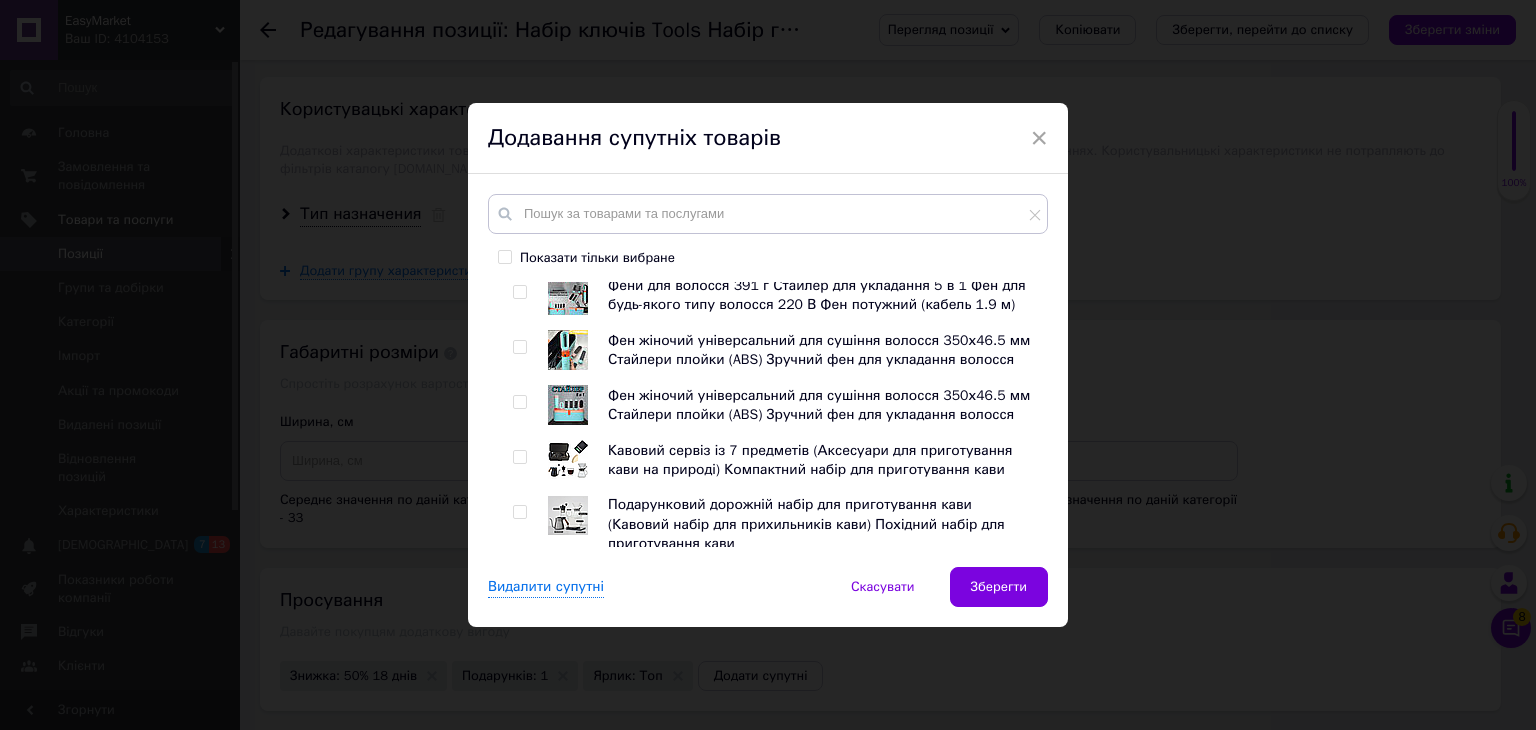 click at bounding box center (519, 402) 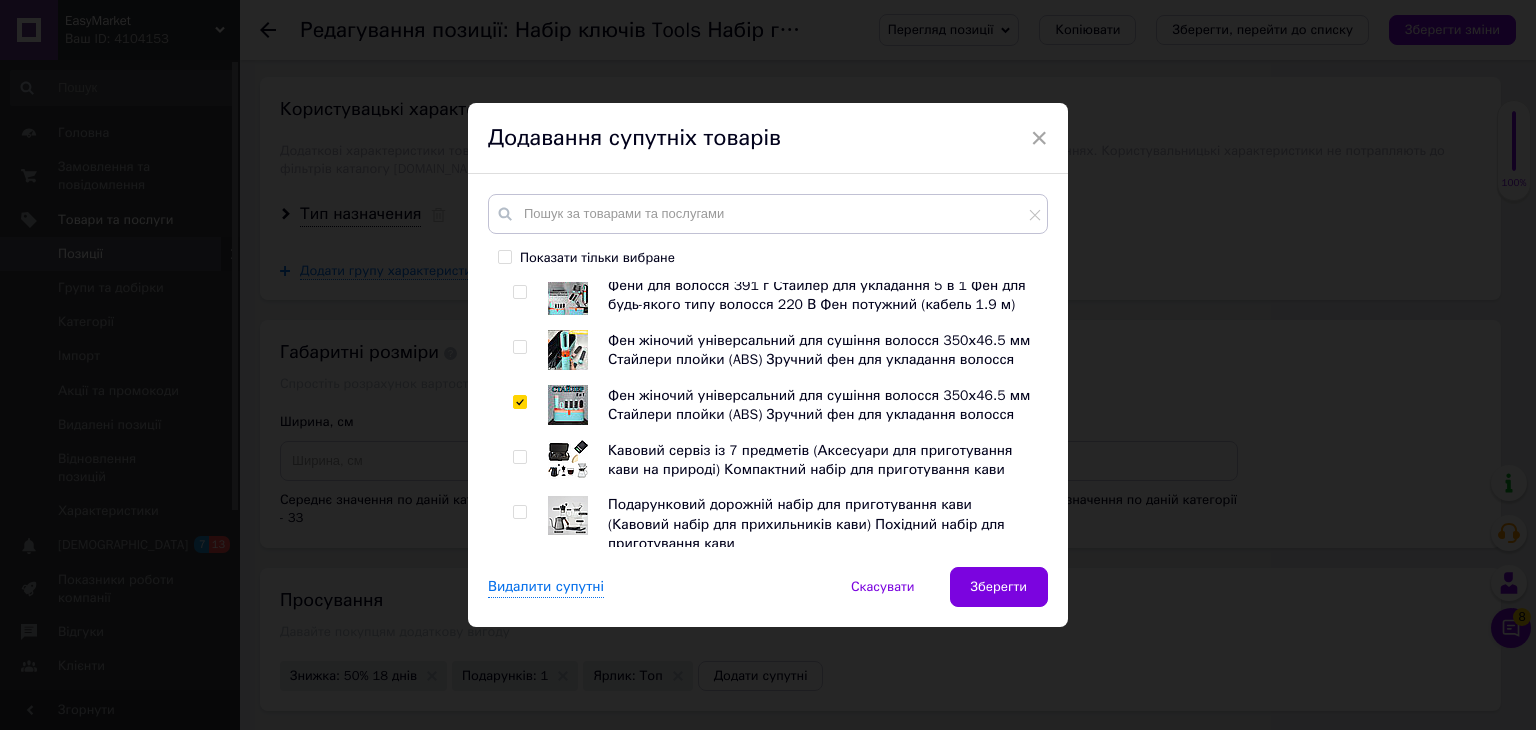 checkbox on "true" 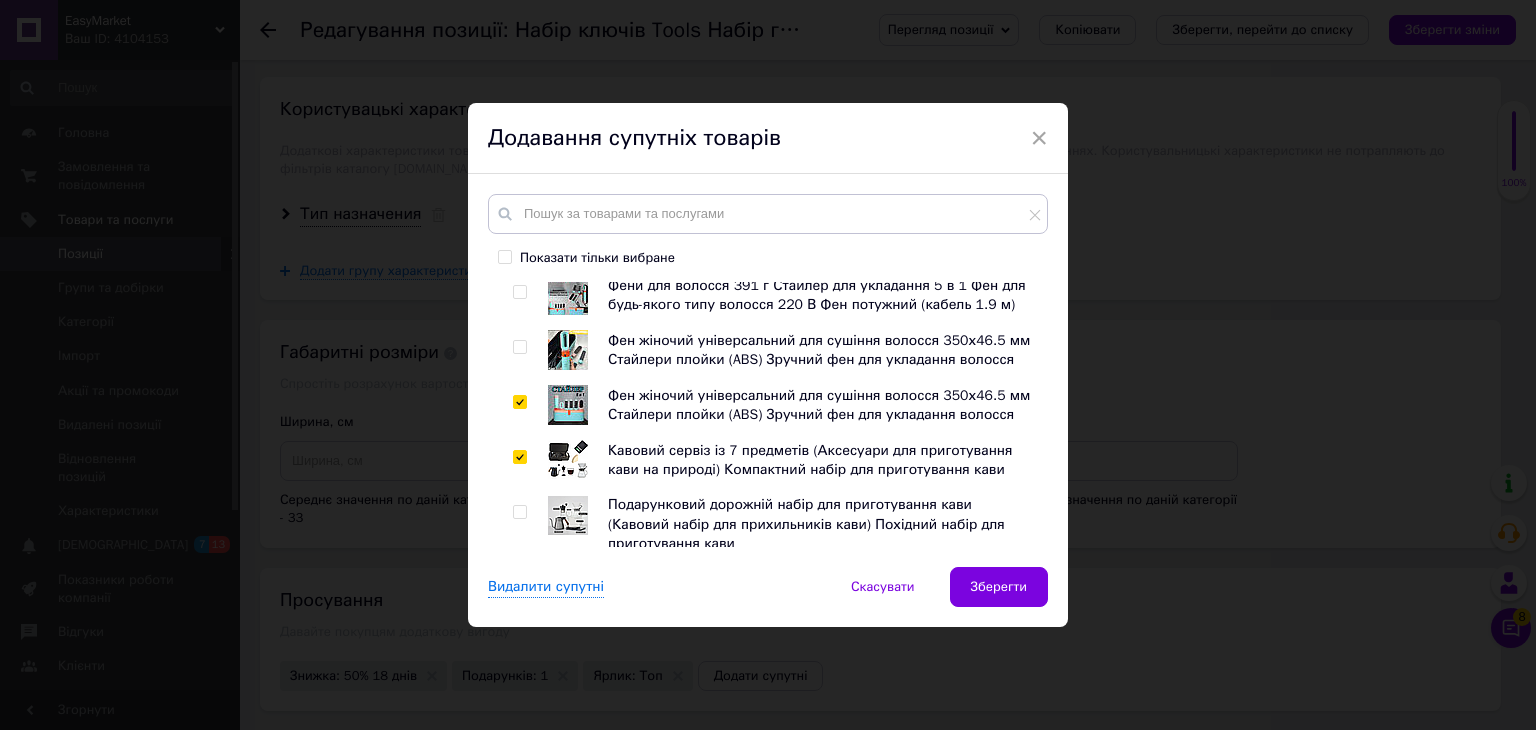 checkbox on "true" 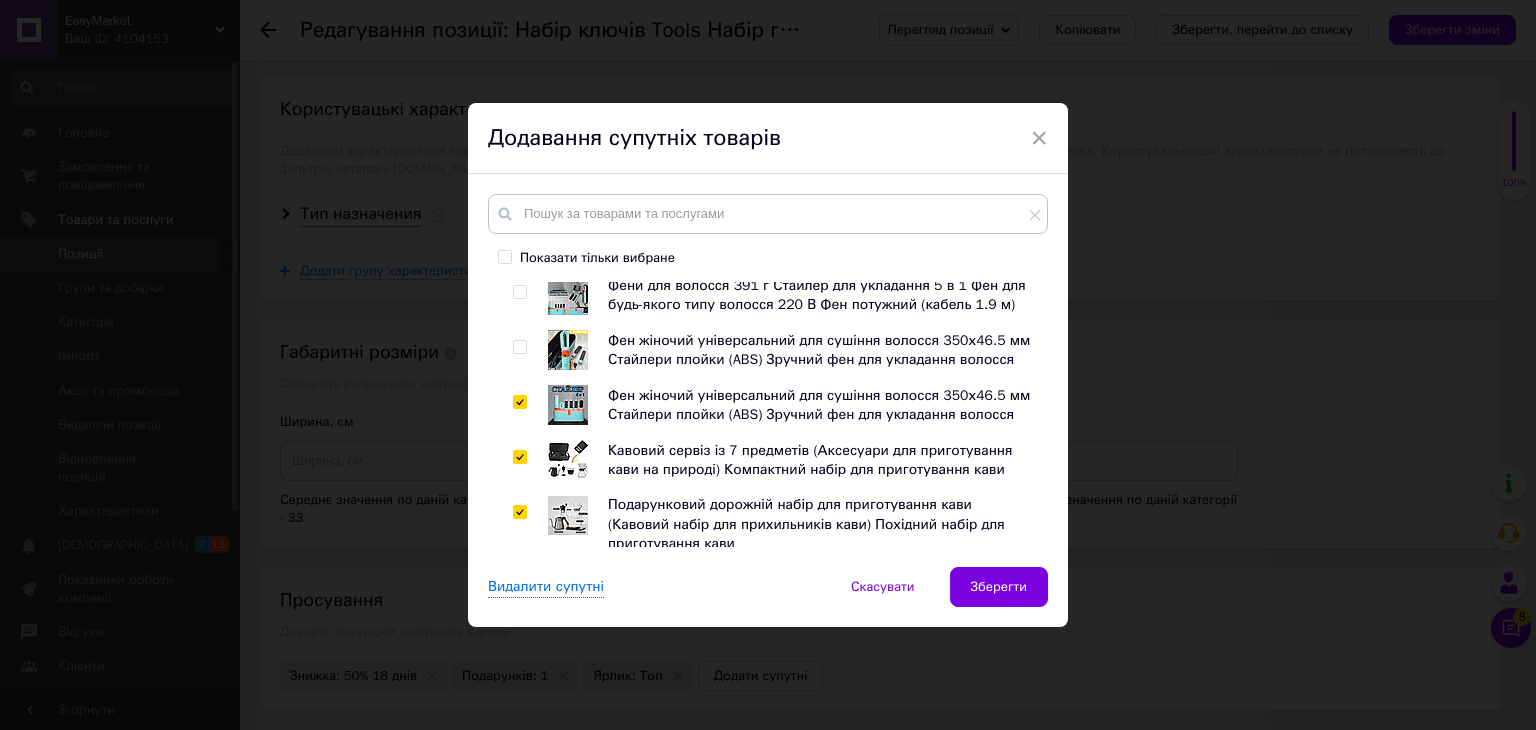 checkbox on "true" 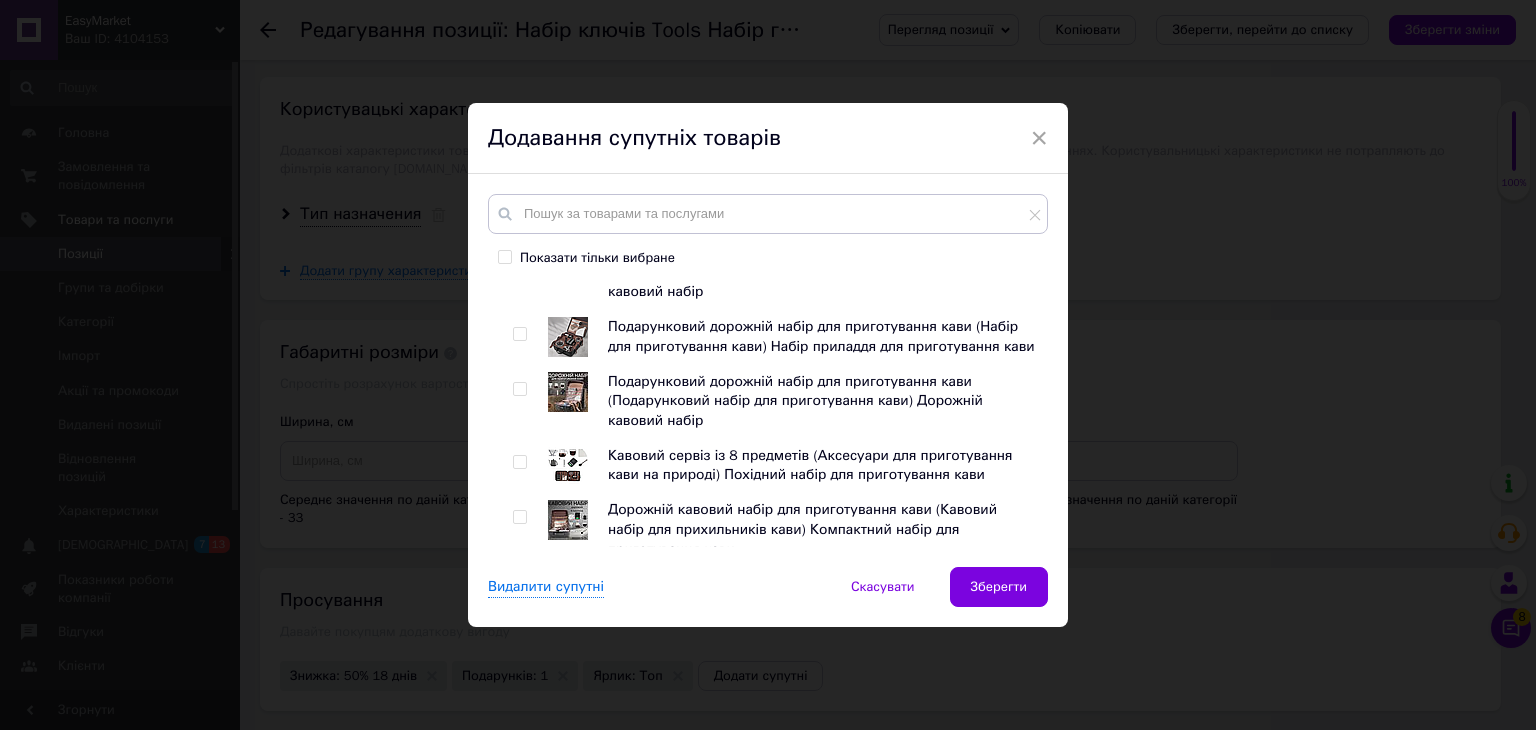 click at bounding box center (519, 389) 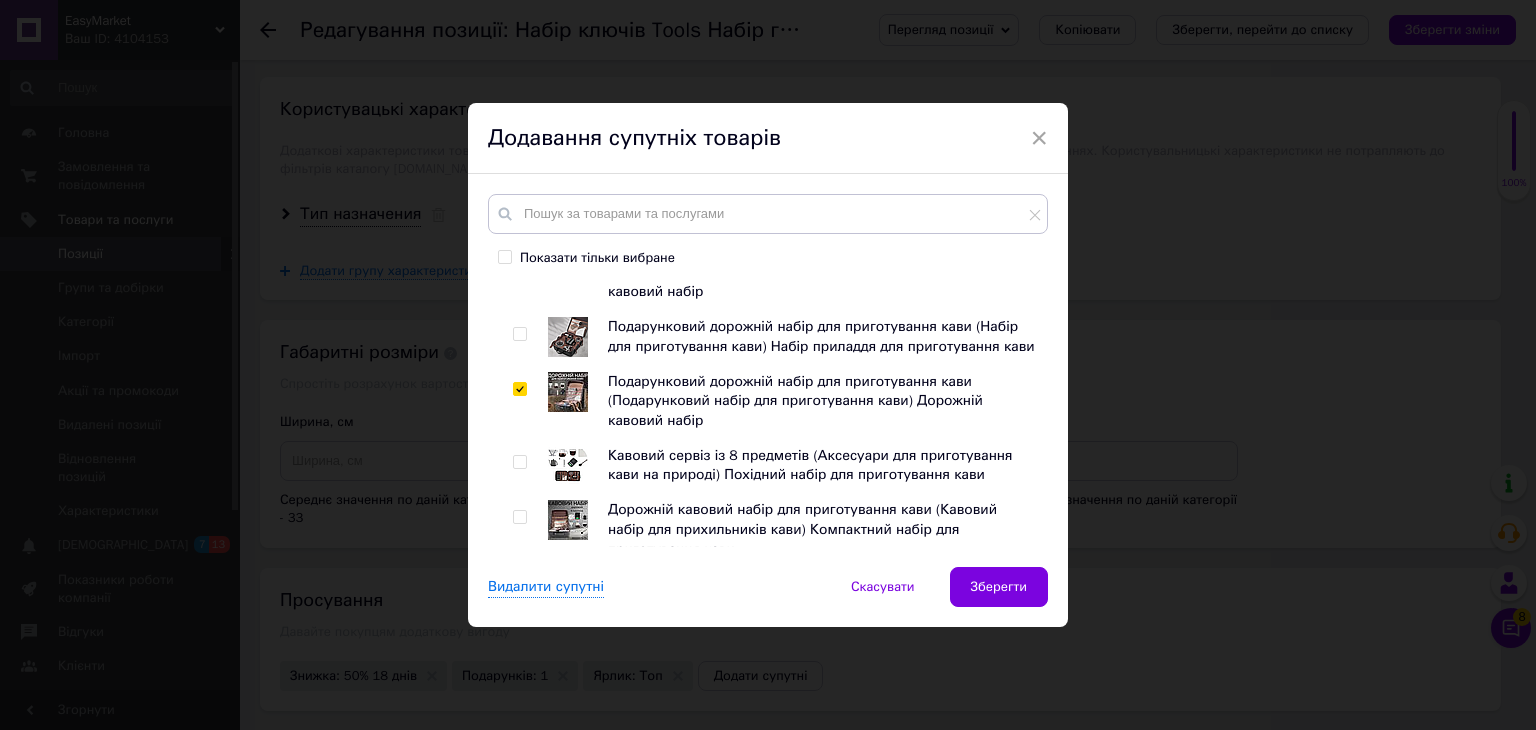 checkbox on "true" 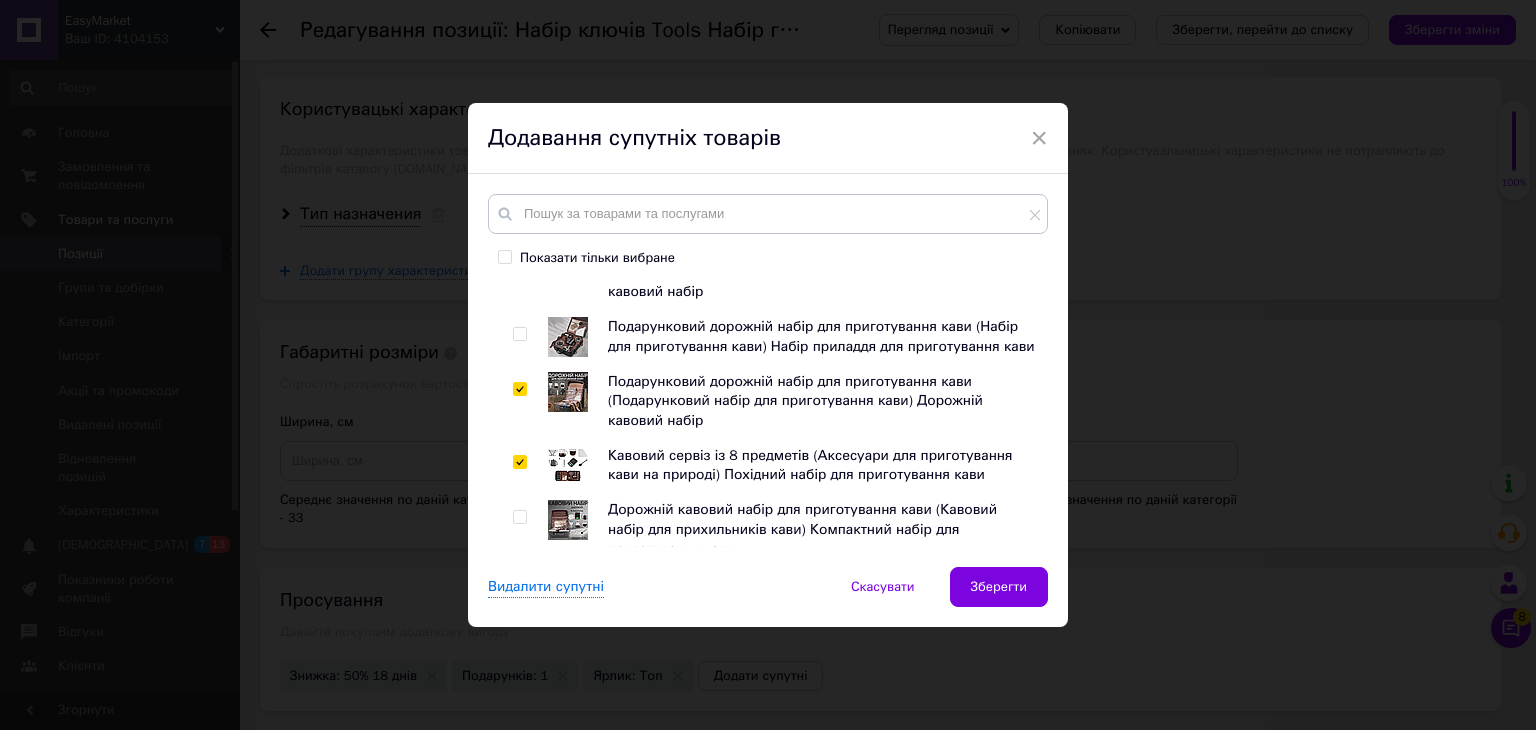 checkbox on "true" 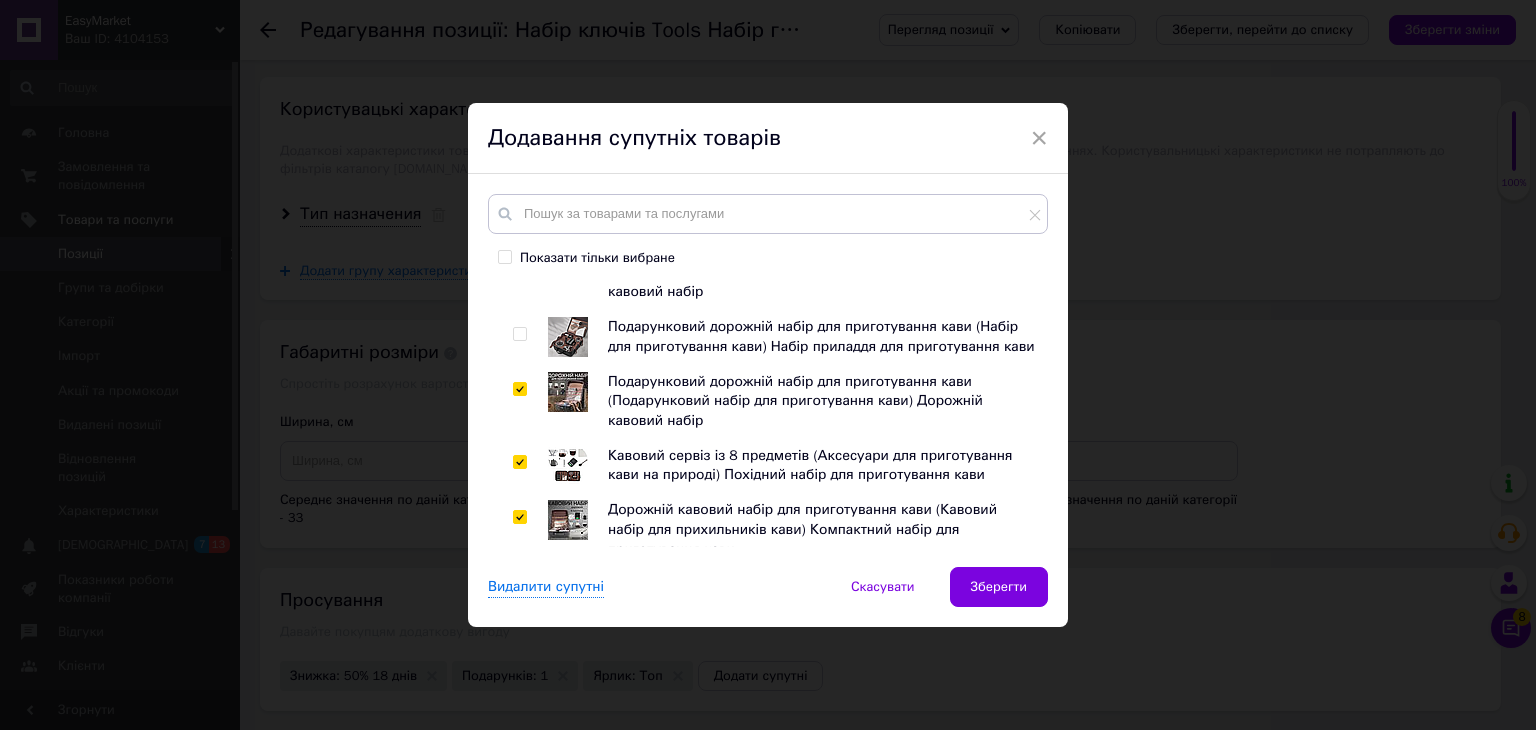 checkbox on "true" 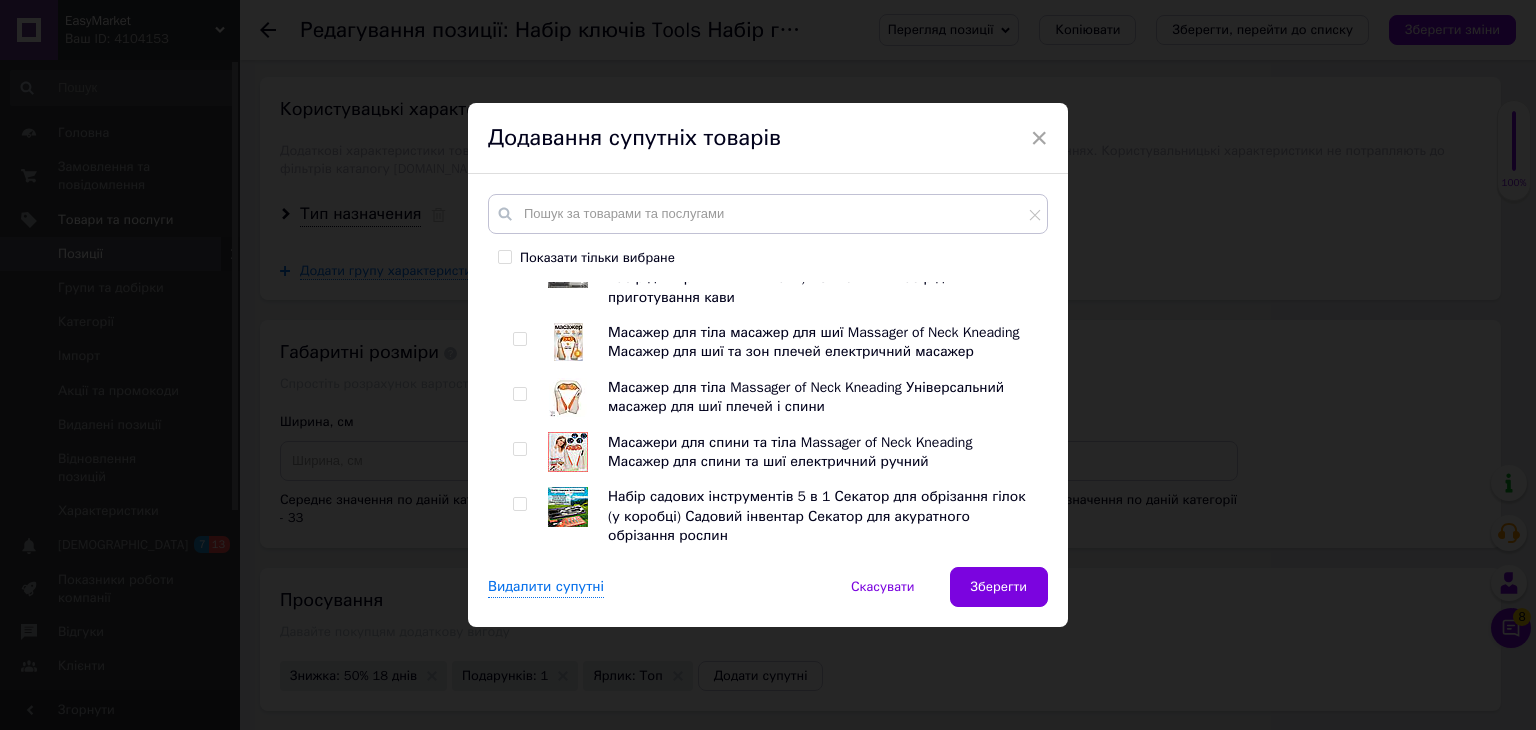 scroll, scrollTop: 1100, scrollLeft: 0, axis: vertical 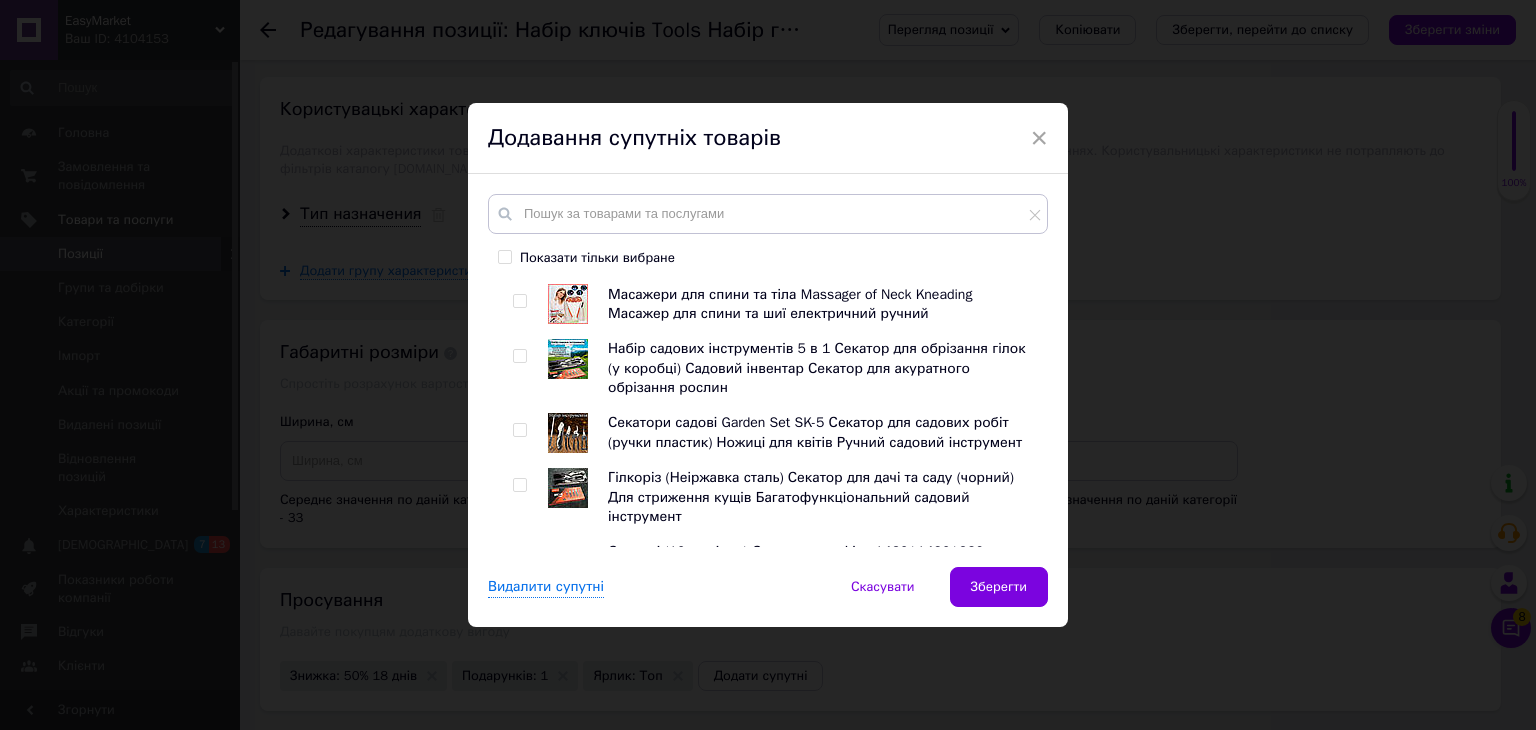 click at bounding box center [519, 356] 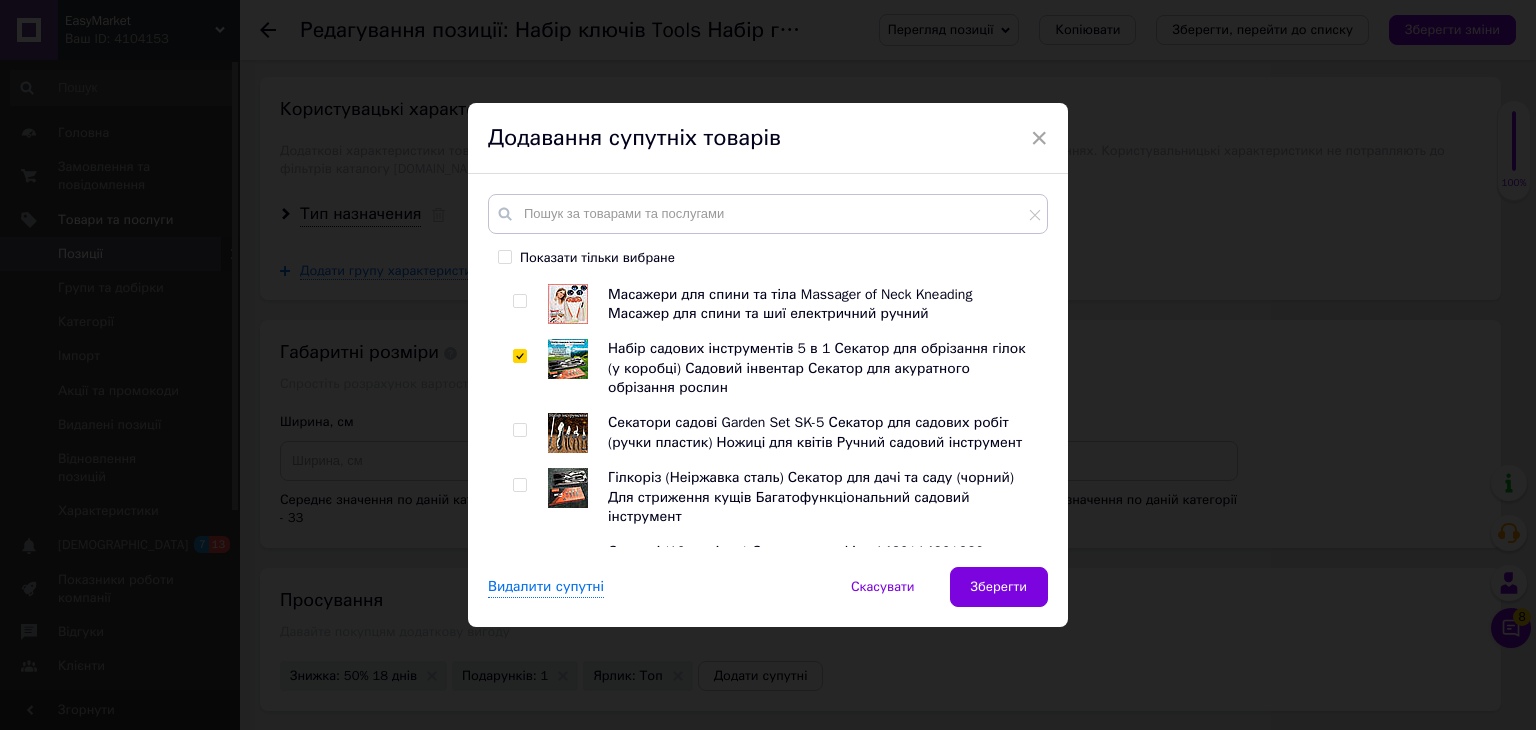 checkbox on "true" 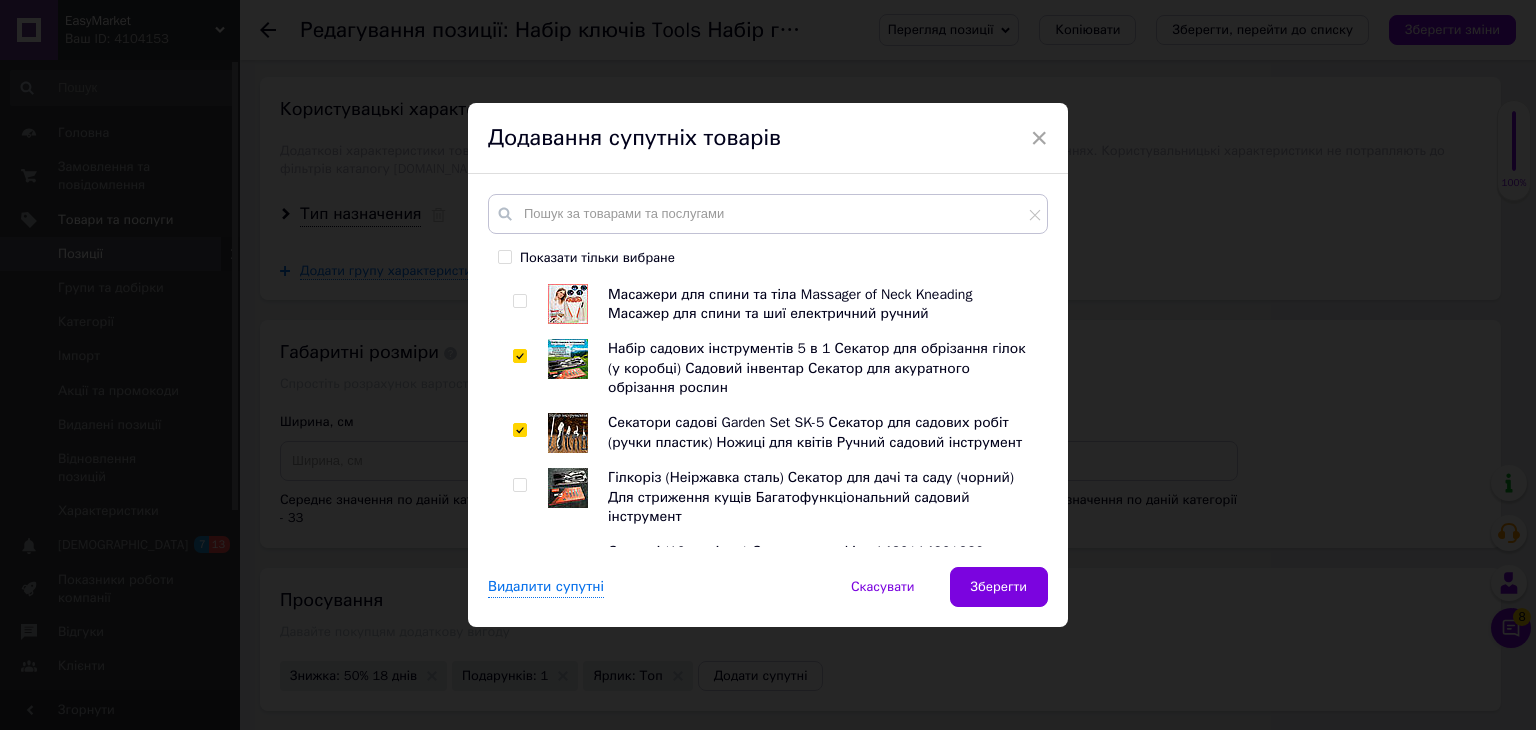 checkbox on "true" 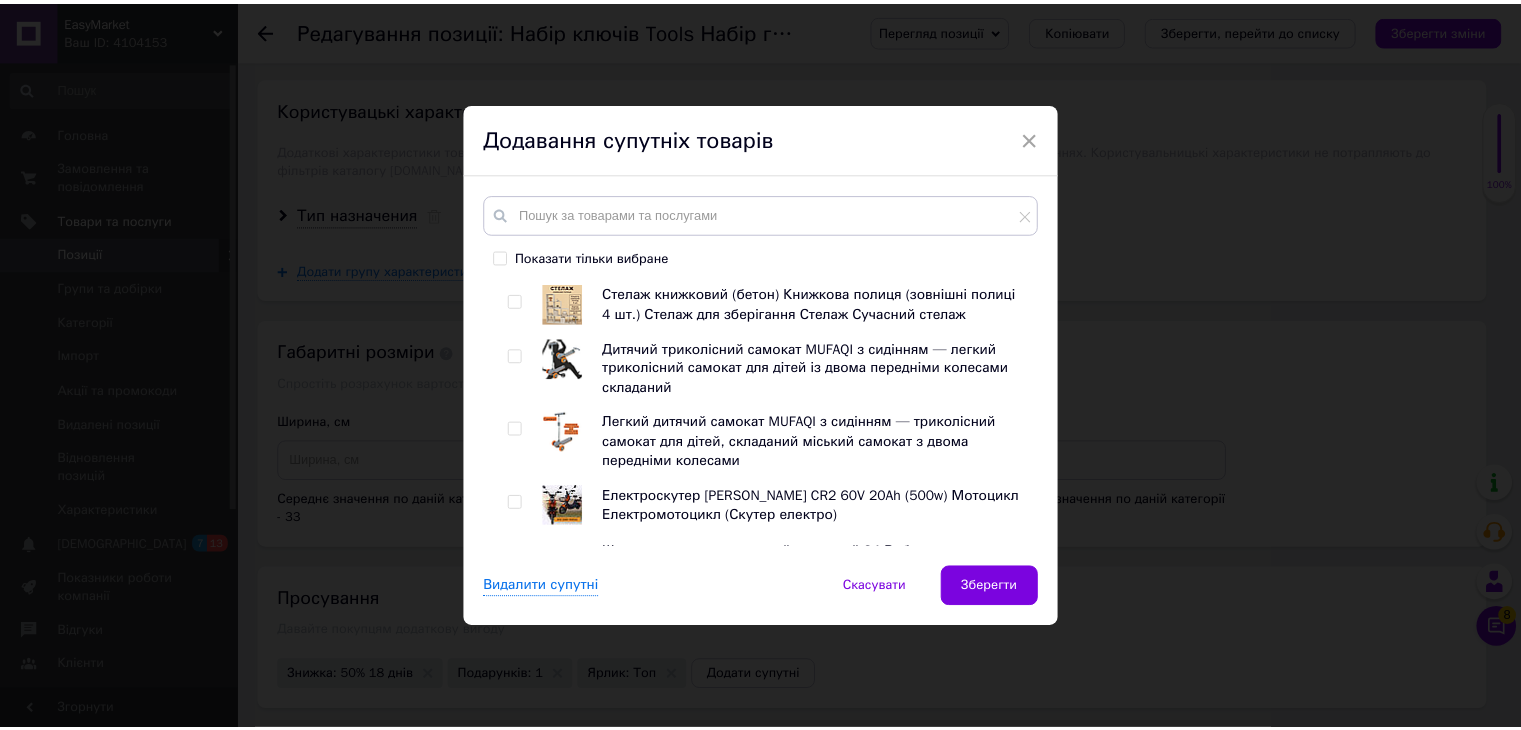 scroll, scrollTop: 1400, scrollLeft: 0, axis: vertical 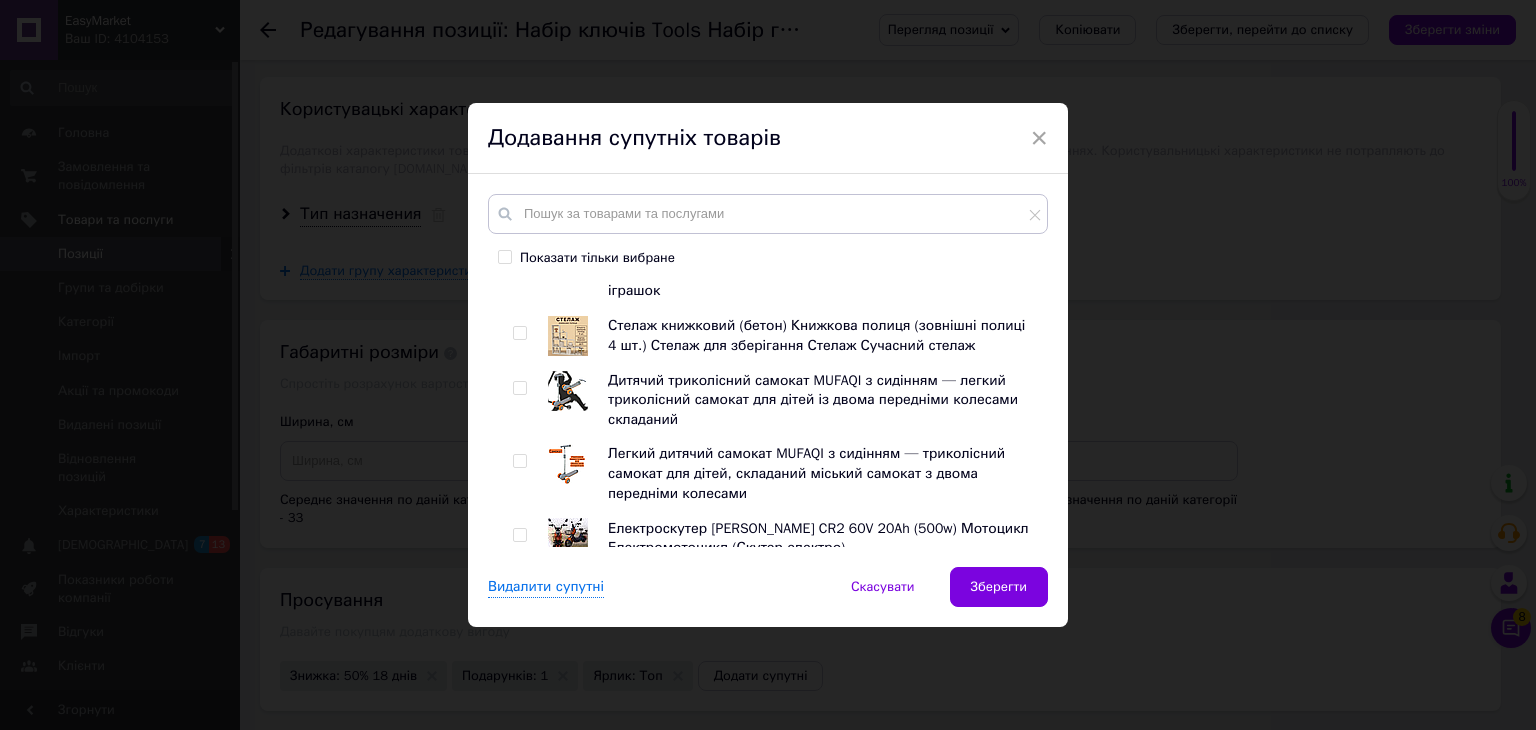 click at bounding box center [519, 535] 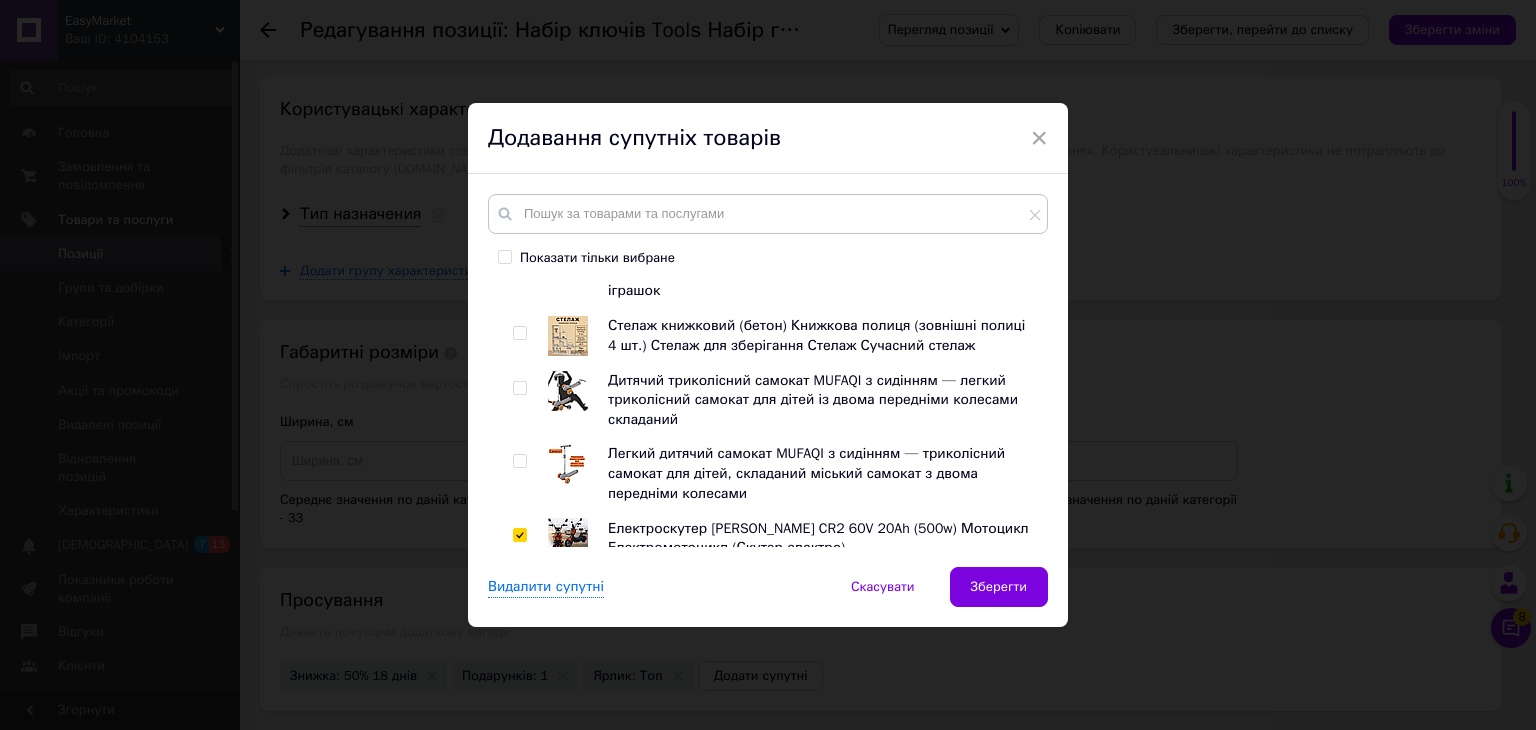 checkbox on "true" 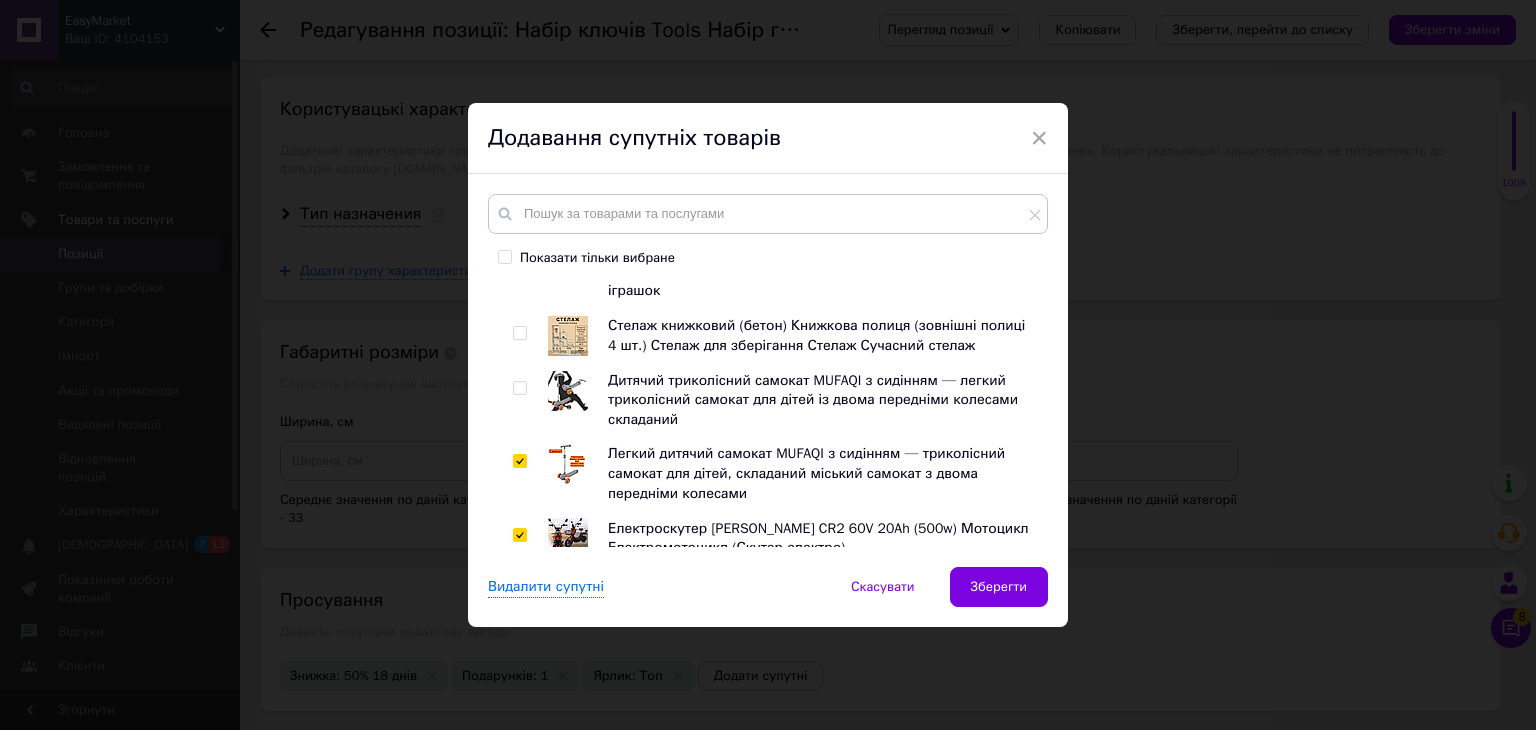 checkbox on "true" 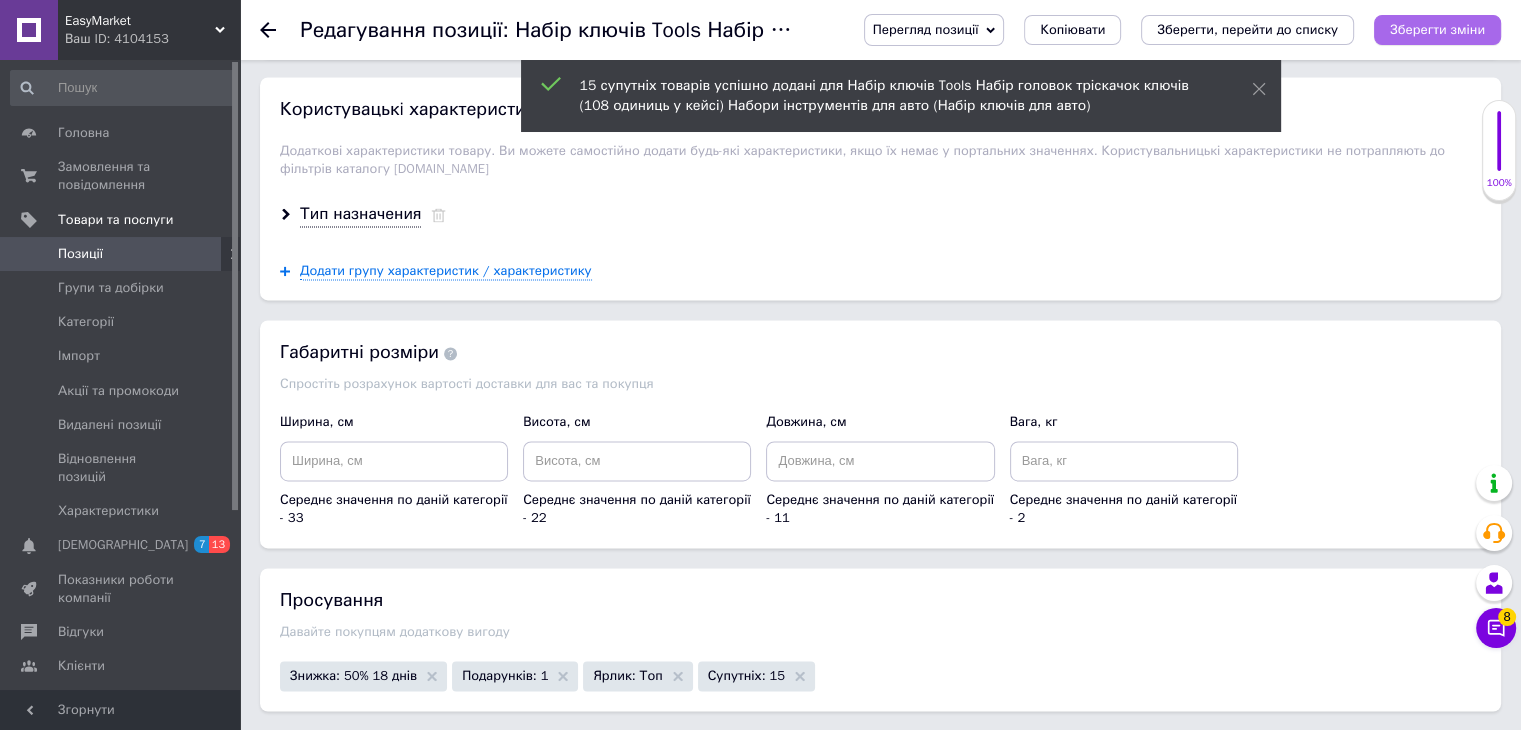 click on "Зберегти зміни" at bounding box center [1437, 29] 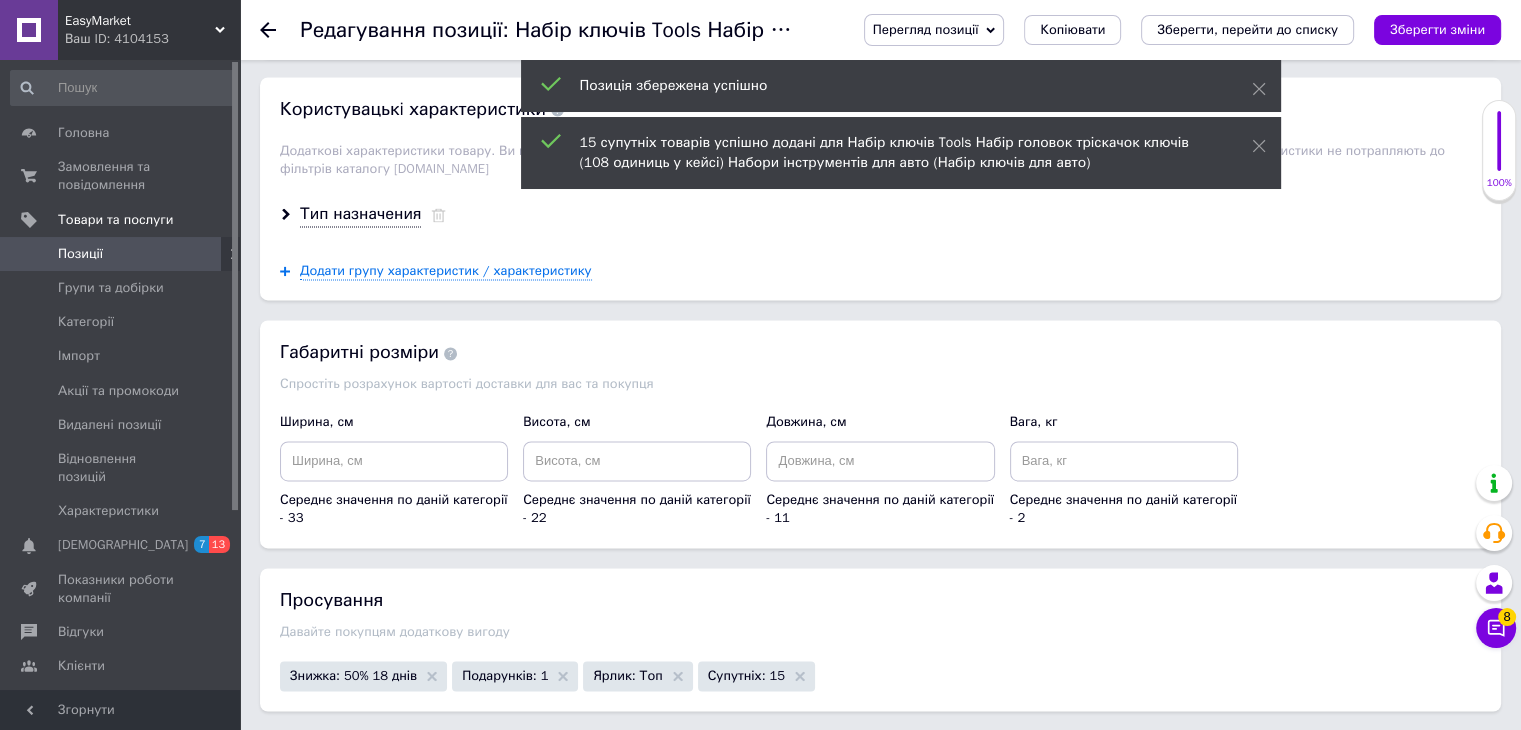 click on "Позиції" at bounding box center [80, 254] 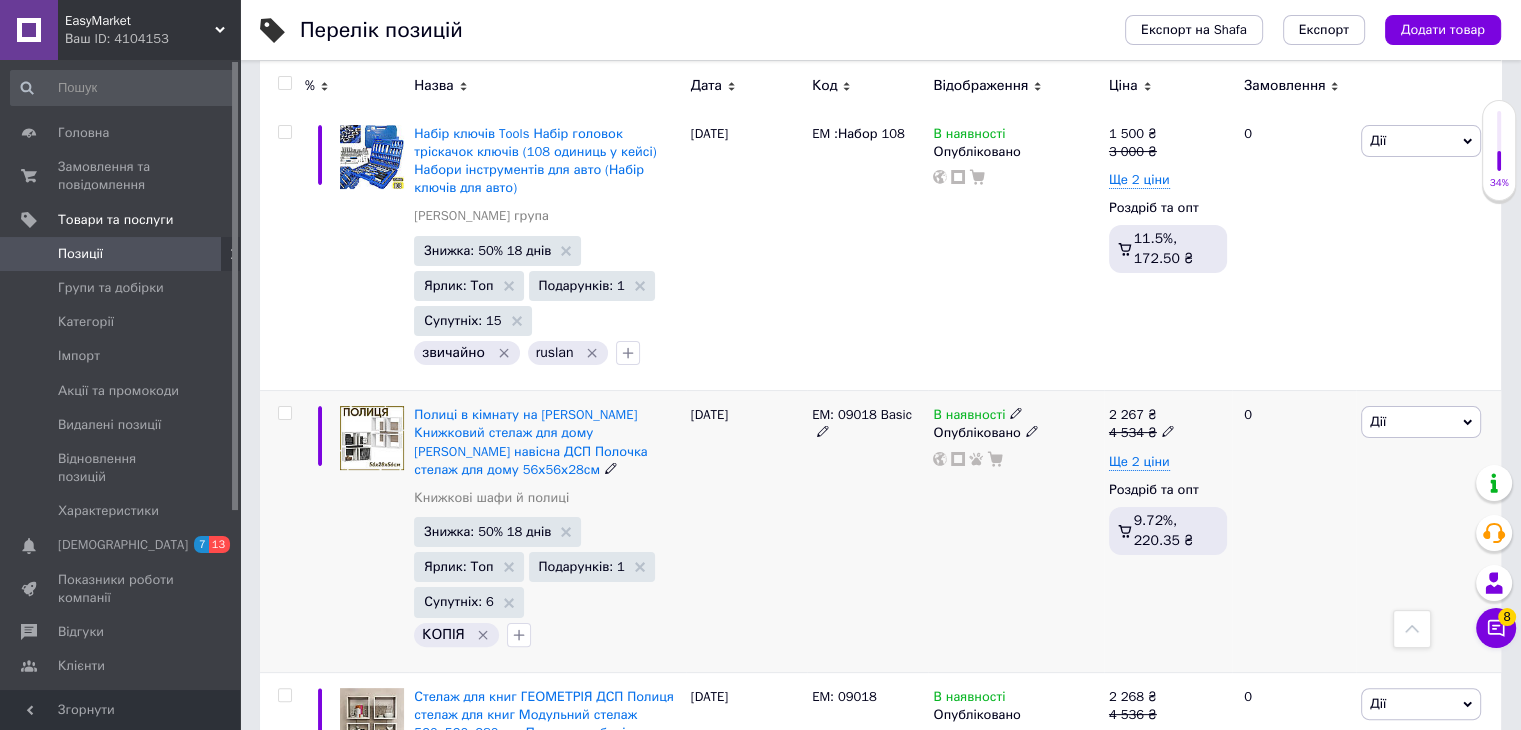 scroll, scrollTop: 200, scrollLeft: 0, axis: vertical 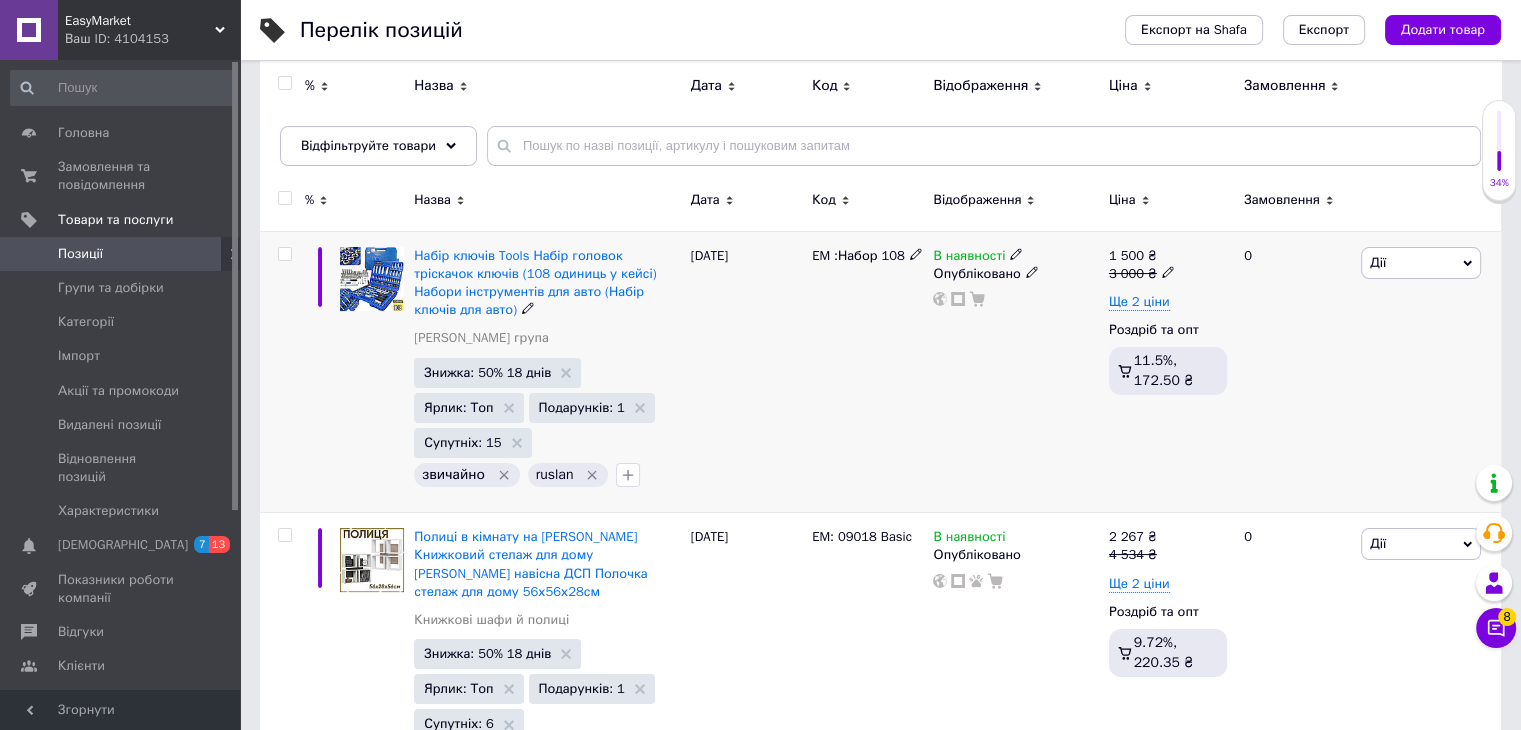 drag, startPoint x: 593, startPoint y: 303, endPoint x: 604, endPoint y: 306, distance: 11.401754 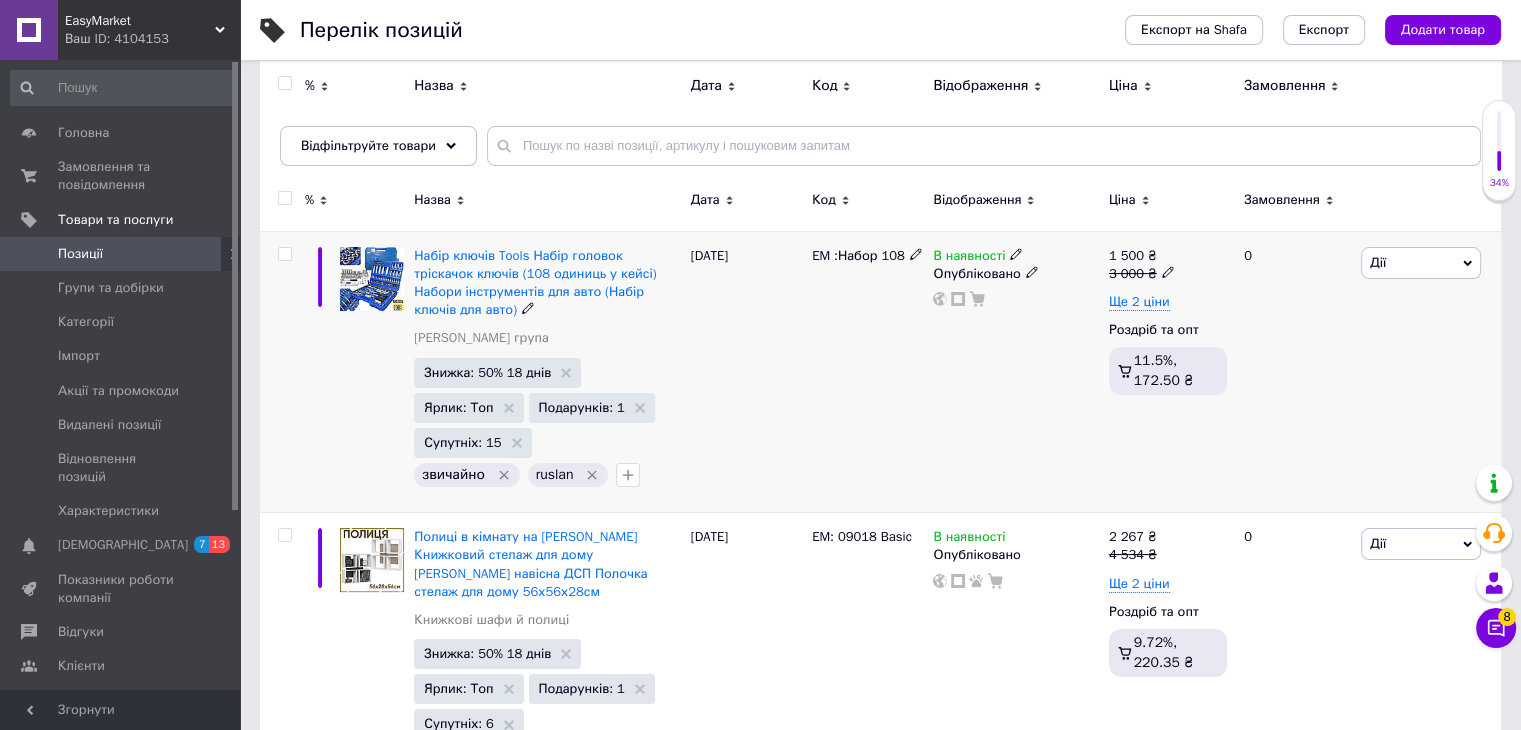 click on "Набір ключів Tools Набір головок тріскачок ключів (108 одиниць у кейсі) Набори інструментів для авто (Набір ключів для авто)" at bounding box center [547, 283] 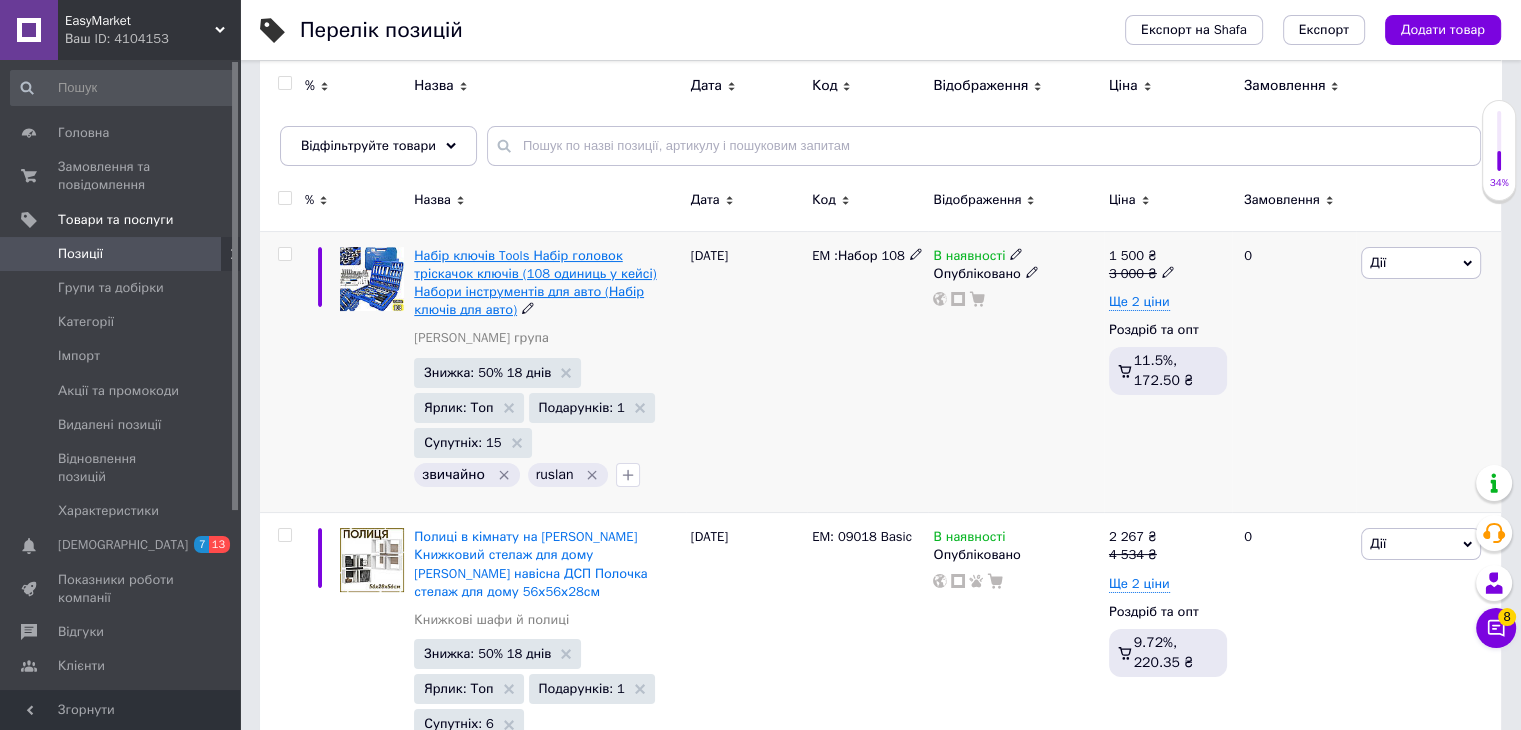 click on "Набір ключів Tools Набір головок тріскачок ключів (108 одиниць у кейсі) Набори інструментів для авто (Набір ключів для авто)" at bounding box center (535, 283) 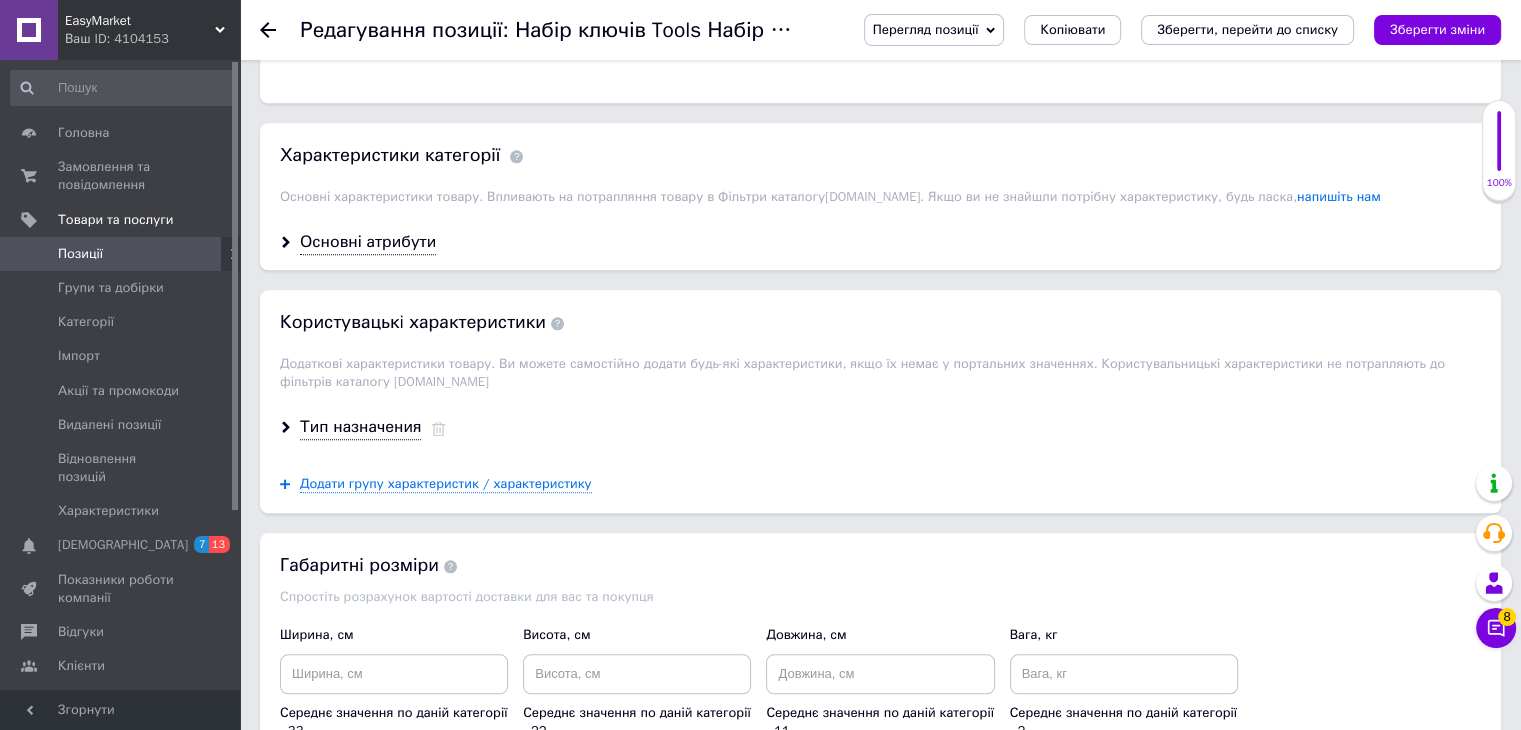 scroll, scrollTop: 2100, scrollLeft: 0, axis: vertical 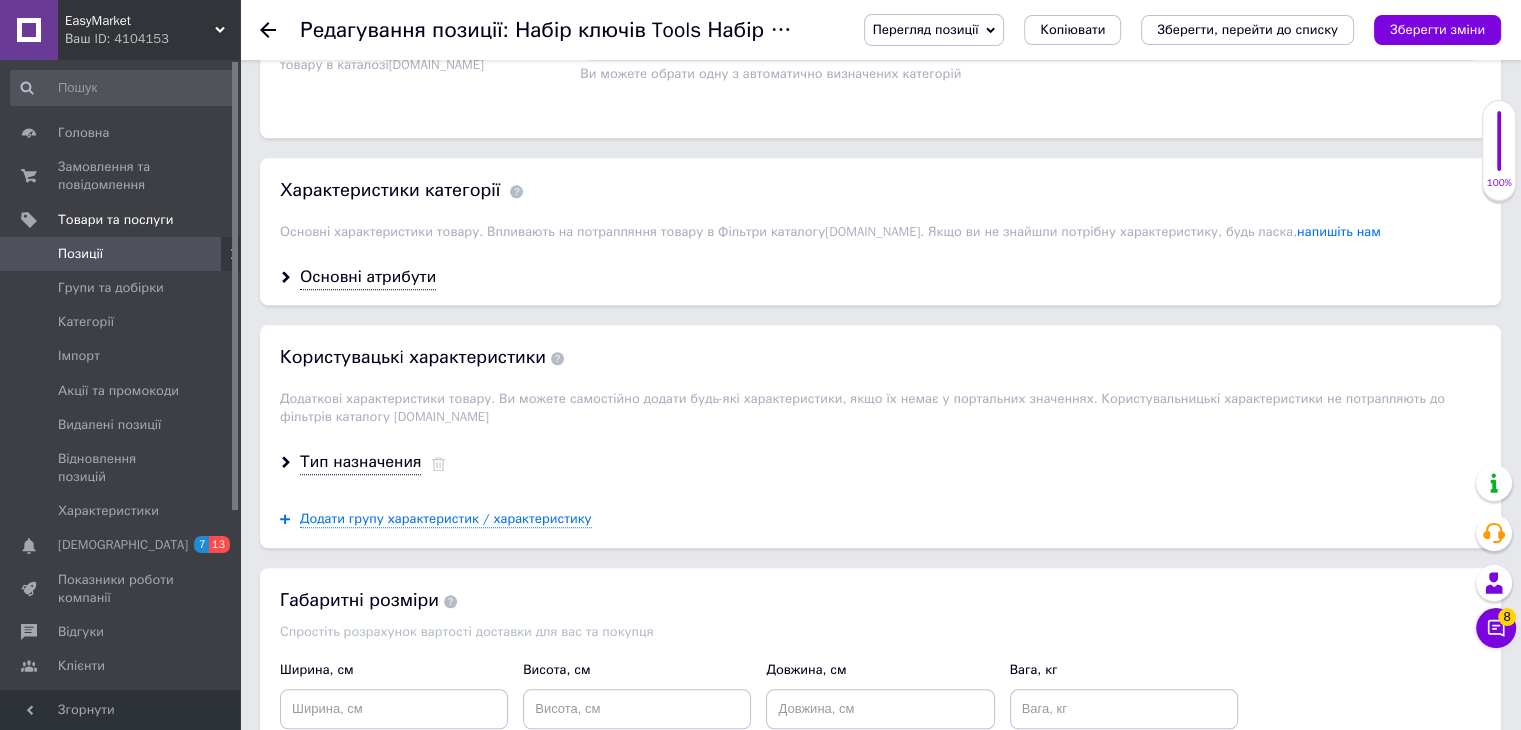 click on "Основні атрибути" at bounding box center (368, 277) 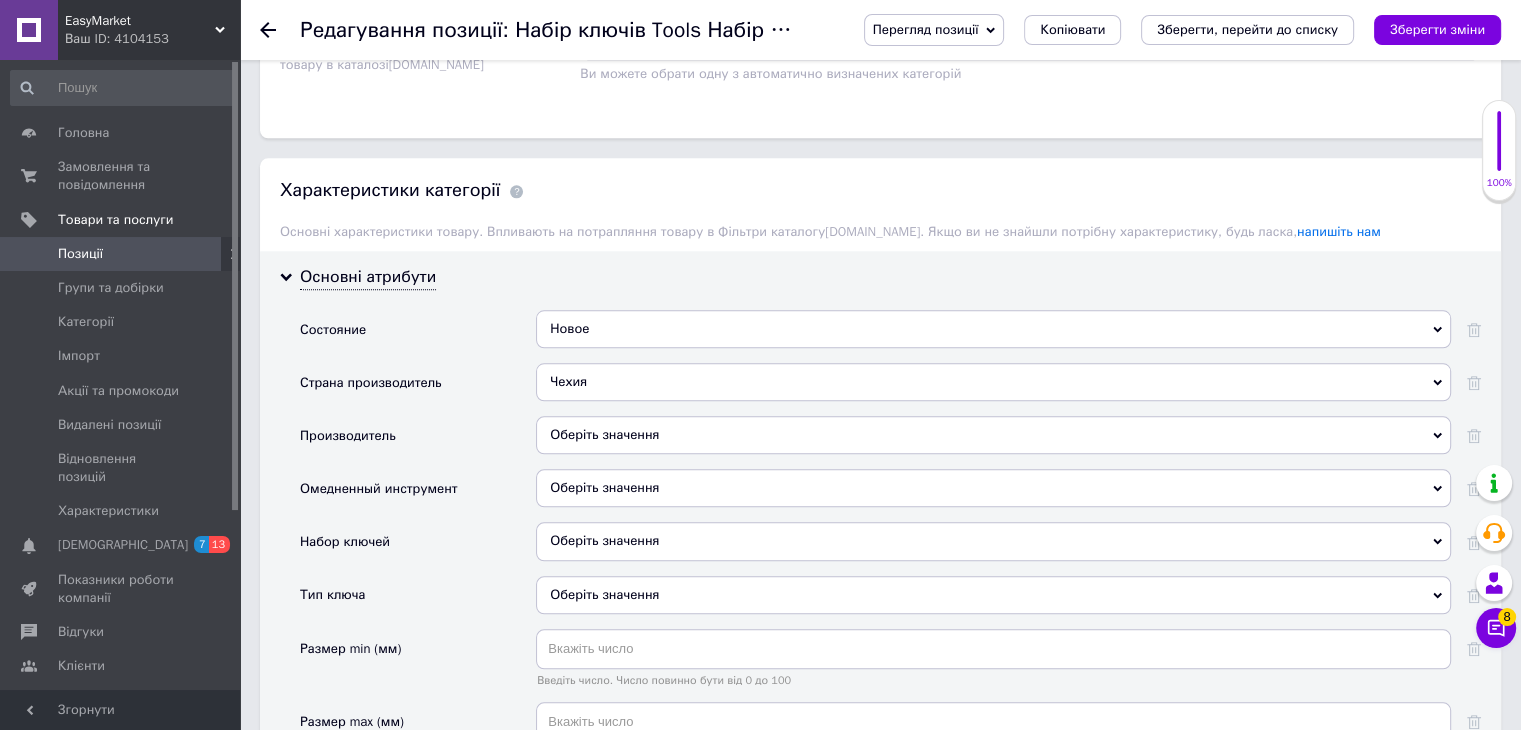 click on "Оберіть значення" at bounding box center (604, 487) 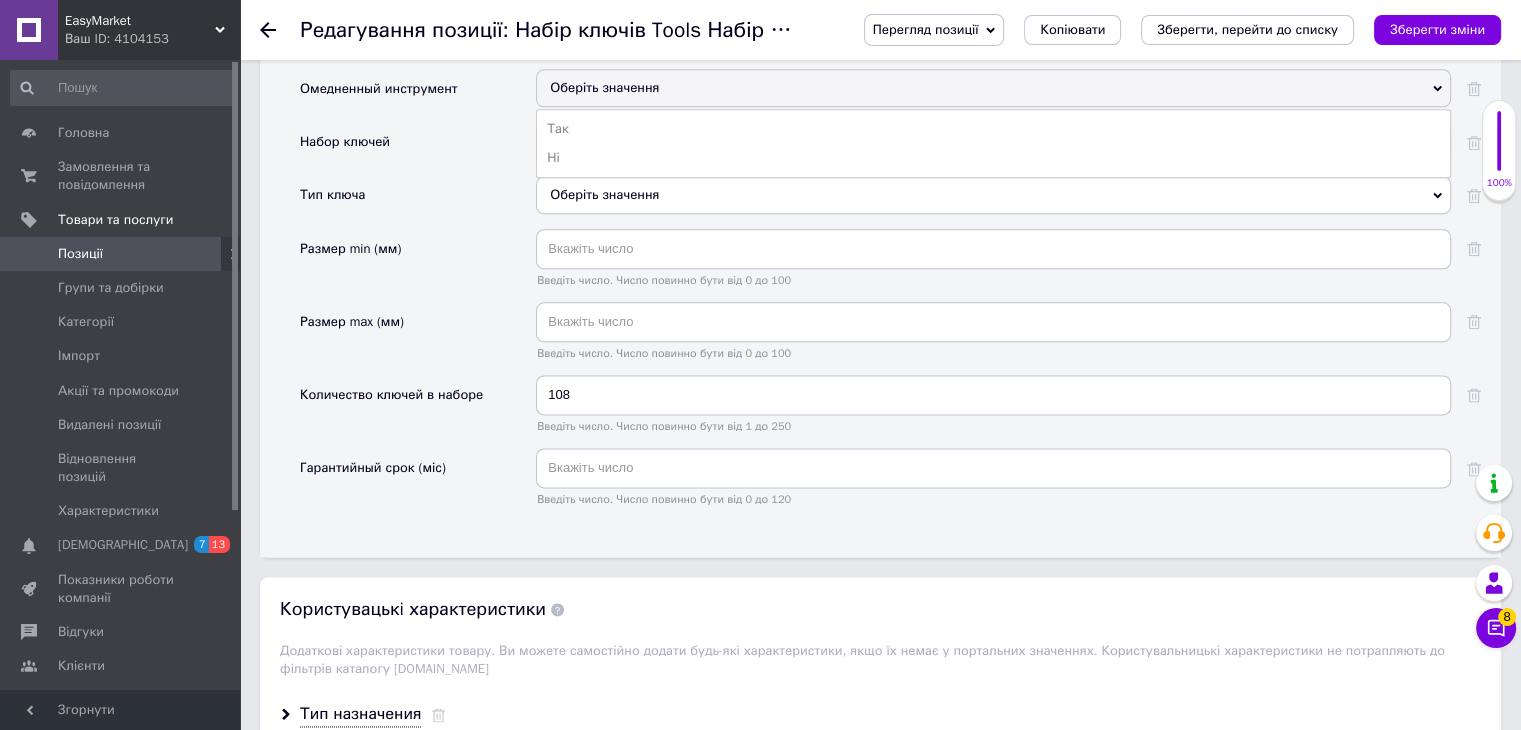 scroll, scrollTop: 2400, scrollLeft: 0, axis: vertical 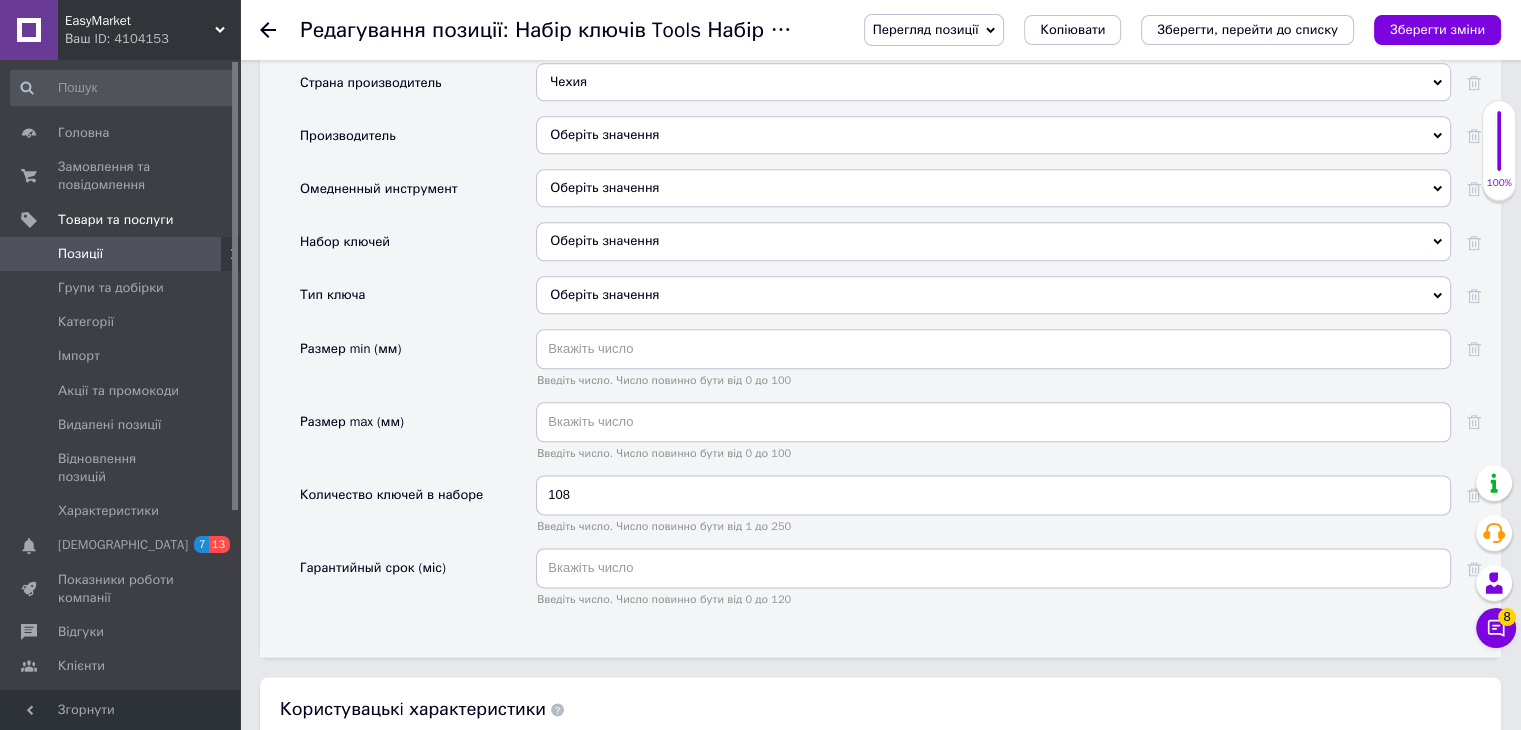 click on "Набор ключей" at bounding box center [418, 248] 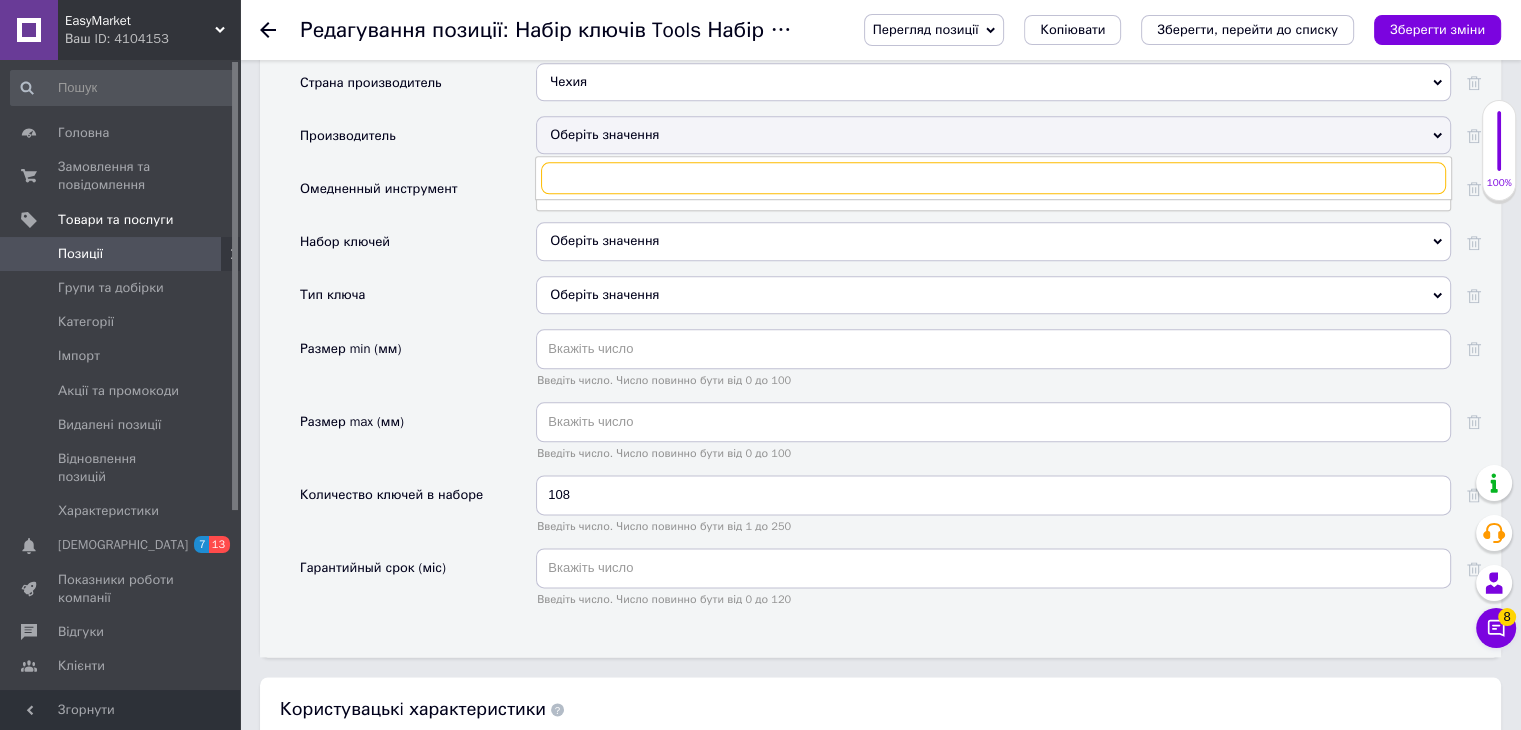 paste on "Tools" 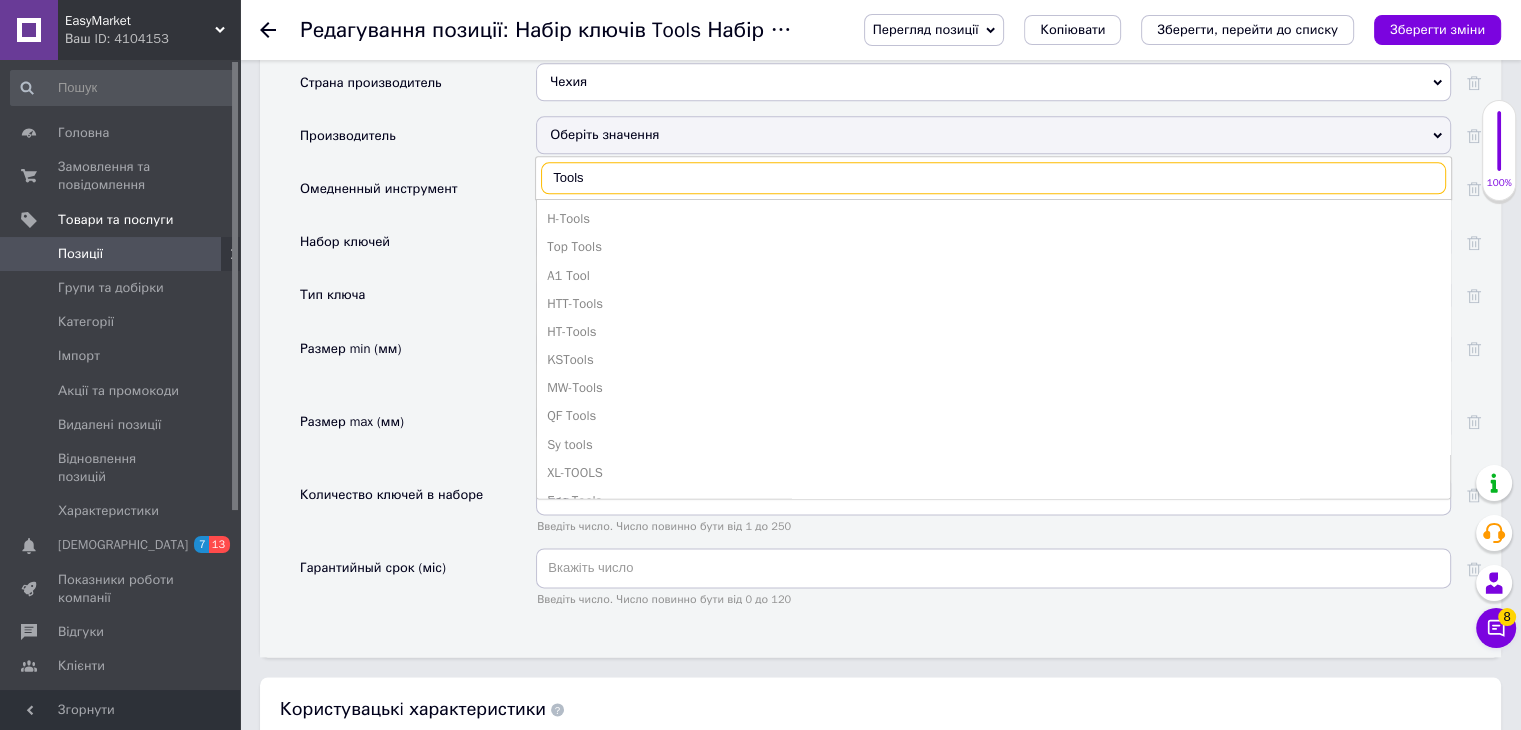 click on "Tools" at bounding box center (993, 178) 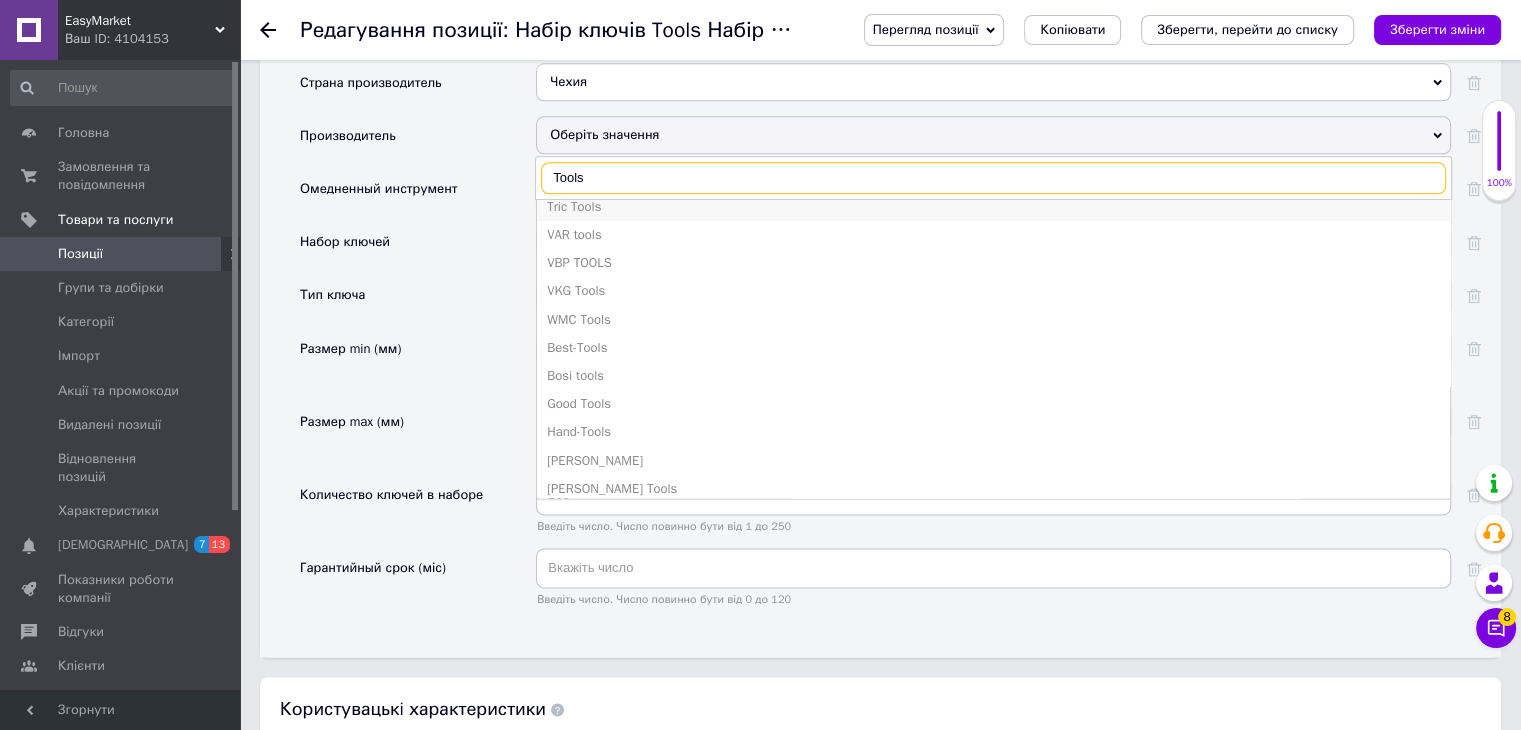 scroll, scrollTop: 600, scrollLeft: 0, axis: vertical 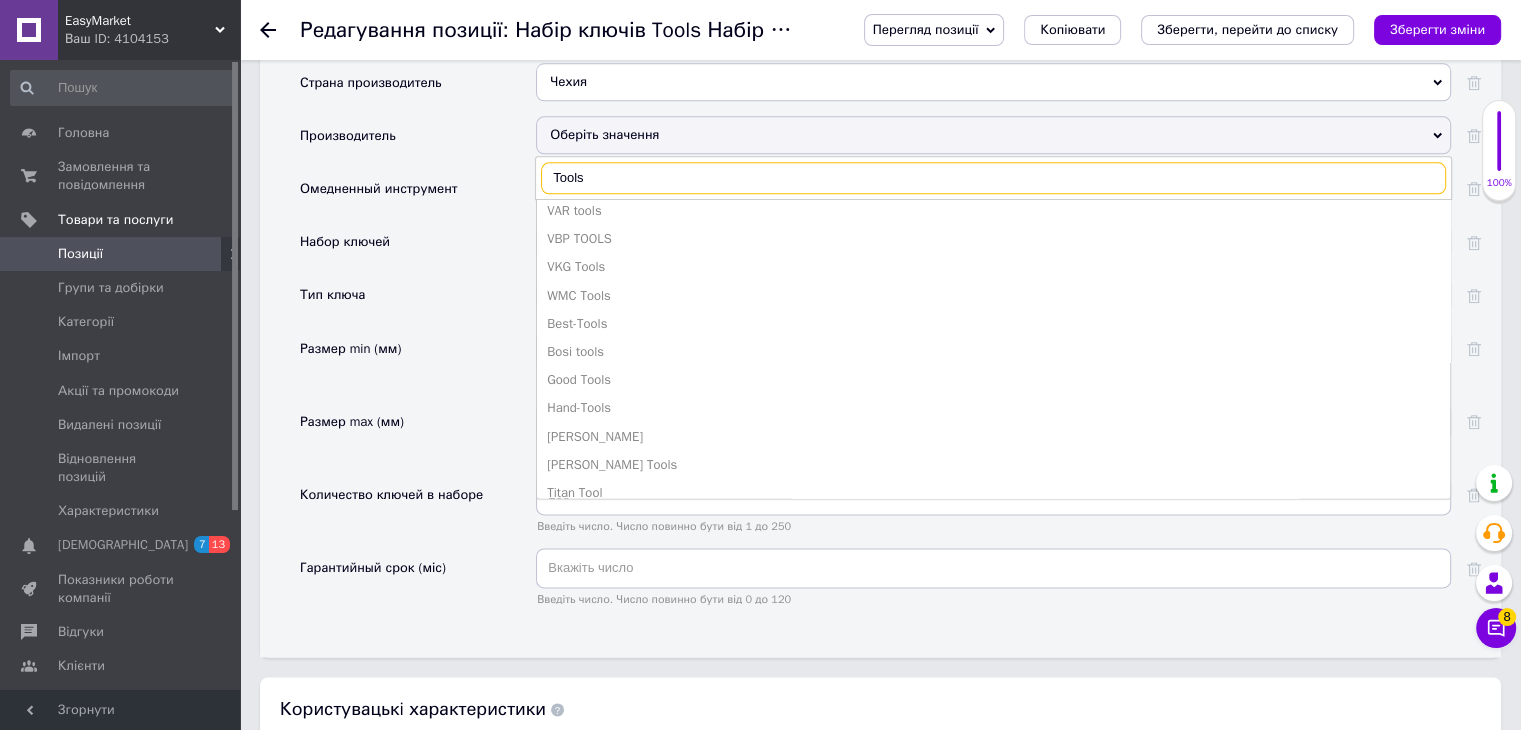 drag, startPoint x: 608, startPoint y: 159, endPoint x: 548, endPoint y: 157, distance: 60.033325 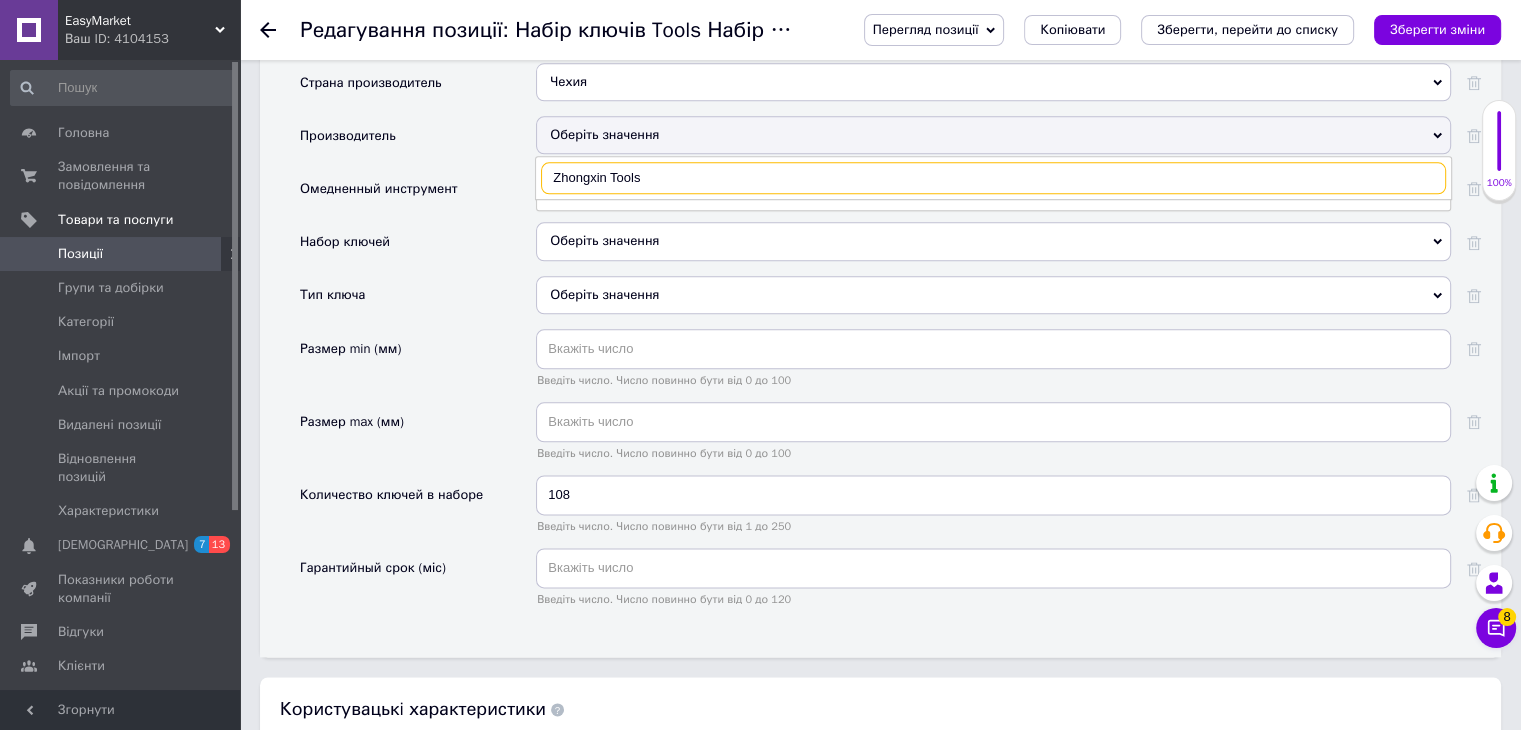 scroll, scrollTop: 0, scrollLeft: 0, axis: both 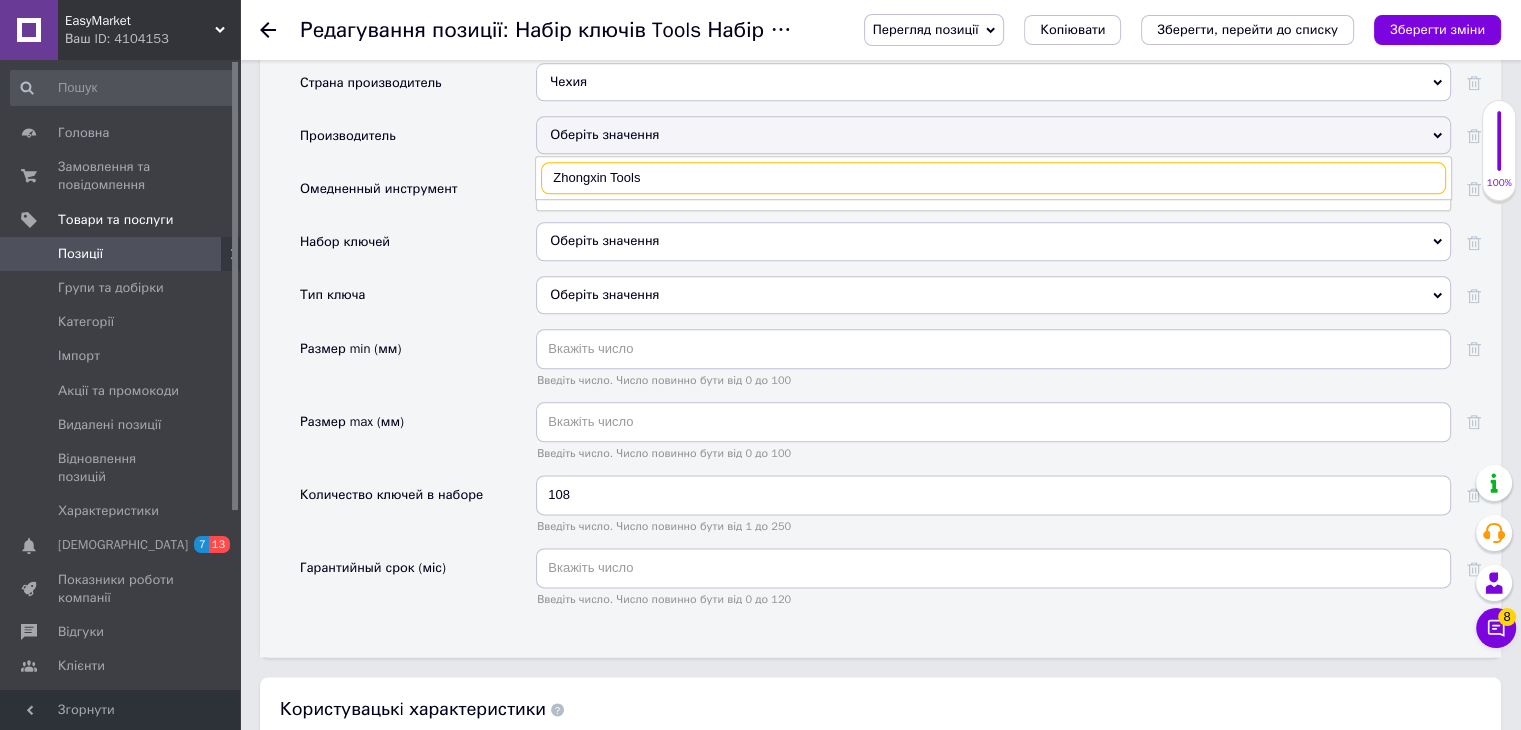 click on "Zhongxin Tools" at bounding box center [993, 178] 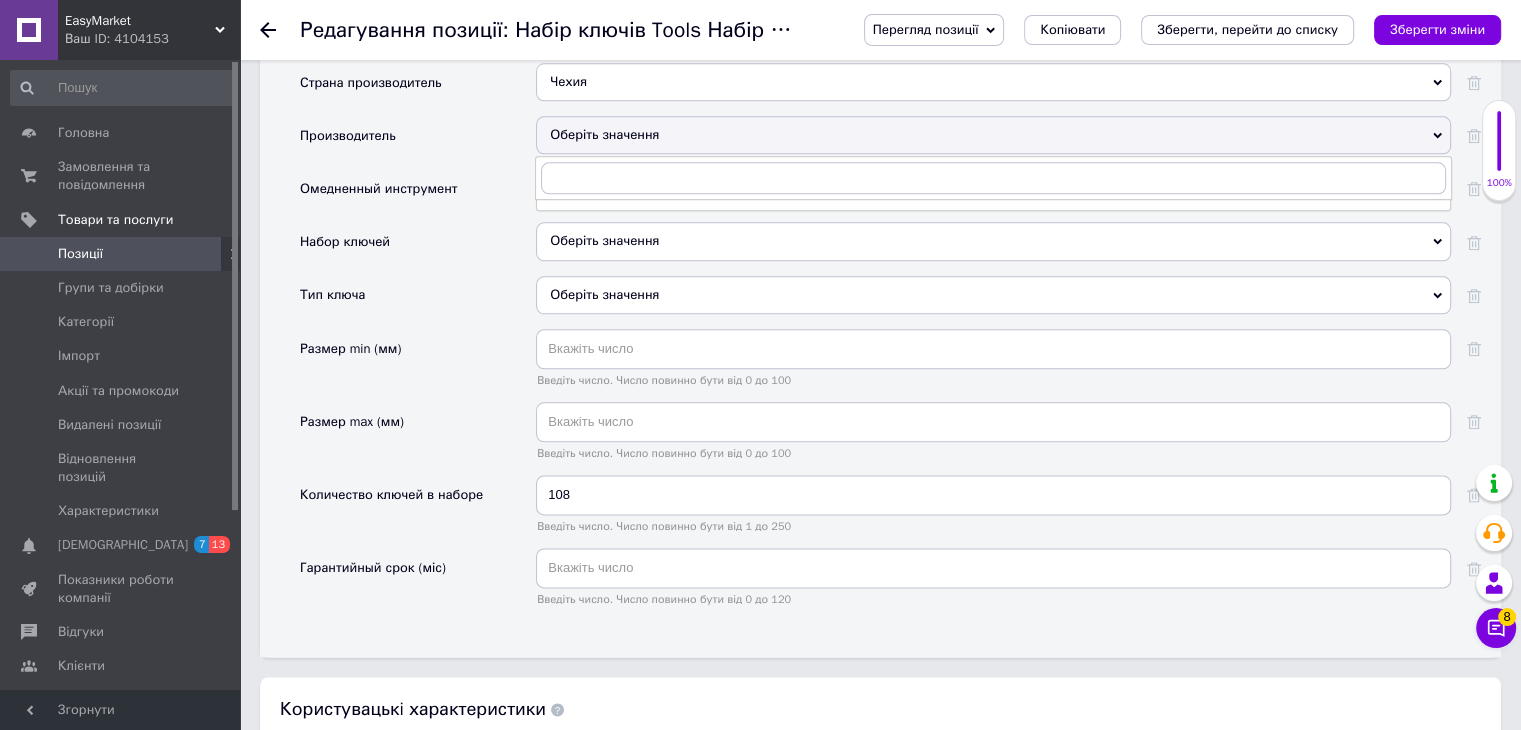 click on "Омедненный инструмент" at bounding box center [418, 195] 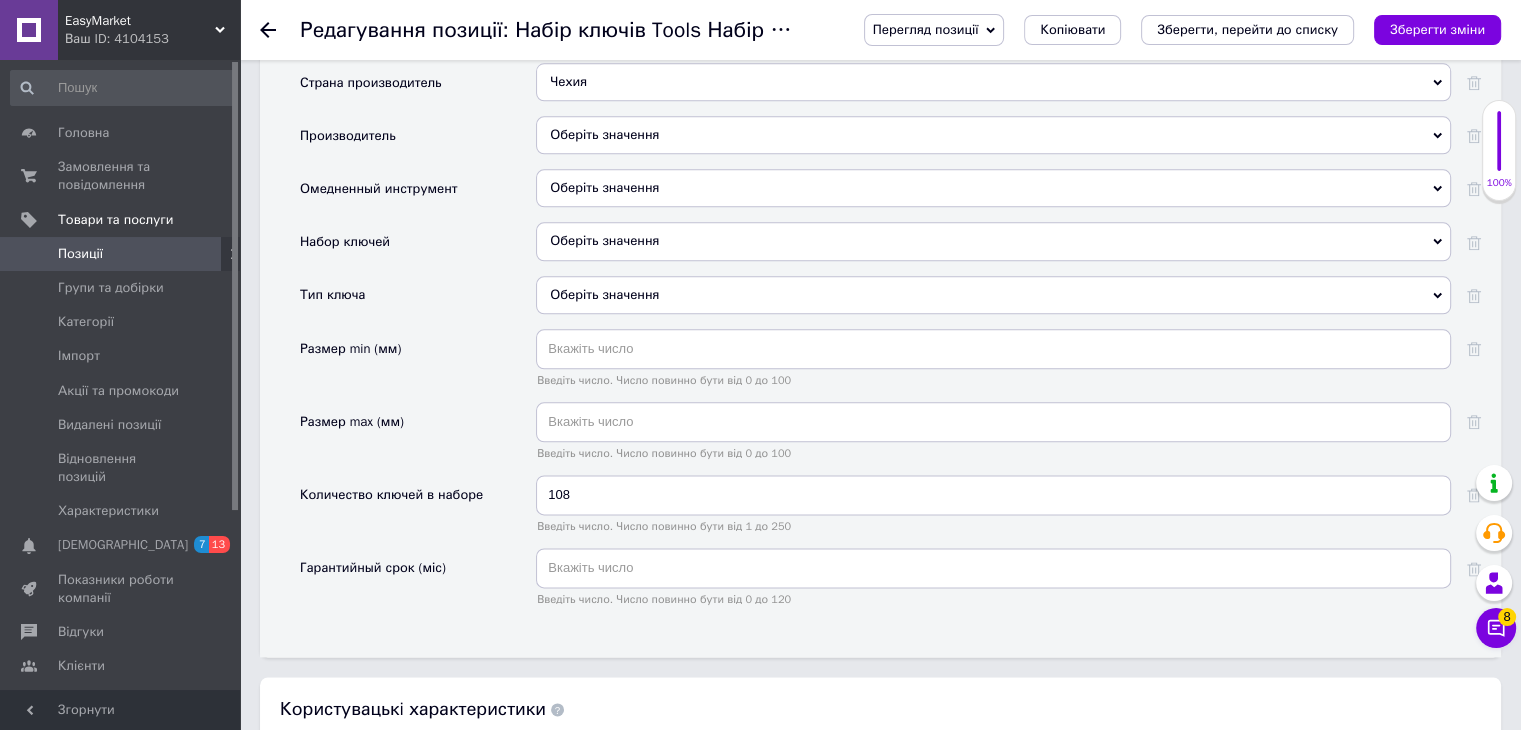 click on "Оберіть значення" at bounding box center (993, 295) 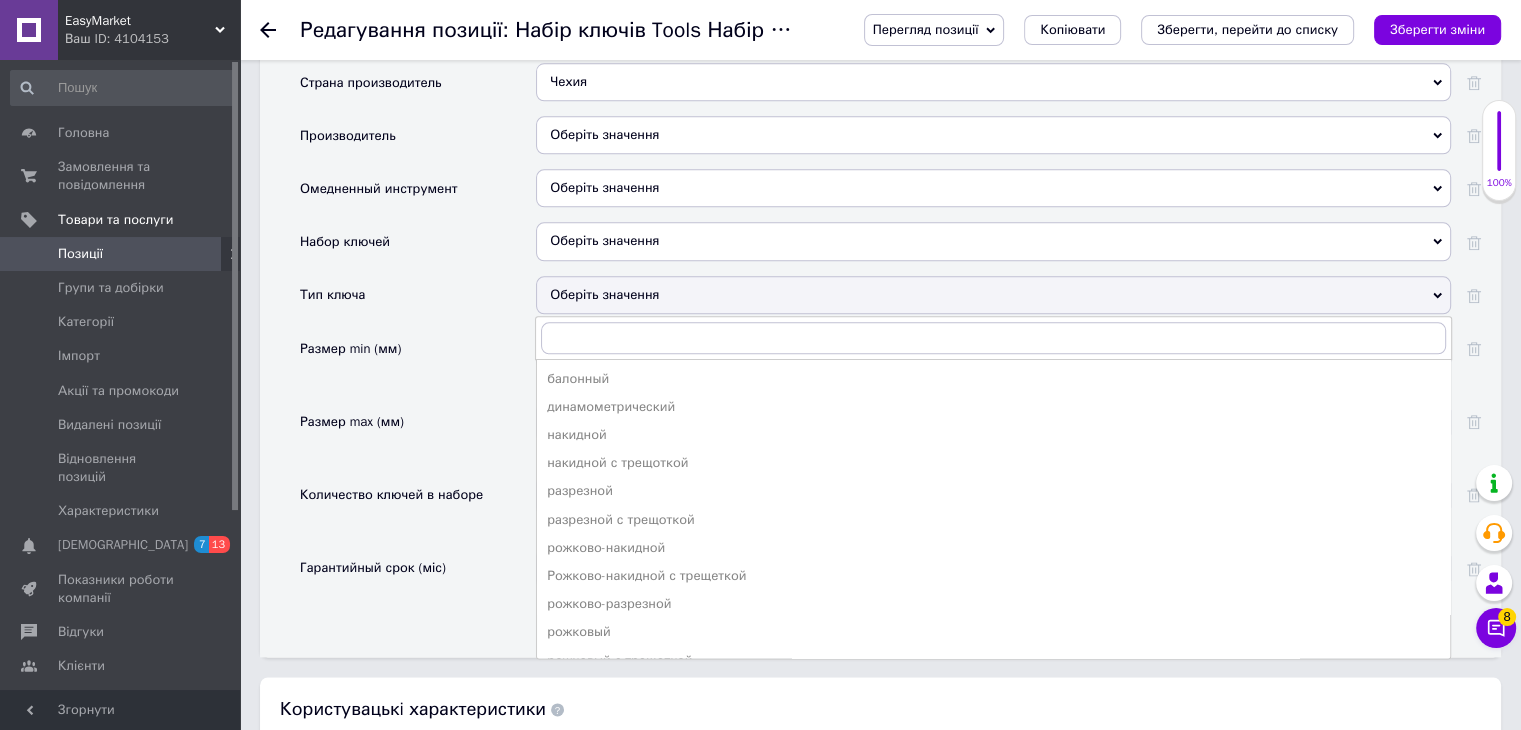 click on "Тип ключа" at bounding box center [418, 302] 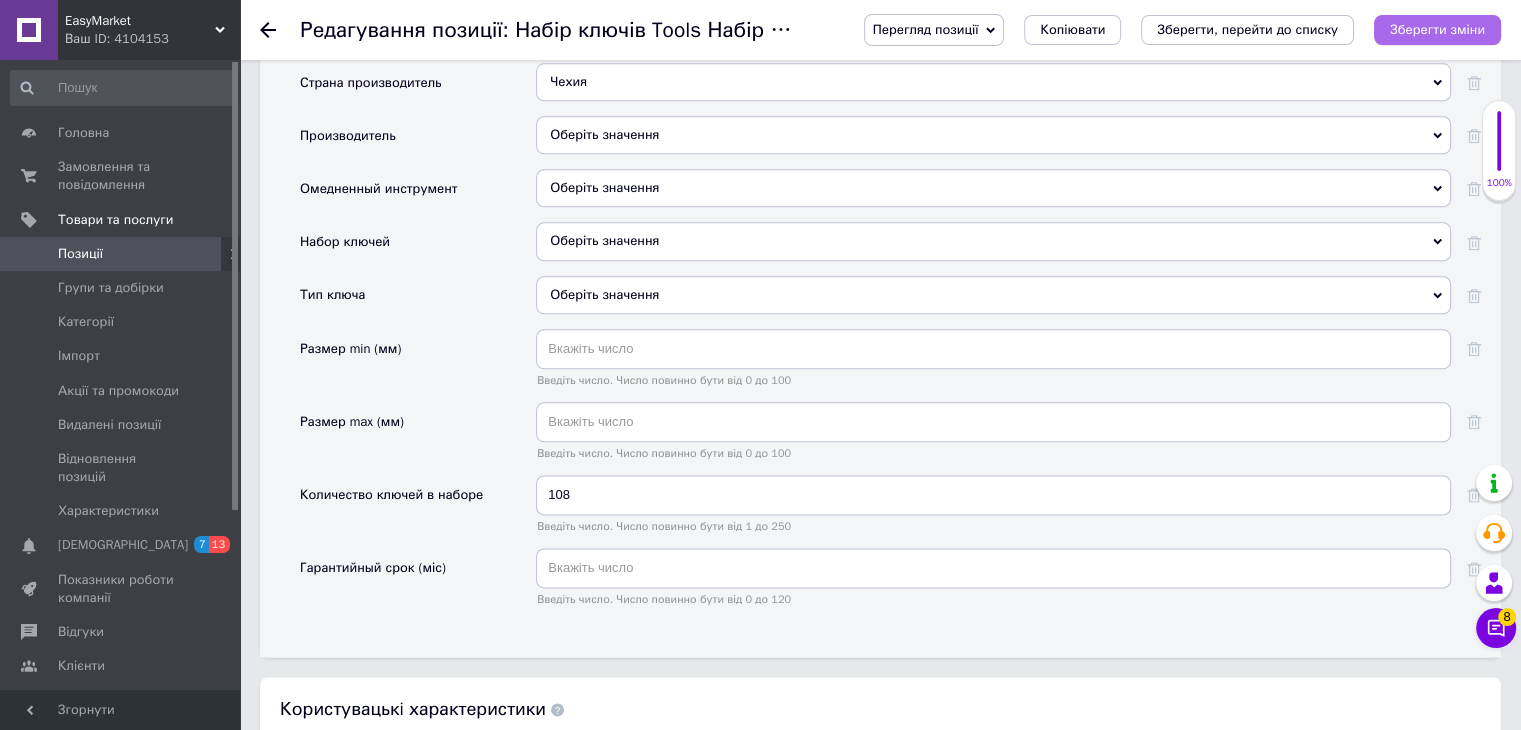 click on "Зберегти зміни" at bounding box center [1437, 30] 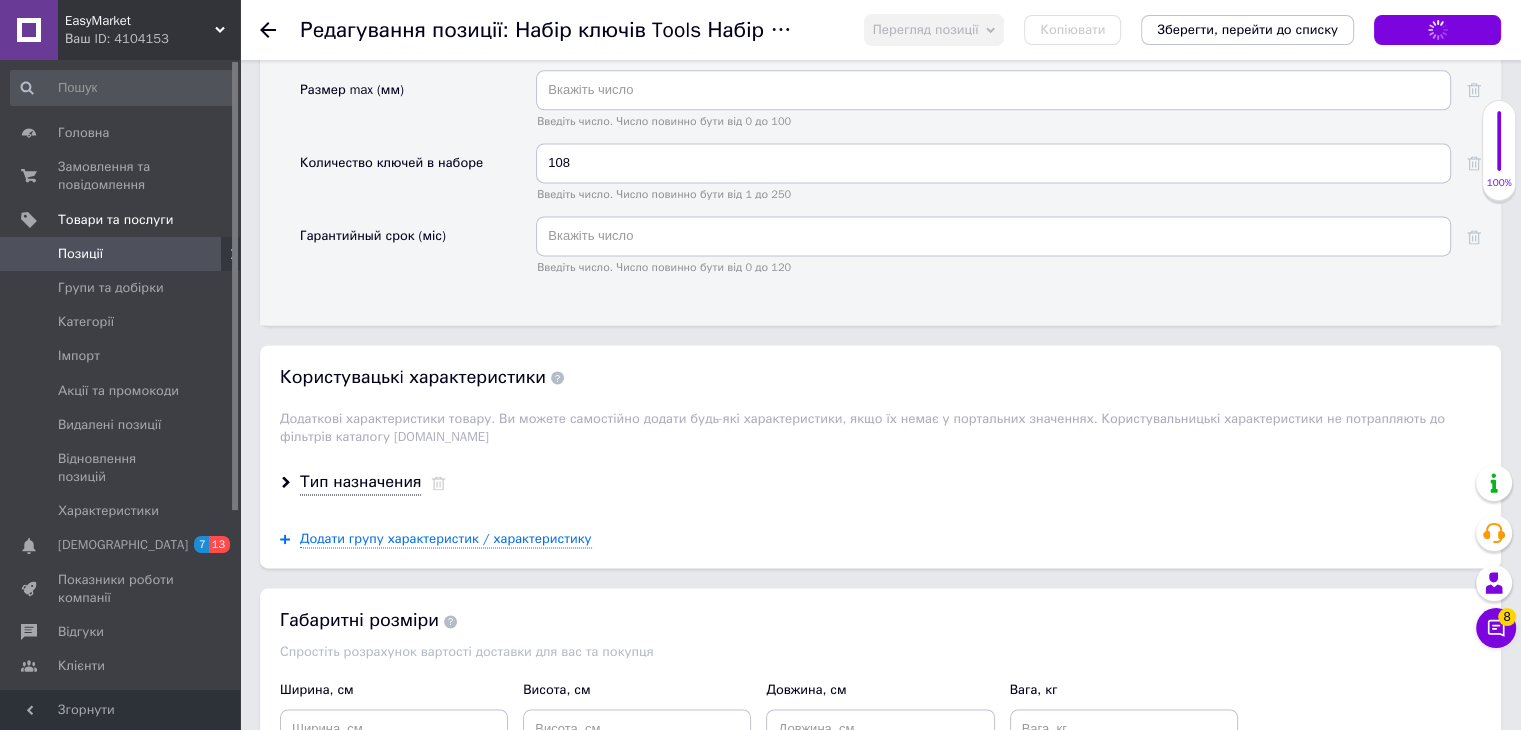 scroll, scrollTop: 3000, scrollLeft: 0, axis: vertical 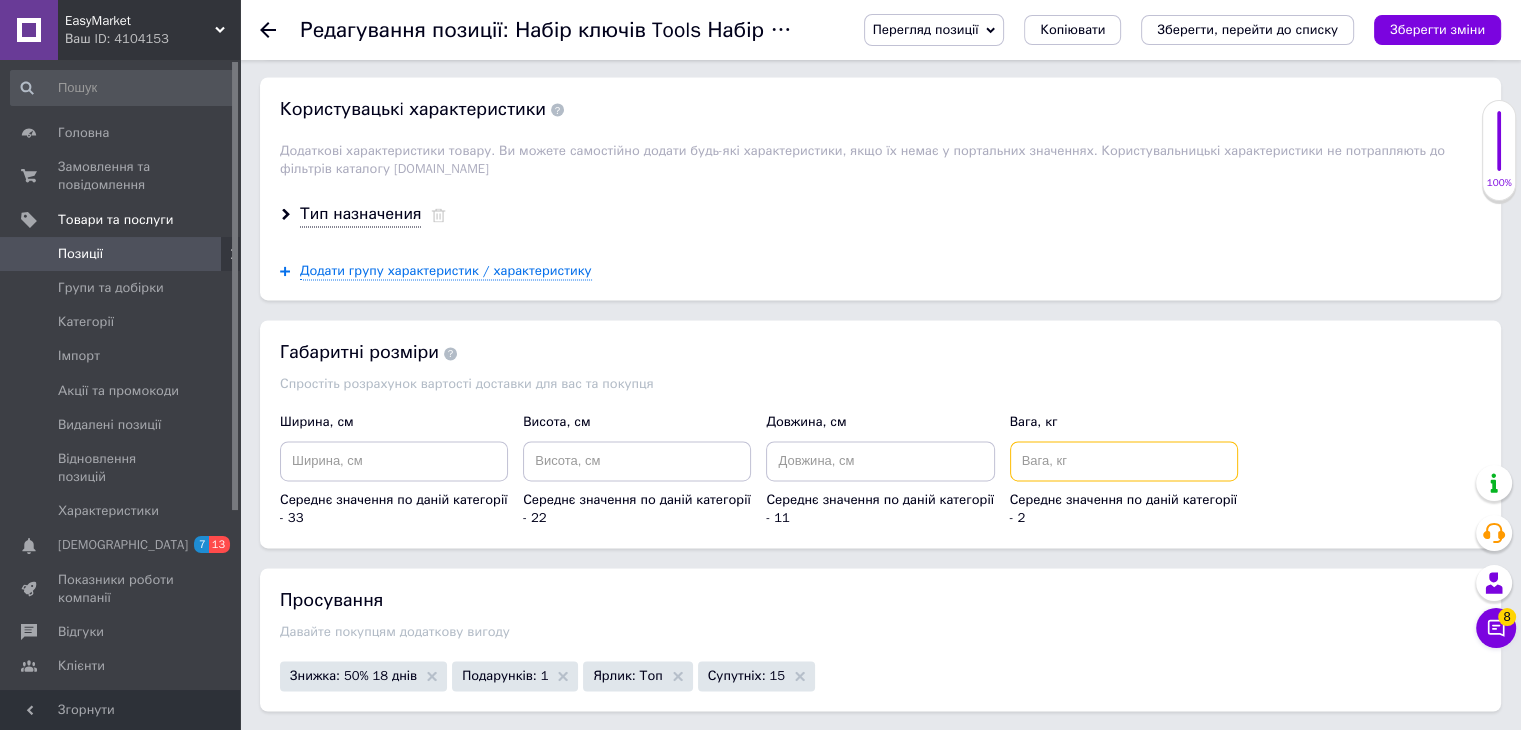 click at bounding box center [1124, 461] 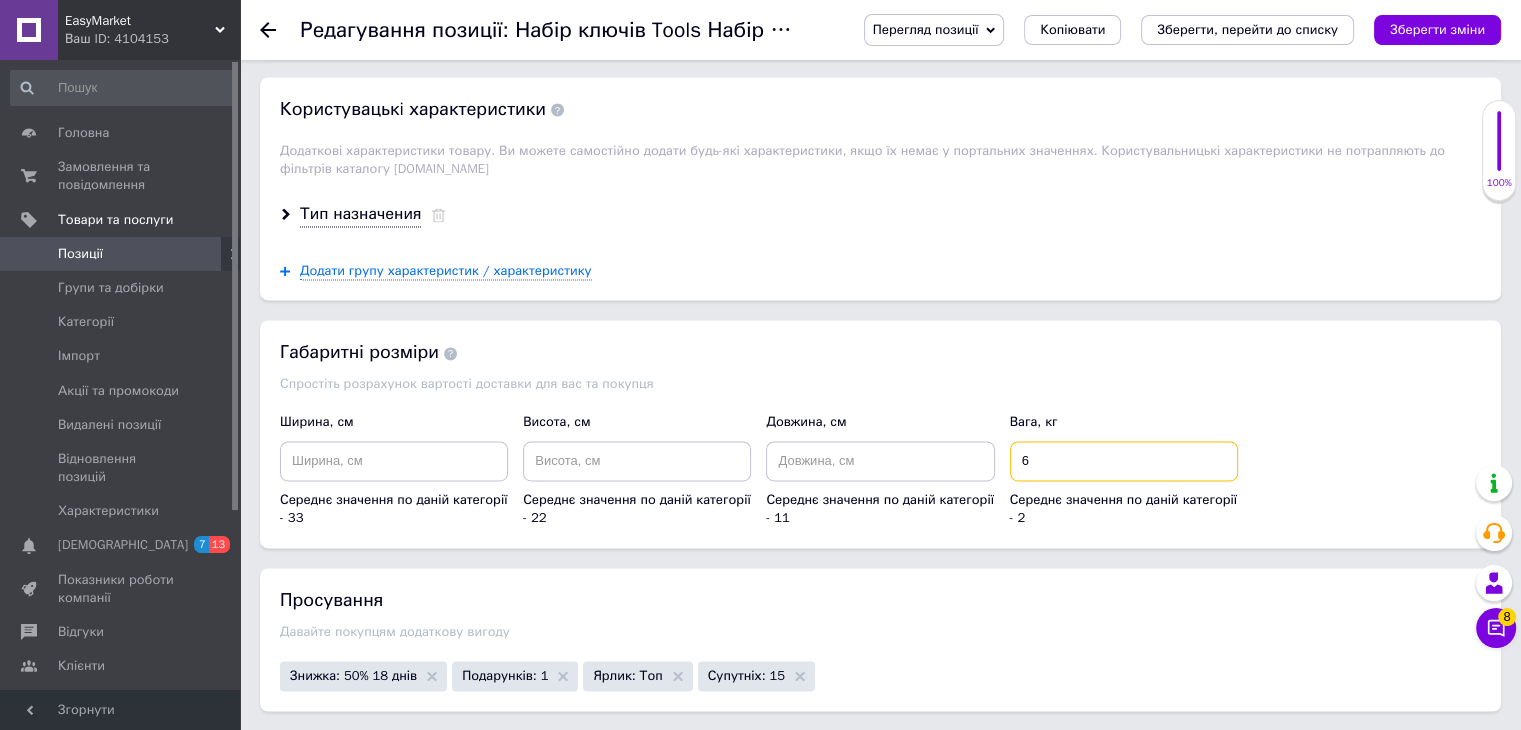 click on "6" at bounding box center (1124, 461) 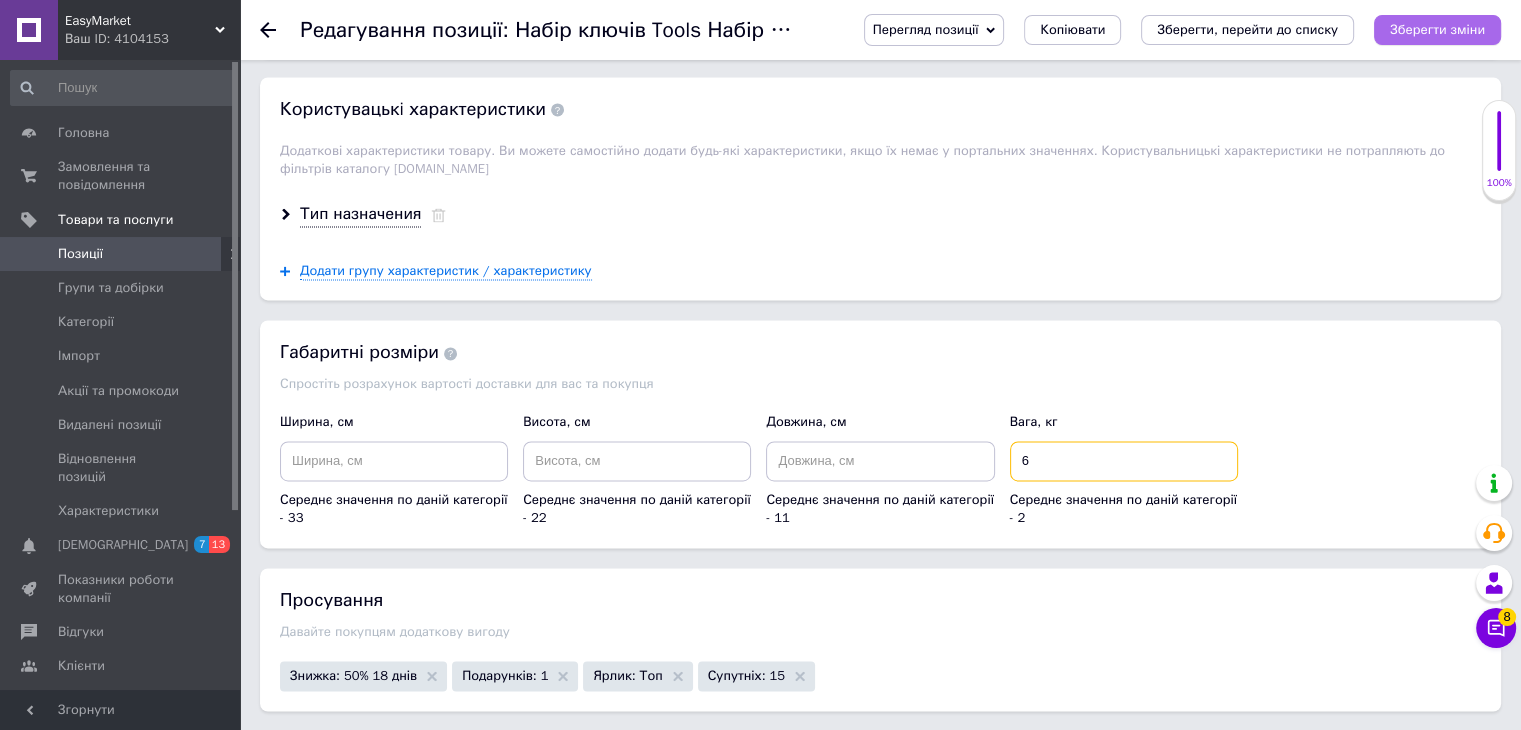 type on "6" 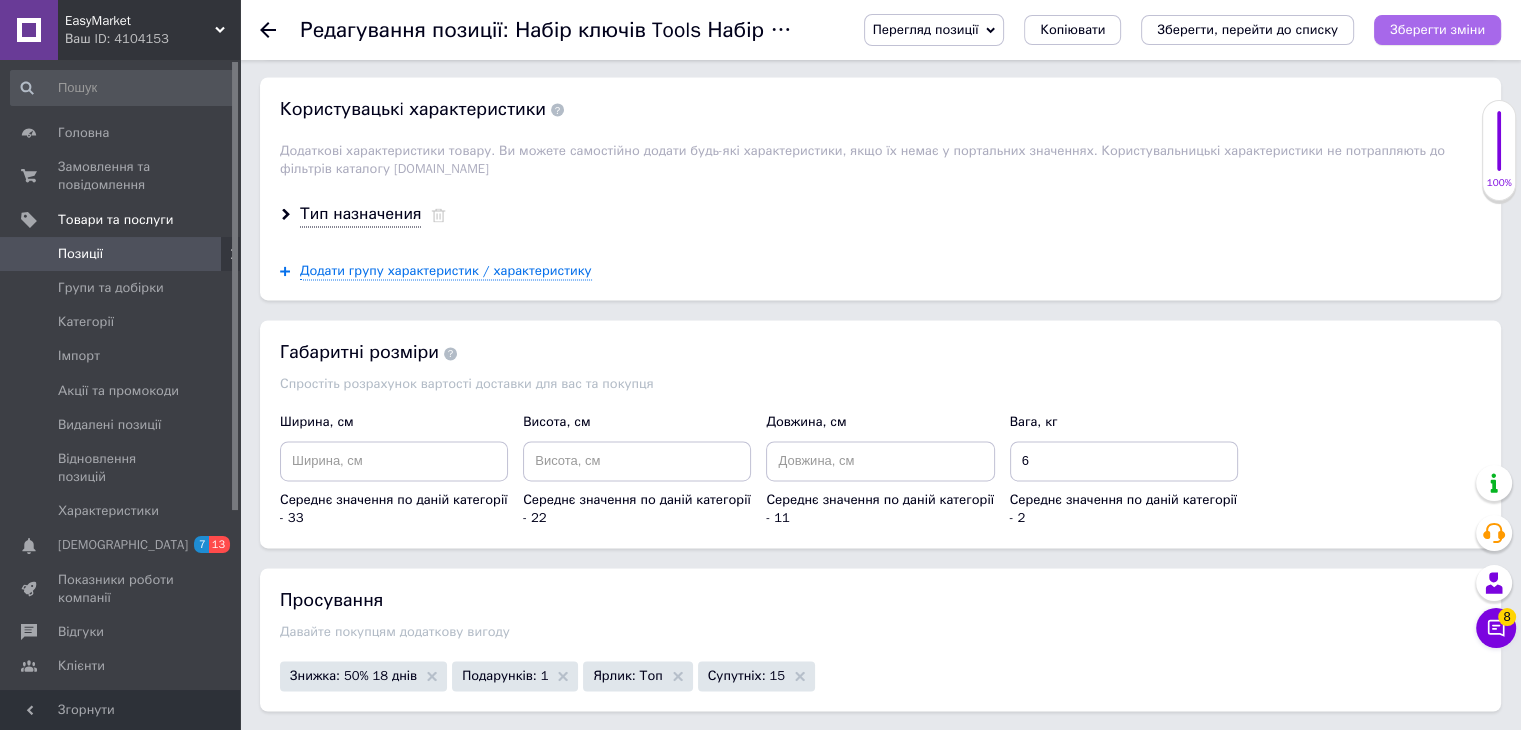 click on "Зберегти зміни" at bounding box center (1437, 30) 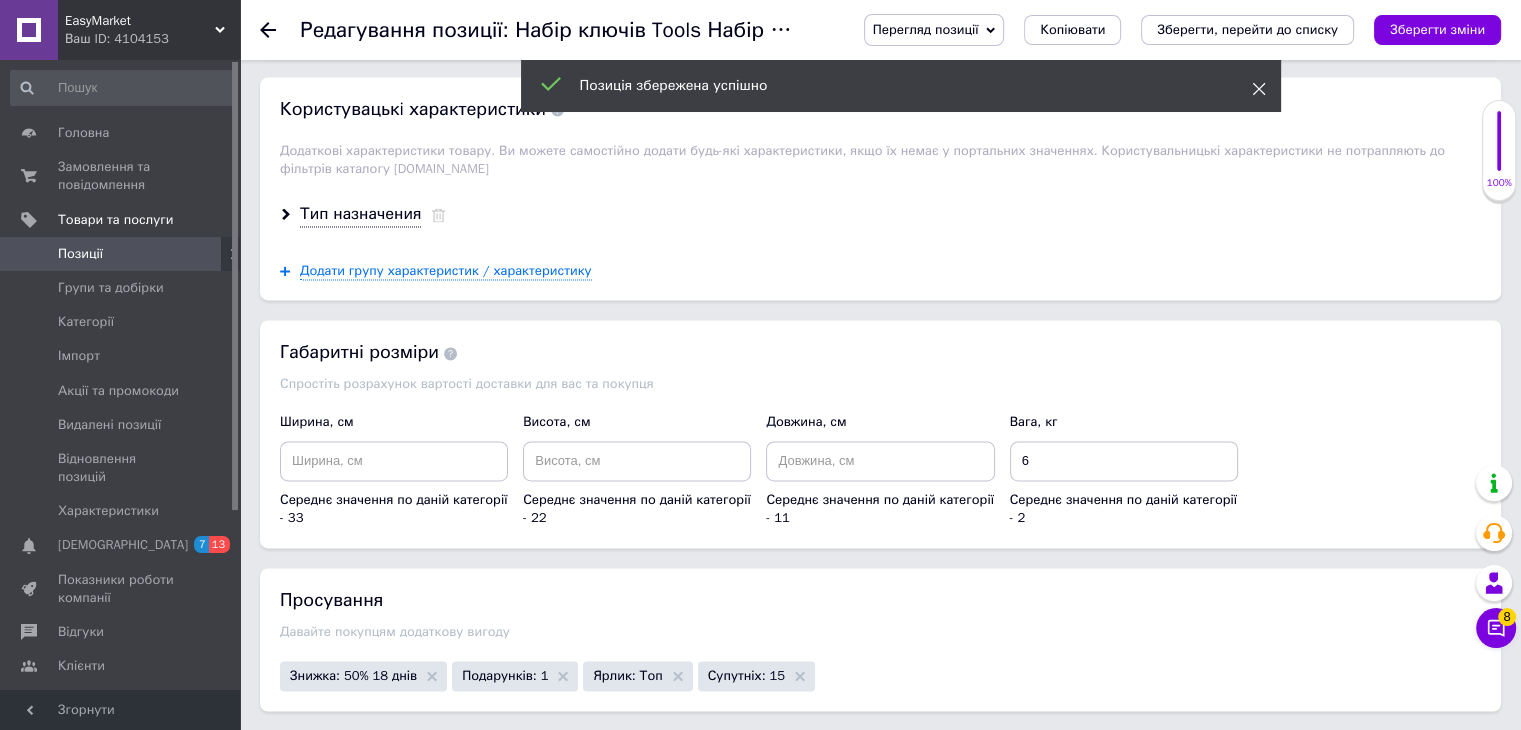 click 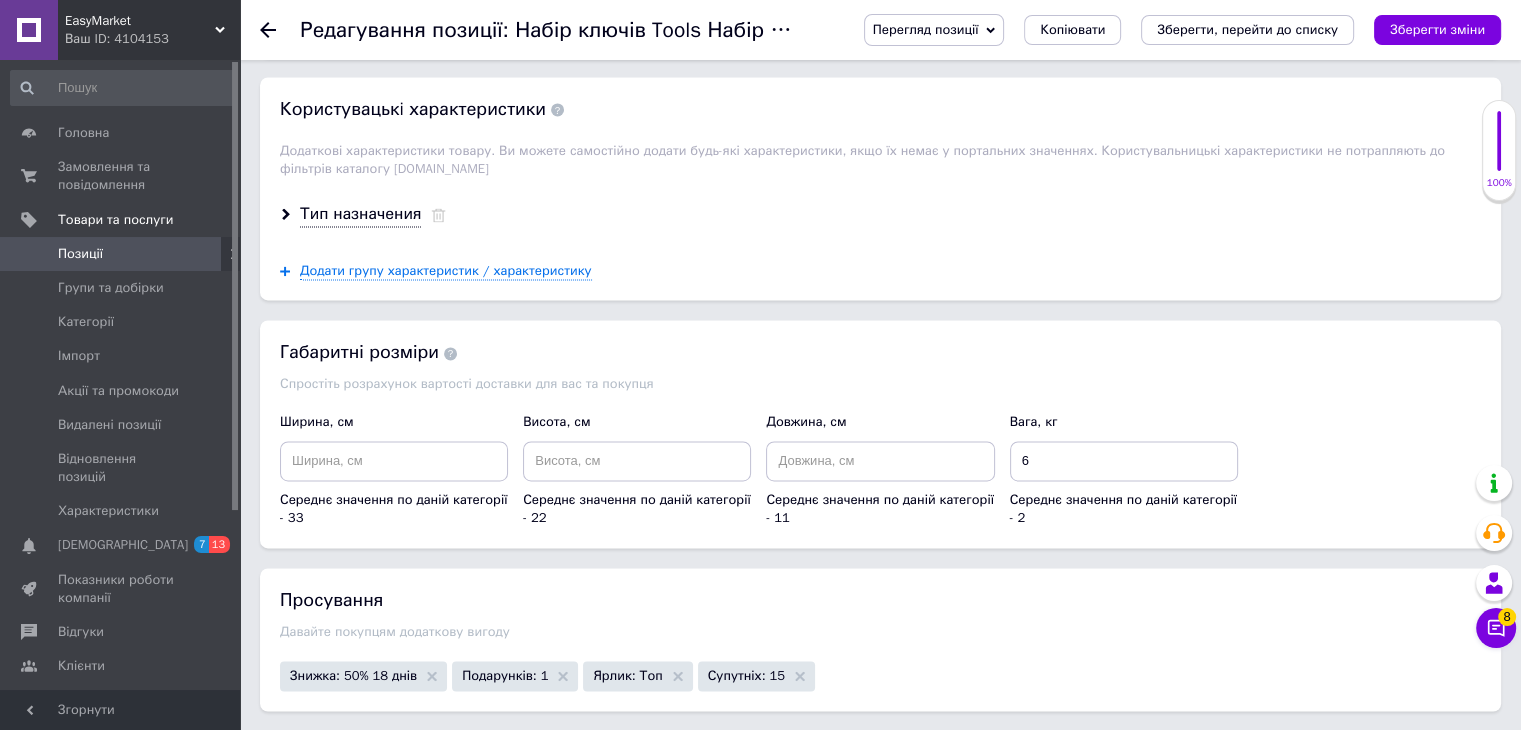 click on "Перегляд позиції" at bounding box center [926, 29] 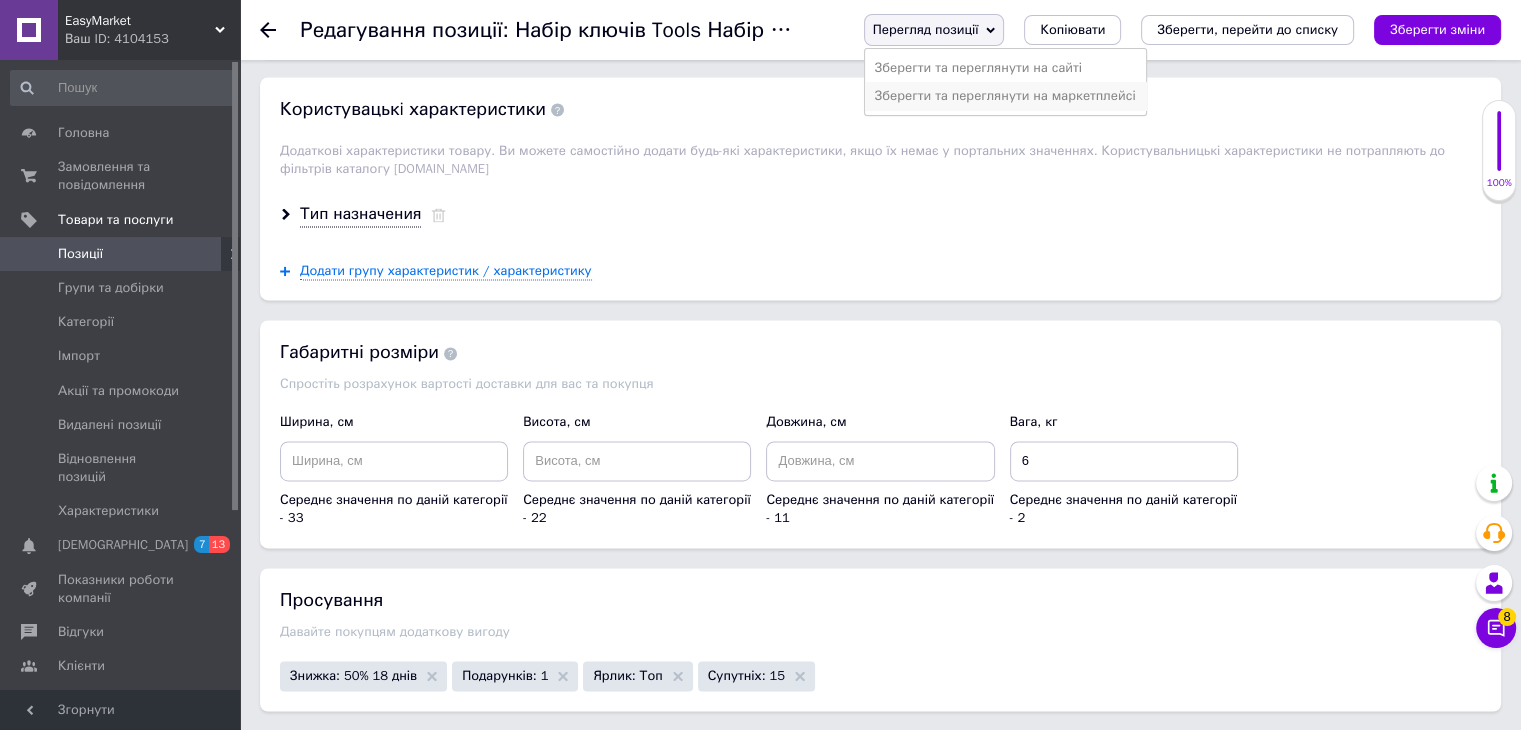 click on "Зберегти та переглянути на маркетплейсі" at bounding box center (1005, 96) 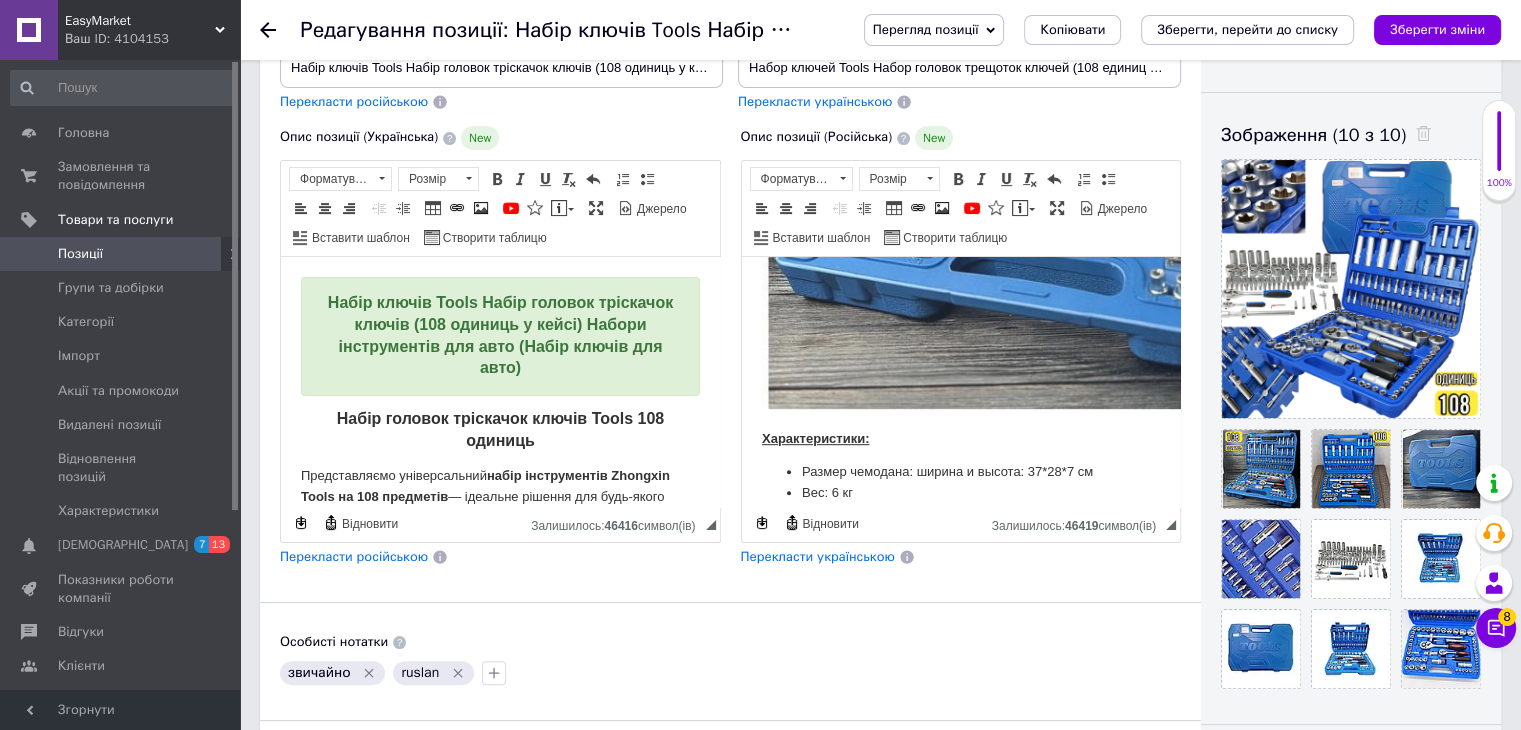 scroll, scrollTop: 1200, scrollLeft: 0, axis: vertical 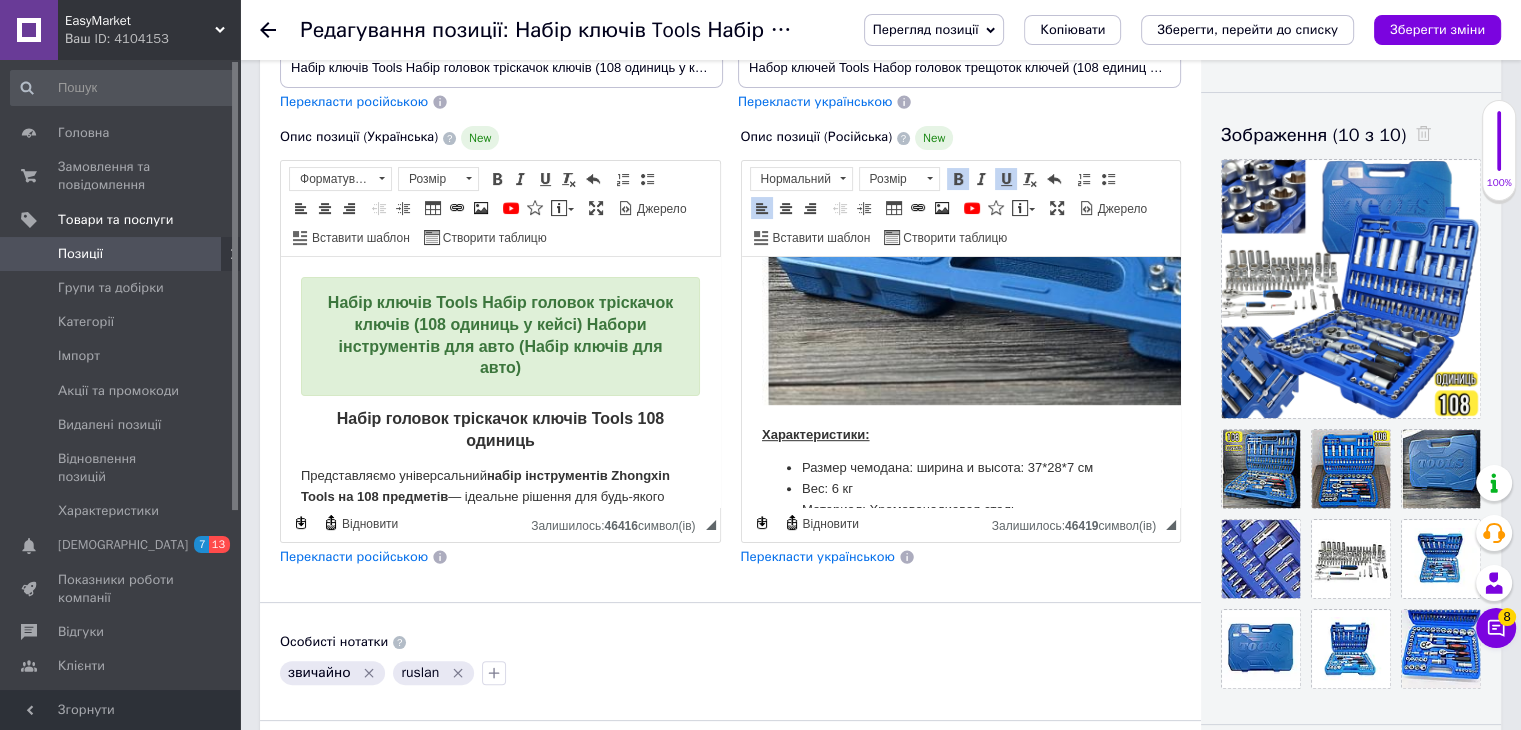 click on "Набор ключей Tools Набор головок трещоток ключей (108 единиц в кейсе) Наборы инструментов для авто (Набор ключей для авто) Набор головок трещоток ключей Tools 108 единиц Представляем универсальный  набор инструментов Zhongxin Tools на 108 предметов  – идеальное решение для любого мастера, автолюбителя или домашнего умельца. Этот комплект разработан, чтобы удовлетворить самый широкий спектр задач: от мелкого бытового ремонта до серьёзных работ с автомобилем или другой техникой. Идеален для: Автолюбителей:  Для самостоятельного обслуживания и ремонта автомобиля." at bounding box center (960, 1409) 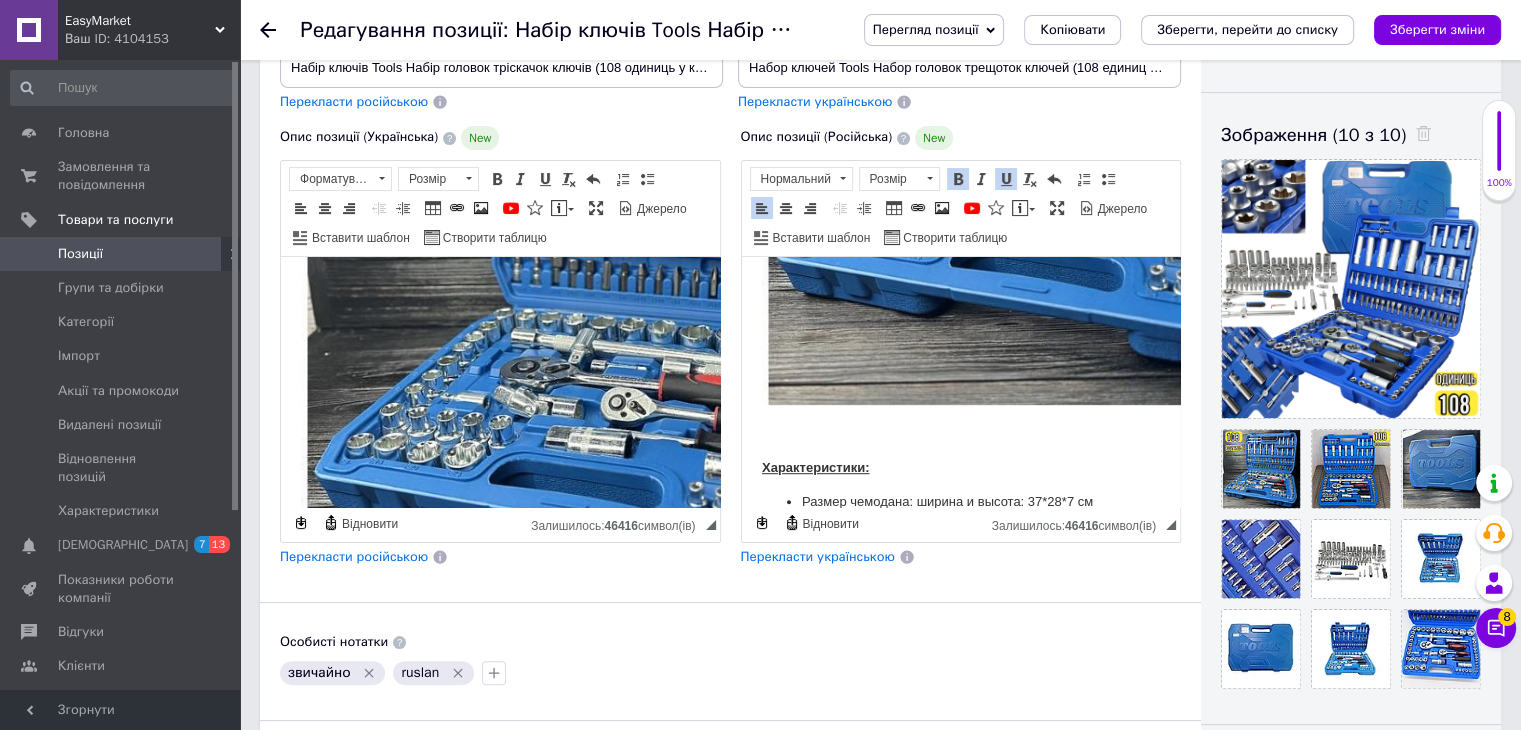 scroll, scrollTop: 1300, scrollLeft: 0, axis: vertical 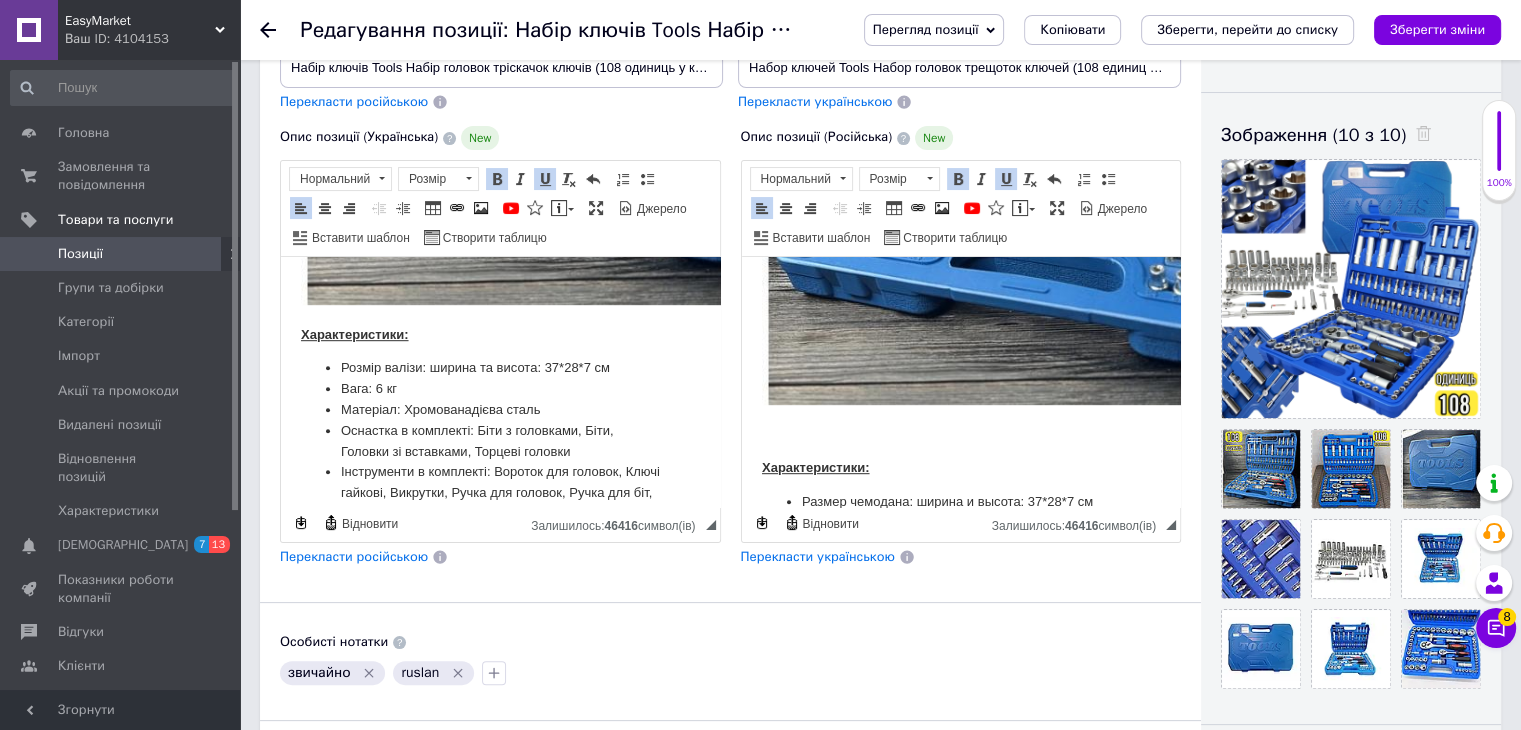 click on "Набір ключів Tools Набір головок тріскачок ключів (108 одиниць у кейсі) Набори інструментів для авто (Набір ключів для авто) Набір головок тріскачок ключів Tools 108 одиниць Представляємо універсальний  набір інструментів Zhongxin Tools на 108 предметів  — ідеальне рішення для будь-якого майстра, автолюбителя або домашнього умителя. Цей комплект розроблений, щоб задовольнити найширший спектр завдань: від дрібного побутового ремонту до серйозних робіт із автомобілем або іншою технікою. Ідеальний для: Автоаматорів: Домашніх майстрів: Робочих: Подарка:    Вага: 6 кг" at bounding box center (500, 1288) 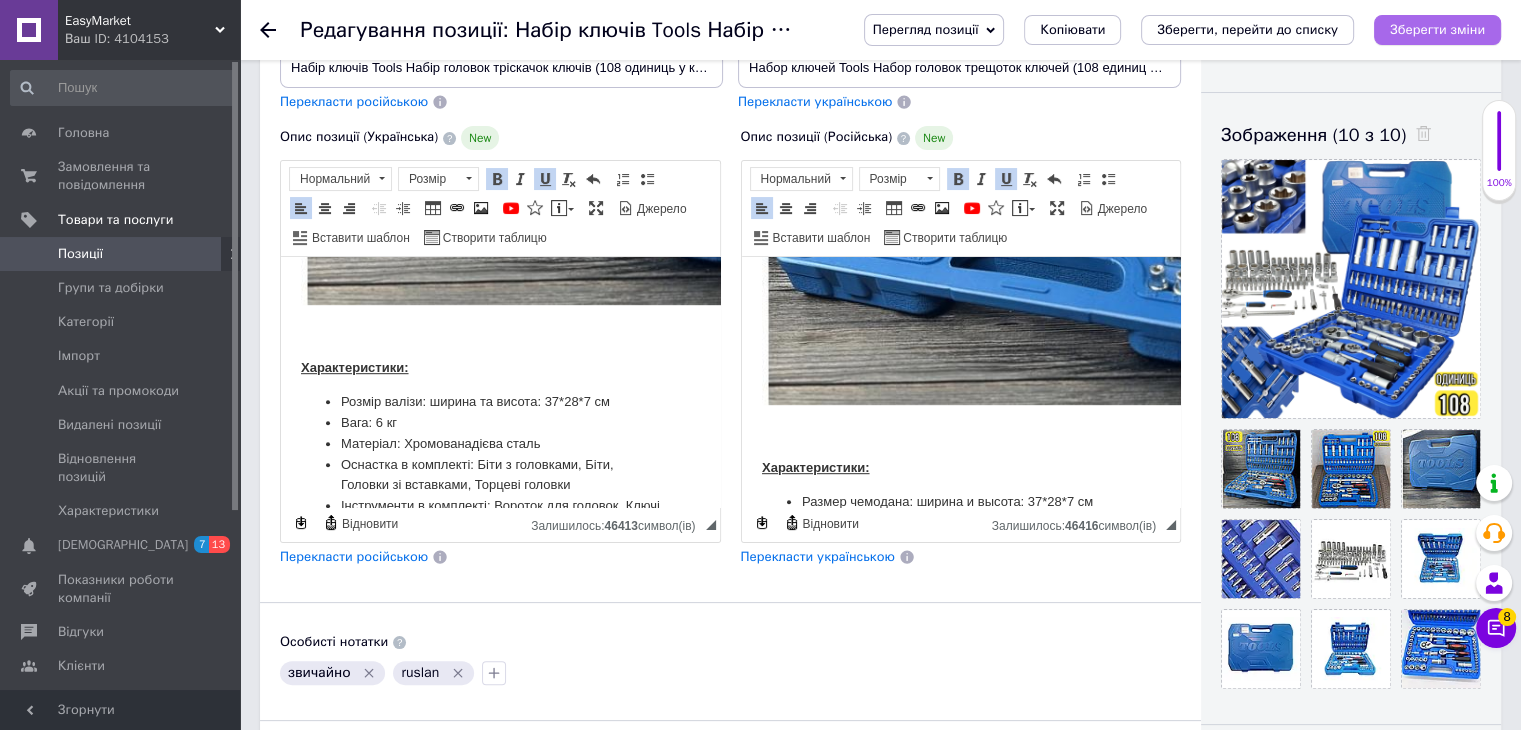 click on "Зберегти зміни" at bounding box center [1437, 30] 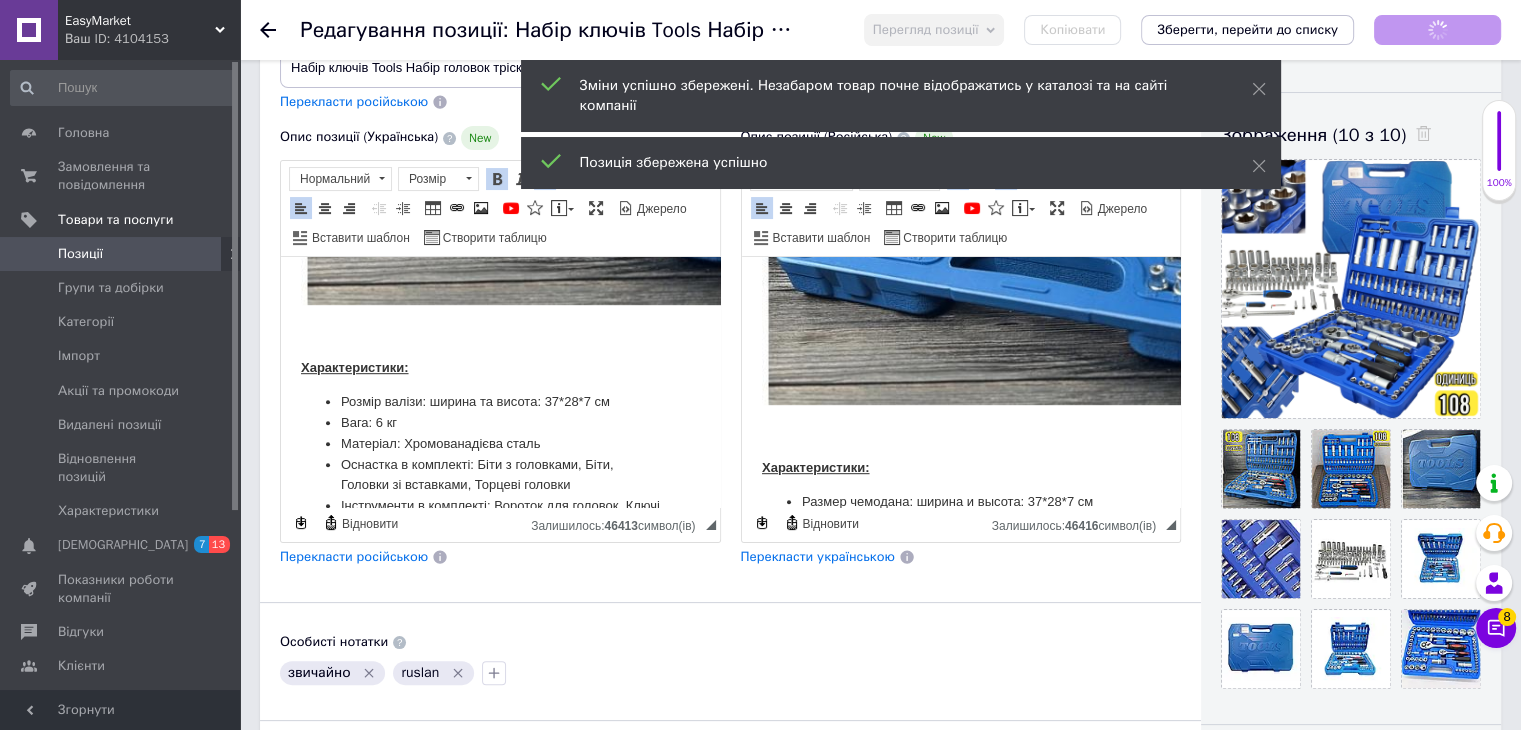 scroll, scrollTop: 1200, scrollLeft: 0, axis: vertical 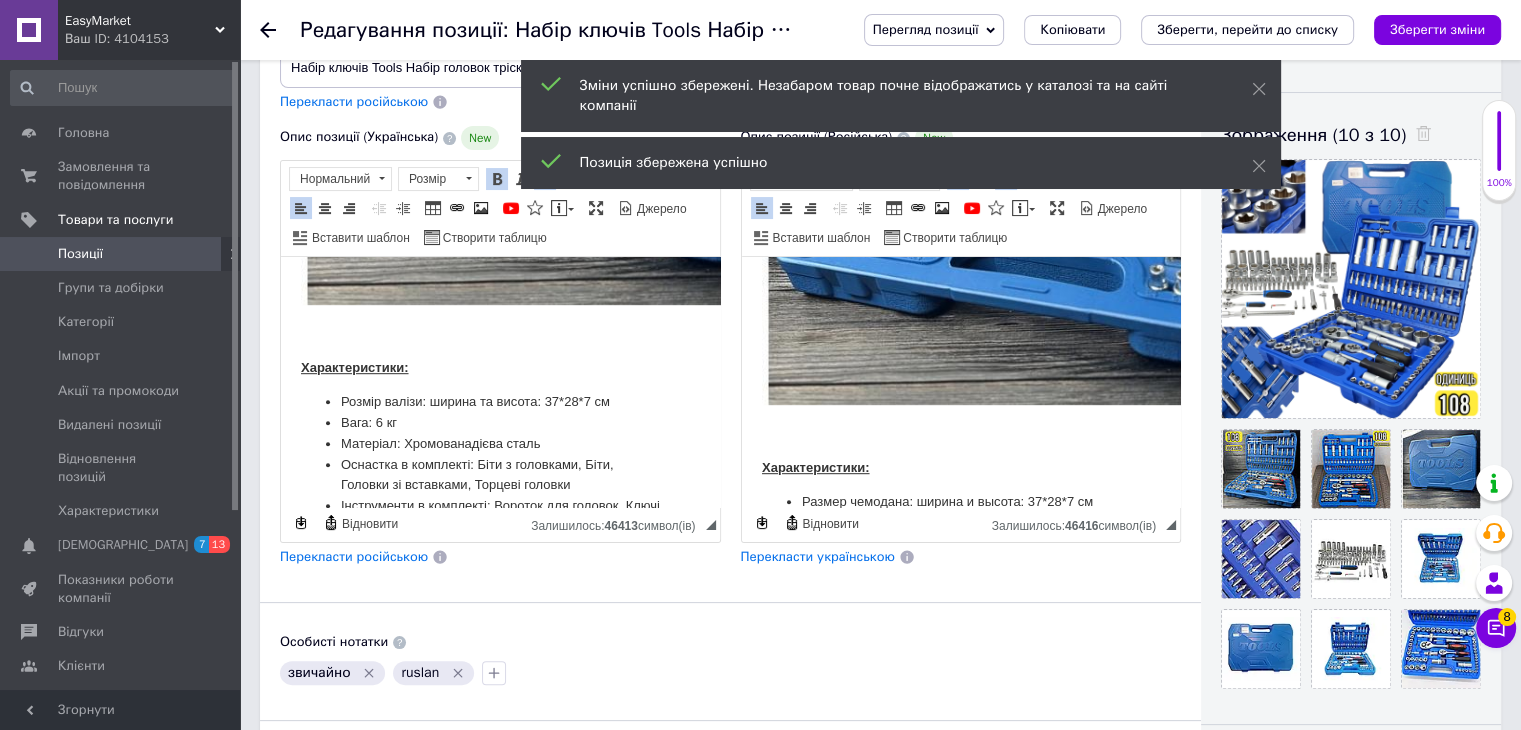 click on "Позиції" at bounding box center [80, 254] 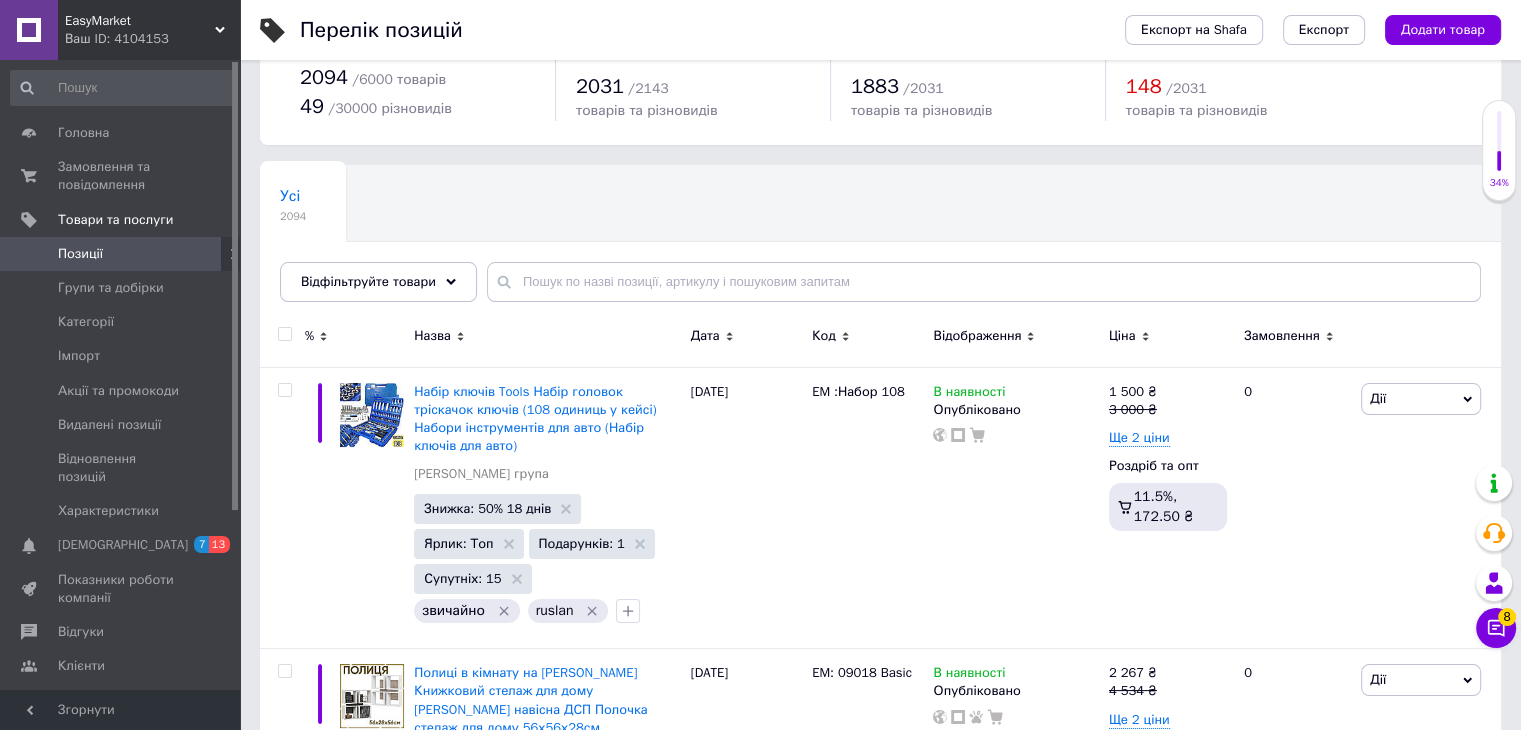 scroll, scrollTop: 100, scrollLeft: 0, axis: vertical 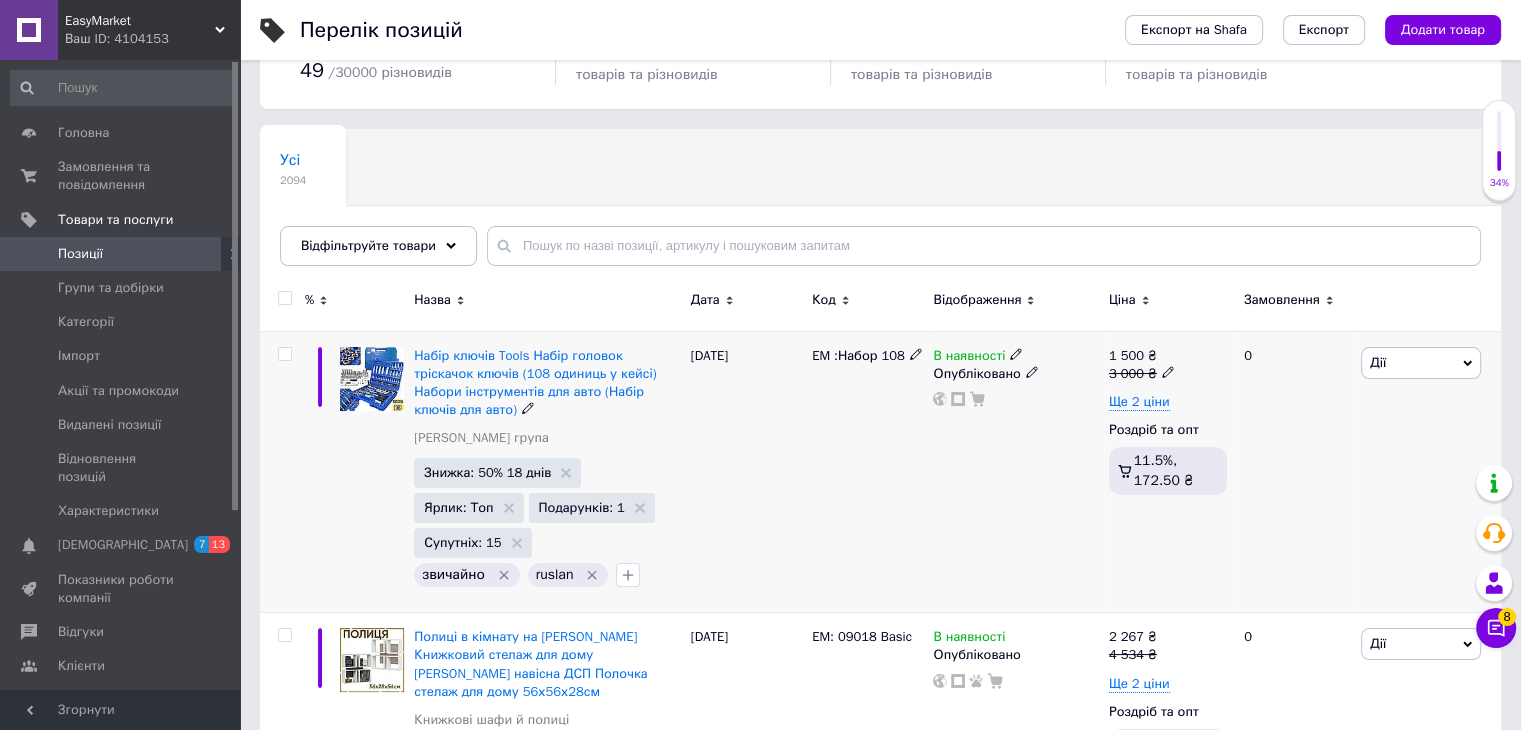 click on "Дії" at bounding box center [1421, 363] 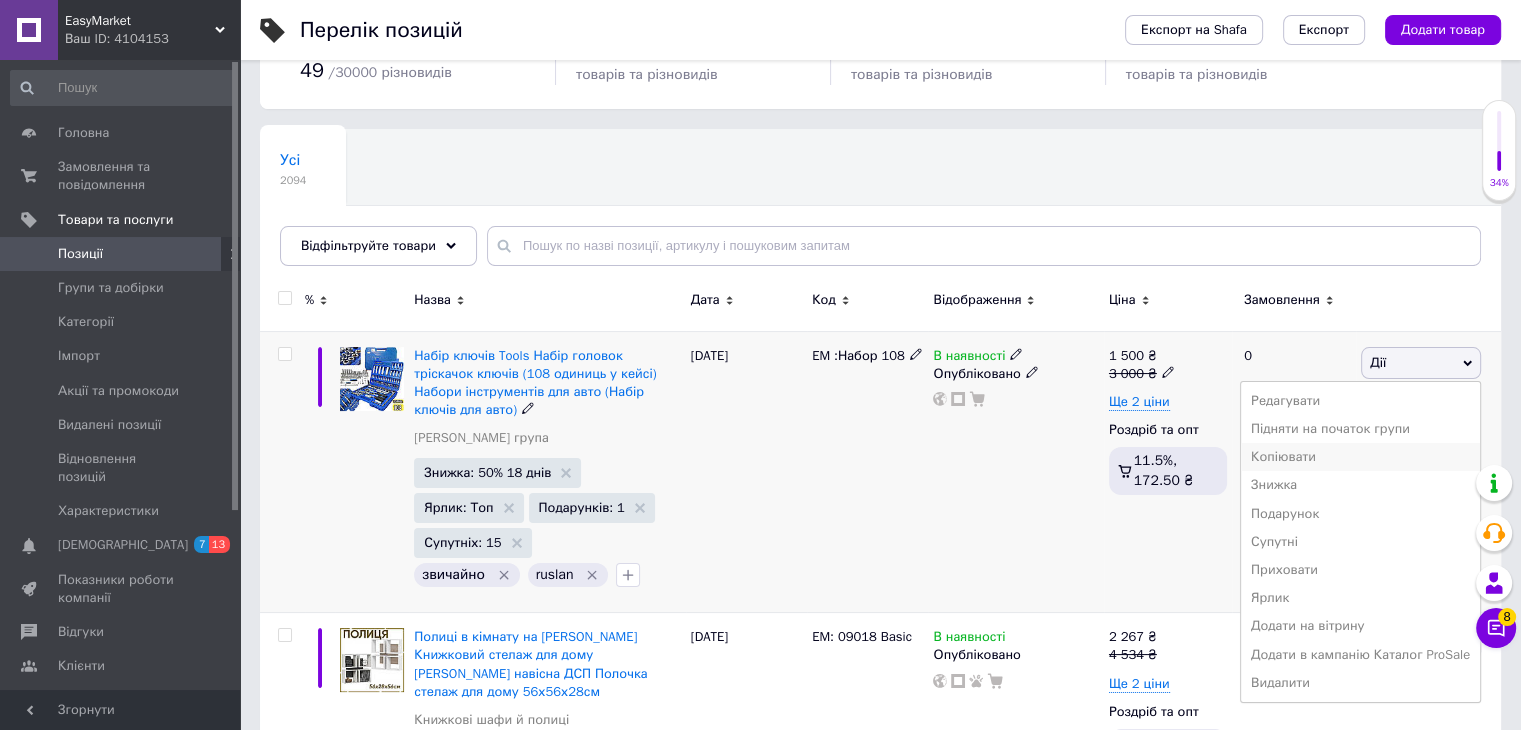 click on "Копіювати" at bounding box center [1360, 457] 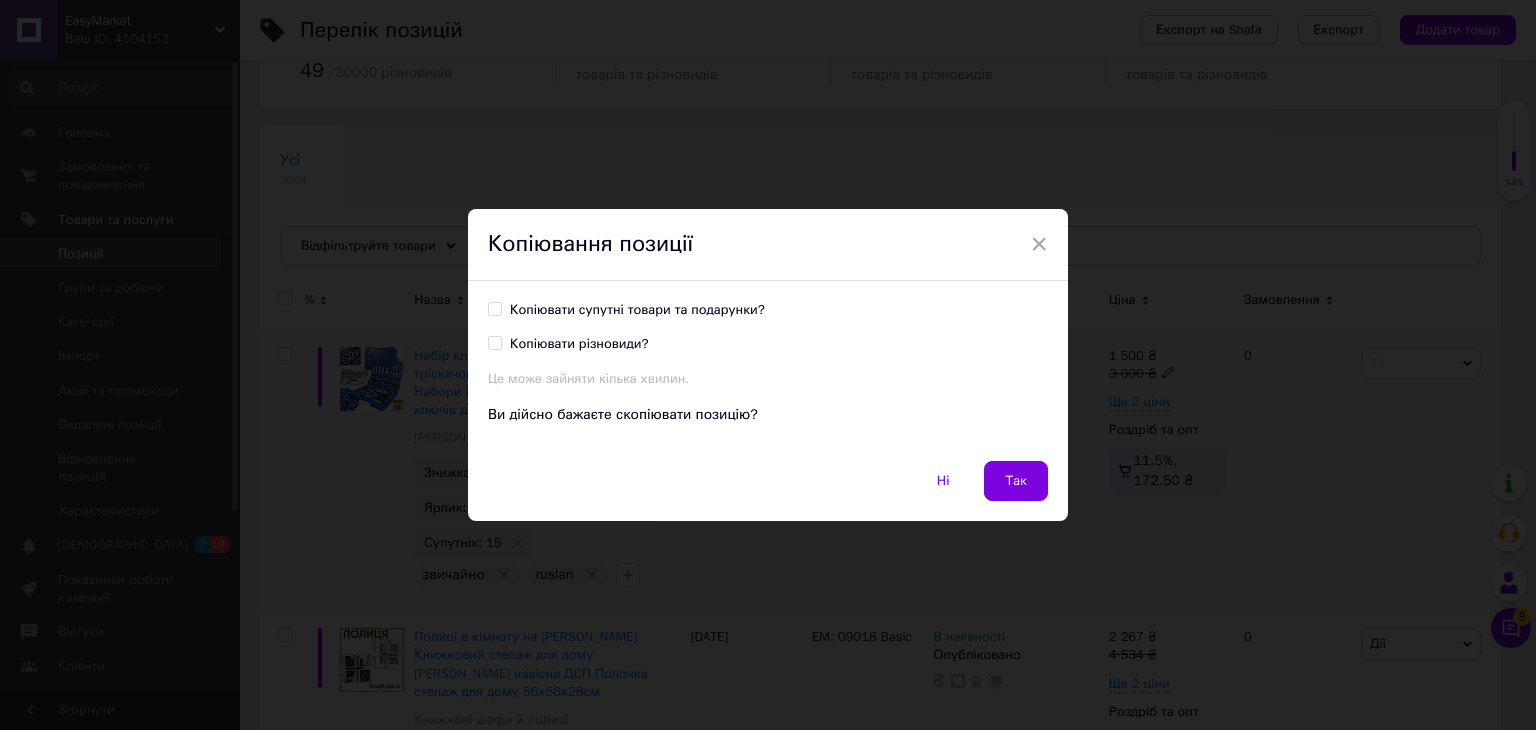 click on "Копіювати супутні товари та подарунки? Копіювати різновиди? Це може зайняти кілька хвилин. Ви дійсно бажаєте скопіювати позицію?" at bounding box center (768, 371) 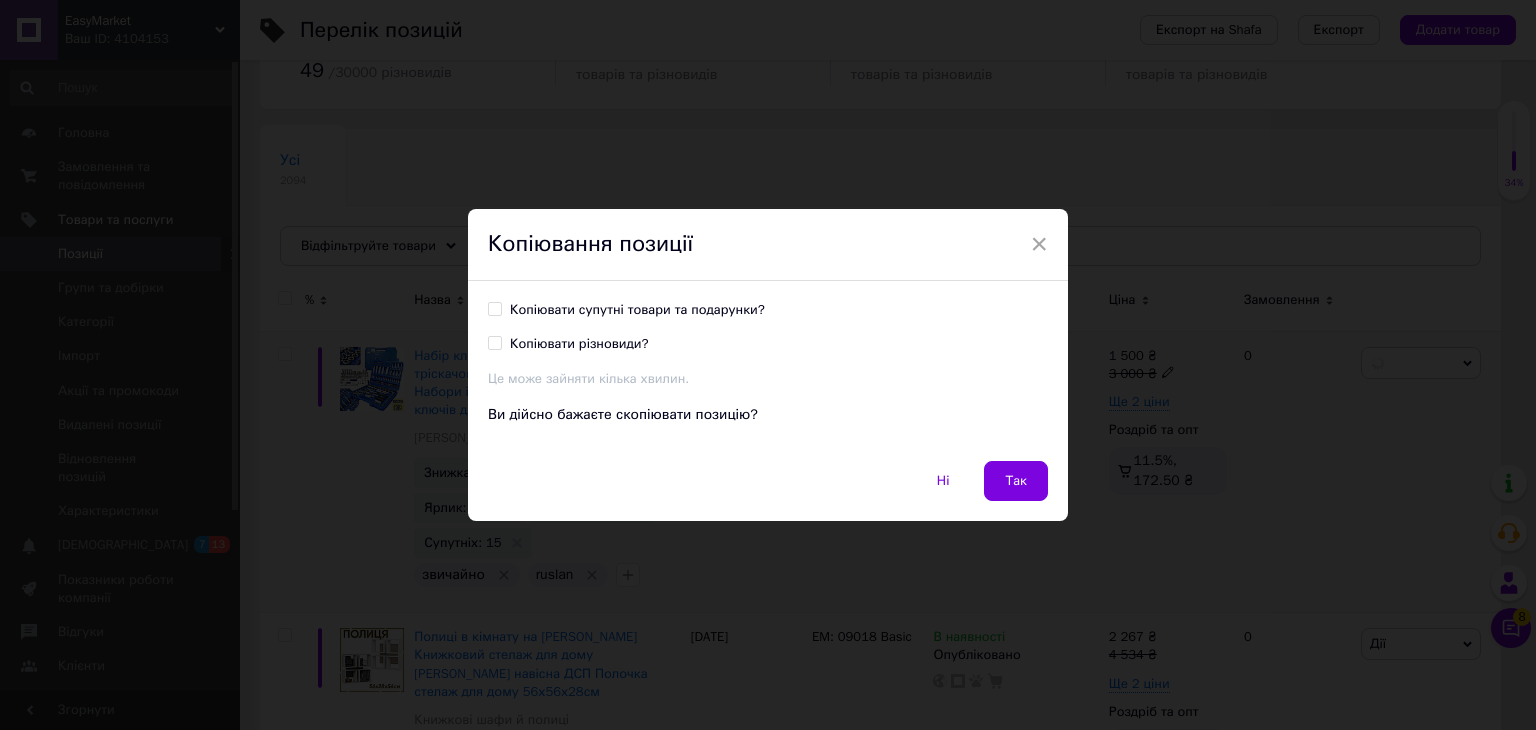 click on "Копіювати супутні товари та подарунки?" at bounding box center [494, 308] 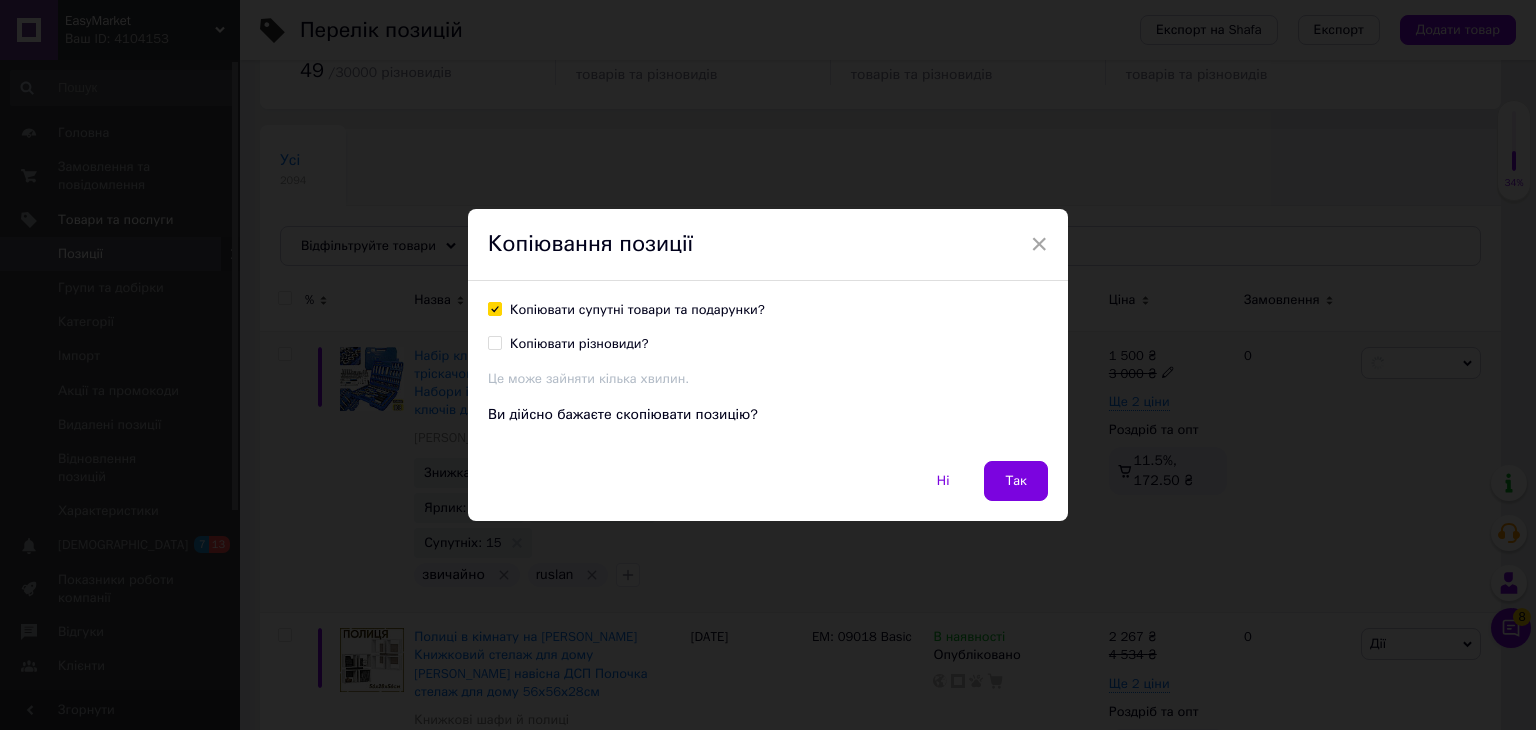 checkbox on "true" 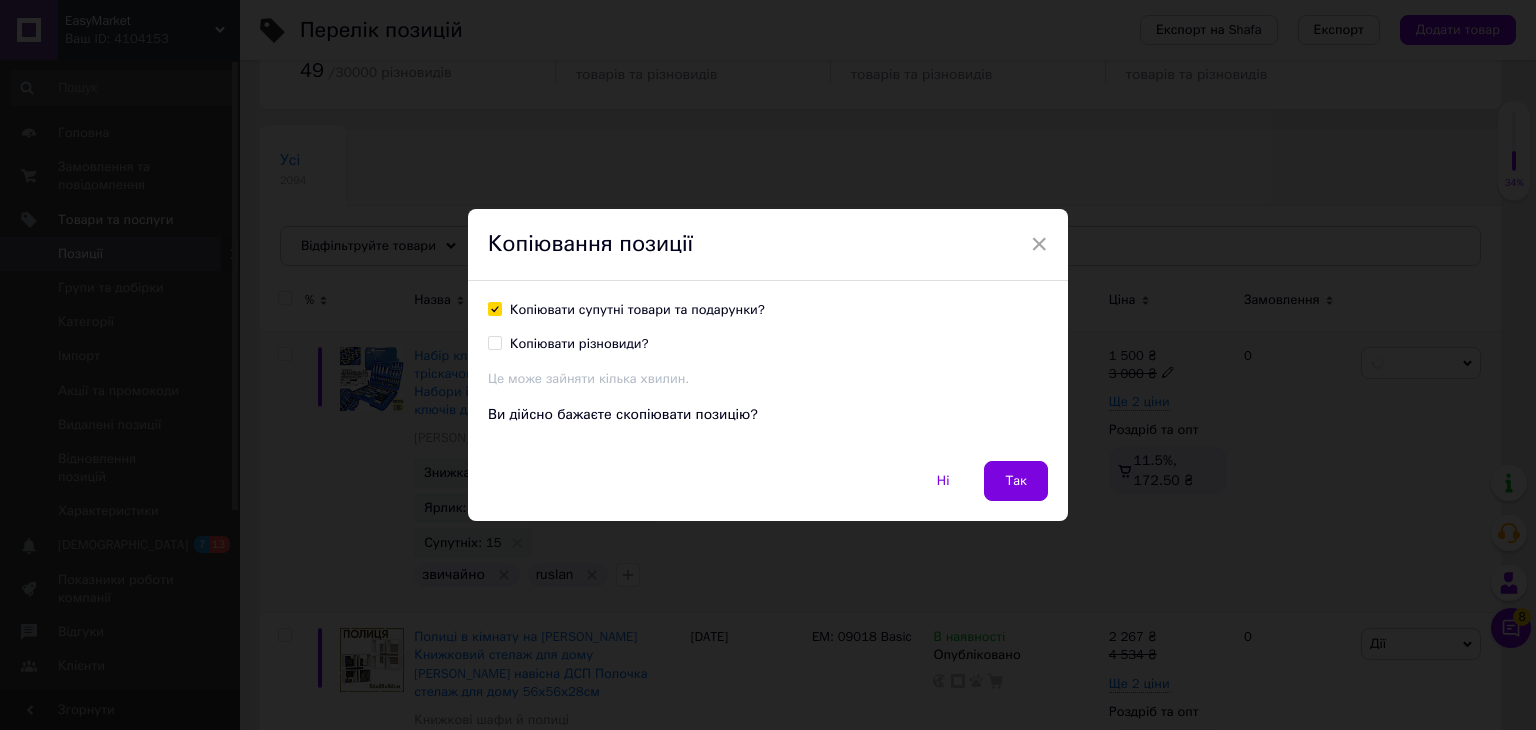 click on "Копіювати різновиди?" at bounding box center (494, 342) 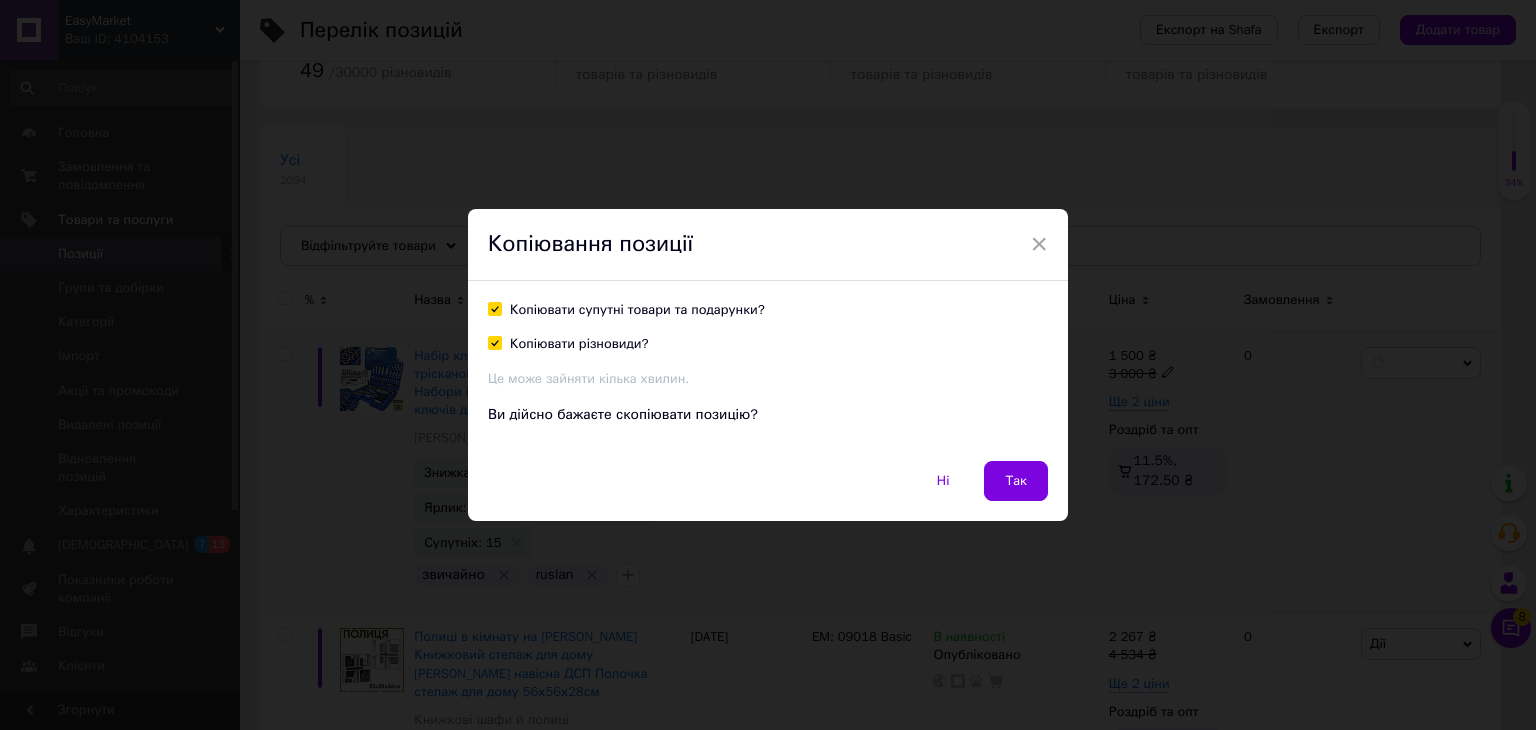 checkbox on "true" 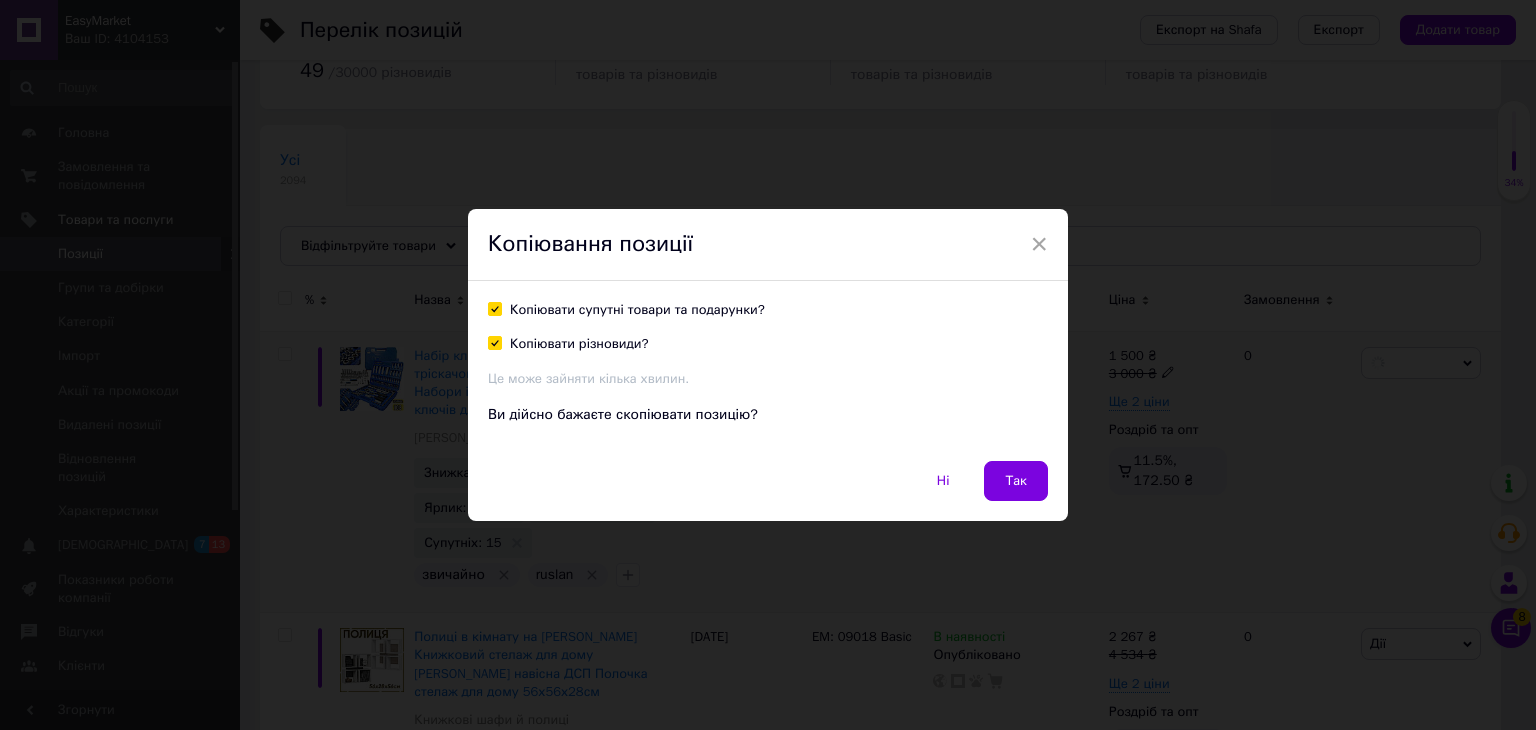 click on "Так" at bounding box center [1016, 481] 